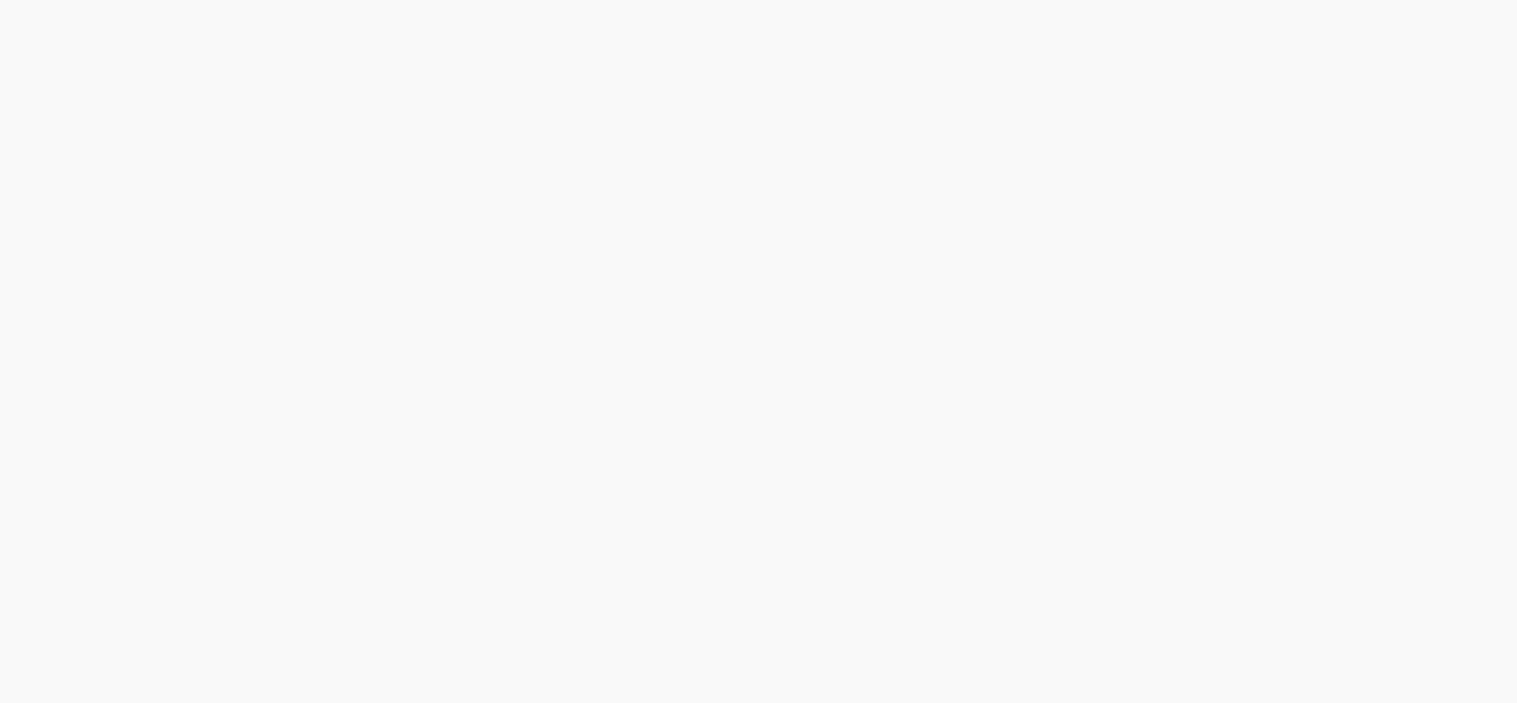scroll, scrollTop: 0, scrollLeft: 0, axis: both 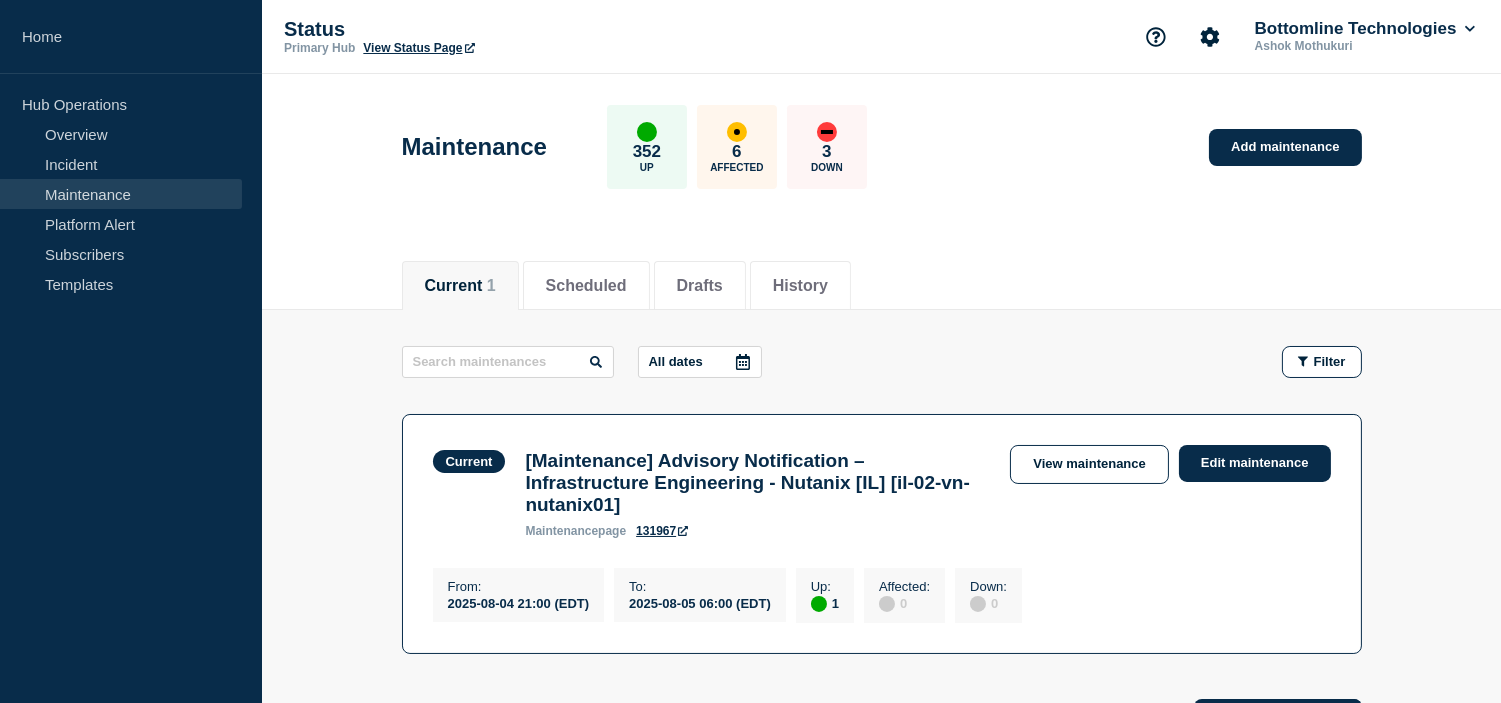 click on "Current    1" 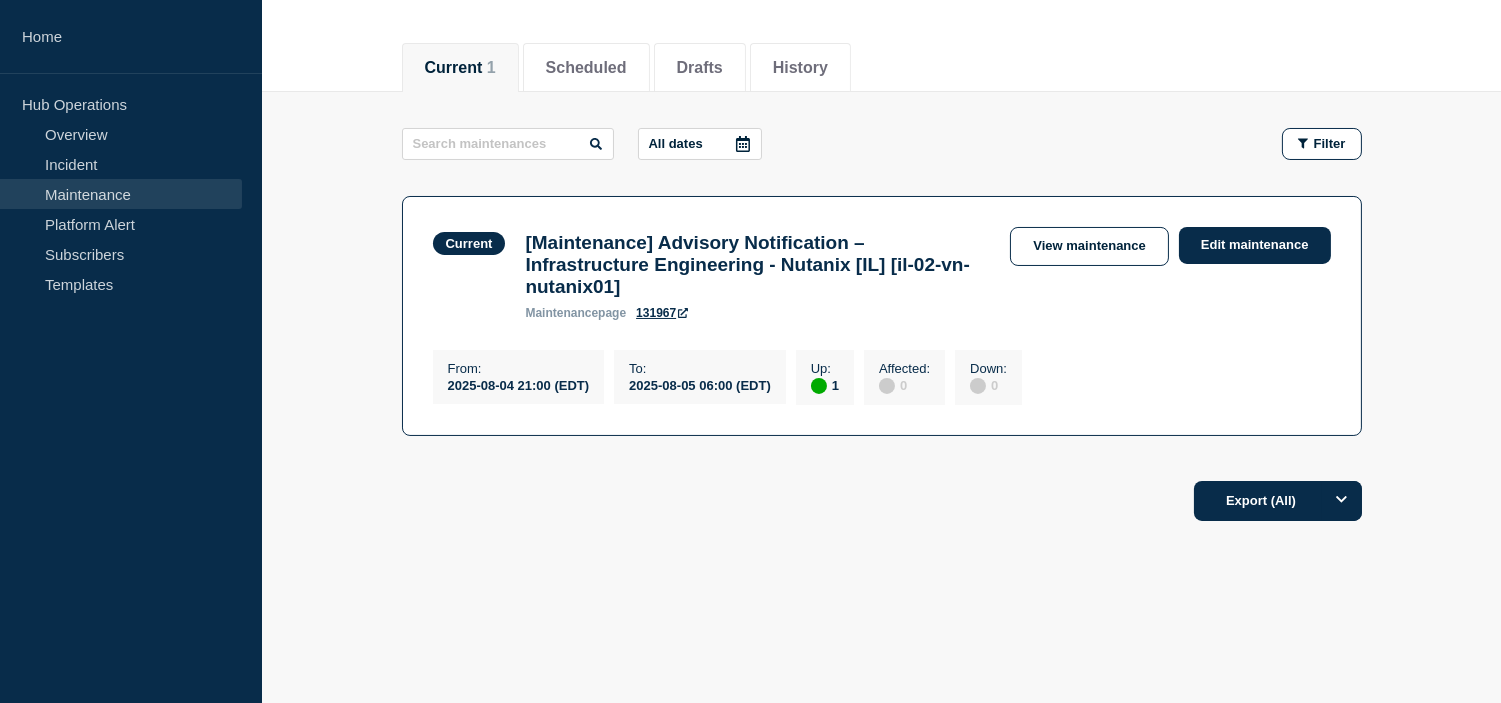 scroll, scrollTop: 0, scrollLeft: 0, axis: both 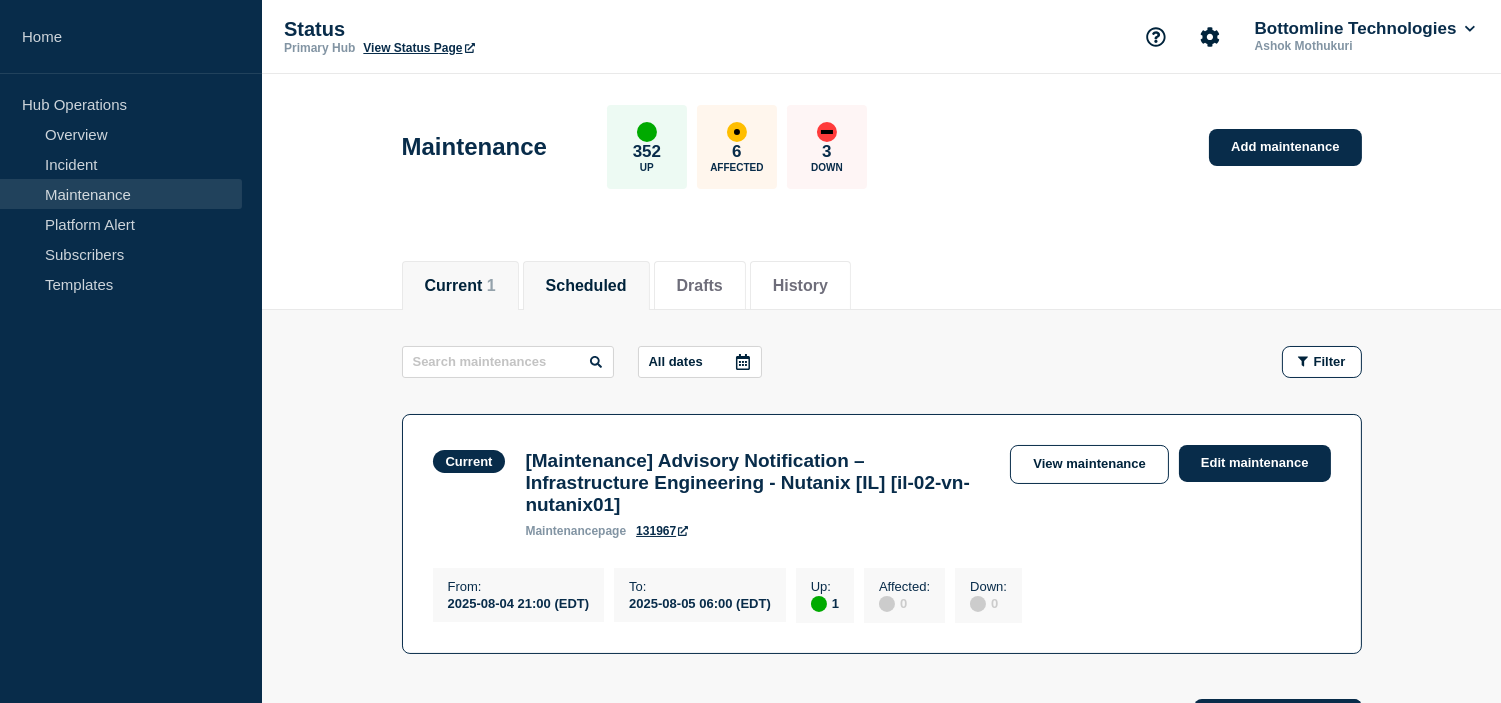 click on "Scheduled" at bounding box center (586, 286) 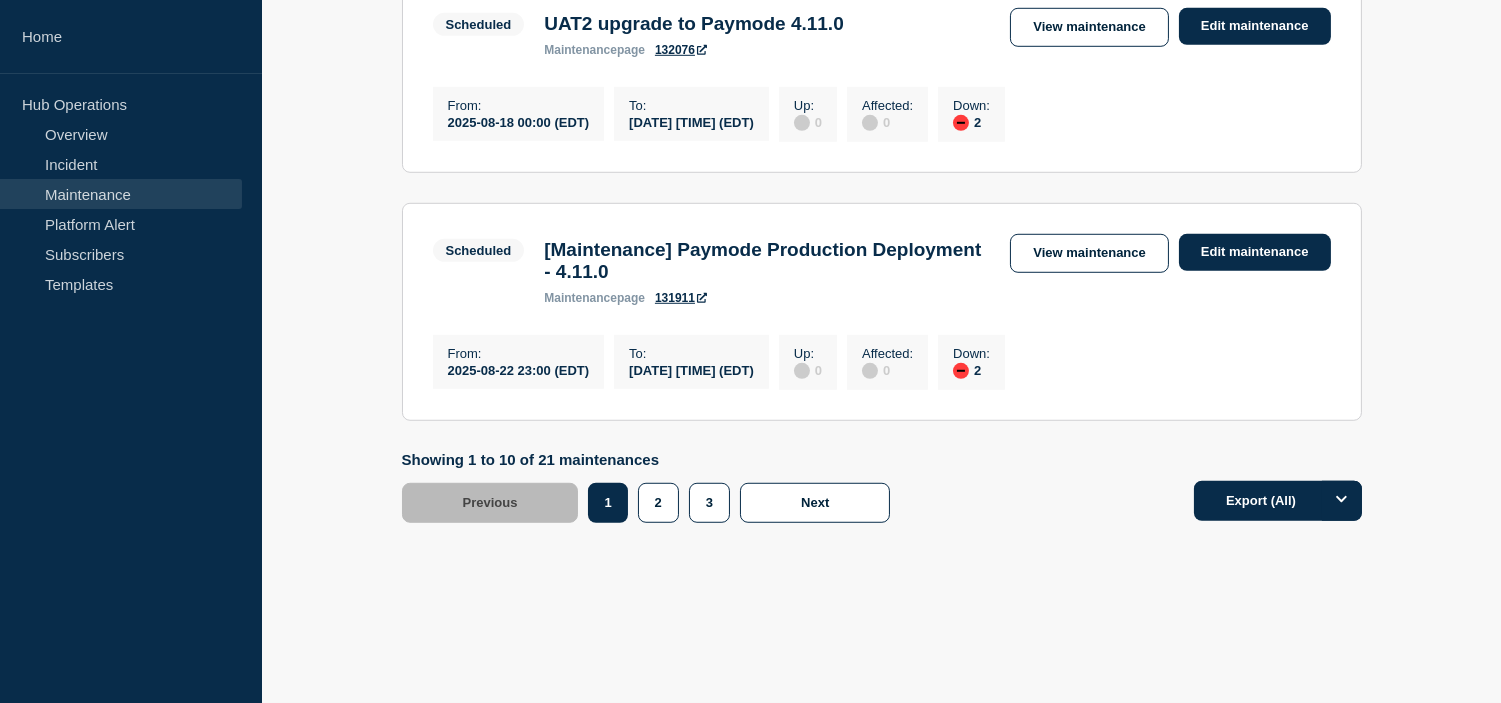 scroll, scrollTop: 2766, scrollLeft: 0, axis: vertical 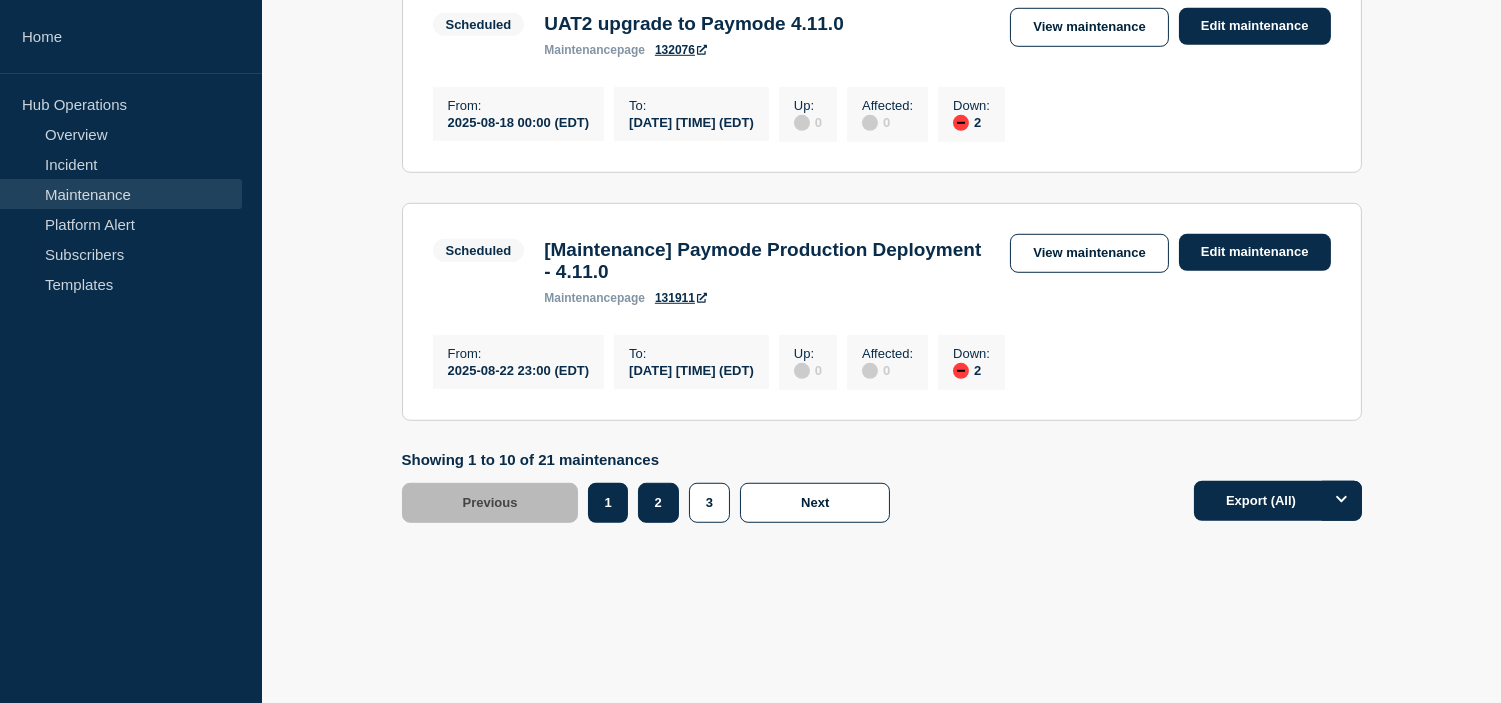 click on "2" at bounding box center (658, 503) 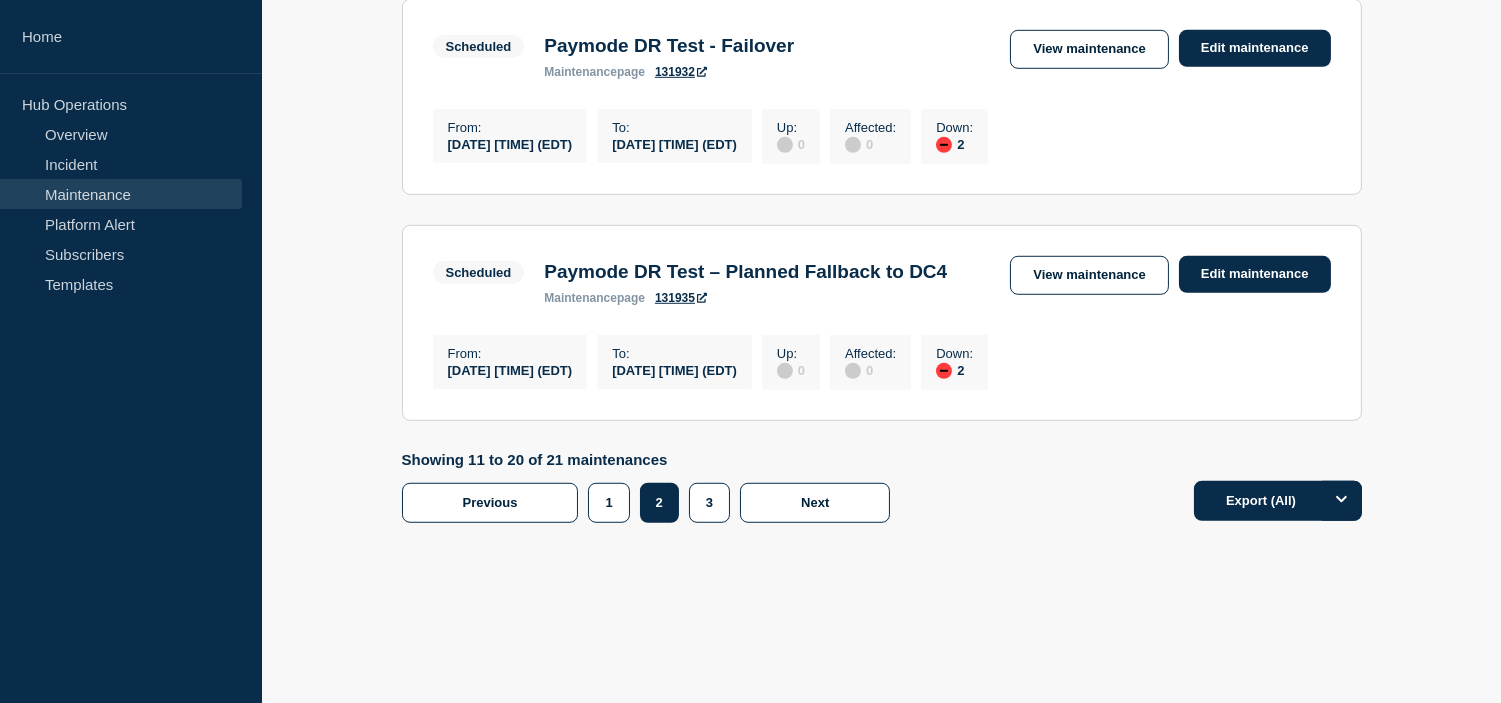 scroll, scrollTop: 2713, scrollLeft: 0, axis: vertical 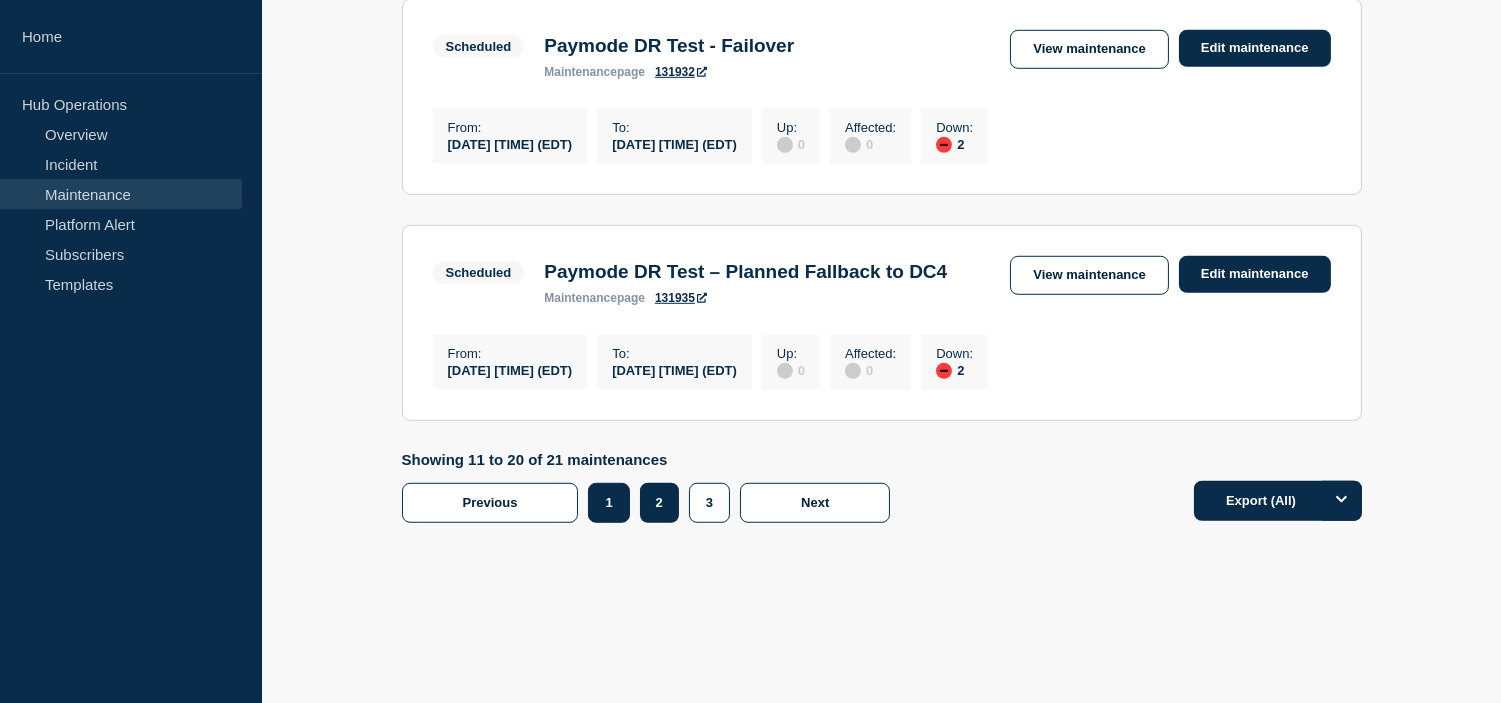 click on "1" at bounding box center [608, 503] 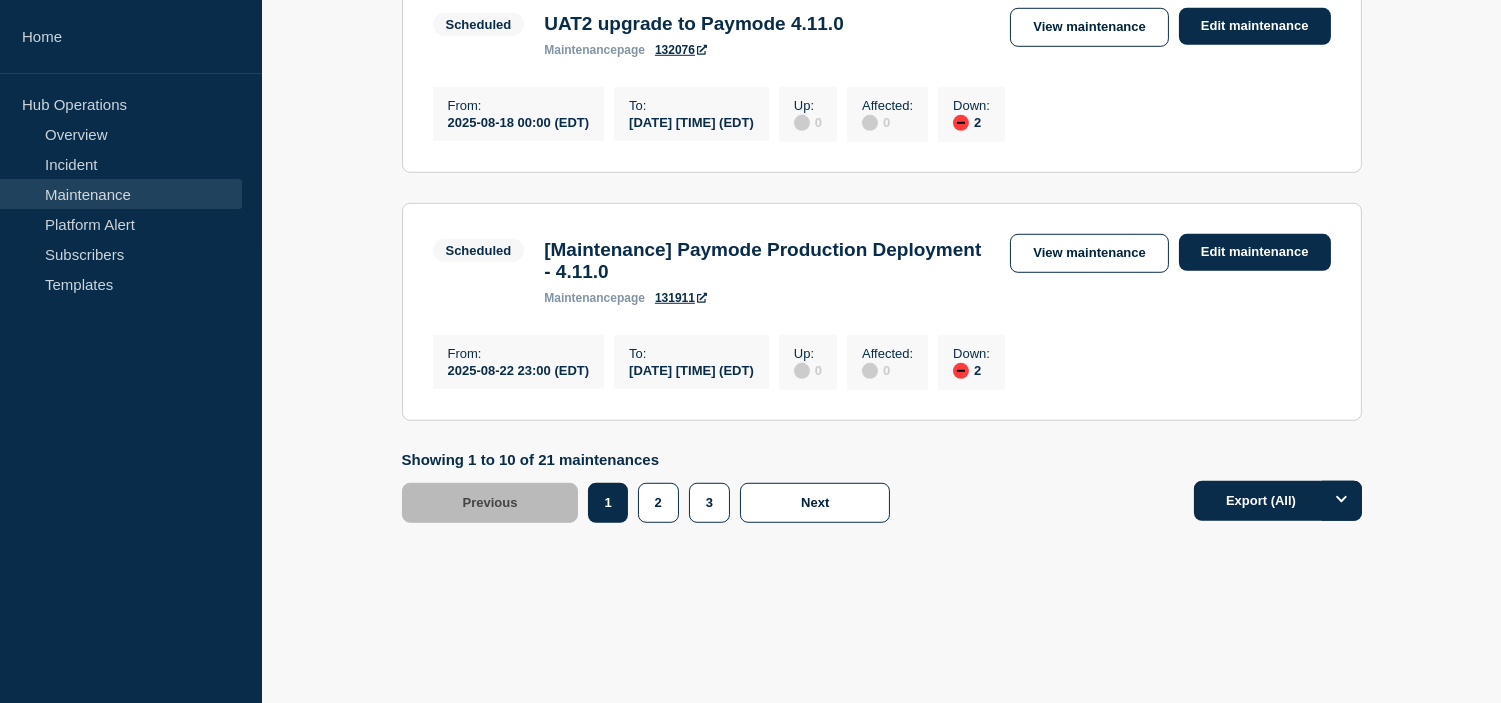 click on "All dates Filter Scheduled 1 Up [Maintenance] Advisory Notification – Infrastructure Engineering - Nutanix [NY5] [us-03-vn-nutanix27] From  [DATE] [TIME] (EDT) To  [DATE] [TIME] (EDT) Scheduled [Maintenance] Advisory Notification – Infrastructure Engineering - Nutanix [NY5] [us-03-vn-nutanix27] maintenance  page 132334  View maintenance Edit maintenance From :  [DATE] [TIME] (EDT) To :  [DATE] [TIME] (EDT) Up :  1 Affected :  0 Down :  0 Scheduled 1 Up [Maintenance] Advisory Notification – Infrastructure Engineering - Nutanix [ch07] [ch-07-vn-nutanix02] From  [DATE] [TIME] (EDT) To  [DATE] [TIME] (EDT) Scheduled [Maintenance] Advisory Notification – Infrastructure Engineering - Nutanix [ch07] [ch-07-vn-nutanix02] maintenance  page 131961  View maintenance Edit maintenance From :  [DATE] [TIME] (EDT) To :  [DATE] [TIME] (EDT) Up :  1 Affected :  0 Down :  0 Scheduled 1 Up [Maintenance] Advisory Notification – Infrastructure Engineering - Nutanix [us00] [us-00-vn-nutanix04] To" 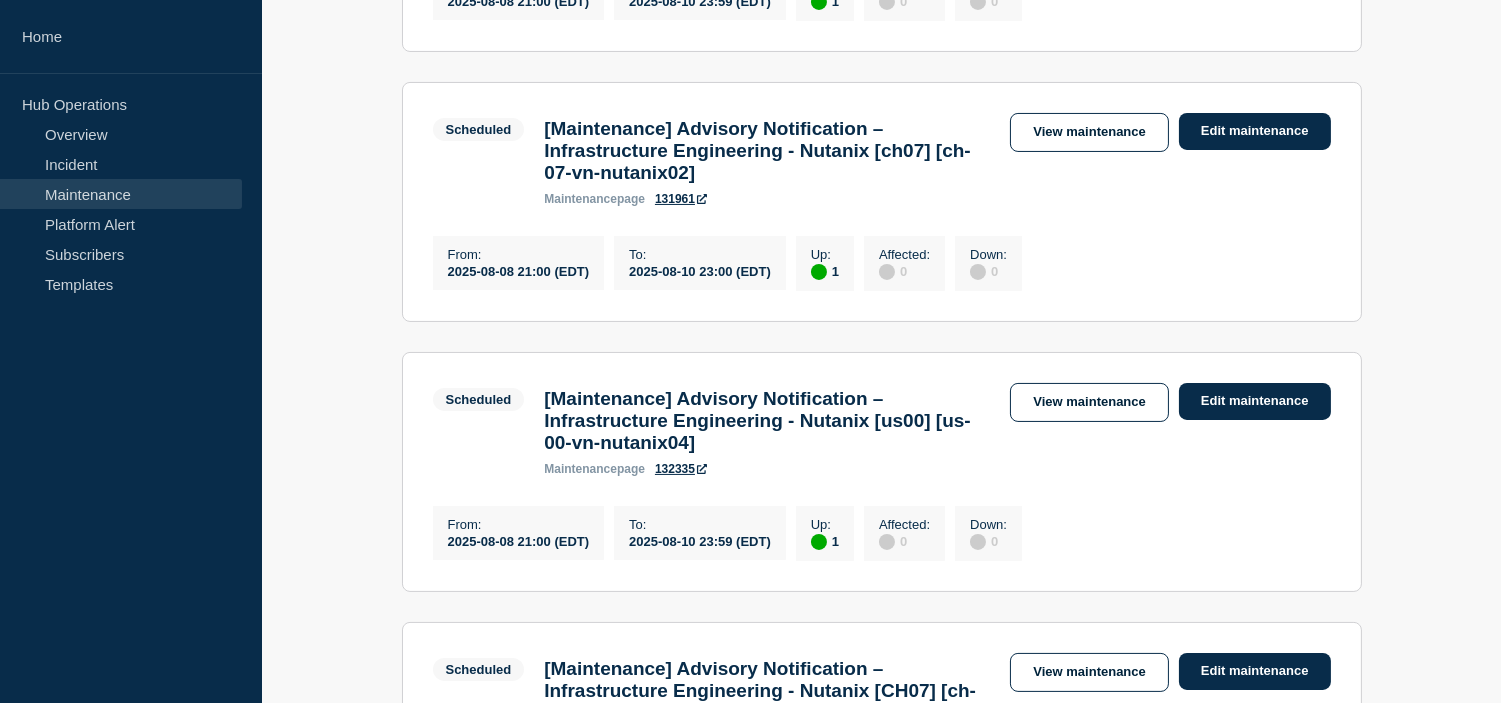 scroll, scrollTop: 0, scrollLeft: 0, axis: both 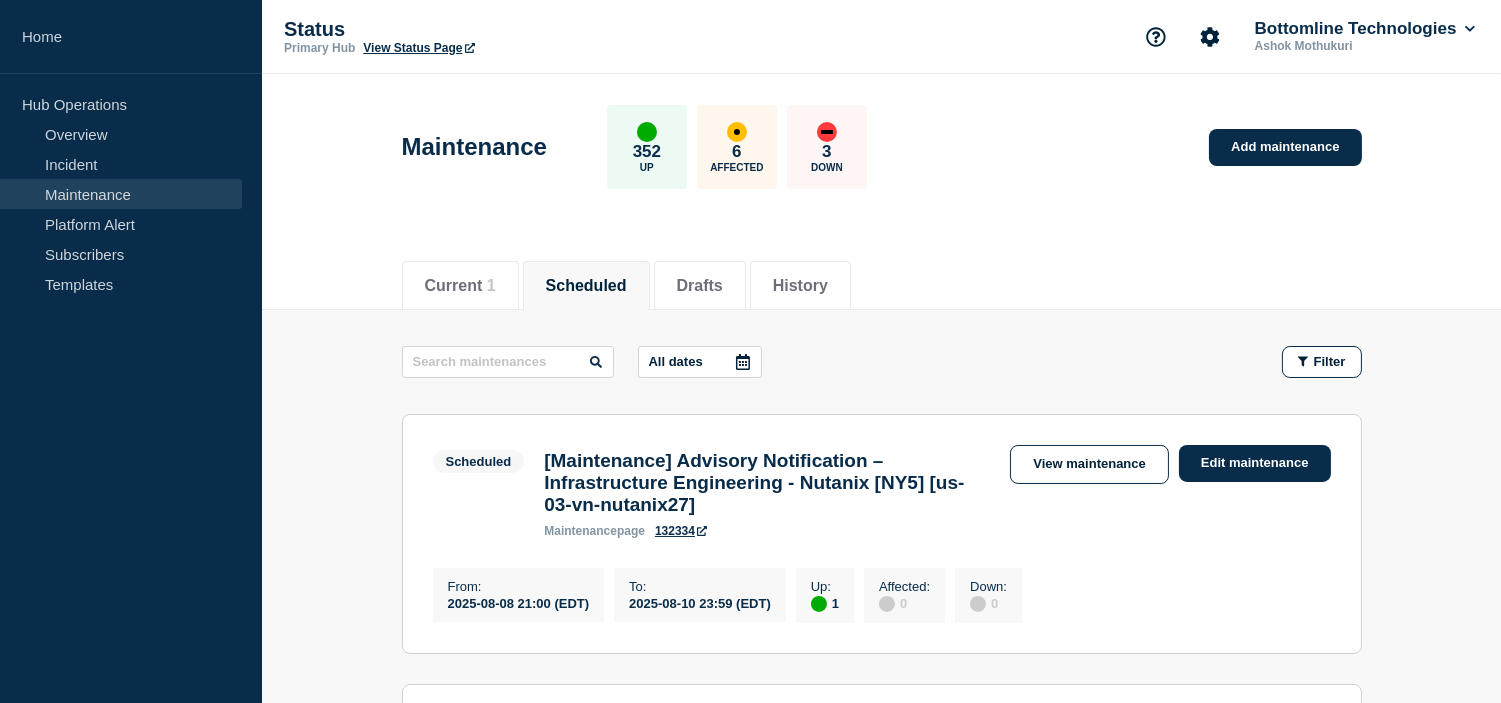 click on "All dates" at bounding box center (700, 362) 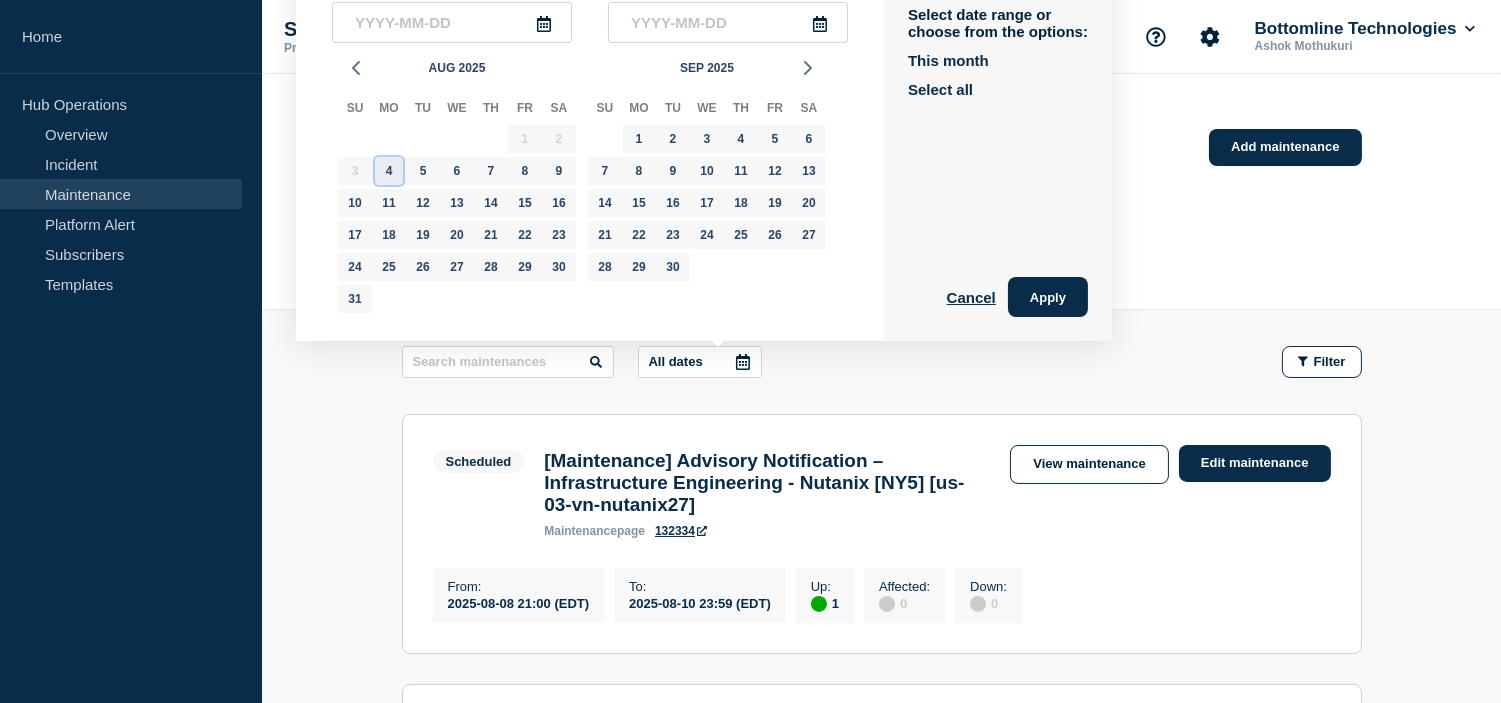 click on "4" 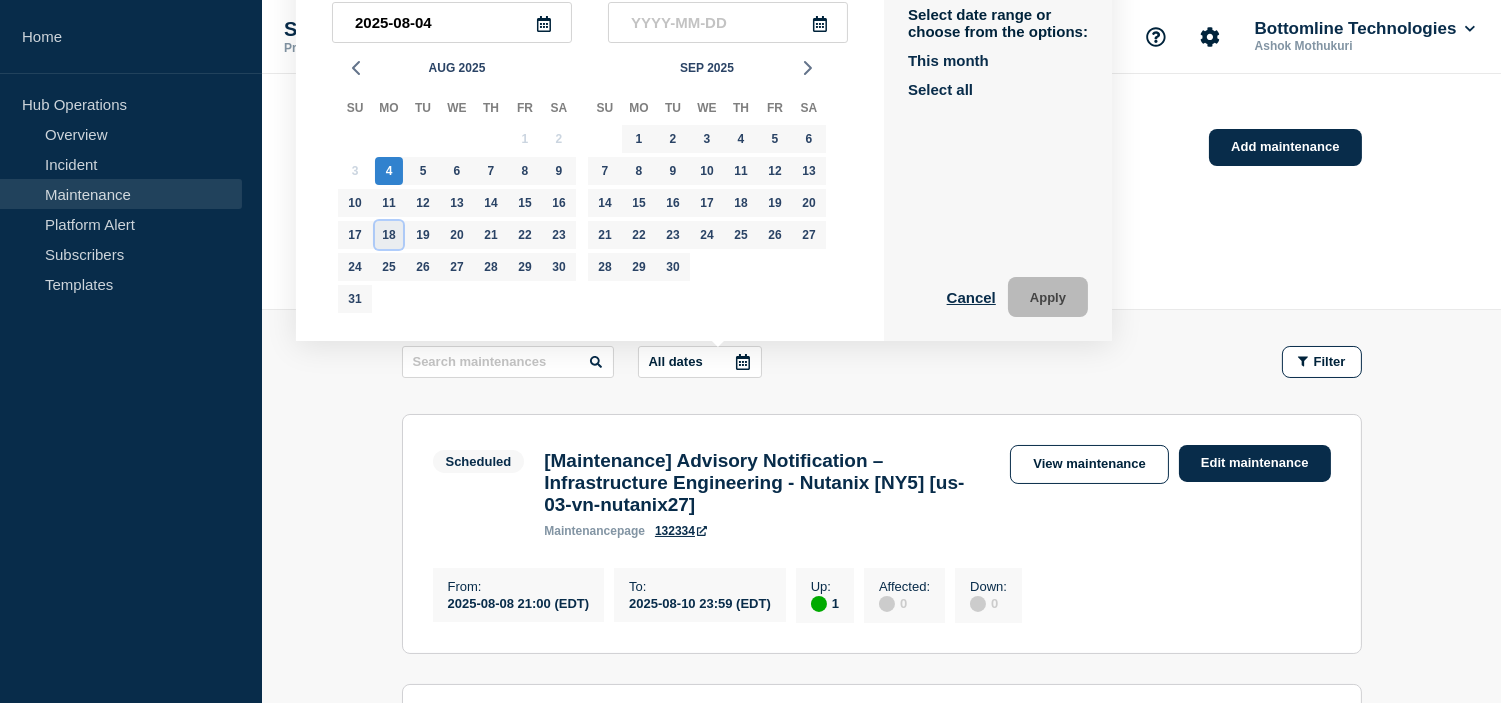 click on "18" 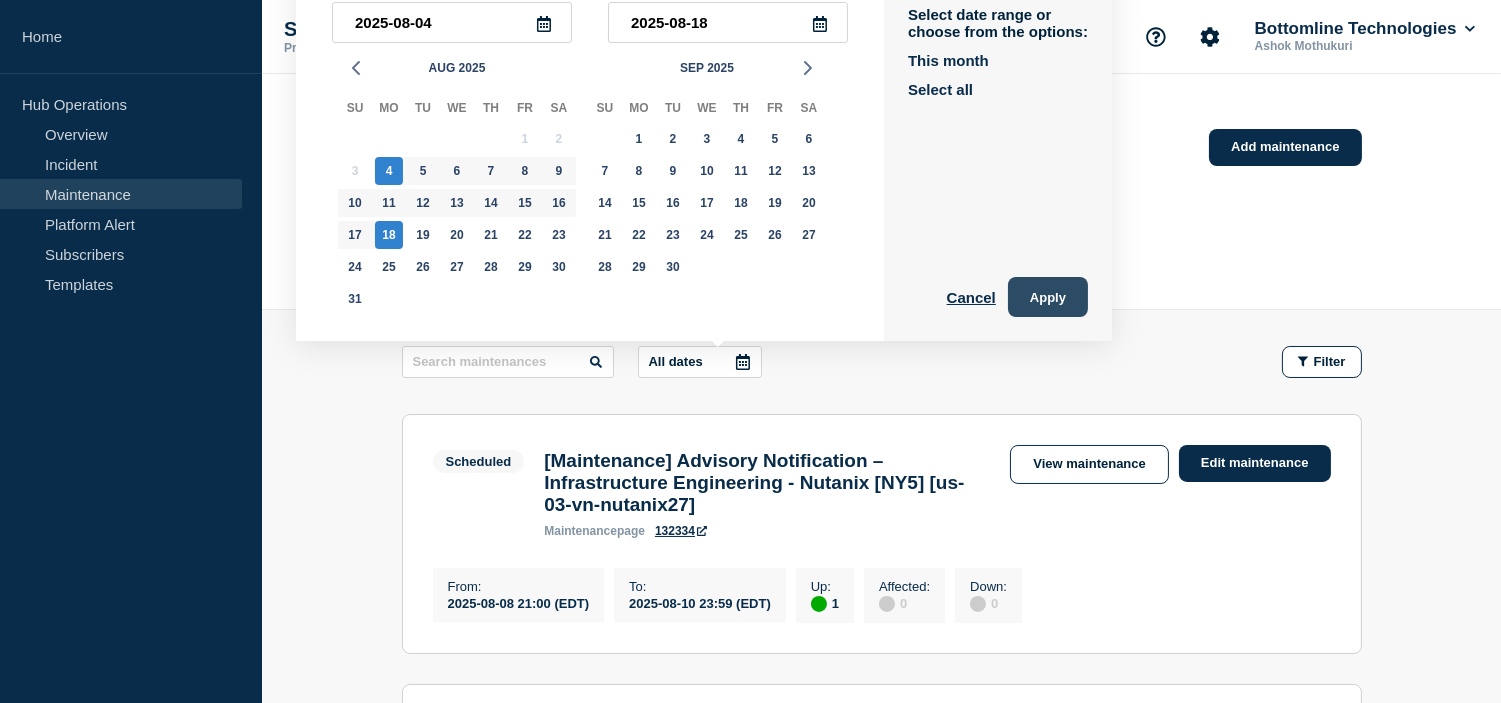 click on "Apply" at bounding box center (1048, 297) 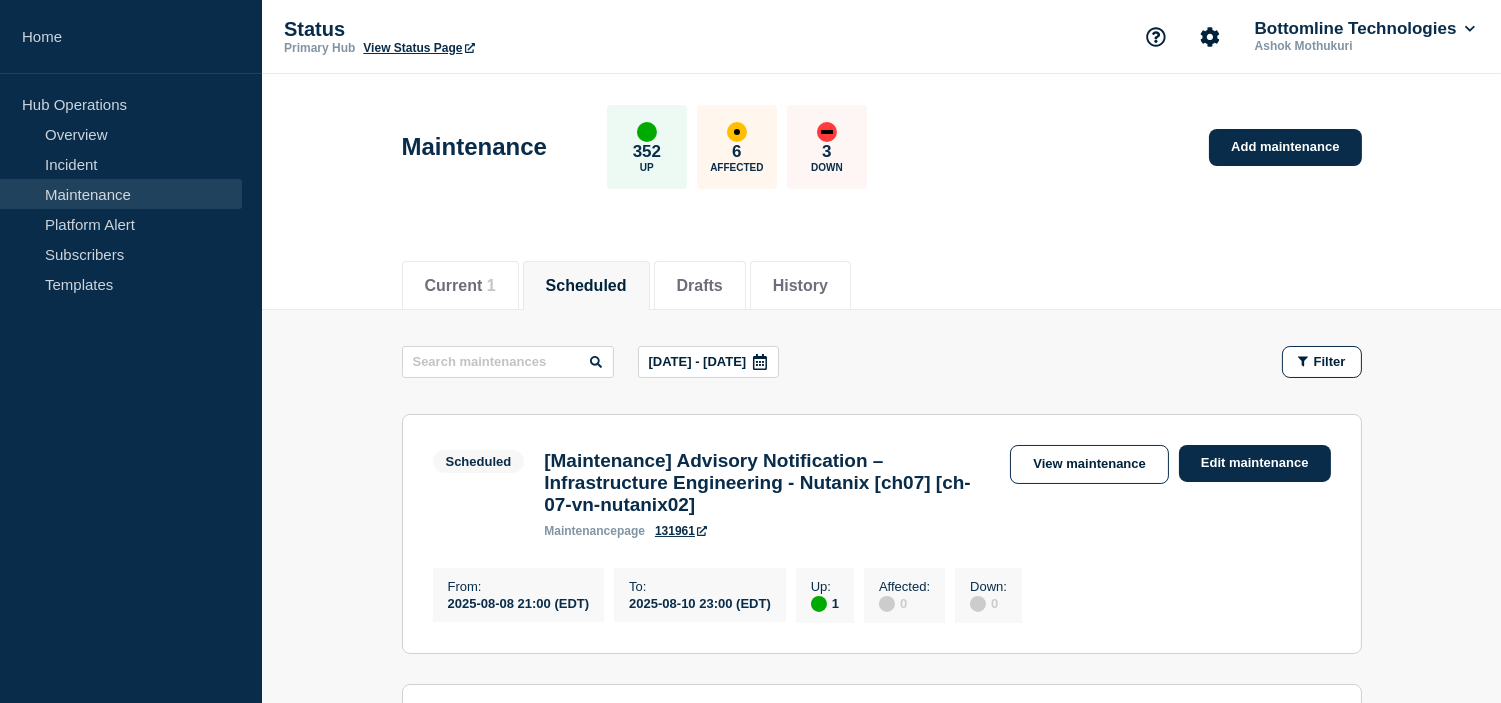 scroll, scrollTop: 111, scrollLeft: 0, axis: vertical 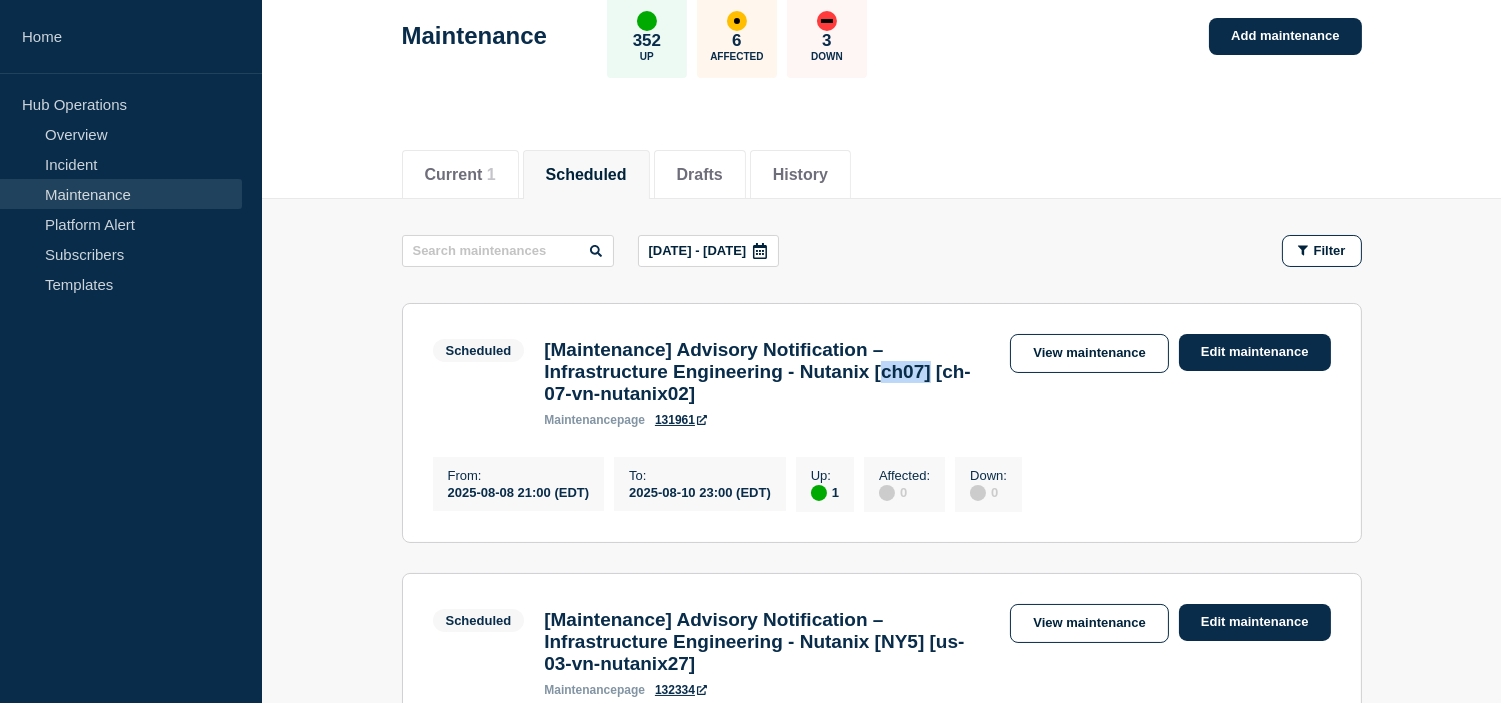 drag, startPoint x: 551, startPoint y: 407, endPoint x: 607, endPoint y: 407, distance: 56 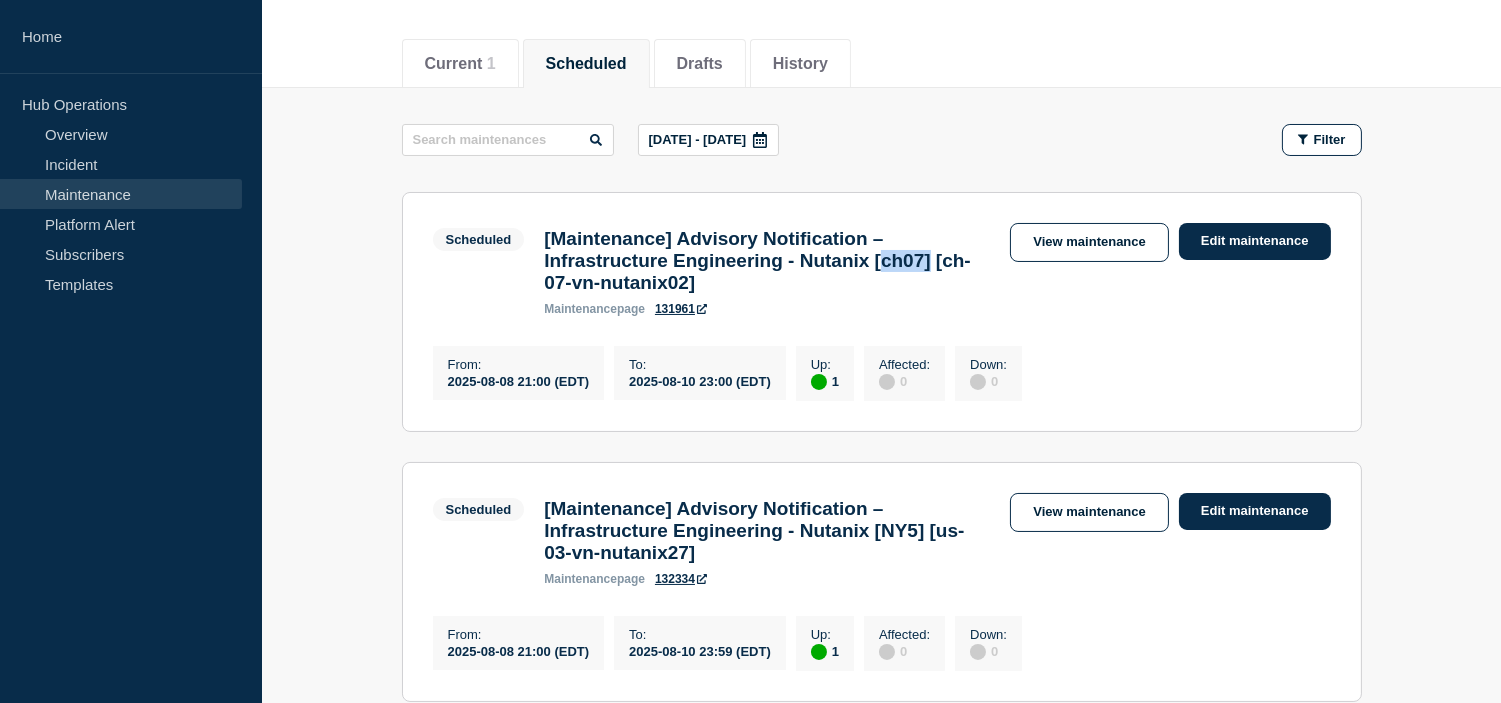 scroll, scrollTop: 333, scrollLeft: 0, axis: vertical 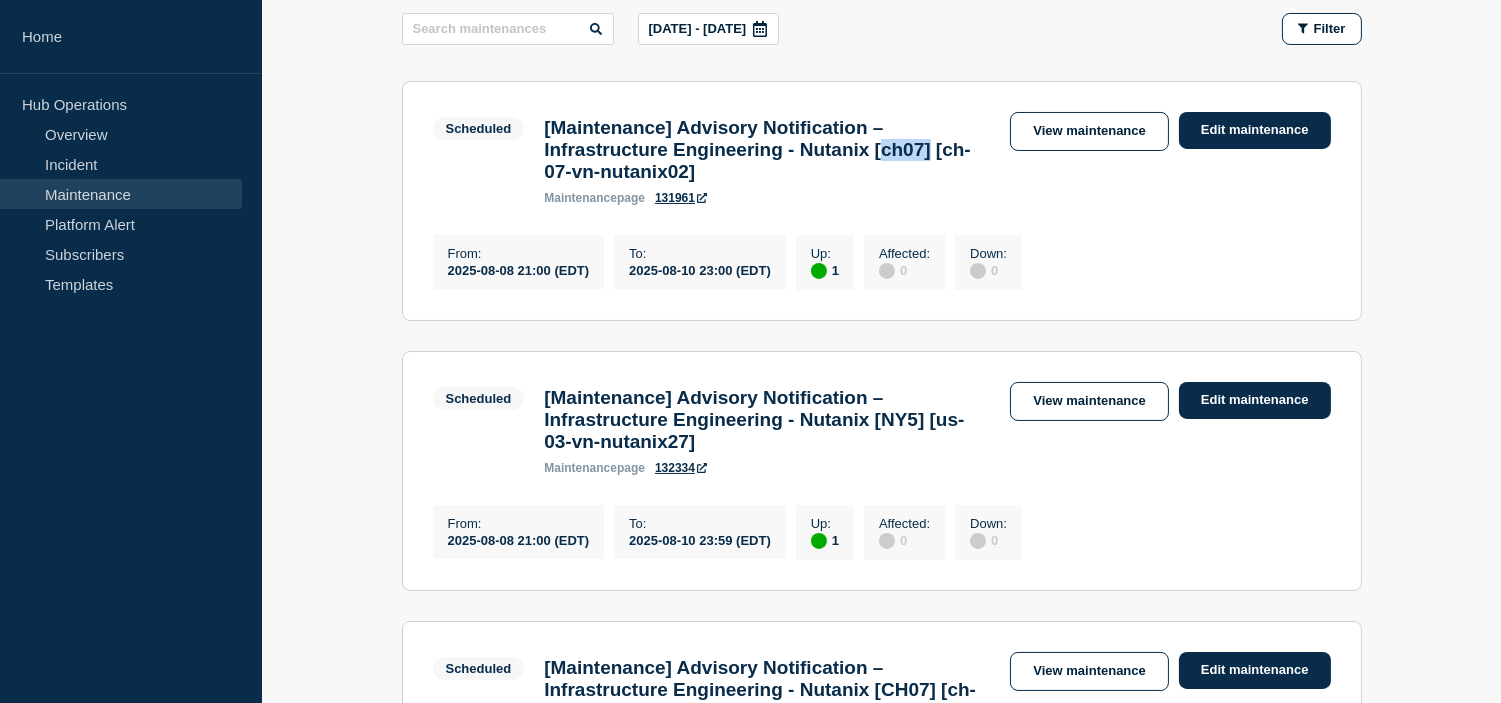 click on "[Maintenance] Advisory Notification – Infrastructure Engineering - Nutanix [ch07] [ch-07-vn-nutanix02]" at bounding box center [767, 150] 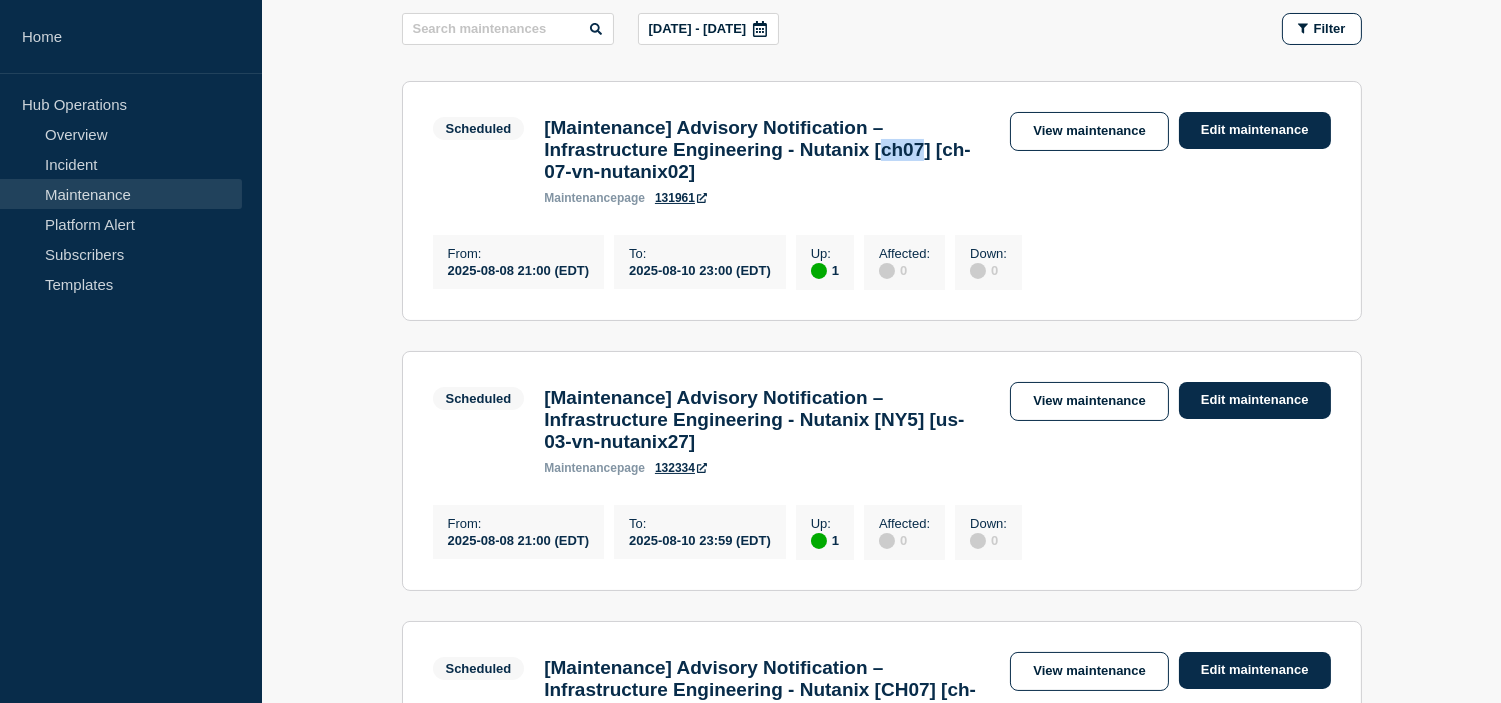 drag, startPoint x: 552, startPoint y: 183, endPoint x: 598, endPoint y: 185, distance: 46.043457 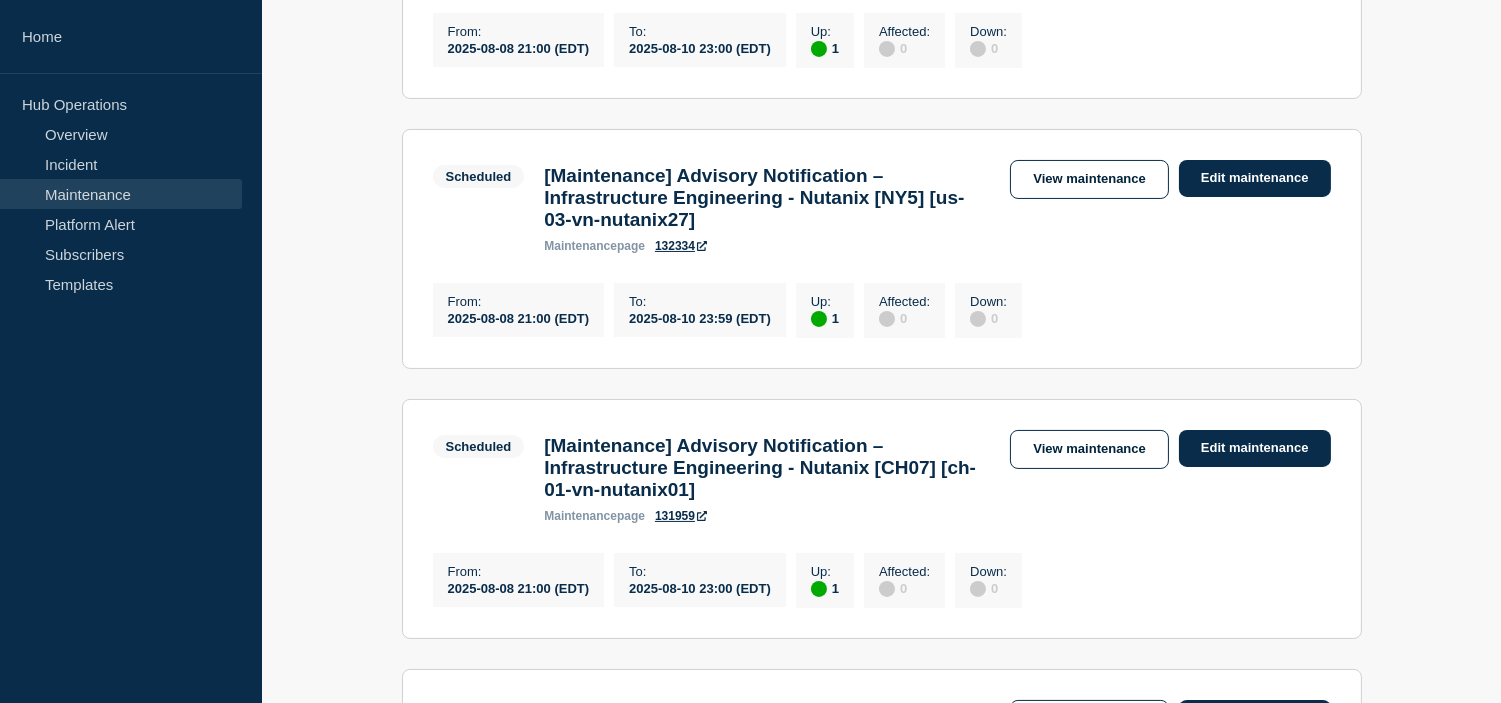 scroll, scrollTop: 444, scrollLeft: 0, axis: vertical 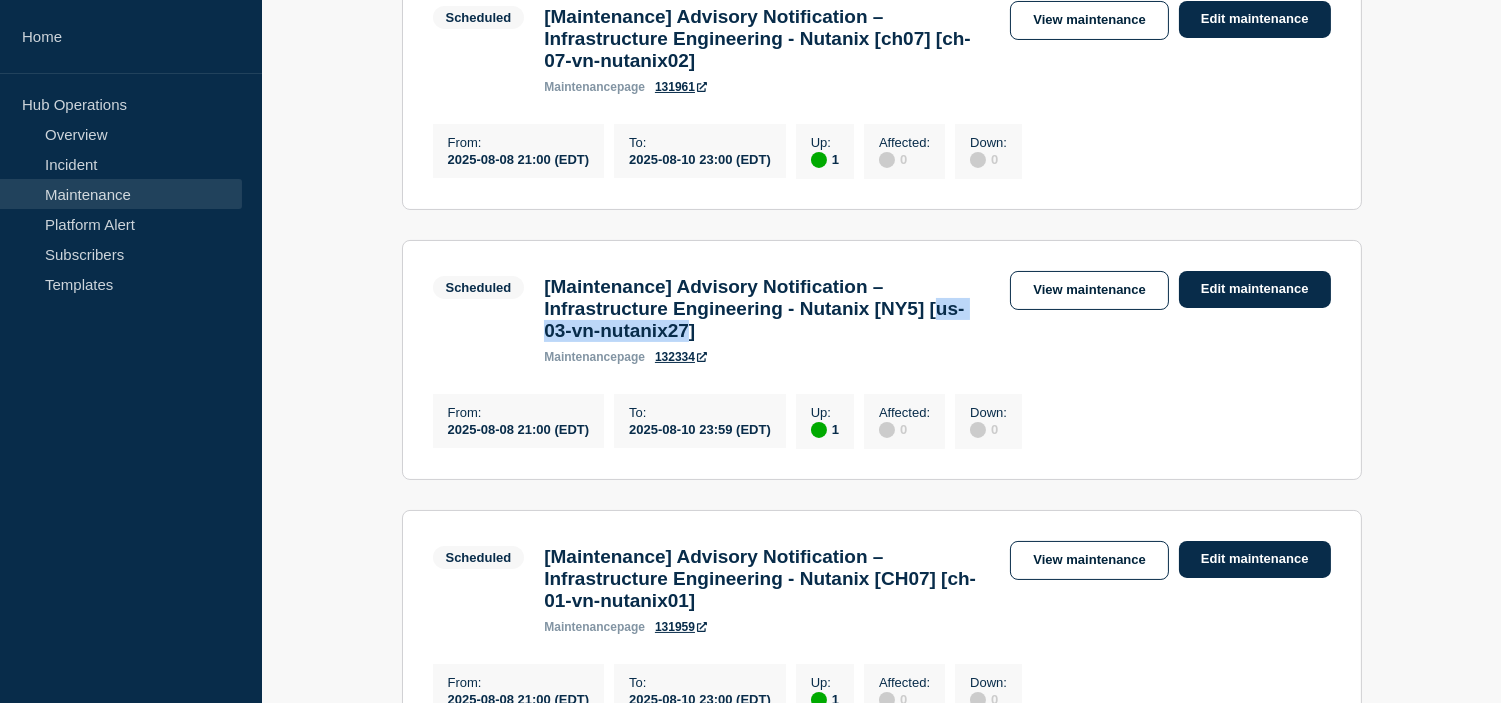 drag, startPoint x: 551, startPoint y: 354, endPoint x: 743, endPoint y: 361, distance: 192.12756 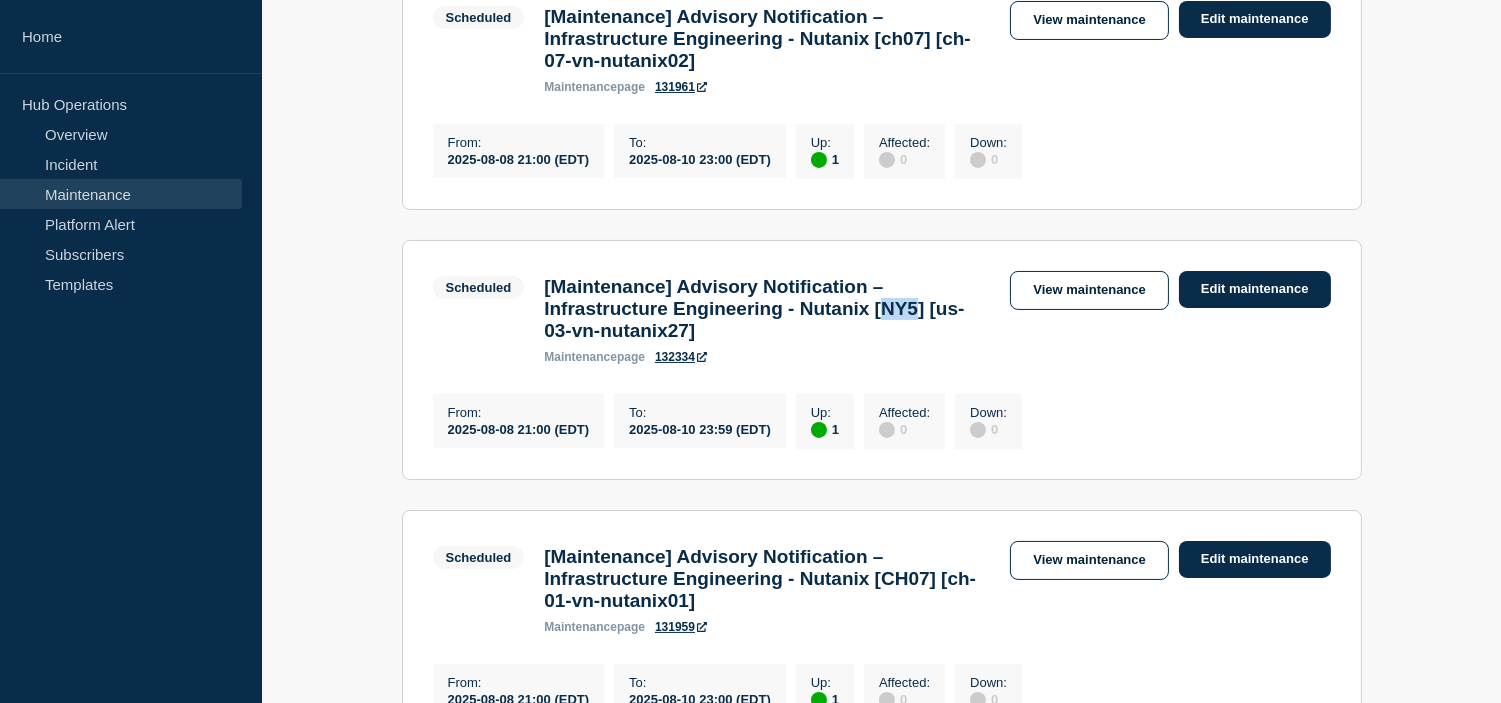 drag, startPoint x: 933, startPoint y: 333, endPoint x: 972, endPoint y: 332, distance: 39.012817 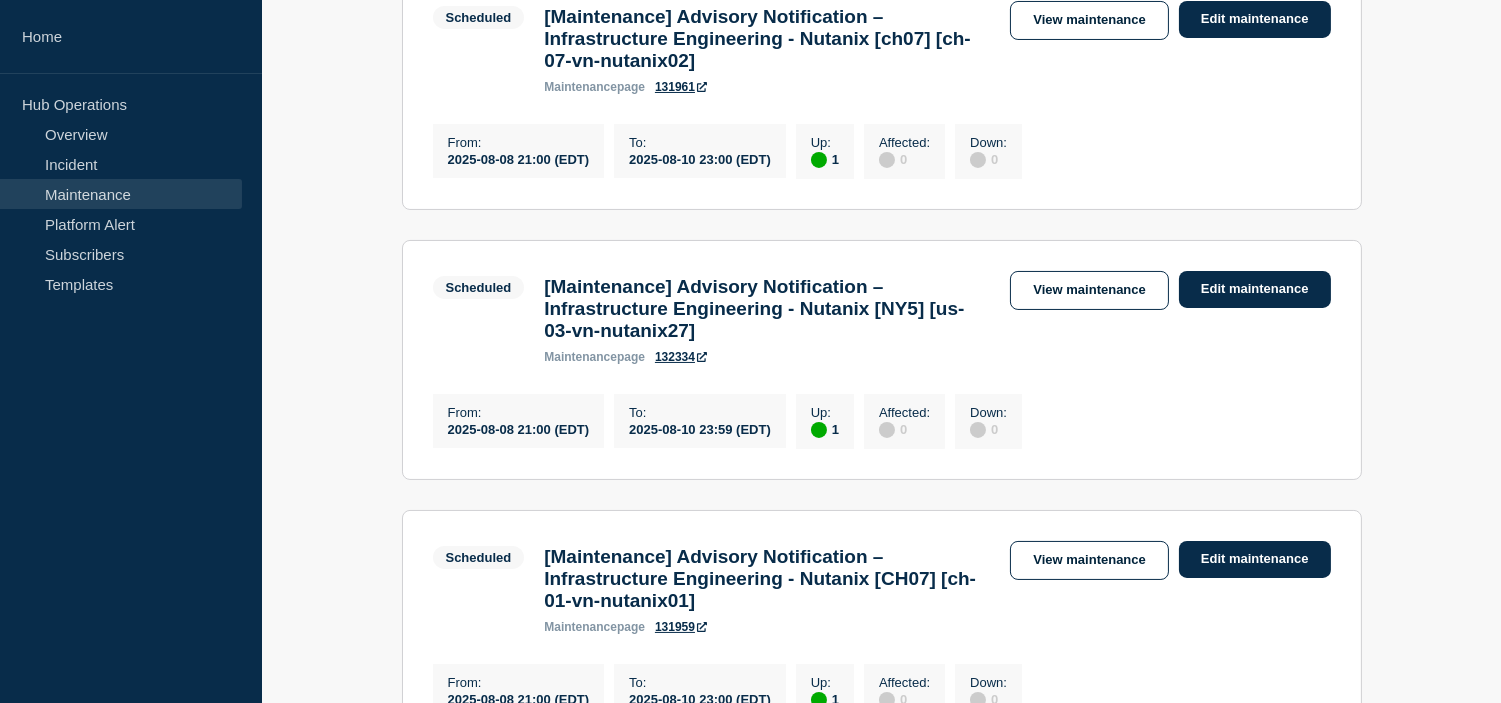 click on "[Maintenance] Advisory Notification – Infrastructure Engineering - Nutanix [NY5] [us-03-vn-nutanix27]" at bounding box center [767, 309] 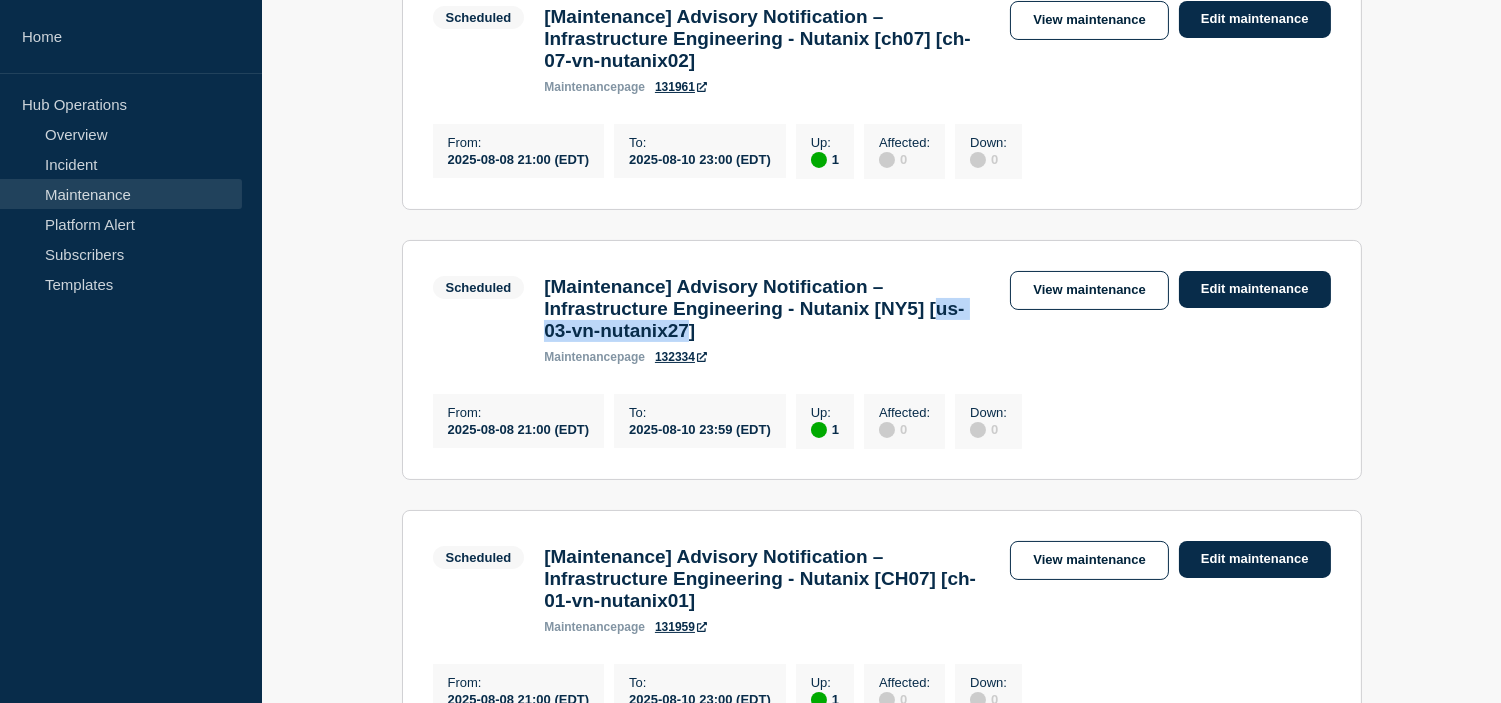 drag, startPoint x: 556, startPoint y: 355, endPoint x: 748, endPoint y: 357, distance: 192.01042 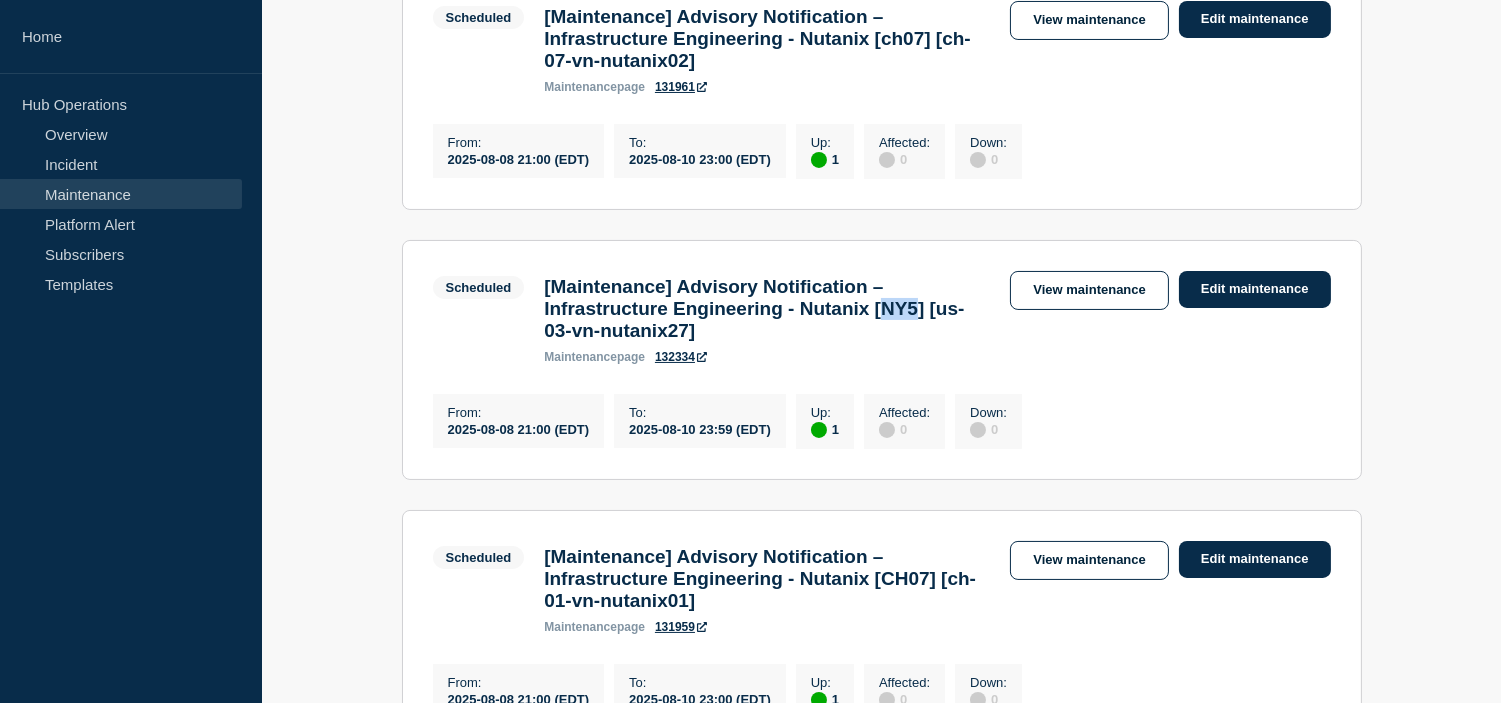 drag, startPoint x: 934, startPoint y: 333, endPoint x: 980, endPoint y: 333, distance: 46 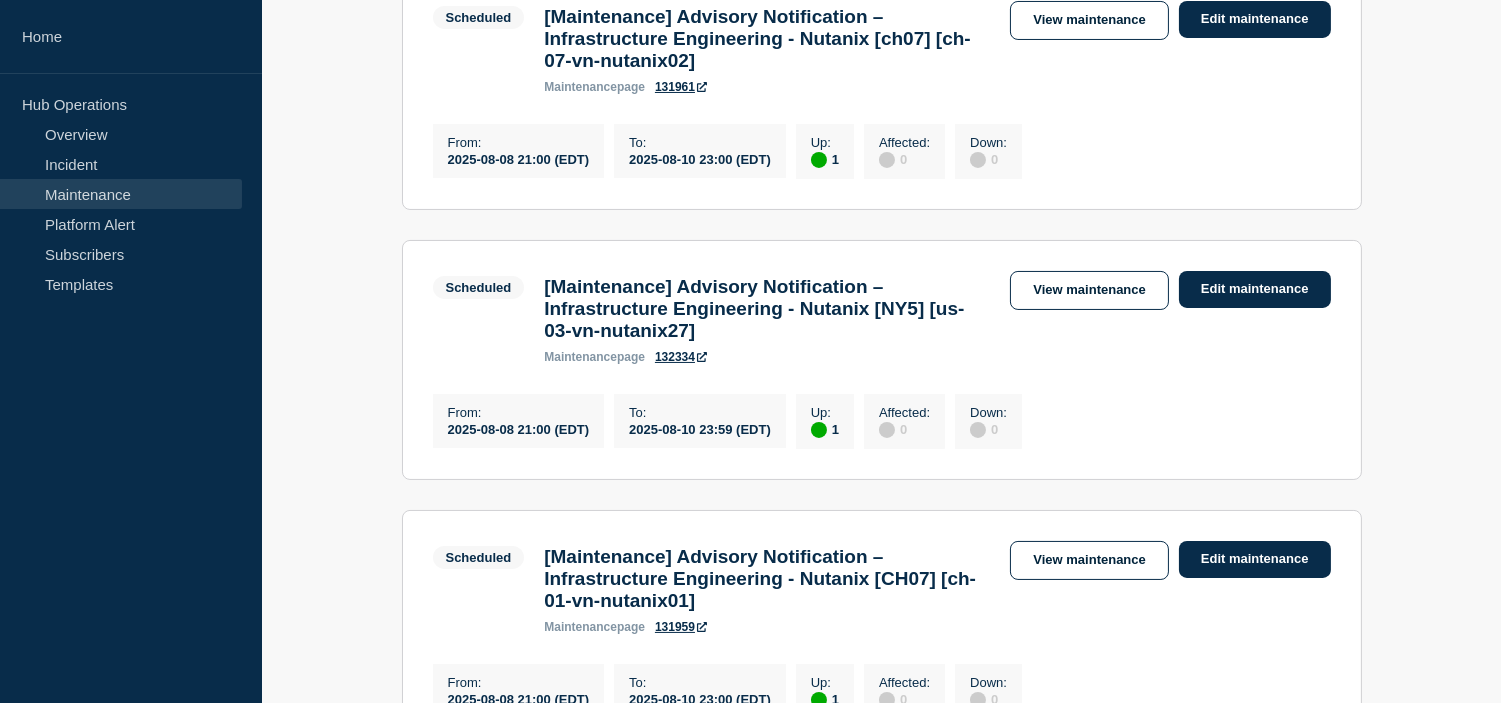 click on "[Maintenance] Advisory Notification – Infrastructure Engineering - Nutanix [NY5] [us-03-vn-nutanix27]" at bounding box center (767, 309) 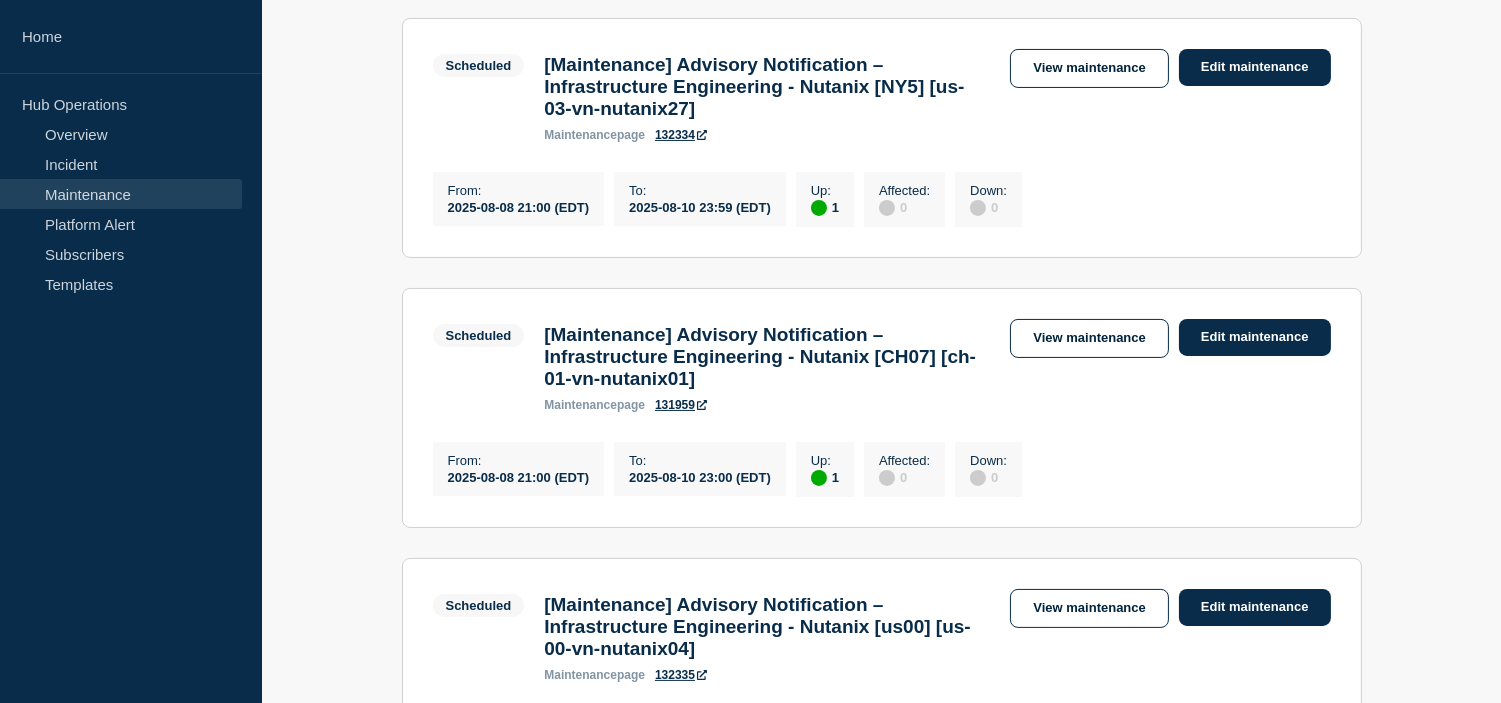 scroll, scrollTop: 777, scrollLeft: 0, axis: vertical 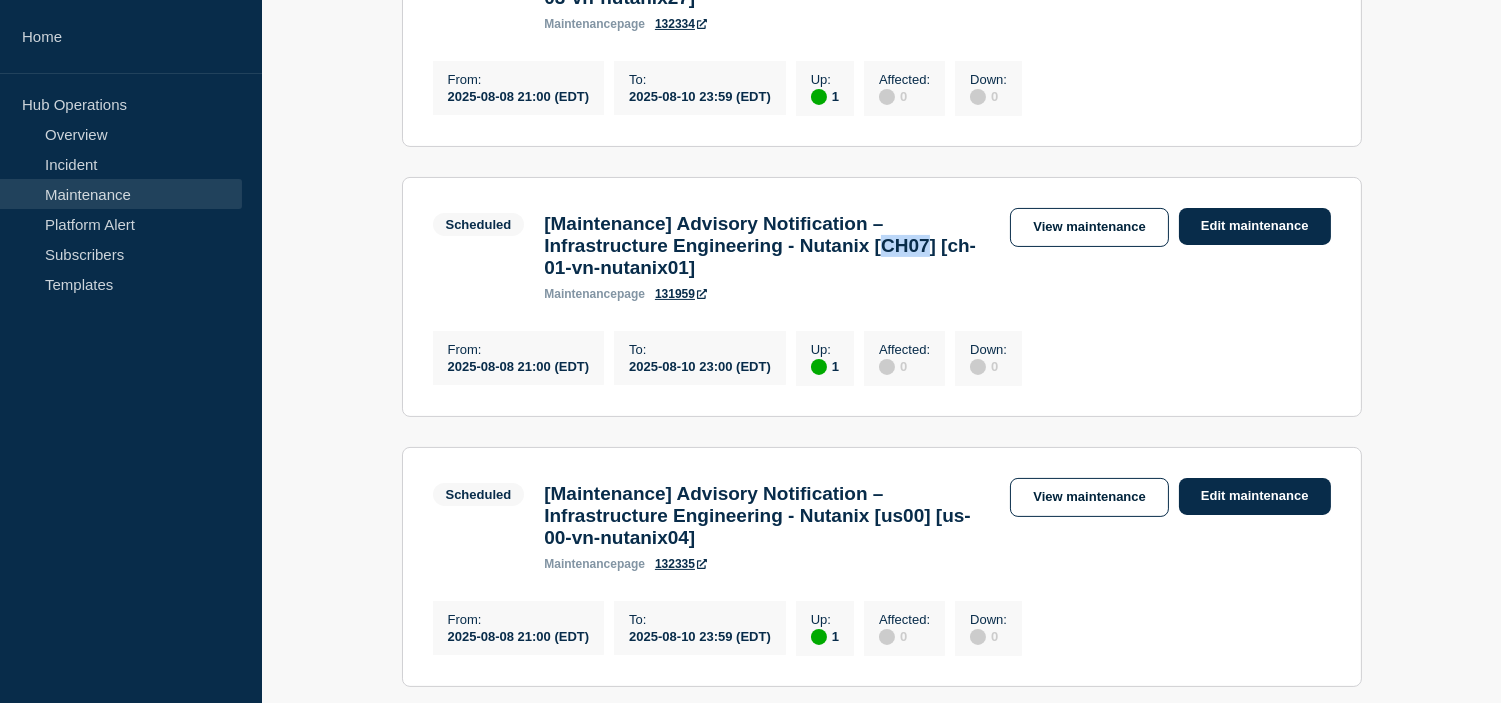 drag, startPoint x: 555, startPoint y: 306, endPoint x: 612, endPoint y: 308, distance: 57.035076 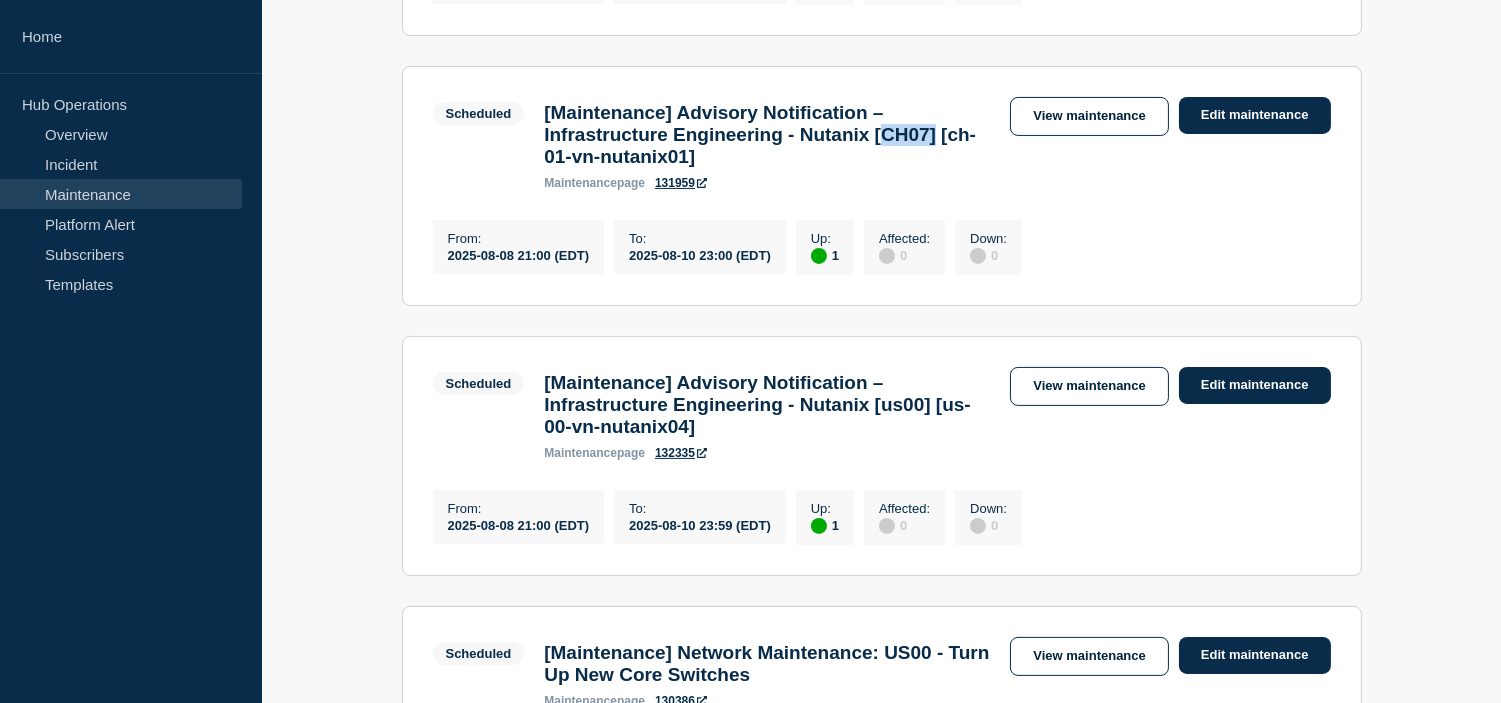 scroll, scrollTop: 1000, scrollLeft: 0, axis: vertical 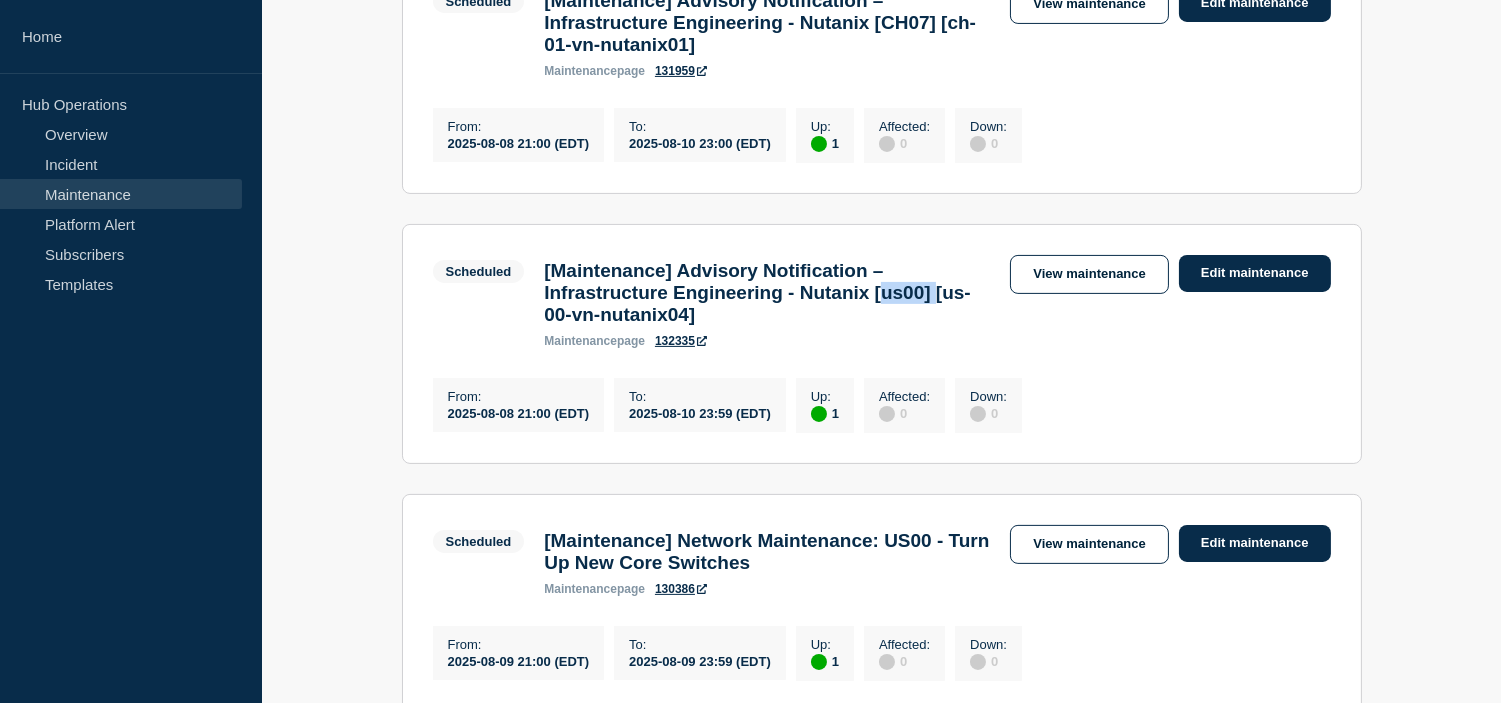 drag, startPoint x: 555, startPoint y: 373, endPoint x: 612, endPoint y: 375, distance: 57.035076 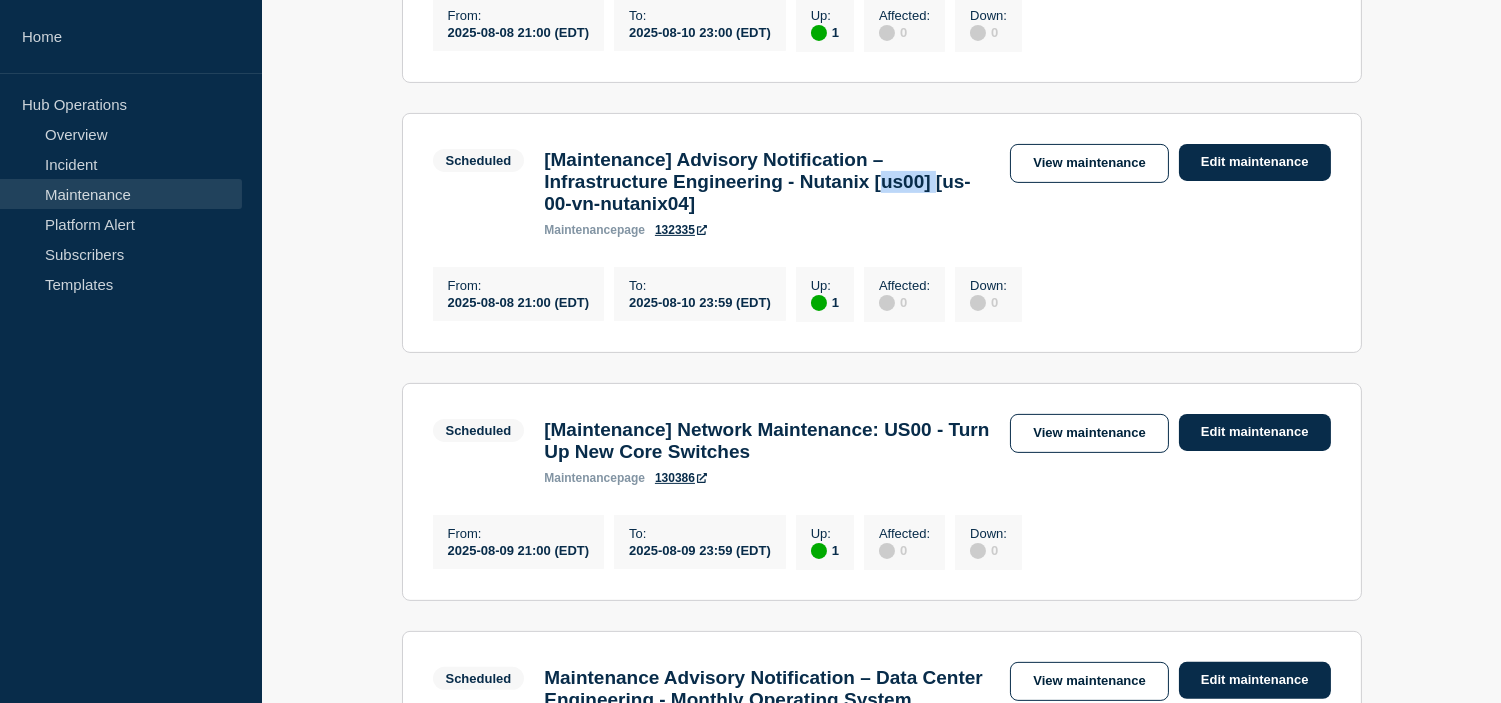 scroll, scrollTop: 1222, scrollLeft: 0, axis: vertical 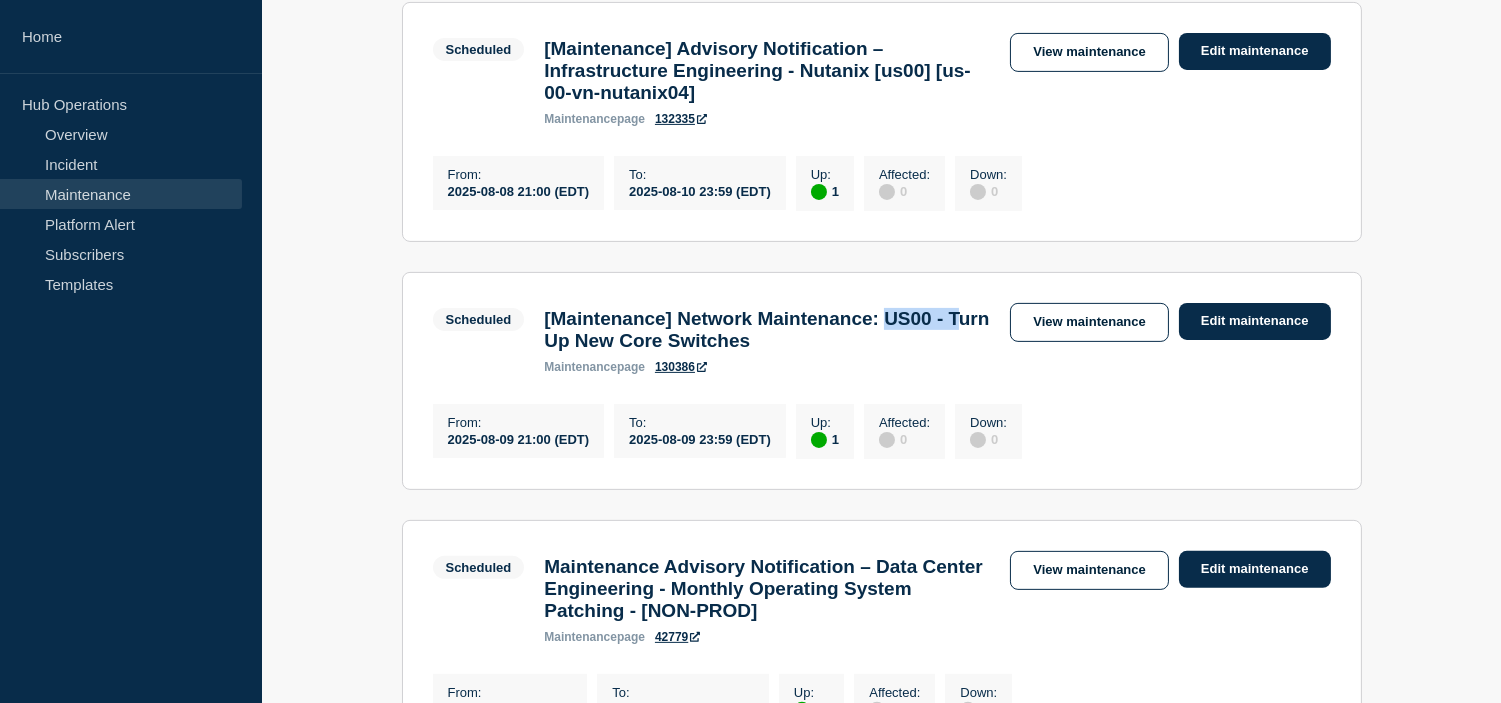 drag, startPoint x: 543, startPoint y: 405, endPoint x: 628, endPoint y: 404, distance: 85.00588 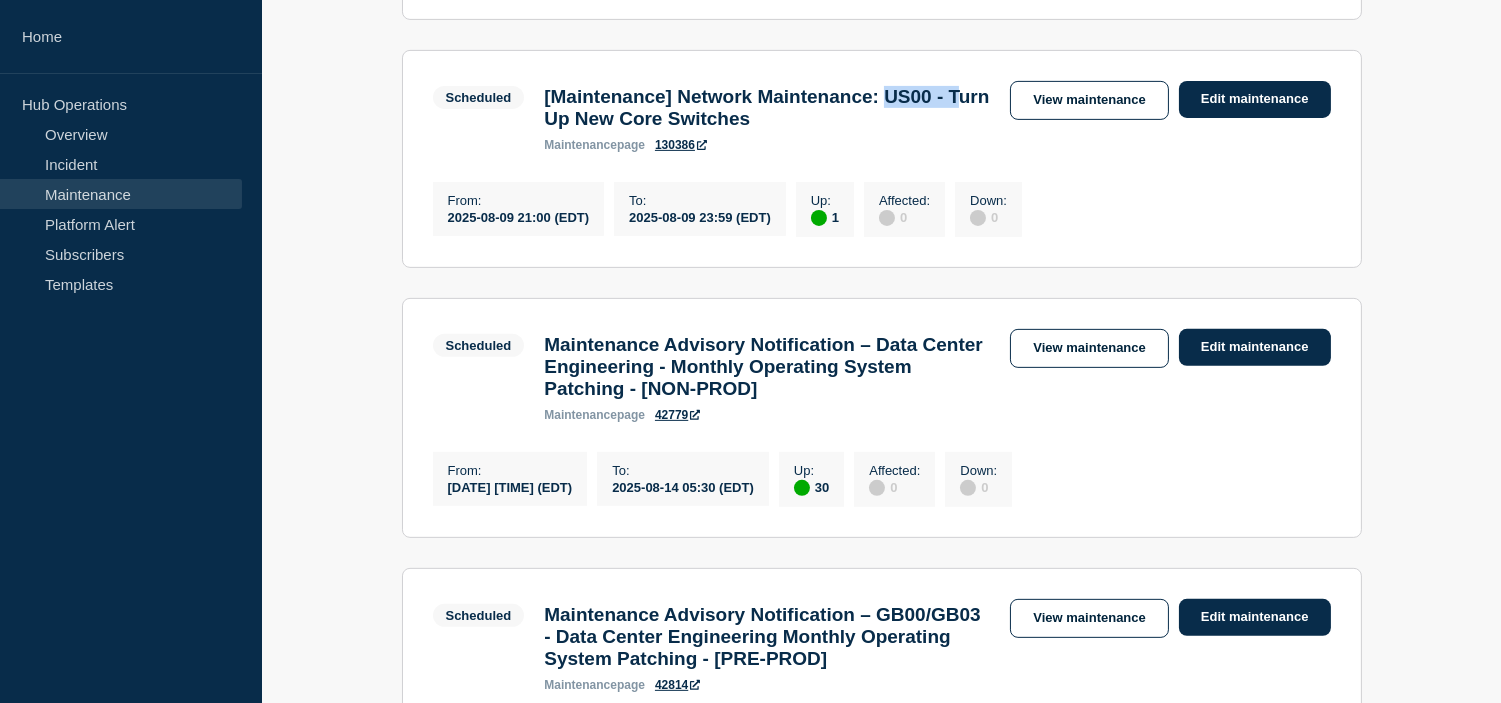 drag, startPoint x: 765, startPoint y: 453, endPoint x: 833, endPoint y: 494, distance: 79.40403 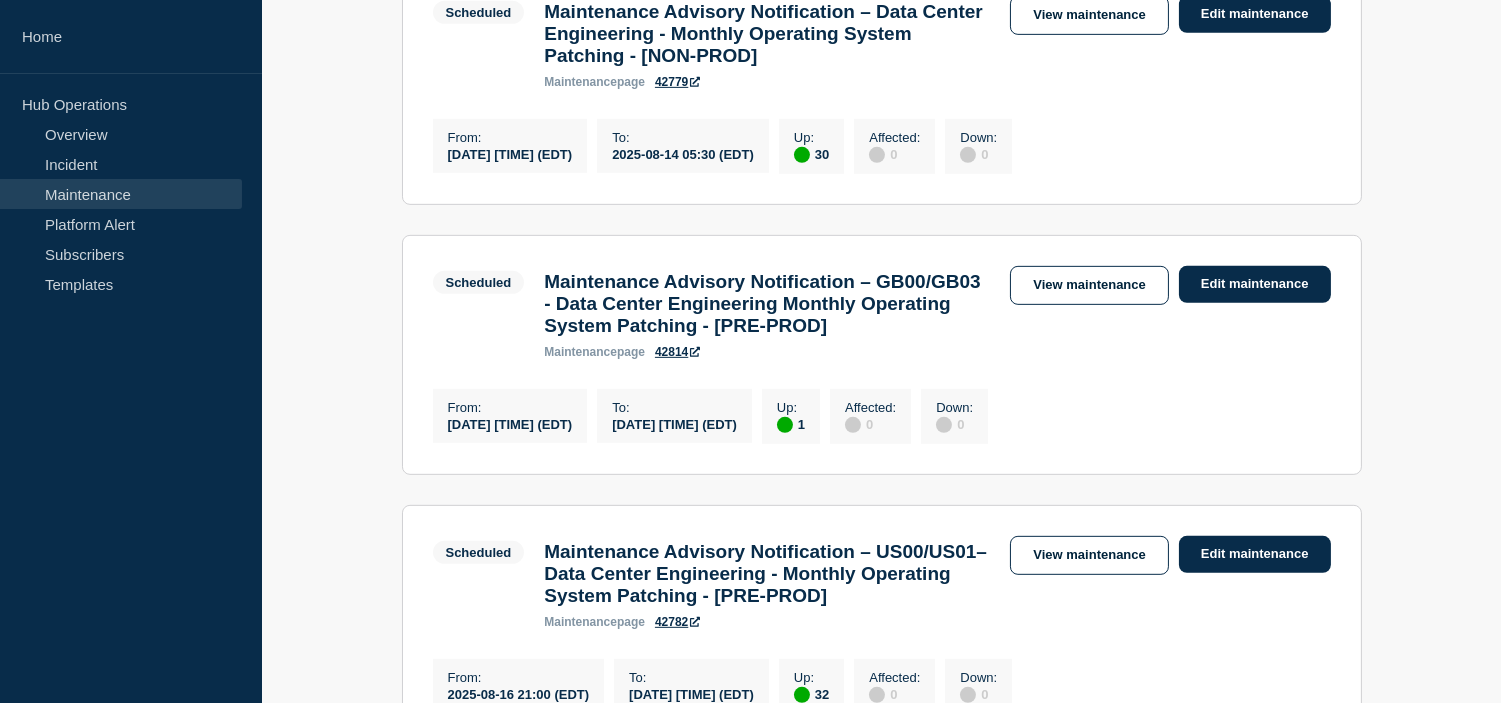 scroll, scrollTop: 1888, scrollLeft: 0, axis: vertical 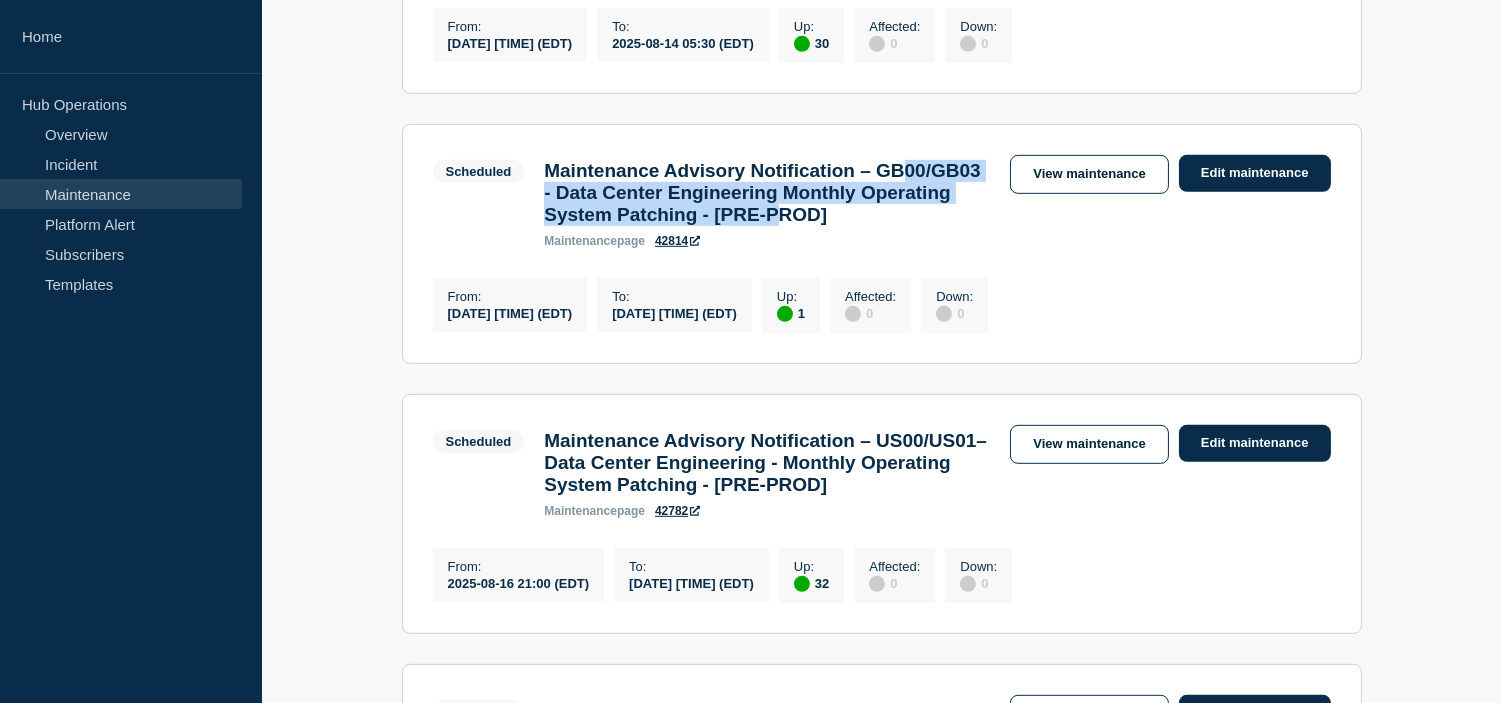 drag, startPoint x: 578, startPoint y: 277, endPoint x: 617, endPoint y: 338, distance: 72.40166 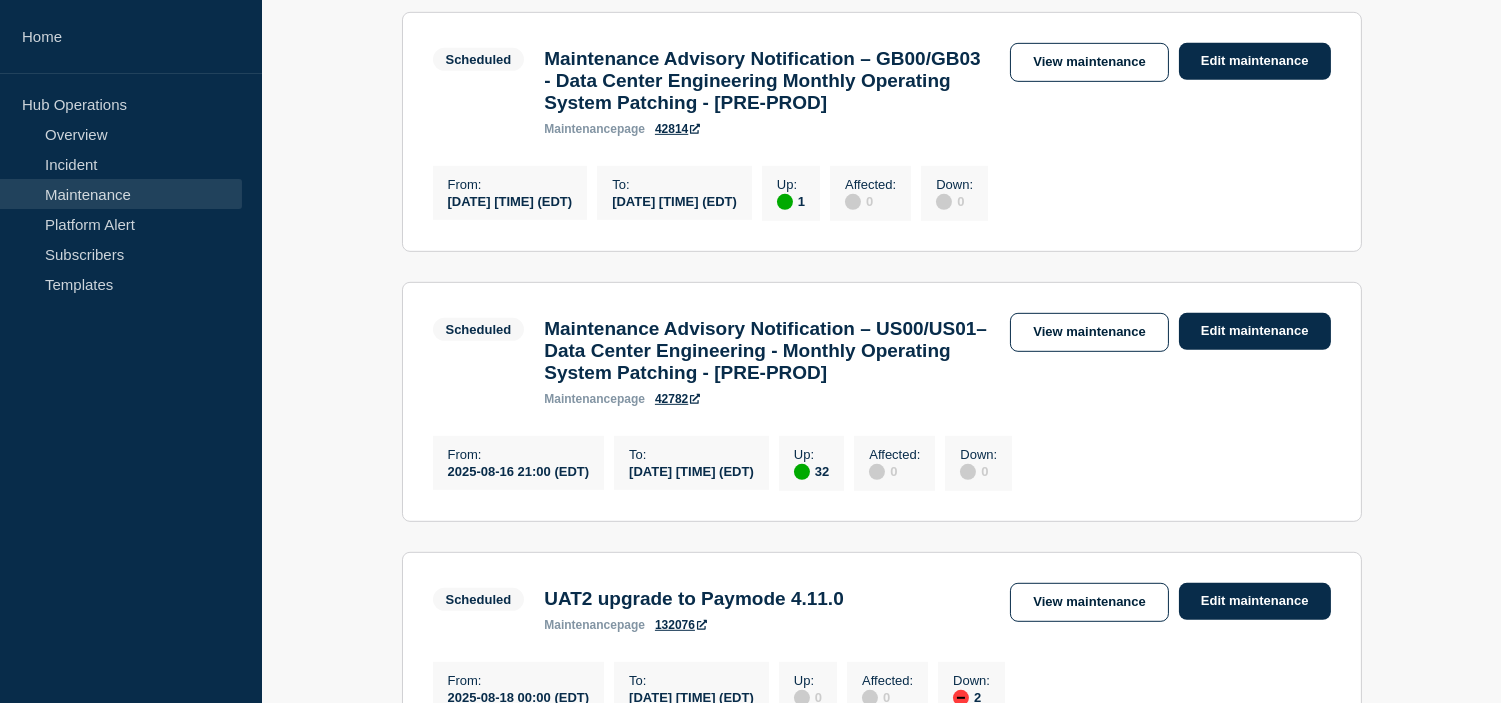 scroll, scrollTop: 2222, scrollLeft: 0, axis: vertical 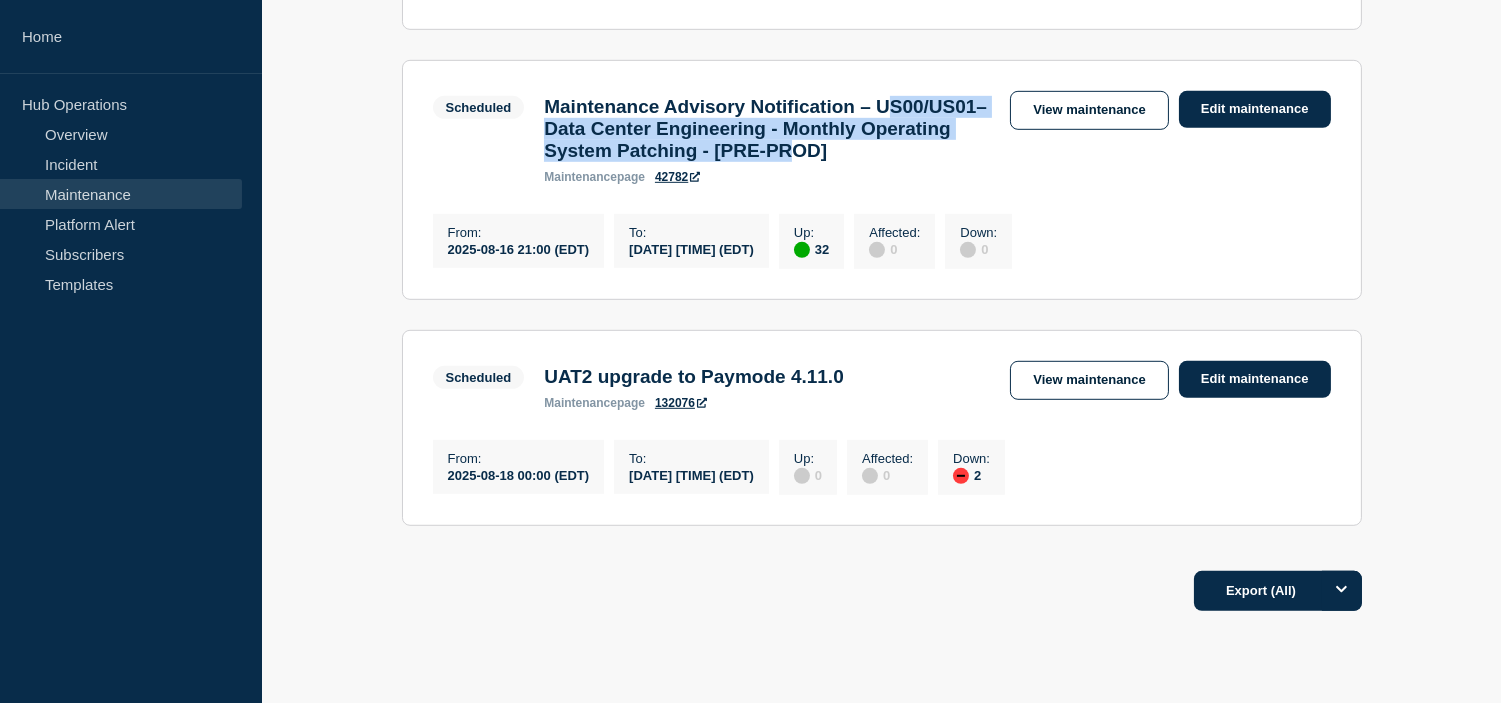drag, startPoint x: 566, startPoint y: 270, endPoint x: 623, endPoint y: 324, distance: 78.51752 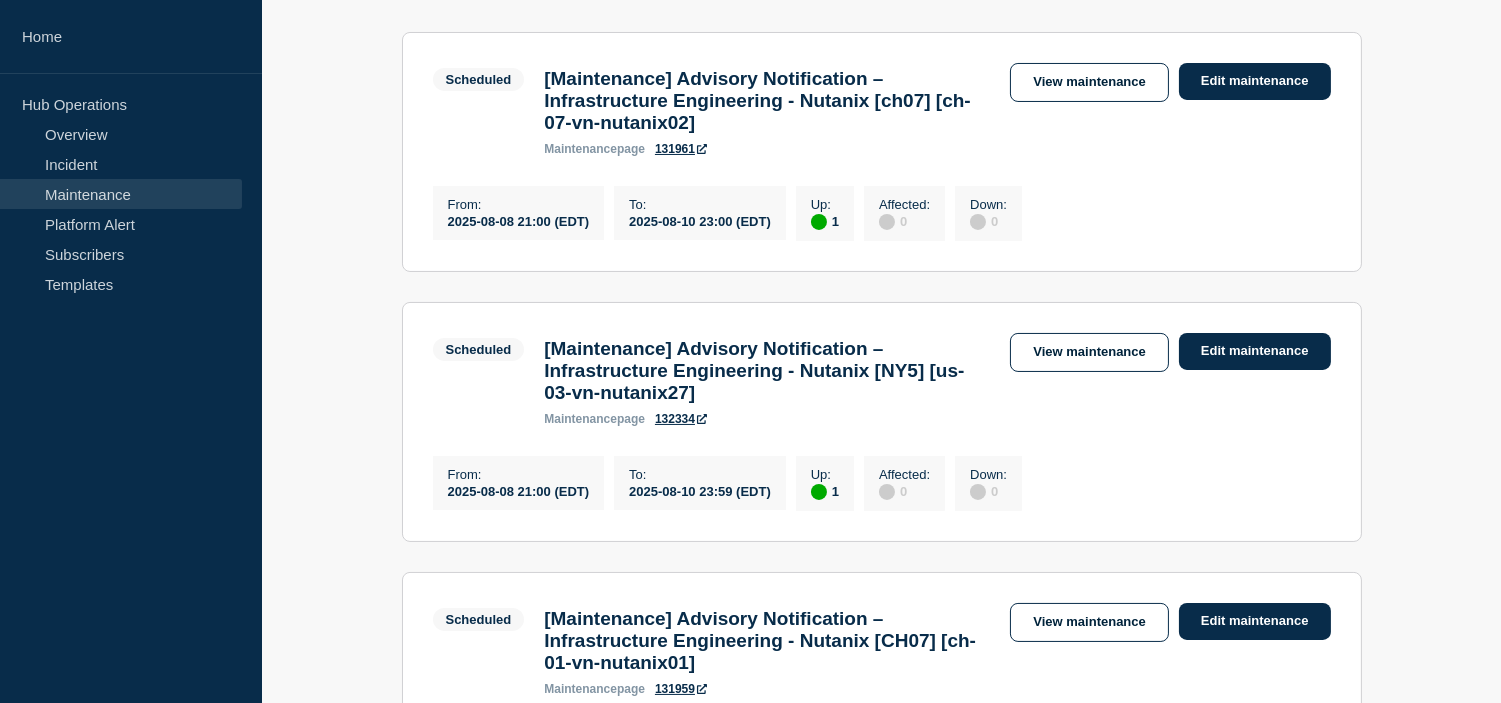scroll, scrollTop: 493, scrollLeft: 0, axis: vertical 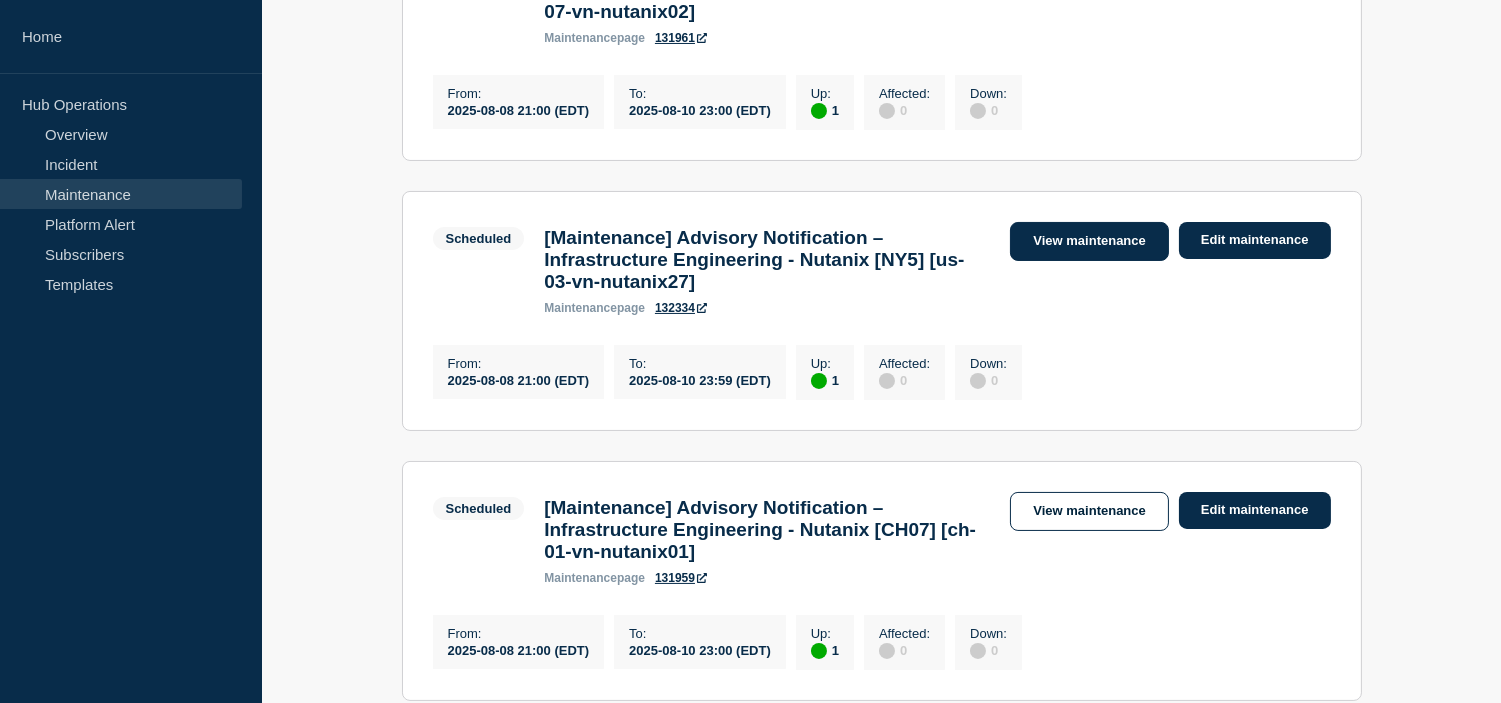 click on "View maintenance" at bounding box center (1089, 241) 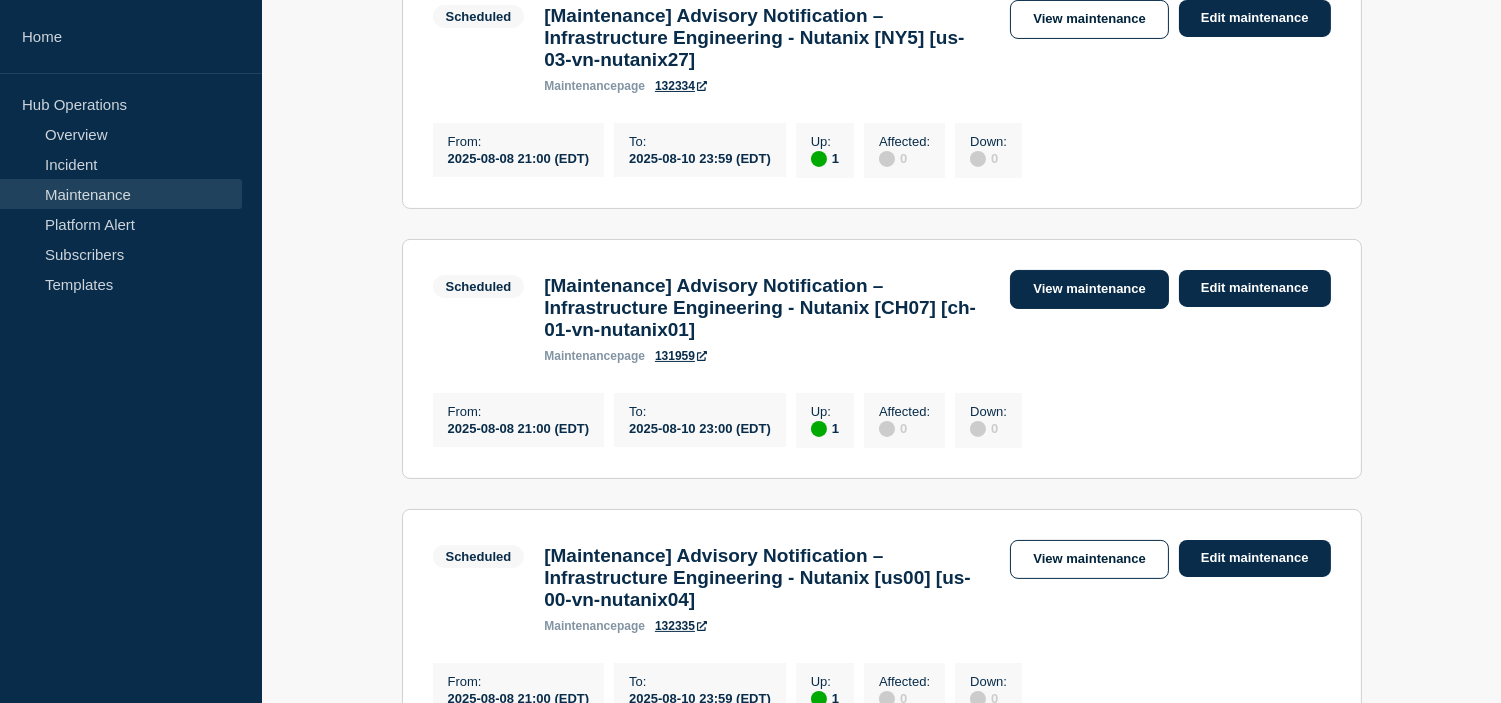 scroll, scrollTop: 826, scrollLeft: 0, axis: vertical 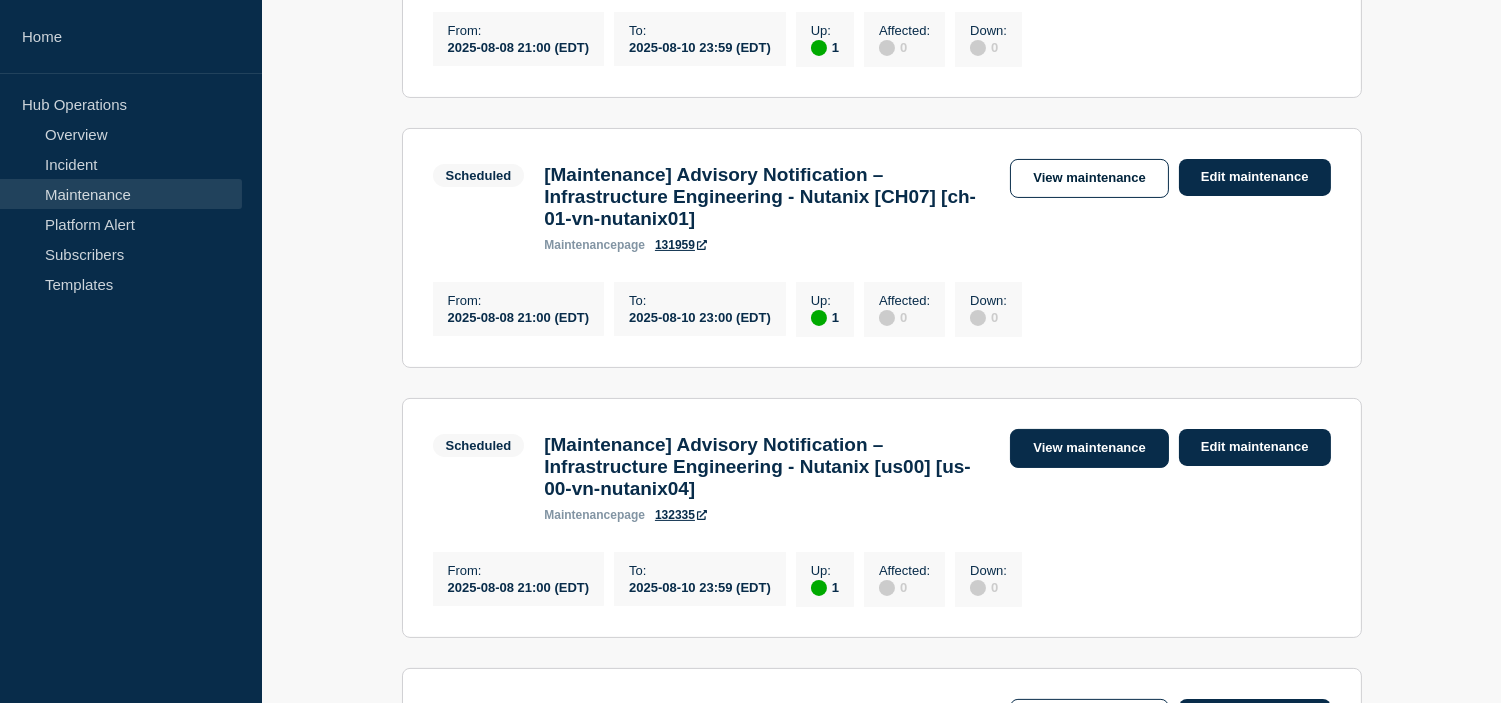 click on "View maintenance" at bounding box center [1089, 448] 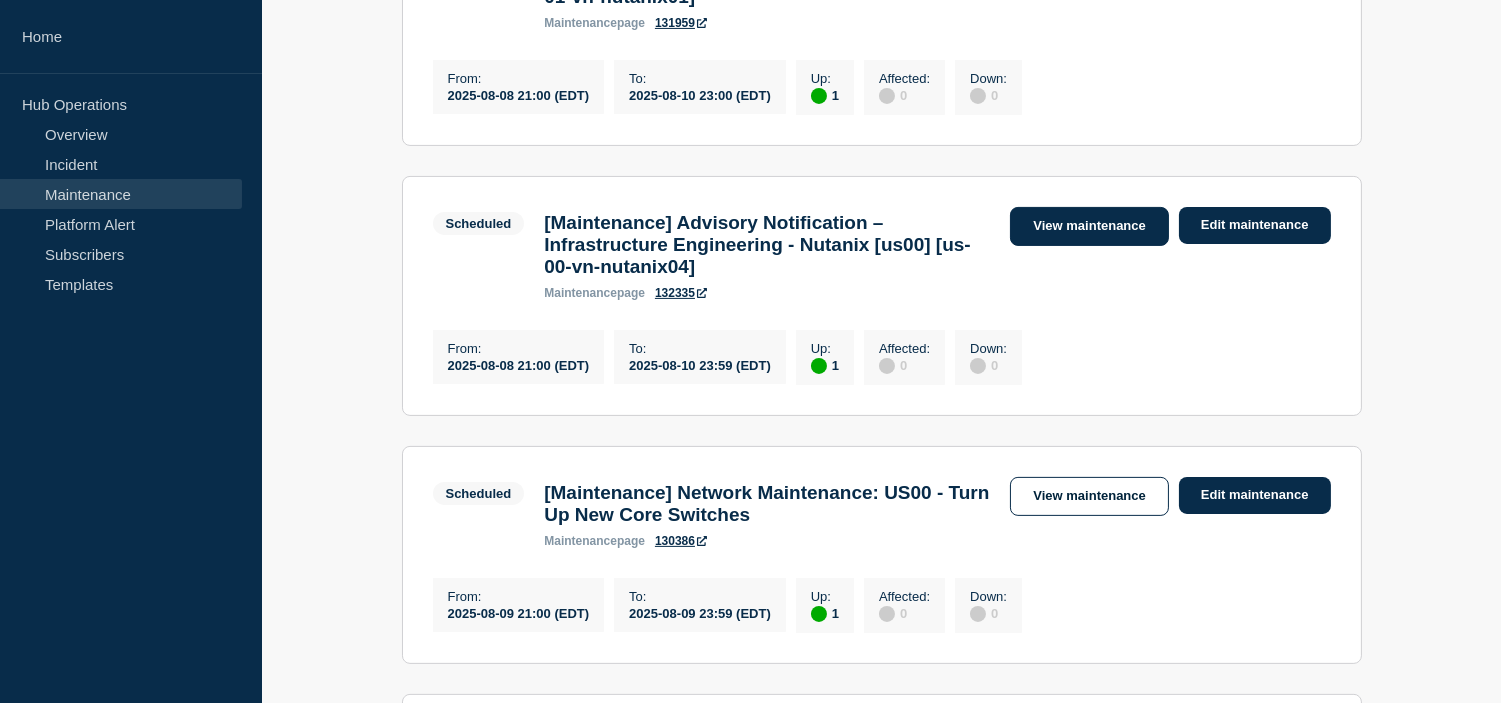 scroll, scrollTop: 1160, scrollLeft: 0, axis: vertical 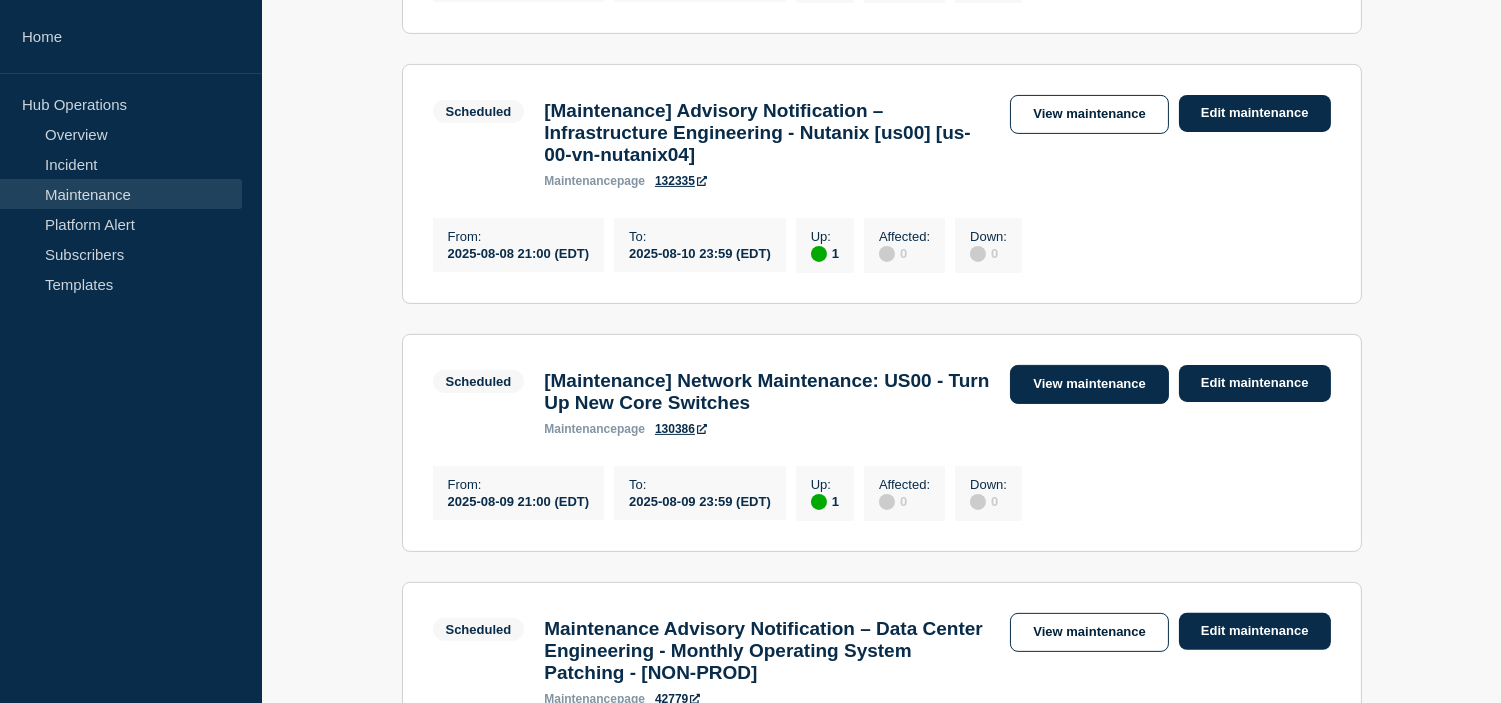 click on "View maintenance" at bounding box center (1089, 384) 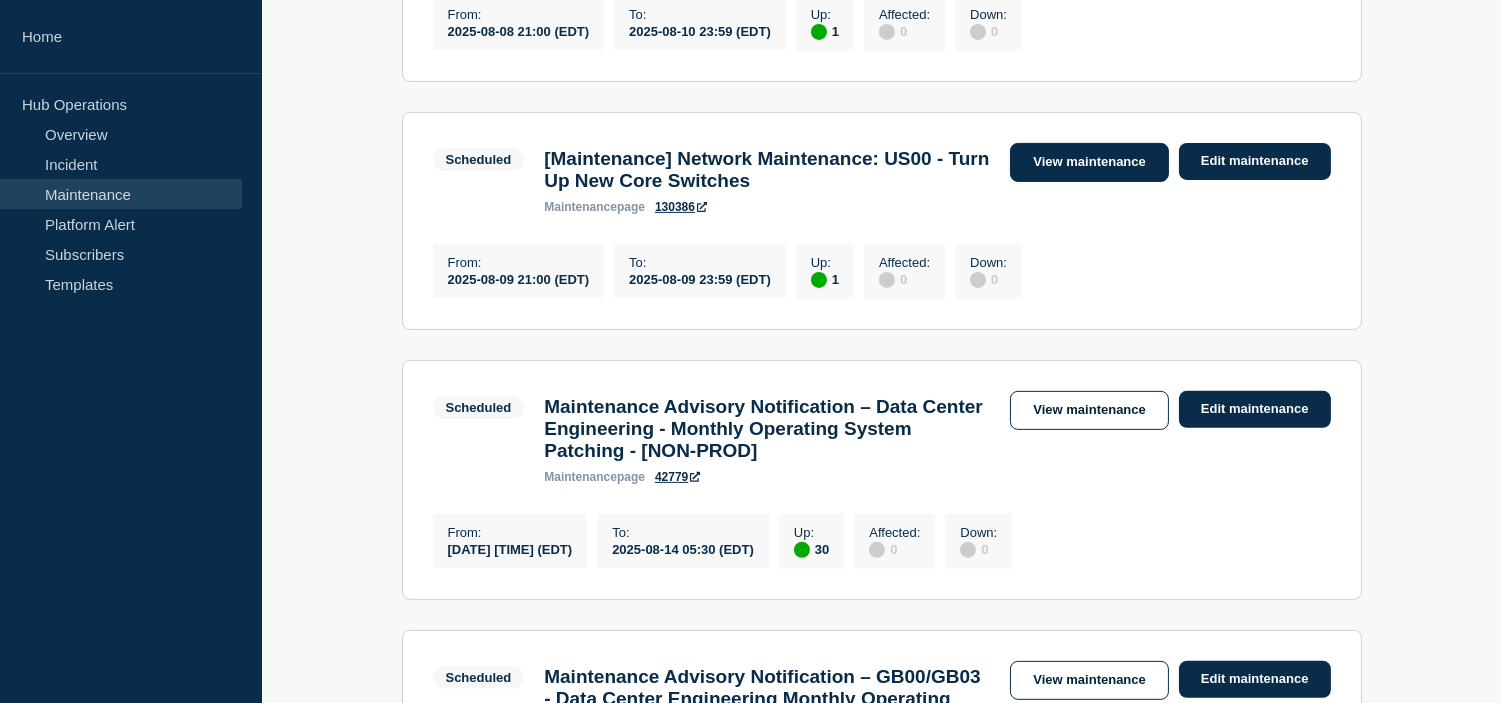scroll, scrollTop: 1493, scrollLeft: 0, axis: vertical 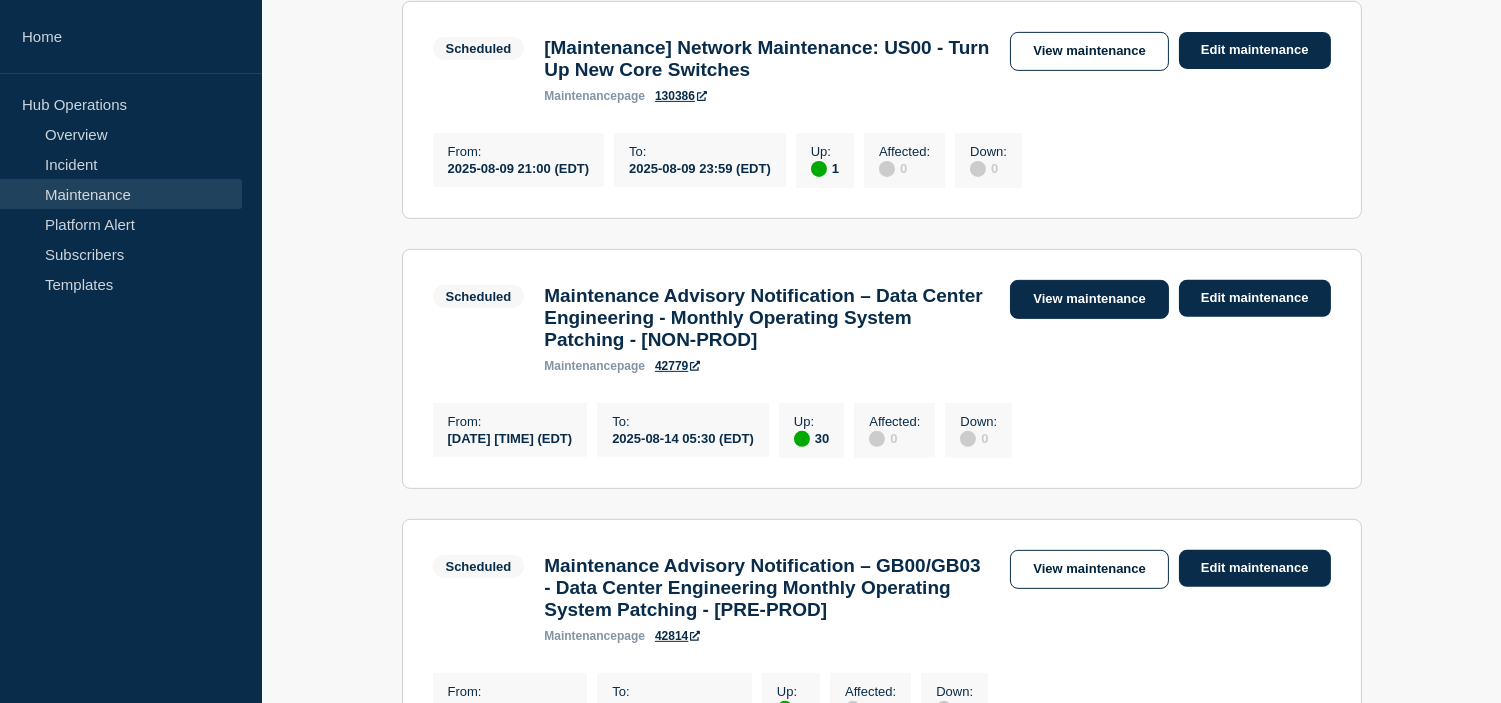click on "View maintenance" at bounding box center (1089, 299) 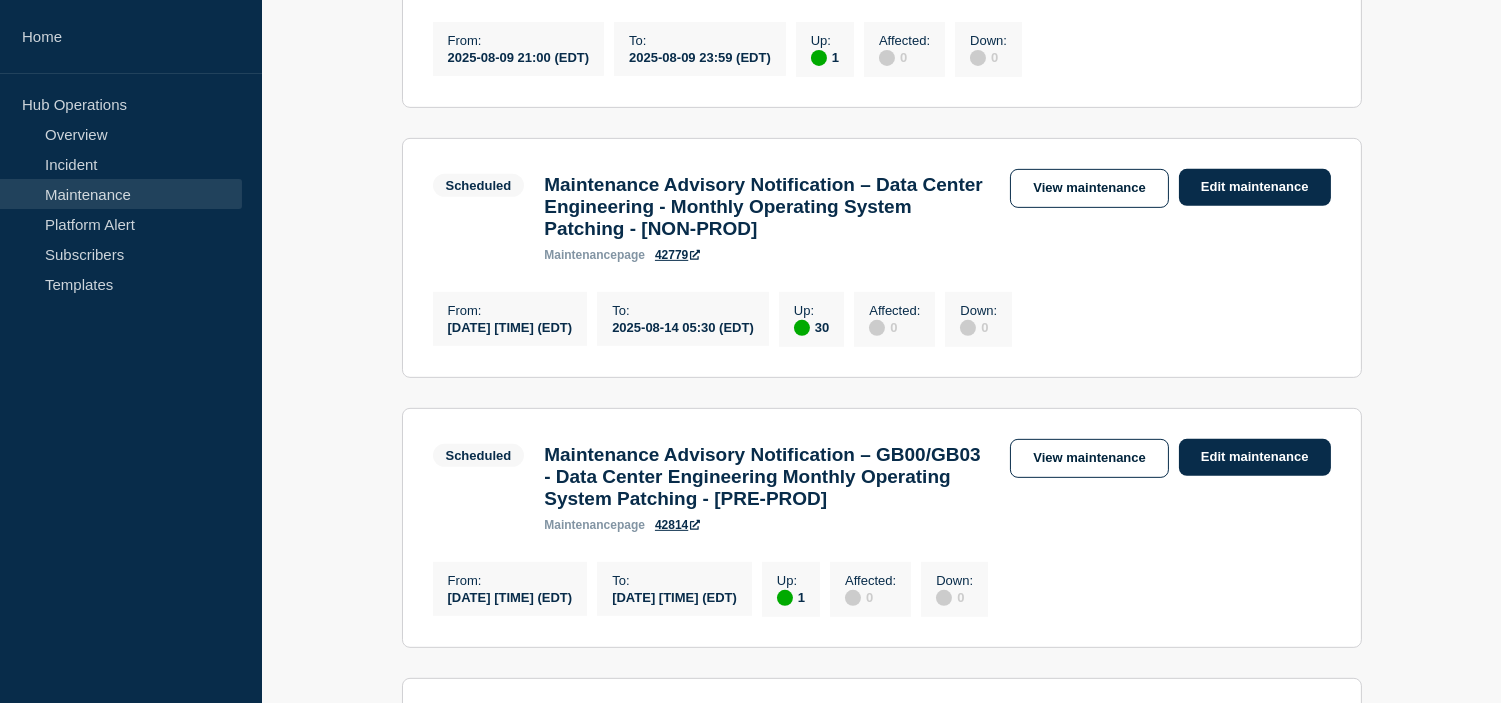 scroll, scrollTop: 1715, scrollLeft: 0, axis: vertical 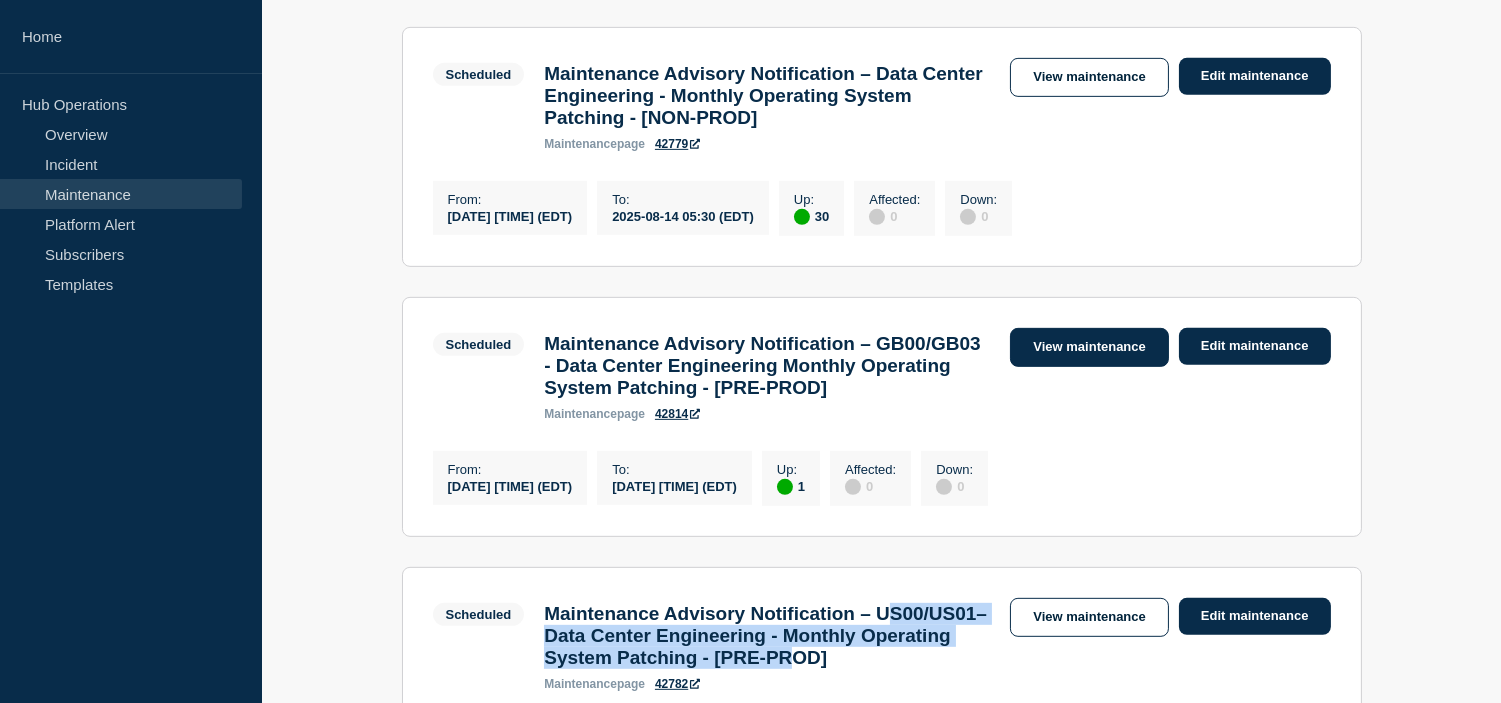click on "View maintenance" at bounding box center [1089, 347] 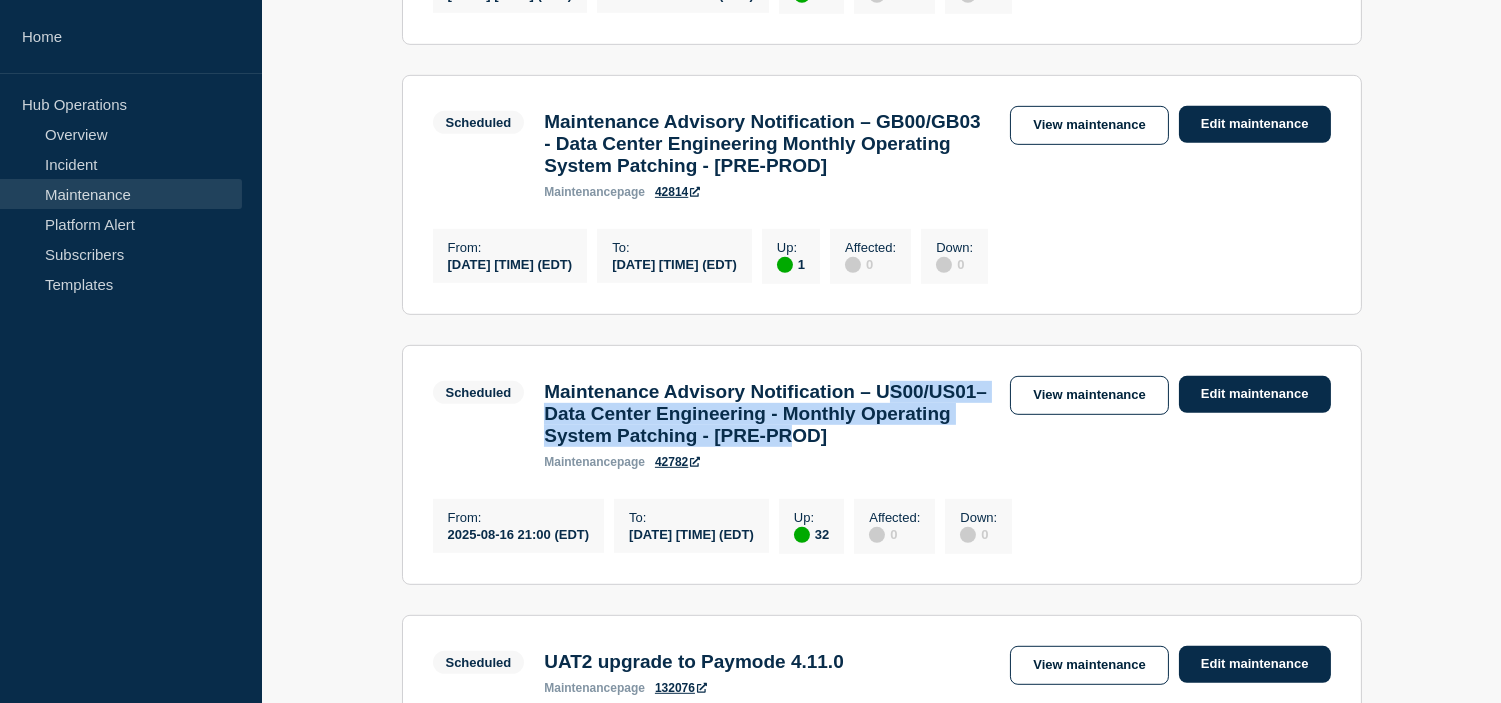 scroll, scrollTop: 2048, scrollLeft: 0, axis: vertical 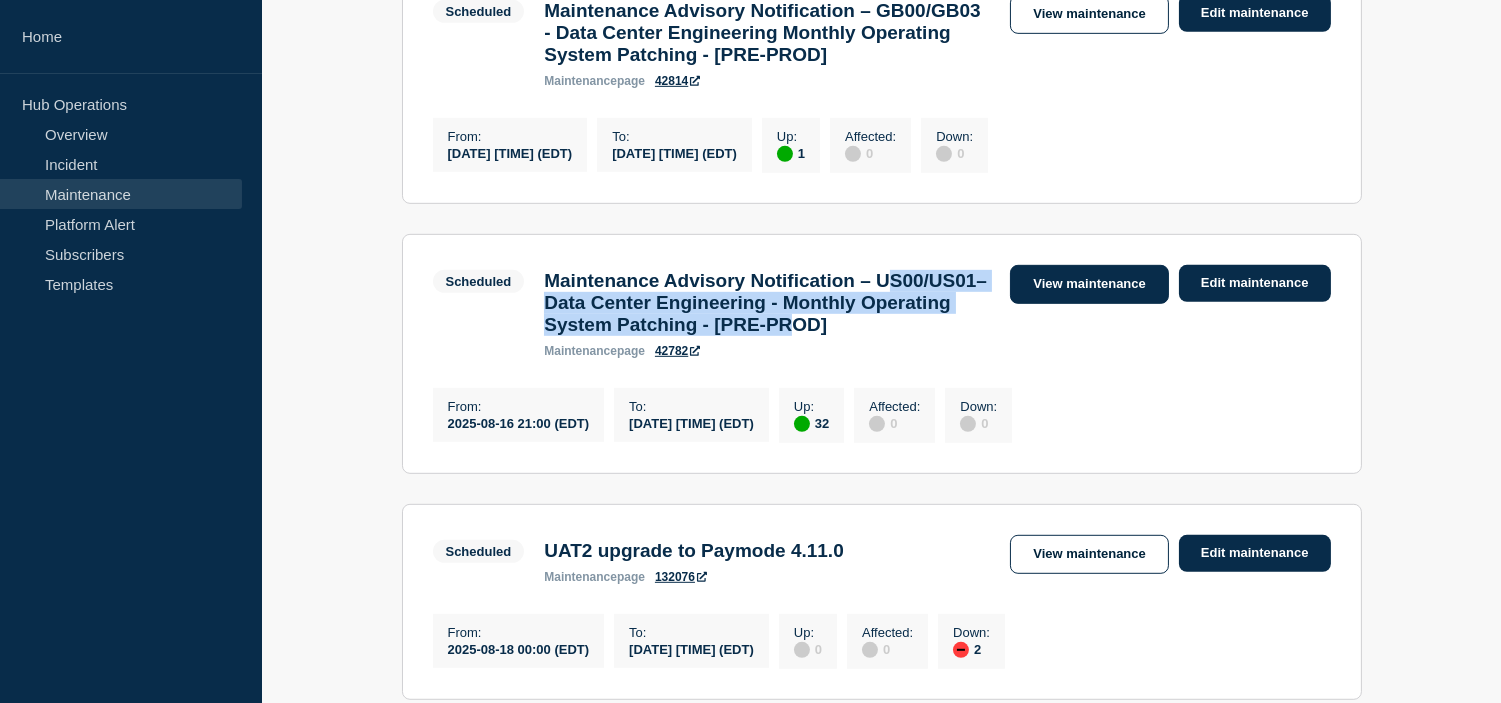 click on "View maintenance" at bounding box center [1089, 284] 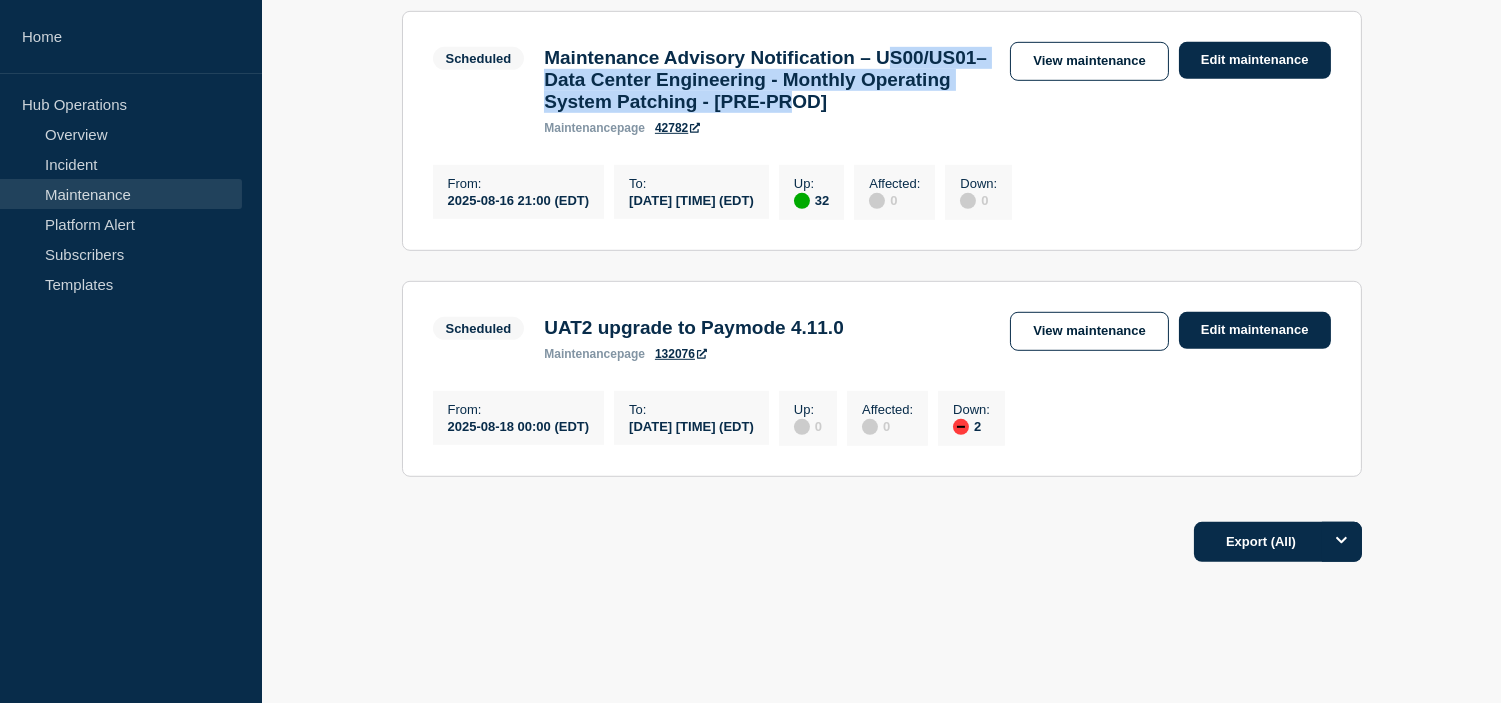 scroll, scrollTop: 2382, scrollLeft: 0, axis: vertical 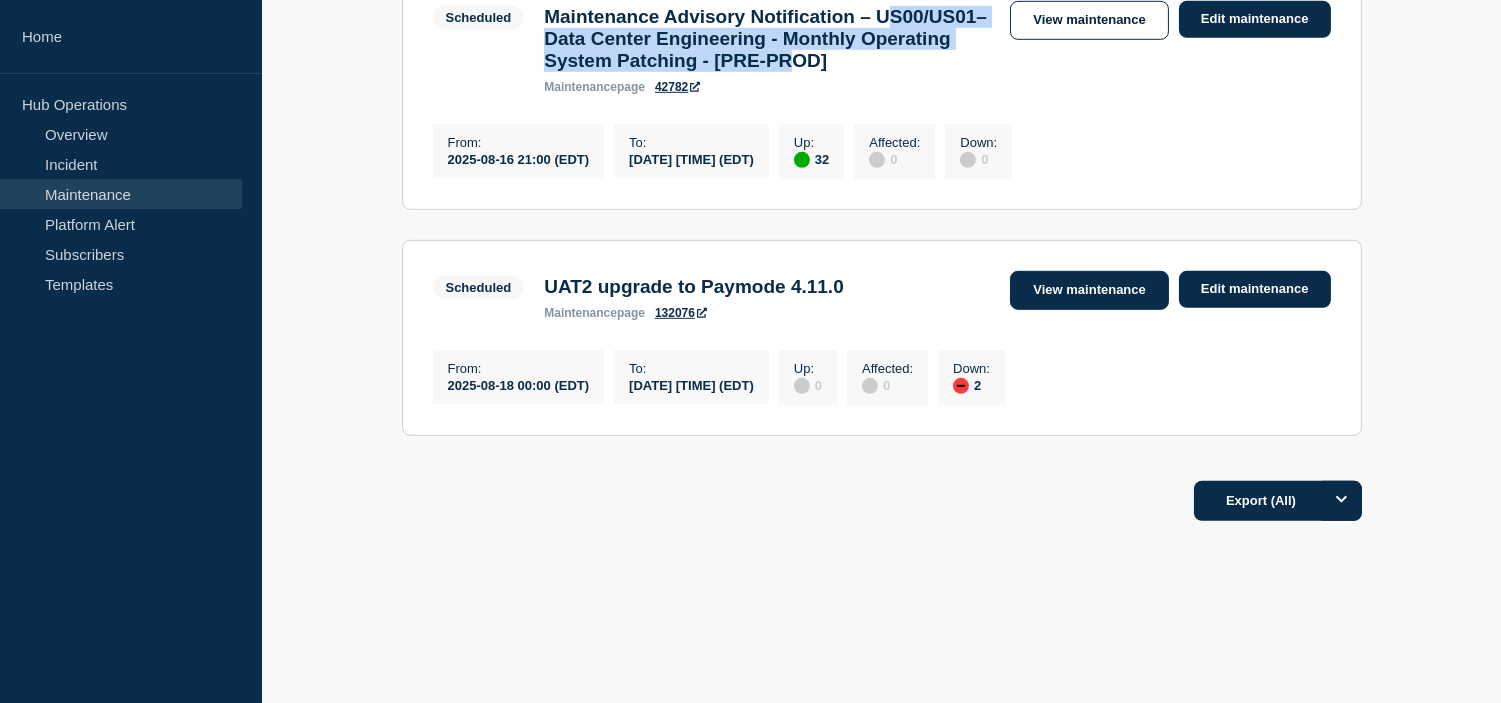 click on "View maintenance" at bounding box center (1089, 290) 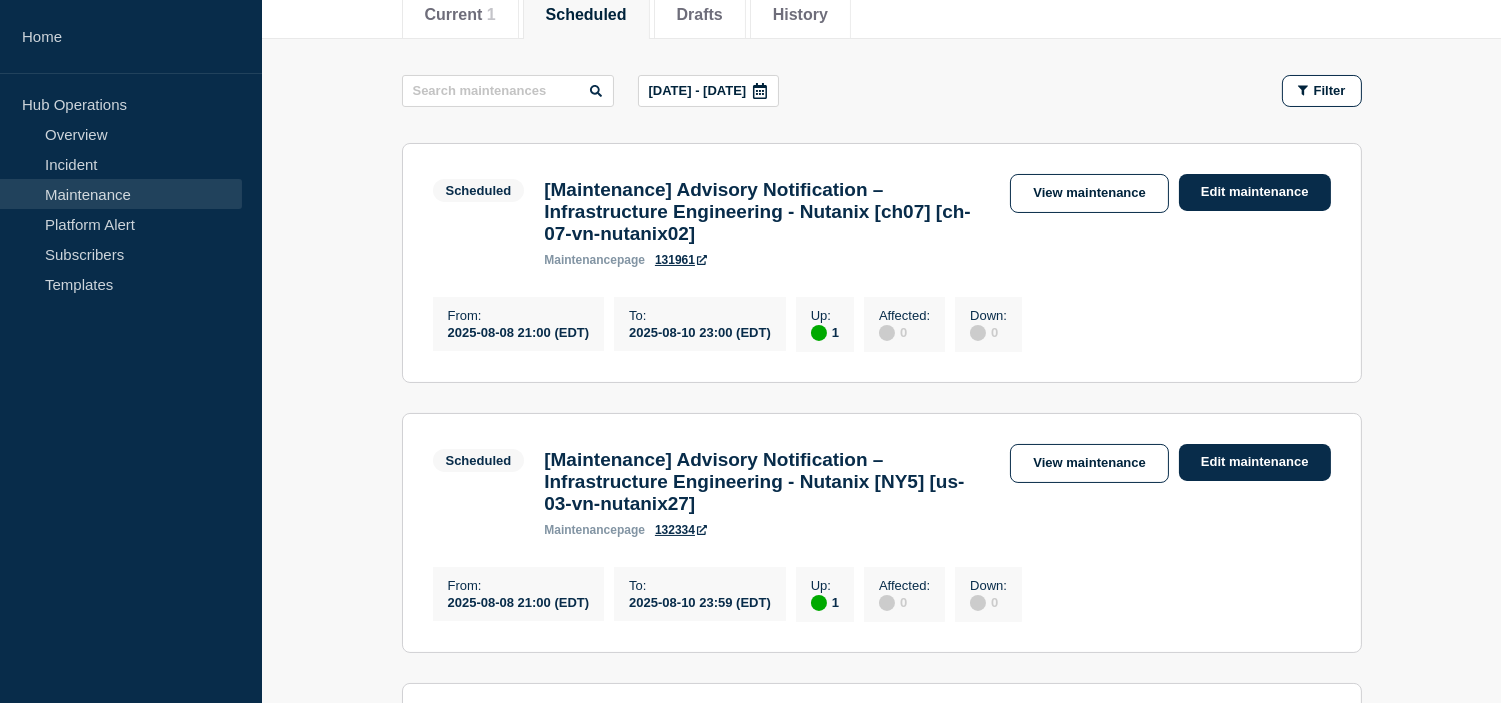 scroll, scrollTop: 0, scrollLeft: 0, axis: both 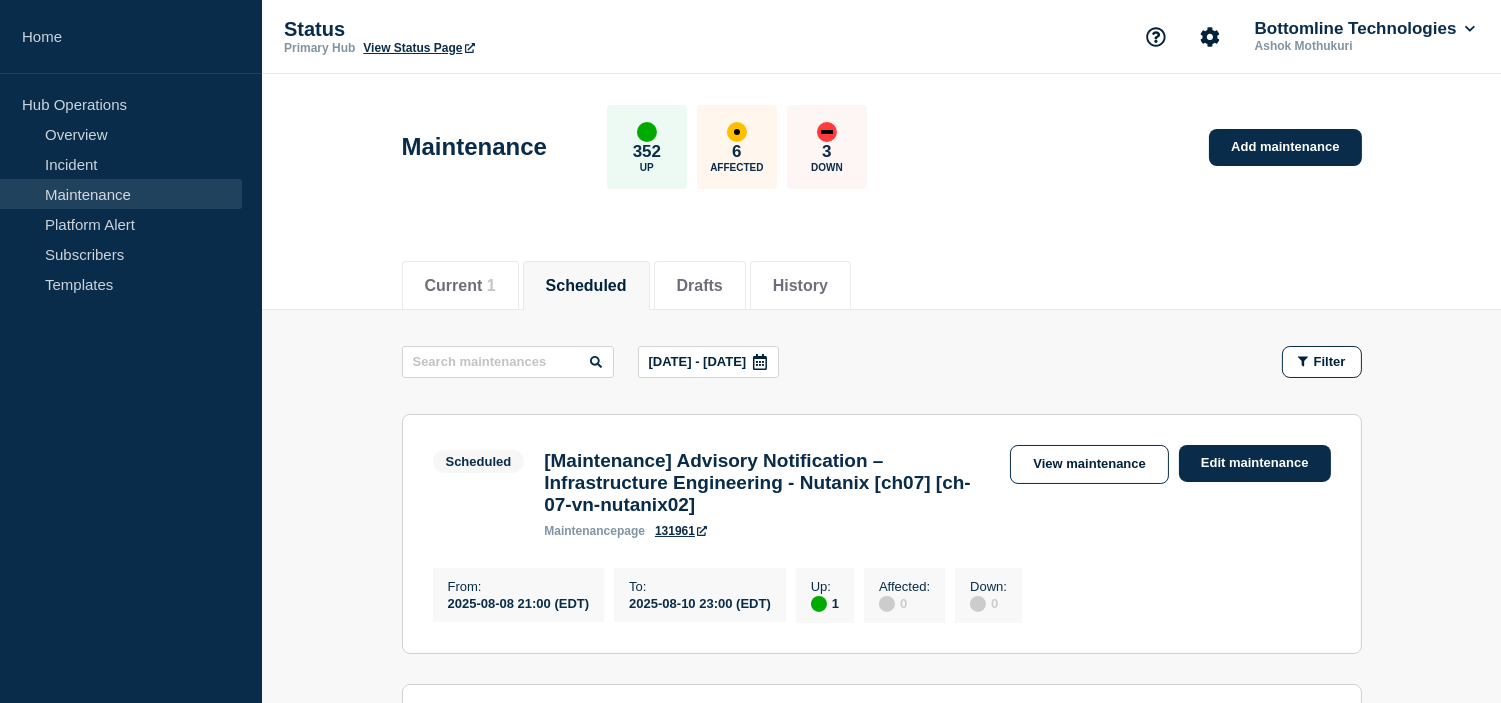 click on "Scheduled" at bounding box center (586, 286) 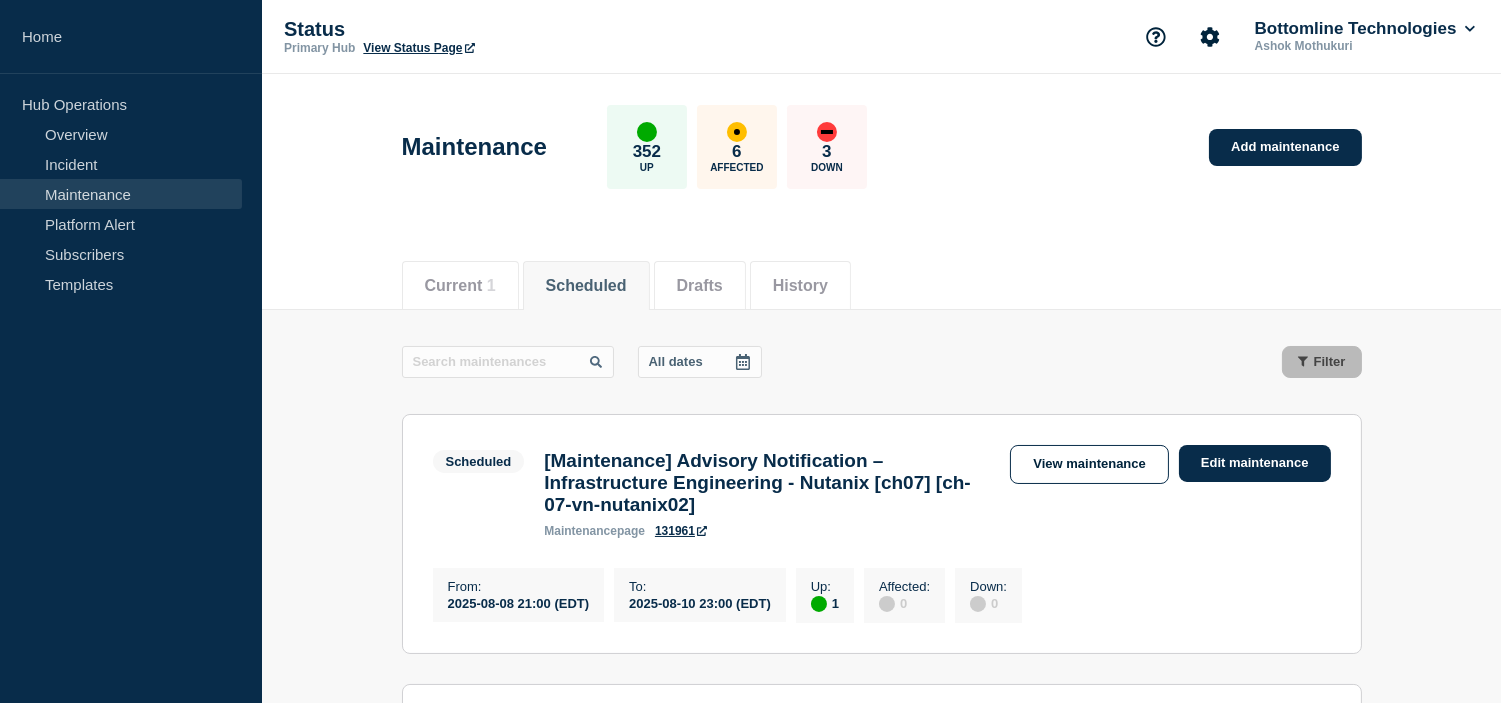 click on "Current    1" at bounding box center [460, 286] 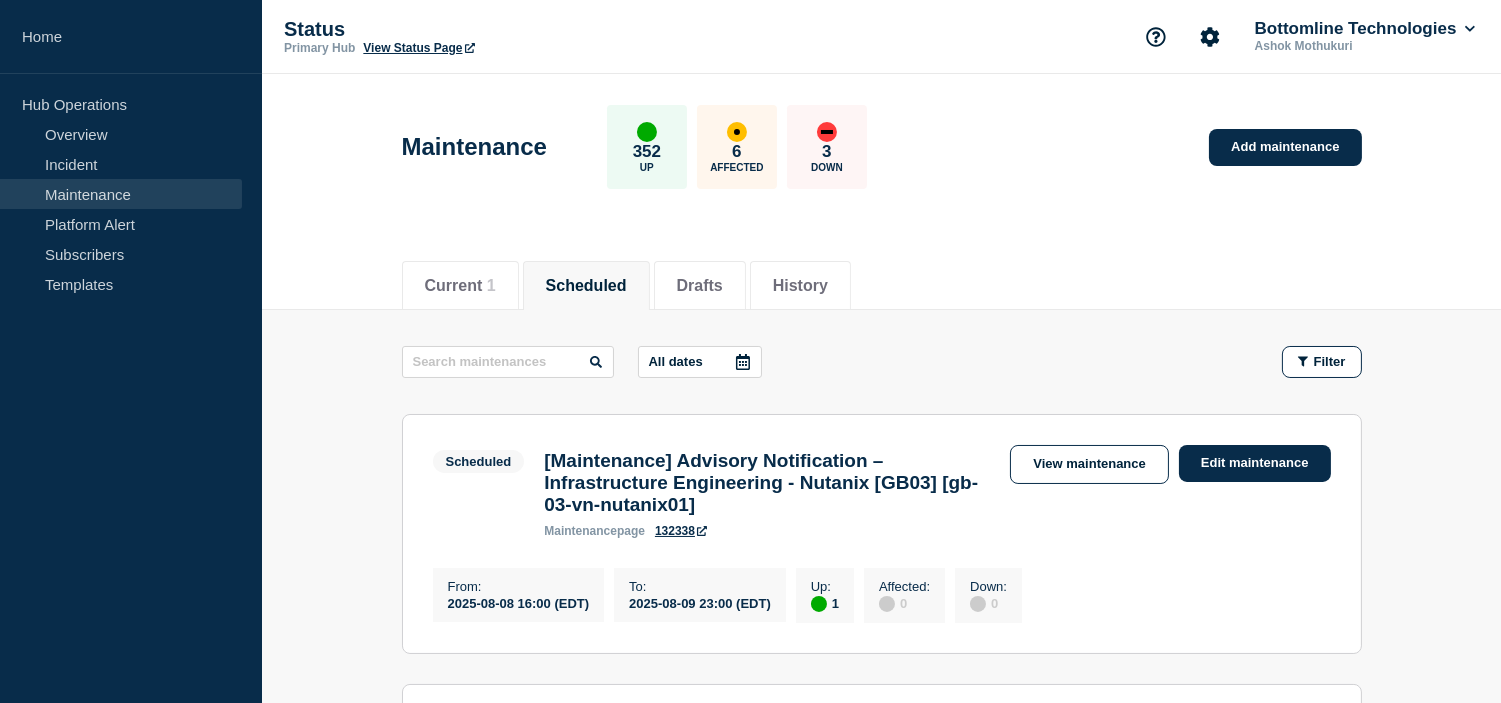 click on "Scheduled" 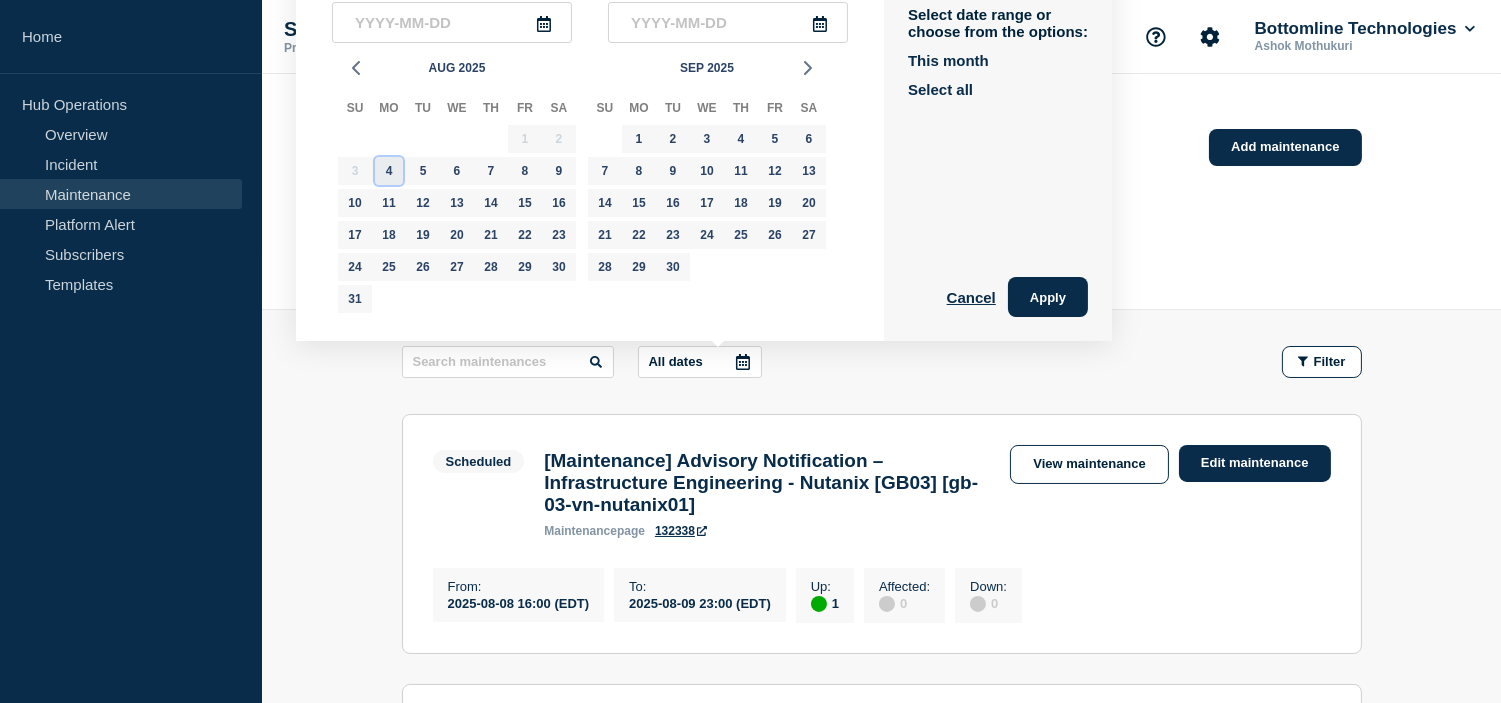 click on "4" 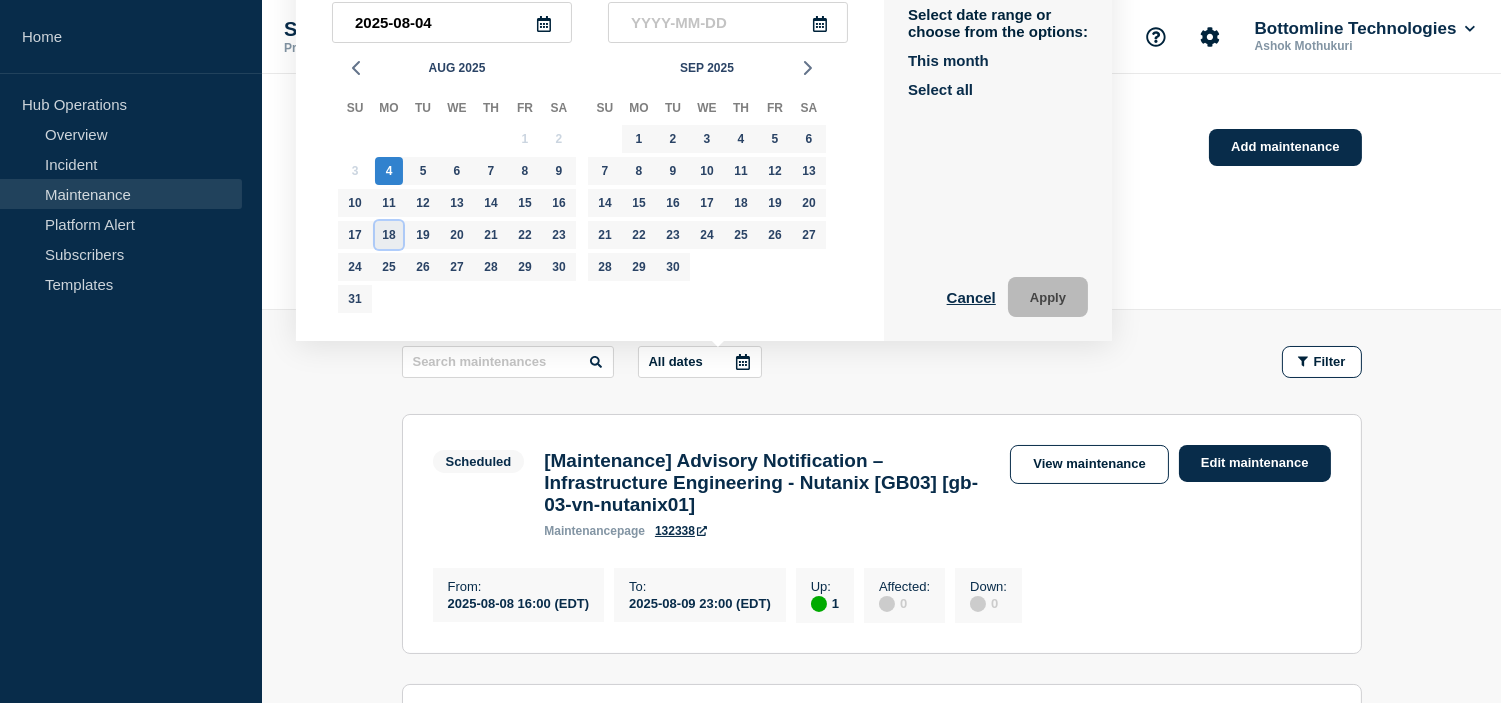 drag, startPoint x: 384, startPoint y: 233, endPoint x: 396, endPoint y: 247, distance: 18.439089 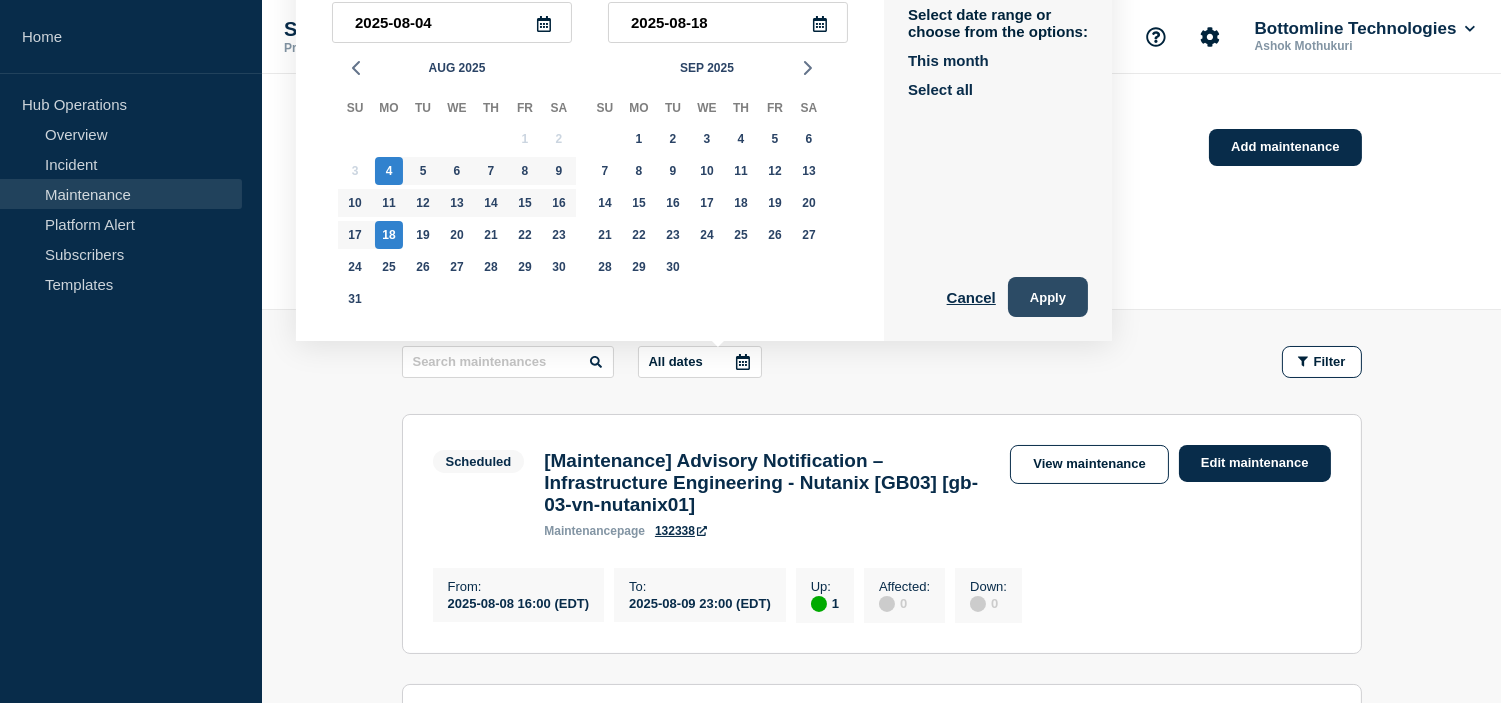 click on "Apply" at bounding box center [1048, 297] 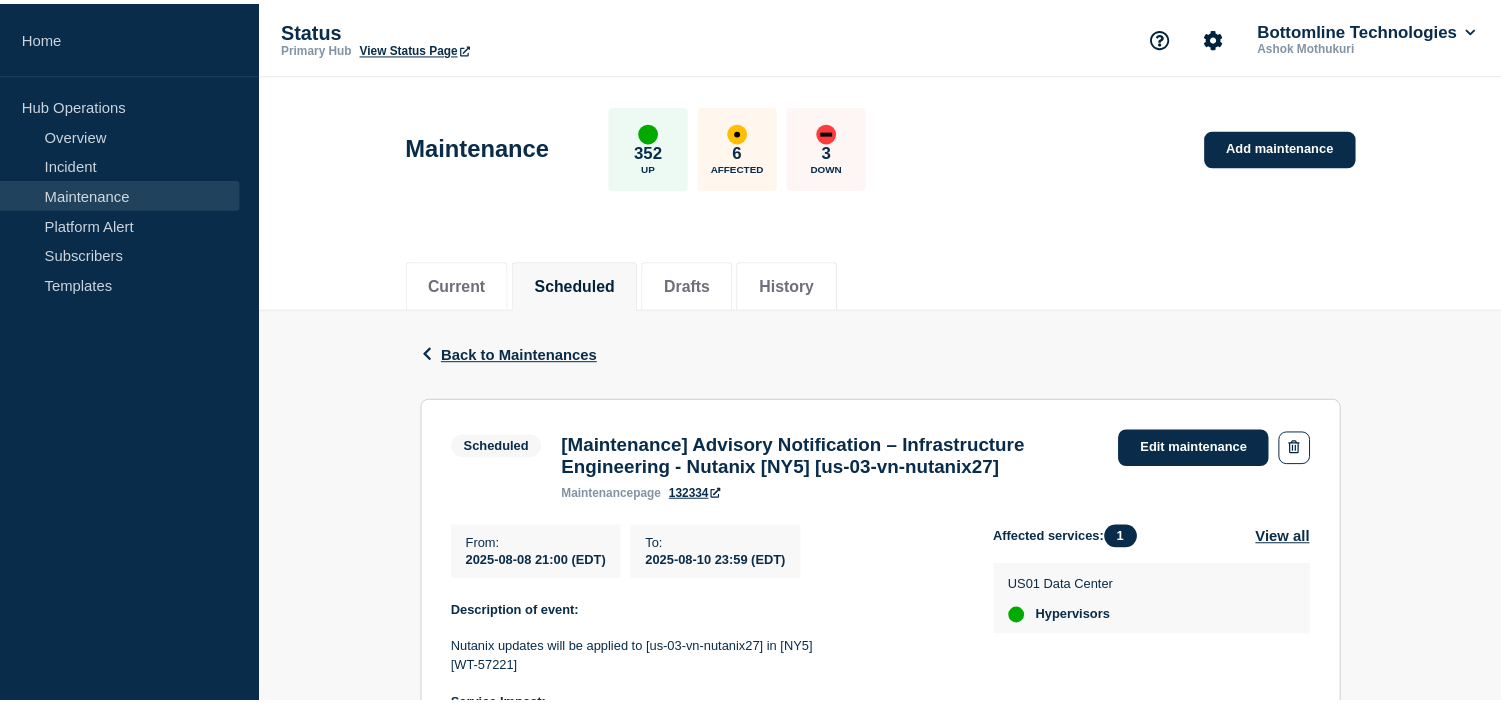 scroll, scrollTop: 0, scrollLeft: 0, axis: both 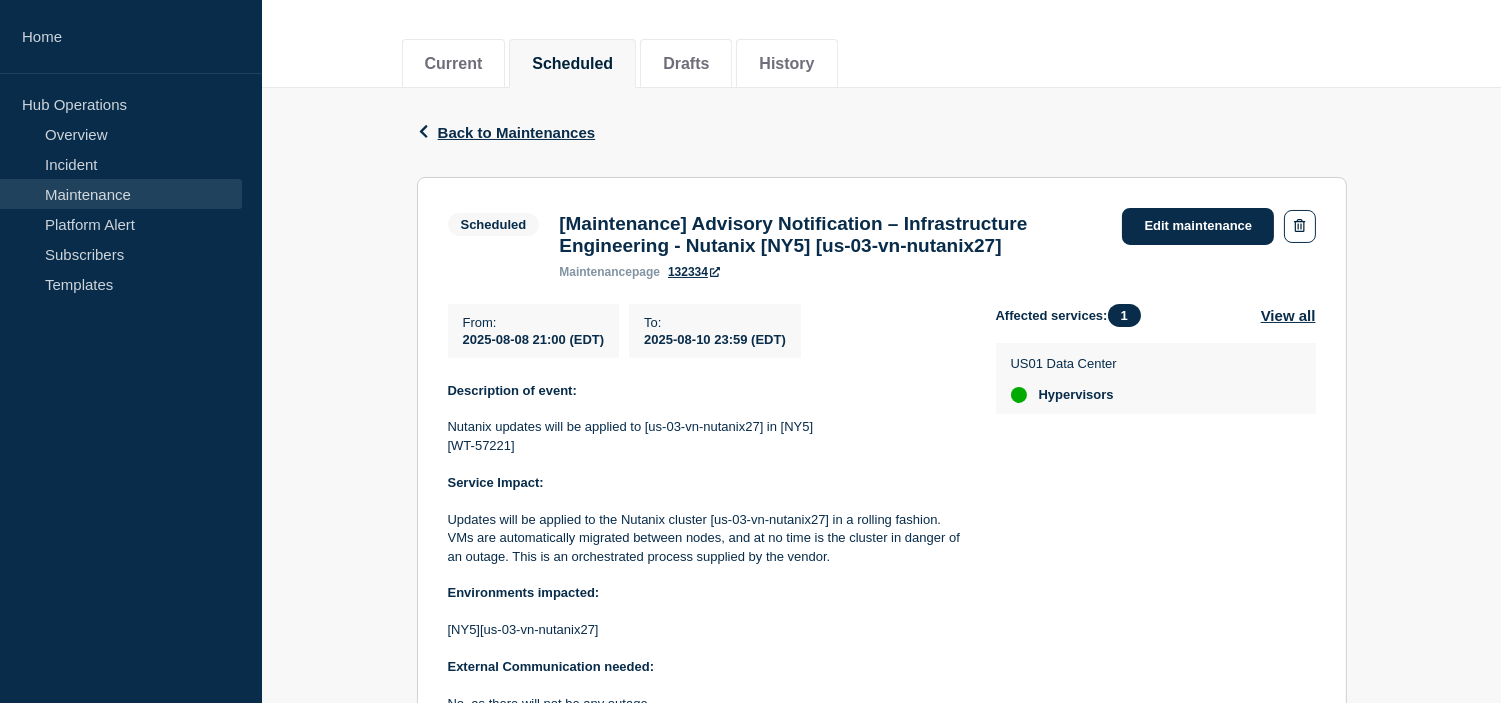 click on "Nutanix updates will be applied to [us-03-vn-nutanix27] in [NY5]" at bounding box center [706, 427] 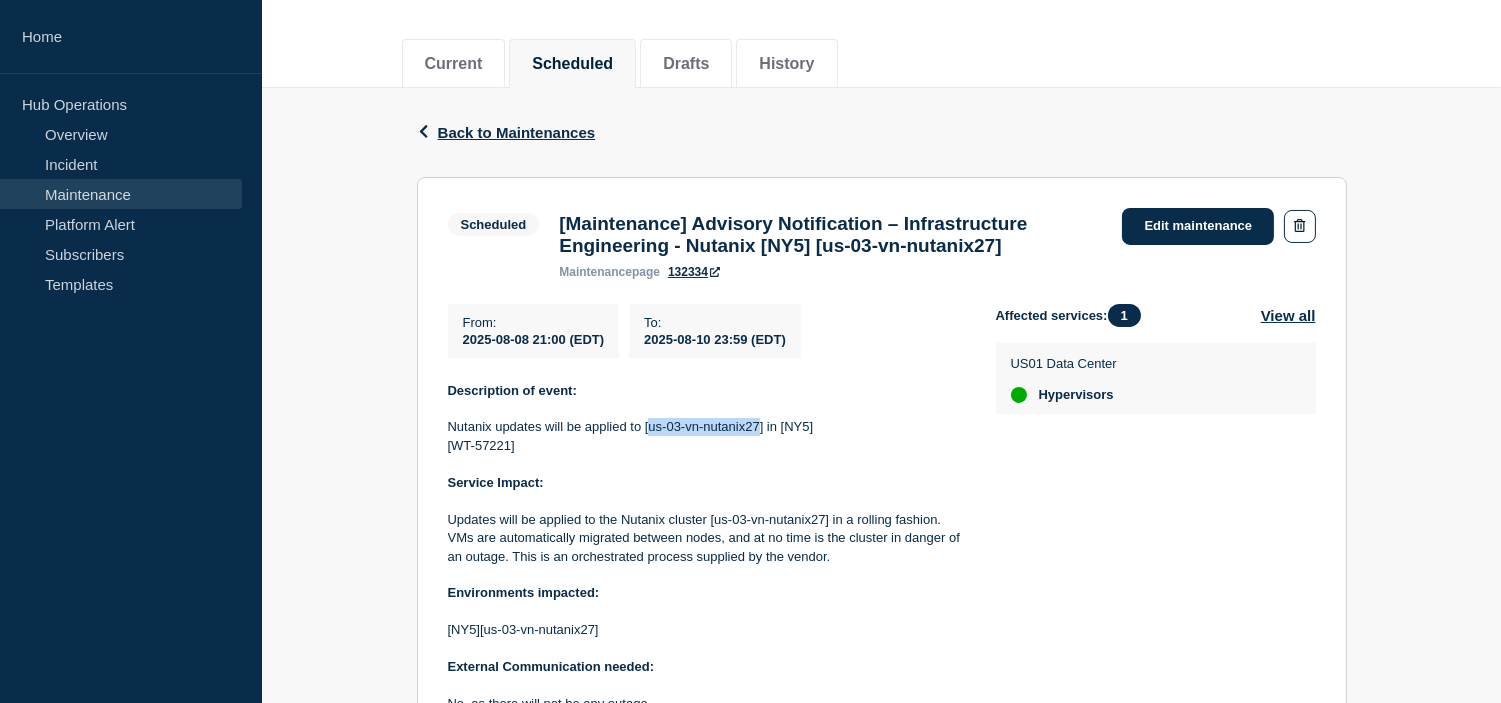 drag, startPoint x: 650, startPoint y: 438, endPoint x: 758, endPoint y: 437, distance: 108.00463 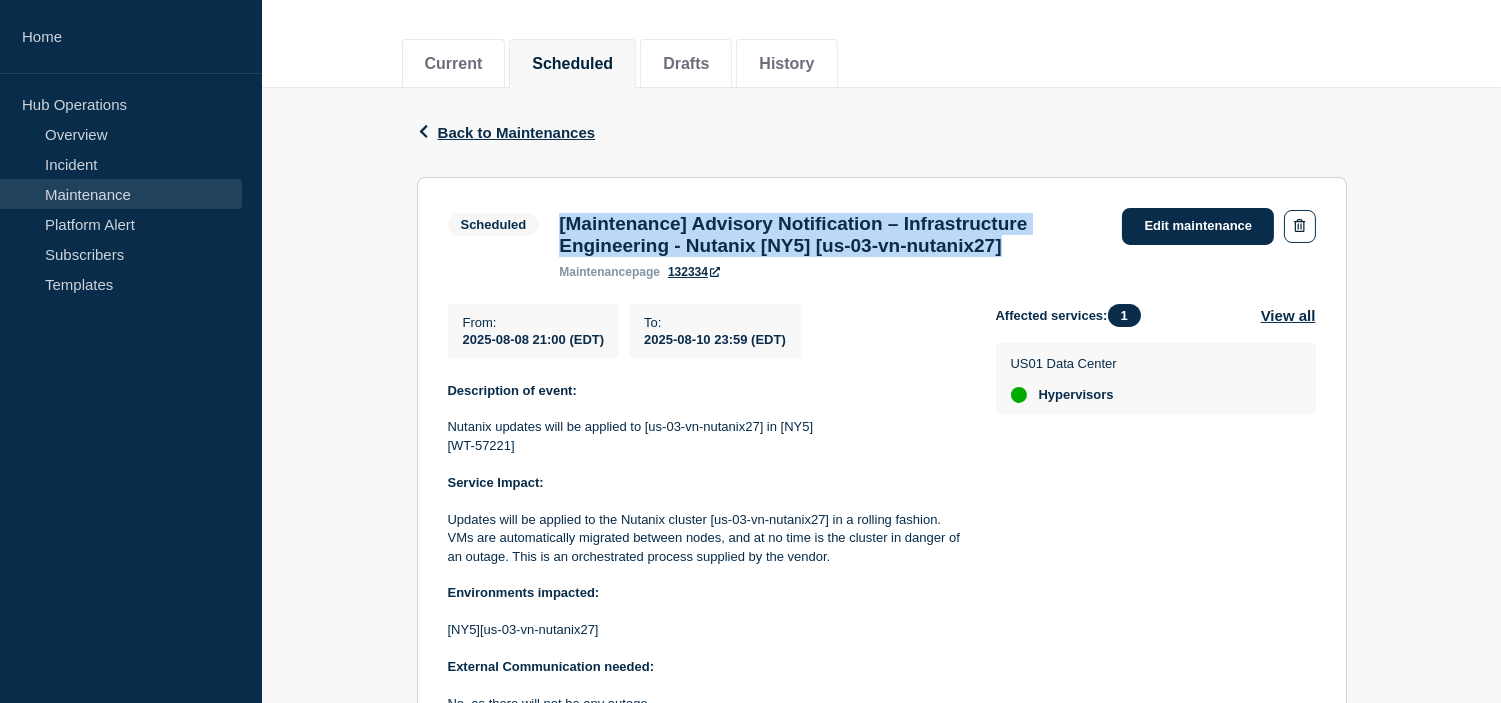 drag, startPoint x: 1077, startPoint y: 254, endPoint x: 561, endPoint y: 222, distance: 516.9913 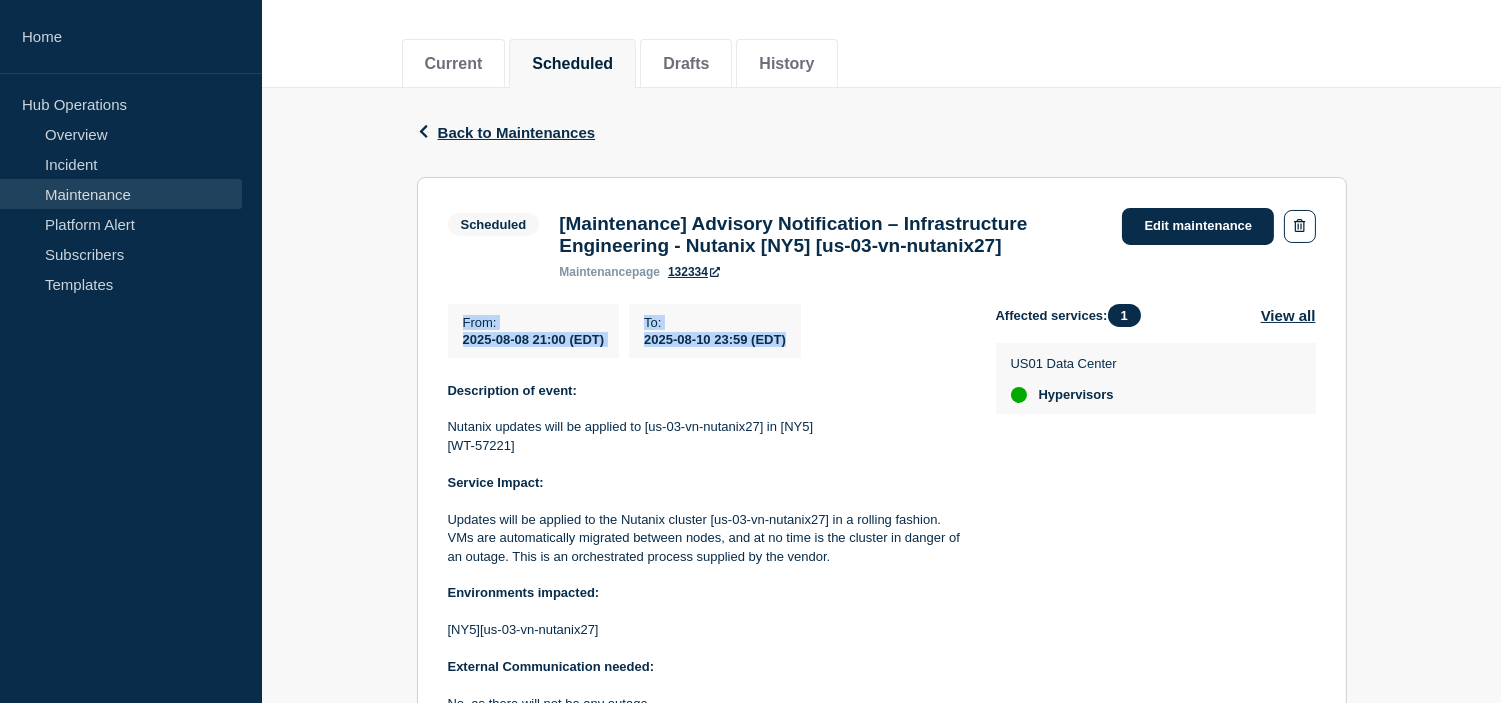 drag, startPoint x: 464, startPoint y: 332, endPoint x: 835, endPoint y: 344, distance: 371.19403 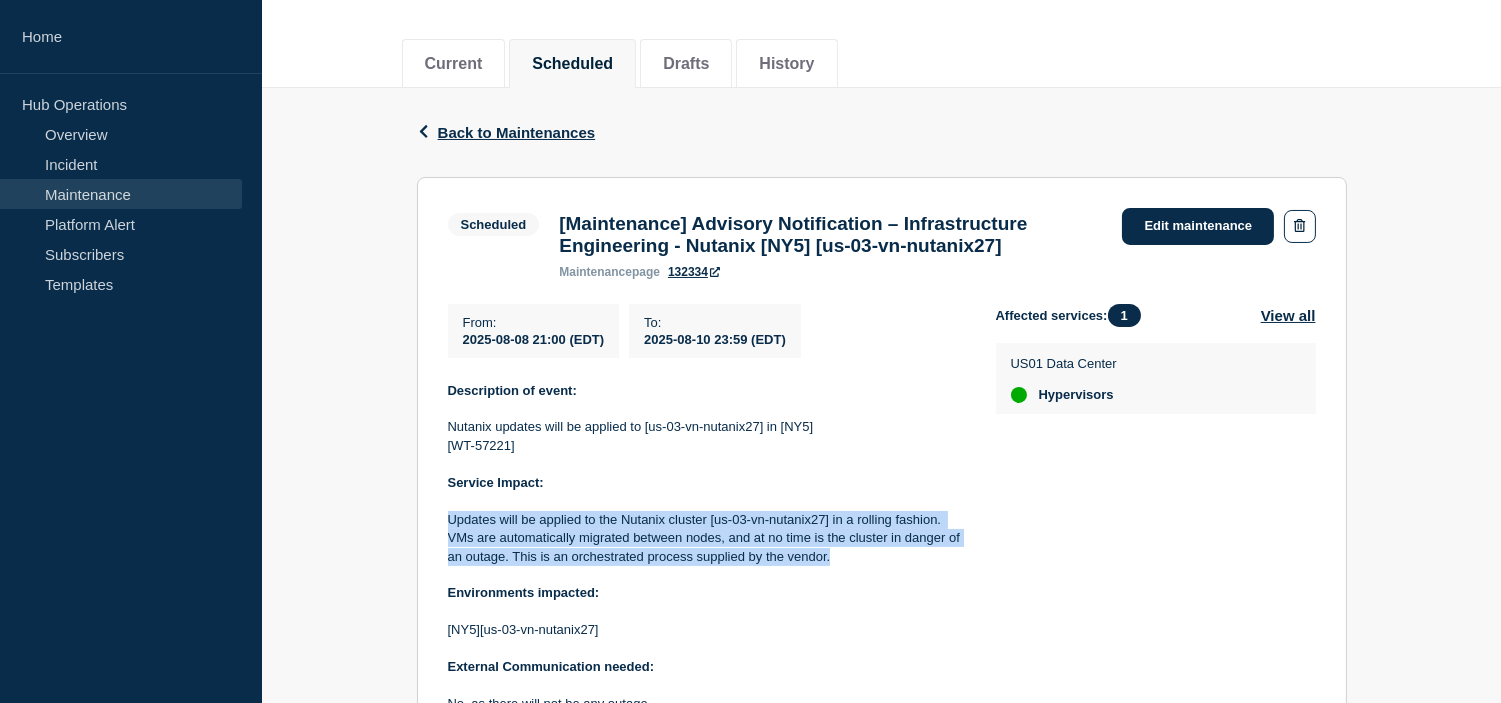 drag, startPoint x: 841, startPoint y: 567, endPoint x: 444, endPoint y: 531, distance: 398.6289 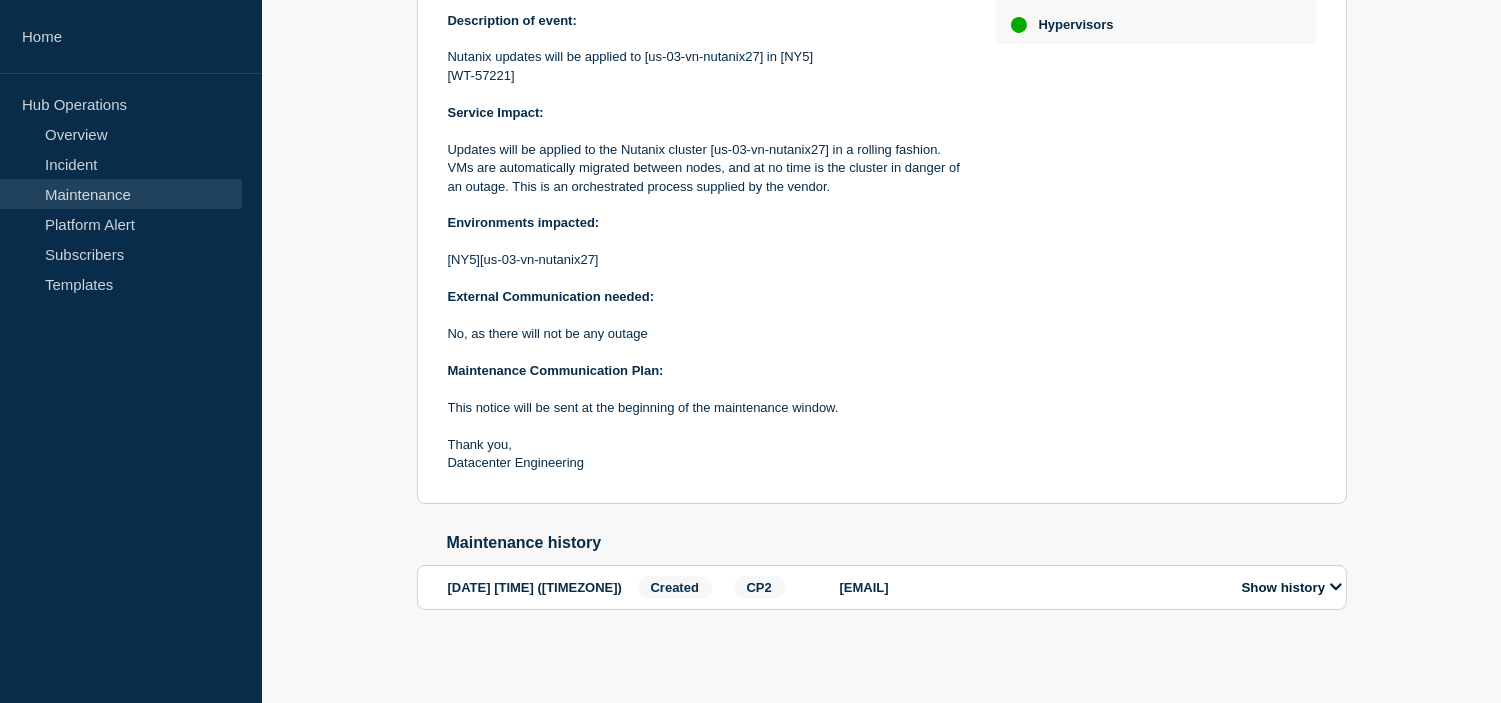 scroll, scrollTop: 385, scrollLeft: 0, axis: vertical 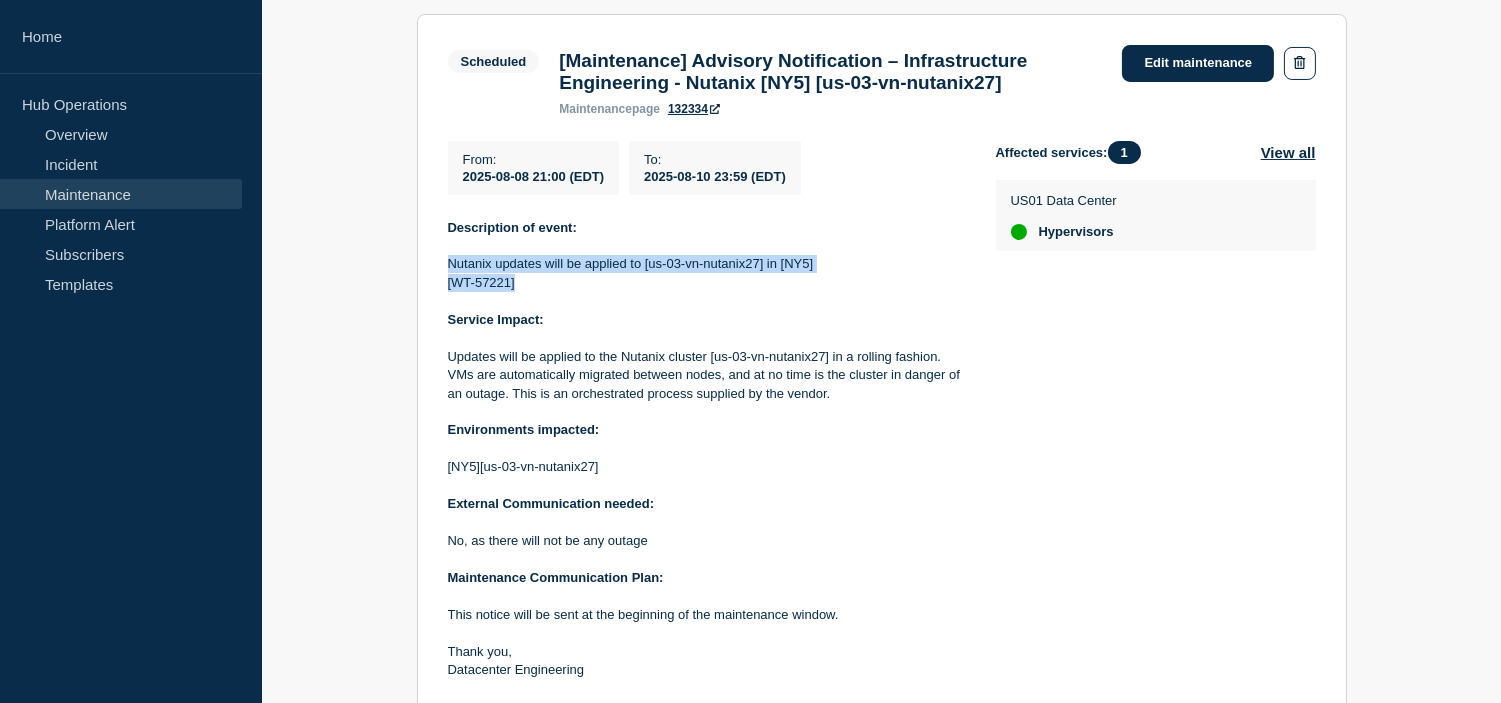 drag, startPoint x: 528, startPoint y: 286, endPoint x: 446, endPoint y: 280, distance: 82.219215 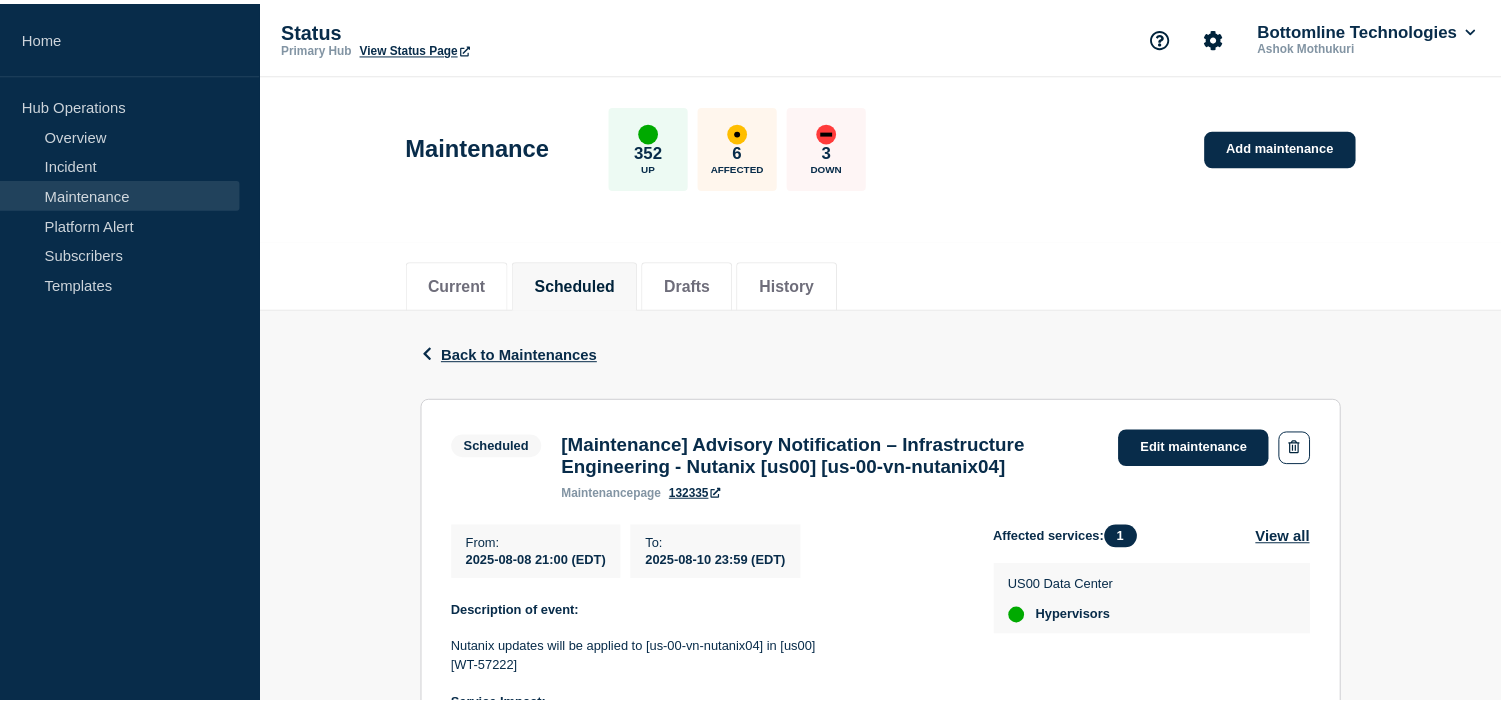 scroll, scrollTop: 0, scrollLeft: 0, axis: both 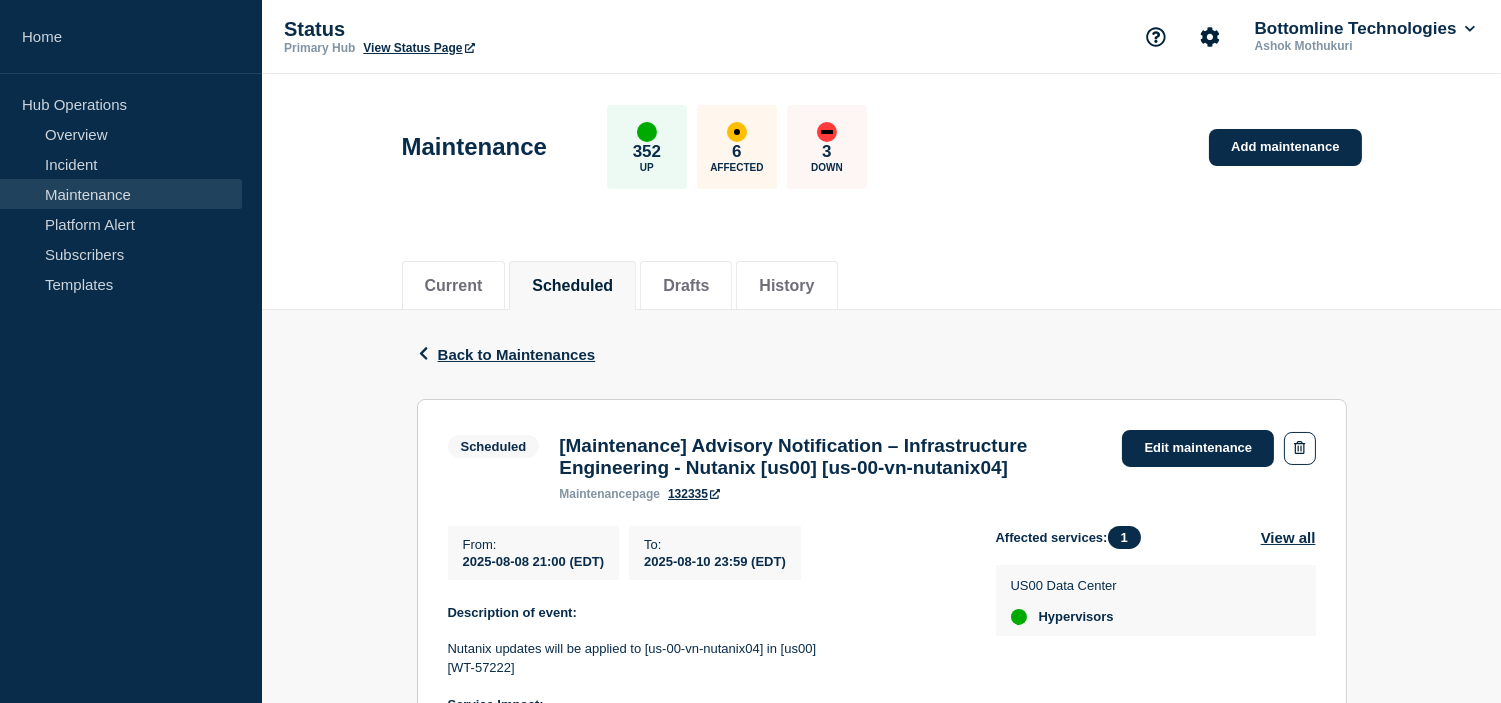 click on "Back Back to Maintenances" at bounding box center [882, 354] 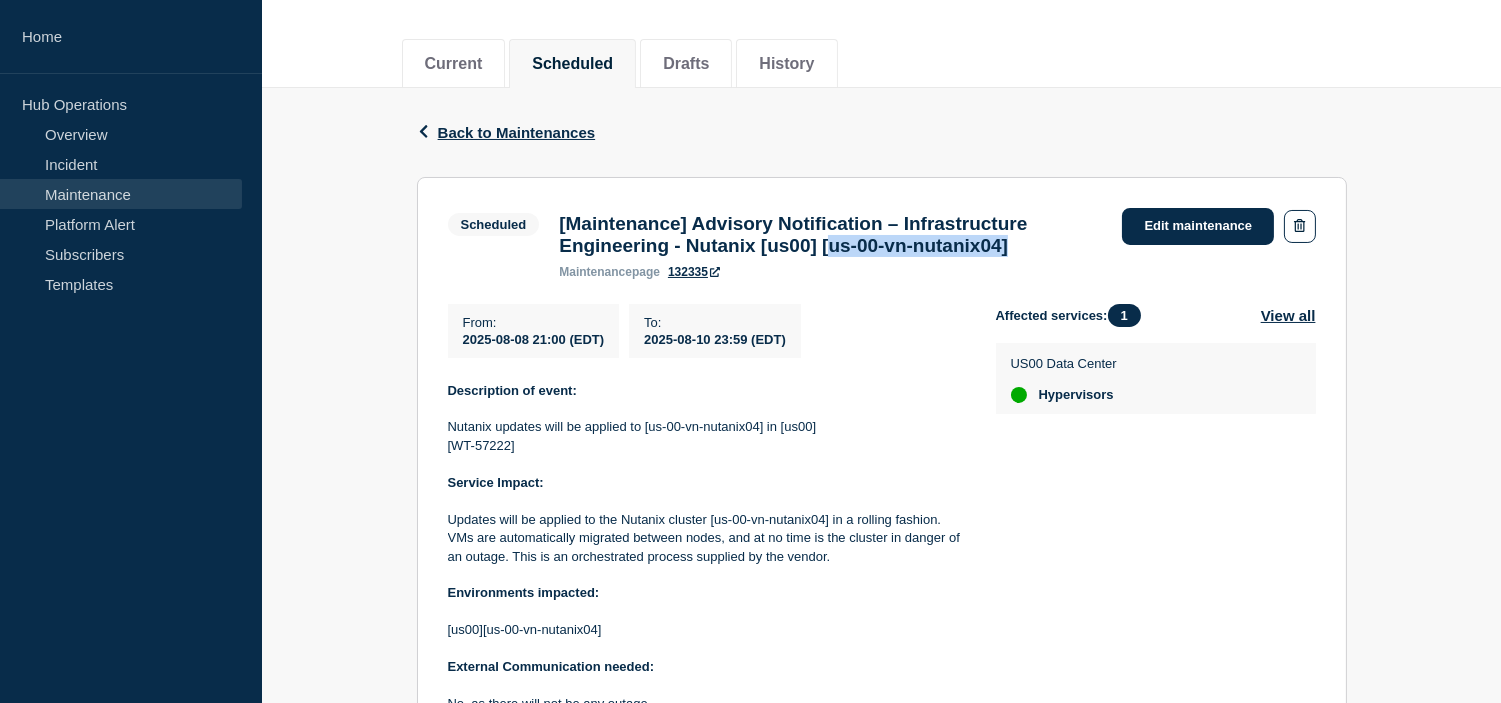 drag, startPoint x: 872, startPoint y: 250, endPoint x: 1071, endPoint y: 251, distance: 199.00252 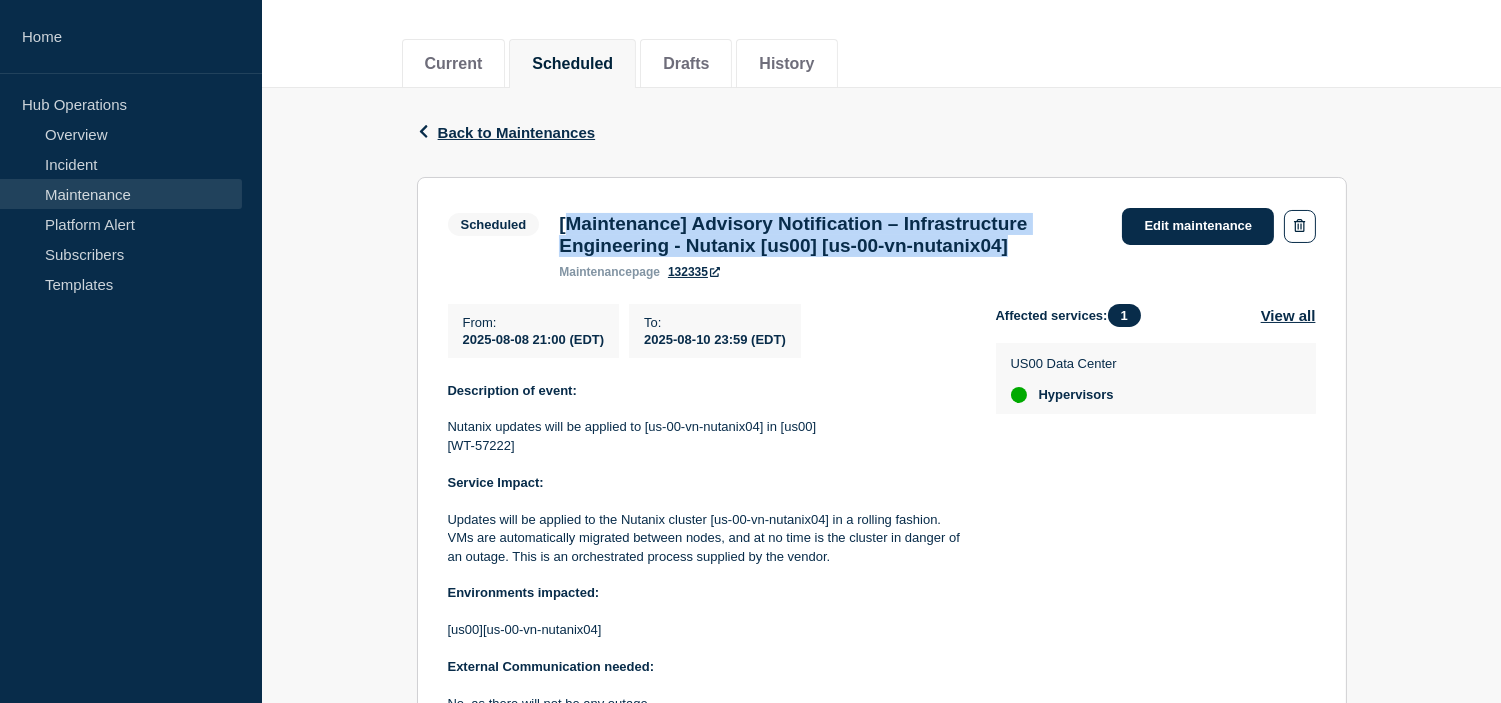 drag, startPoint x: 1093, startPoint y: 260, endPoint x: 565, endPoint y: 223, distance: 529.2948 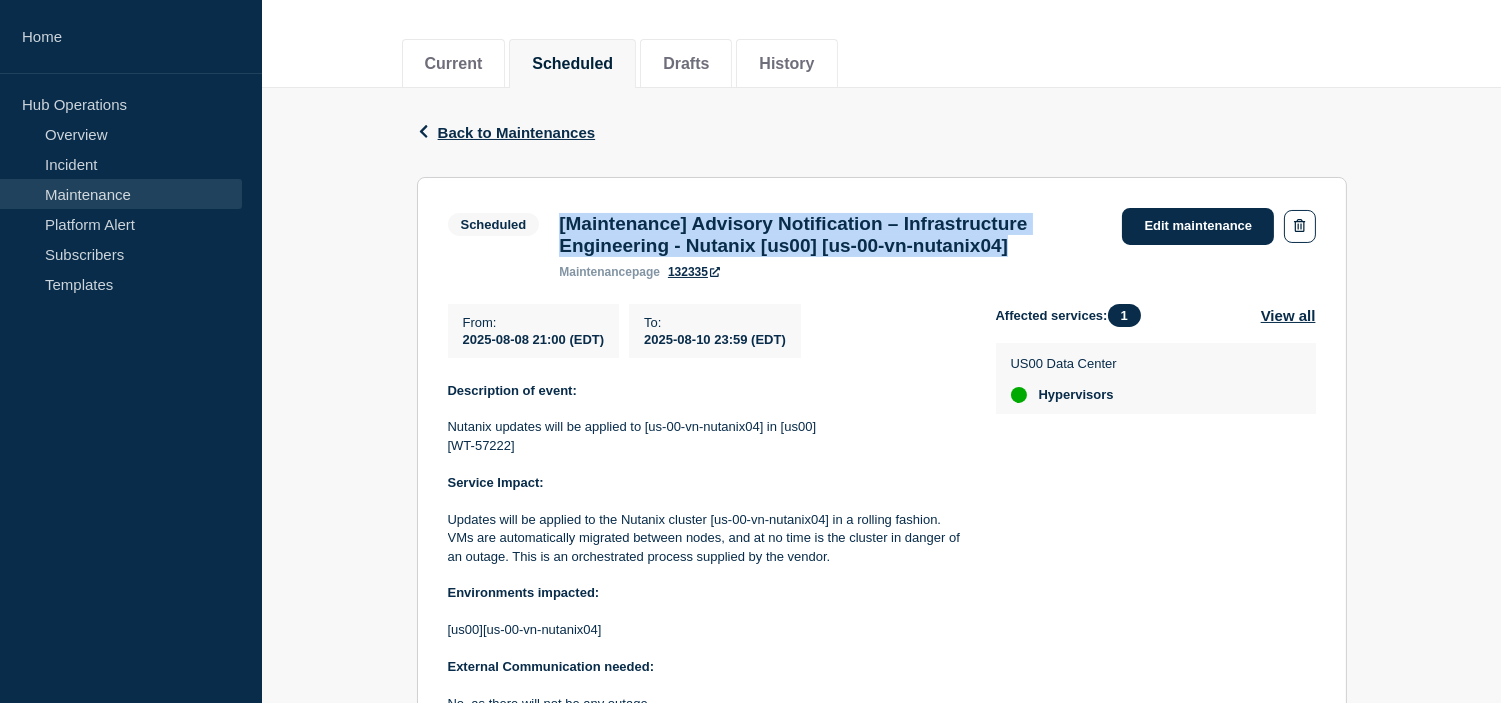 drag, startPoint x: 561, startPoint y: 223, endPoint x: 523, endPoint y: 227, distance: 38.209946 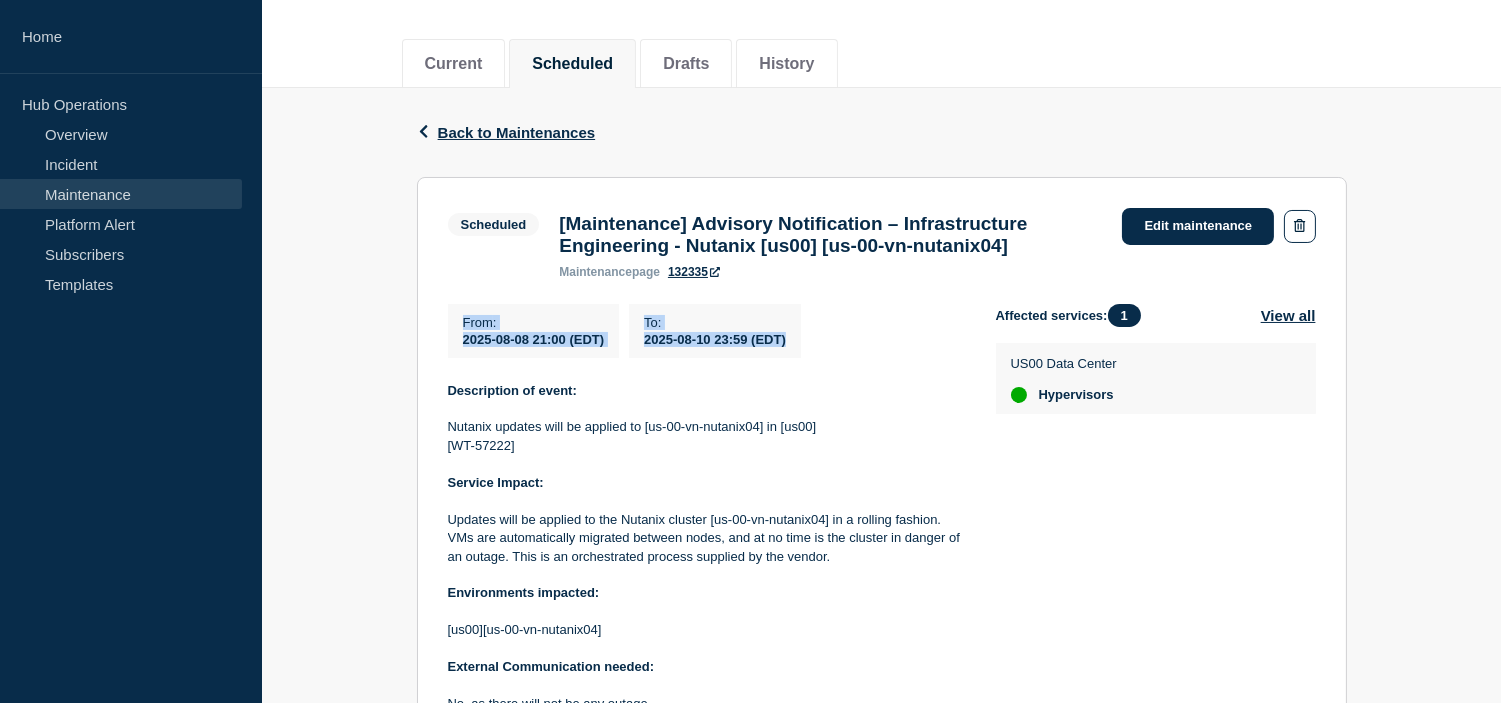 drag, startPoint x: 461, startPoint y: 325, endPoint x: 842, endPoint y: 345, distance: 381.52457 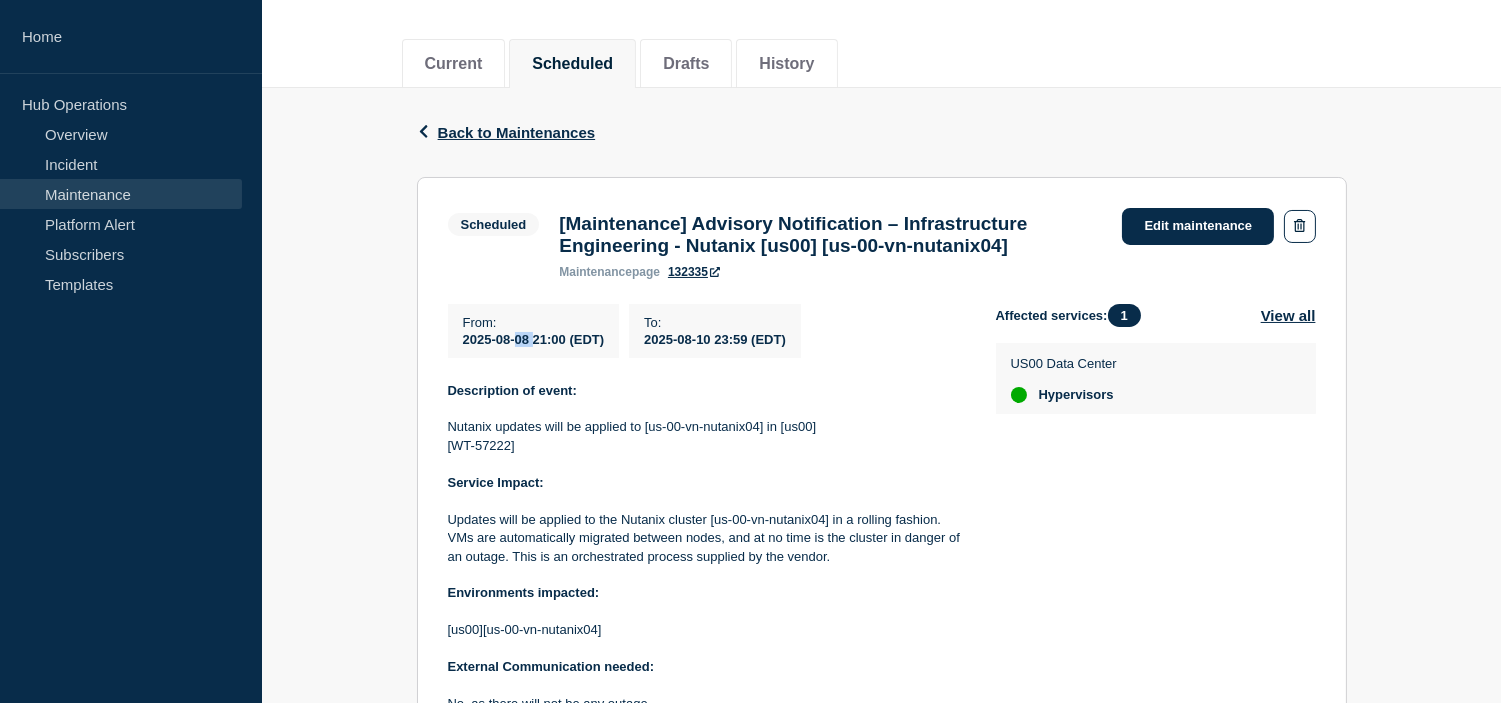 click on "2025-08-08 21:00 (EDT)" 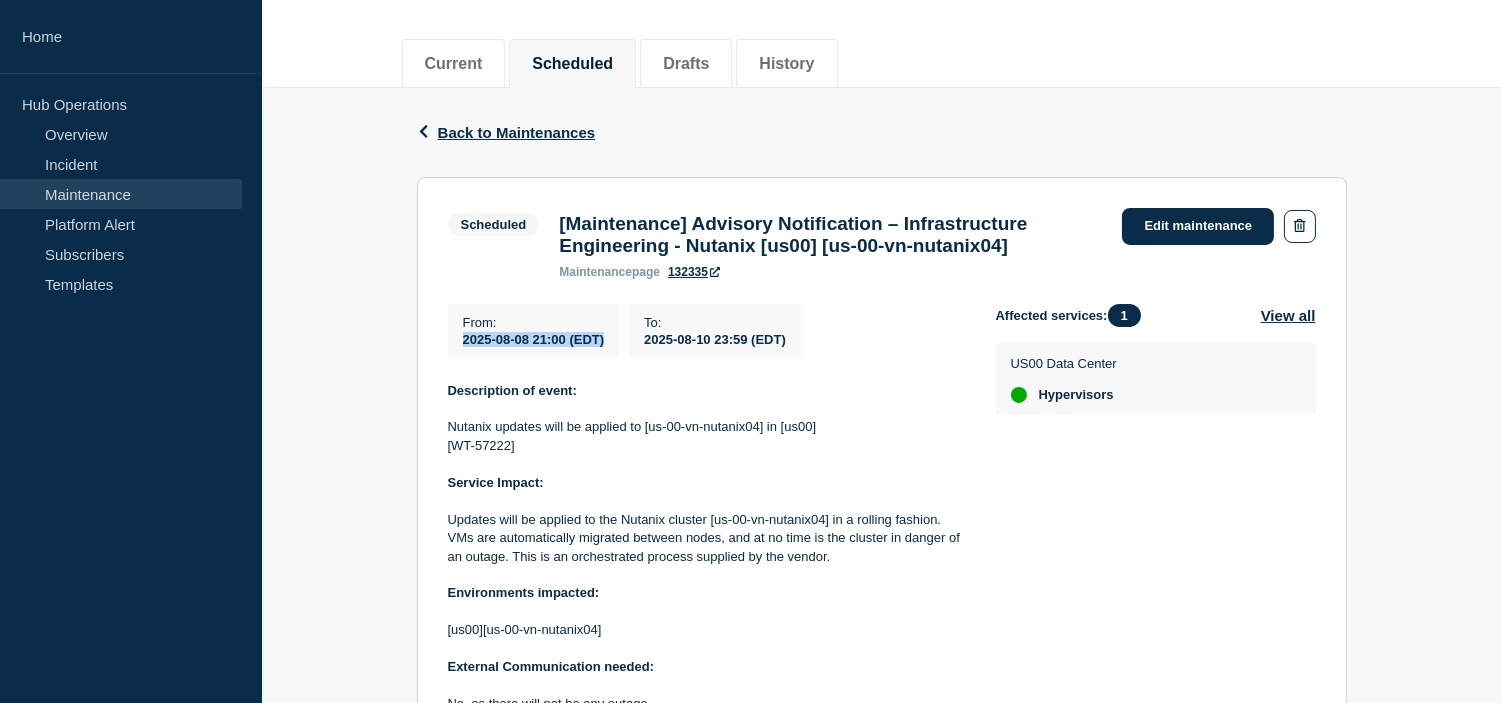 click on "2025-08-08 21:00 (EDT)" 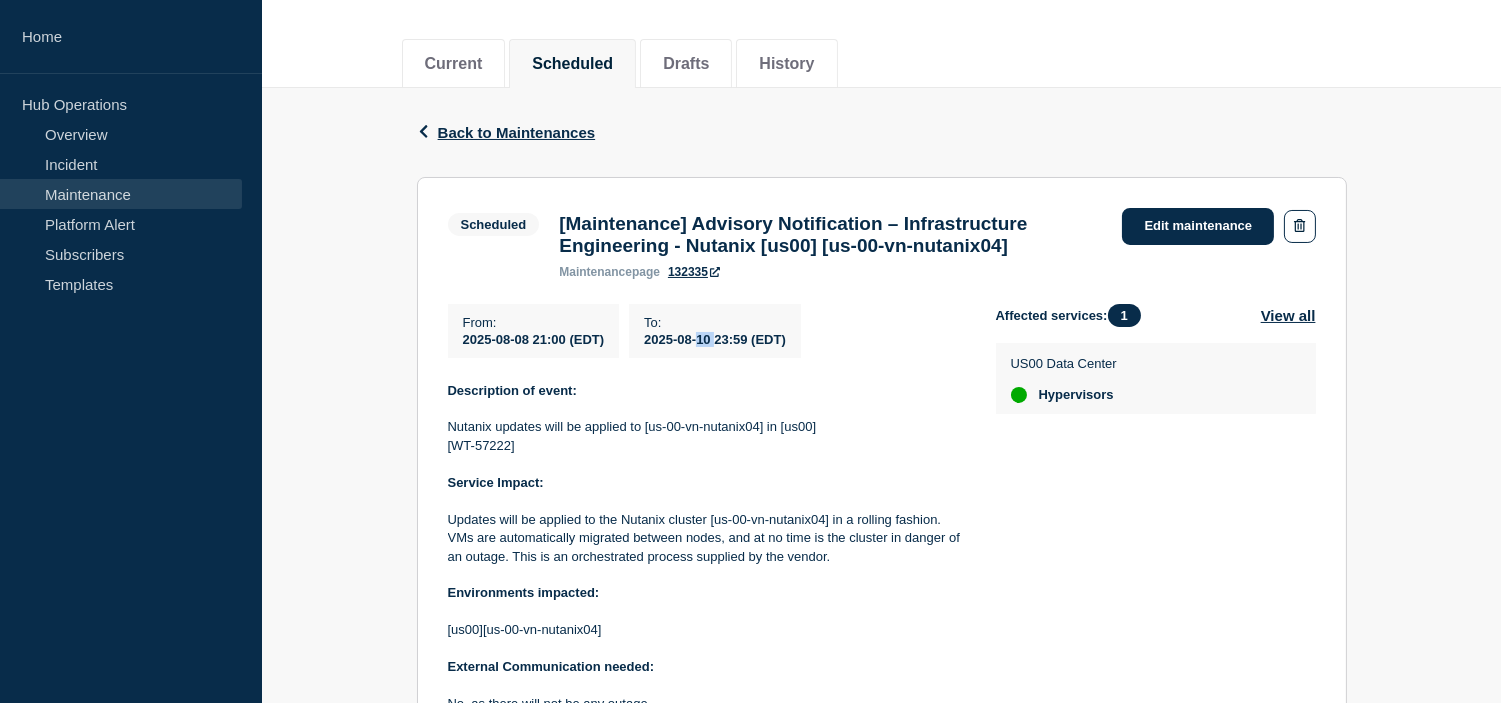click on "2025-08-10 23:59 (EDT)" 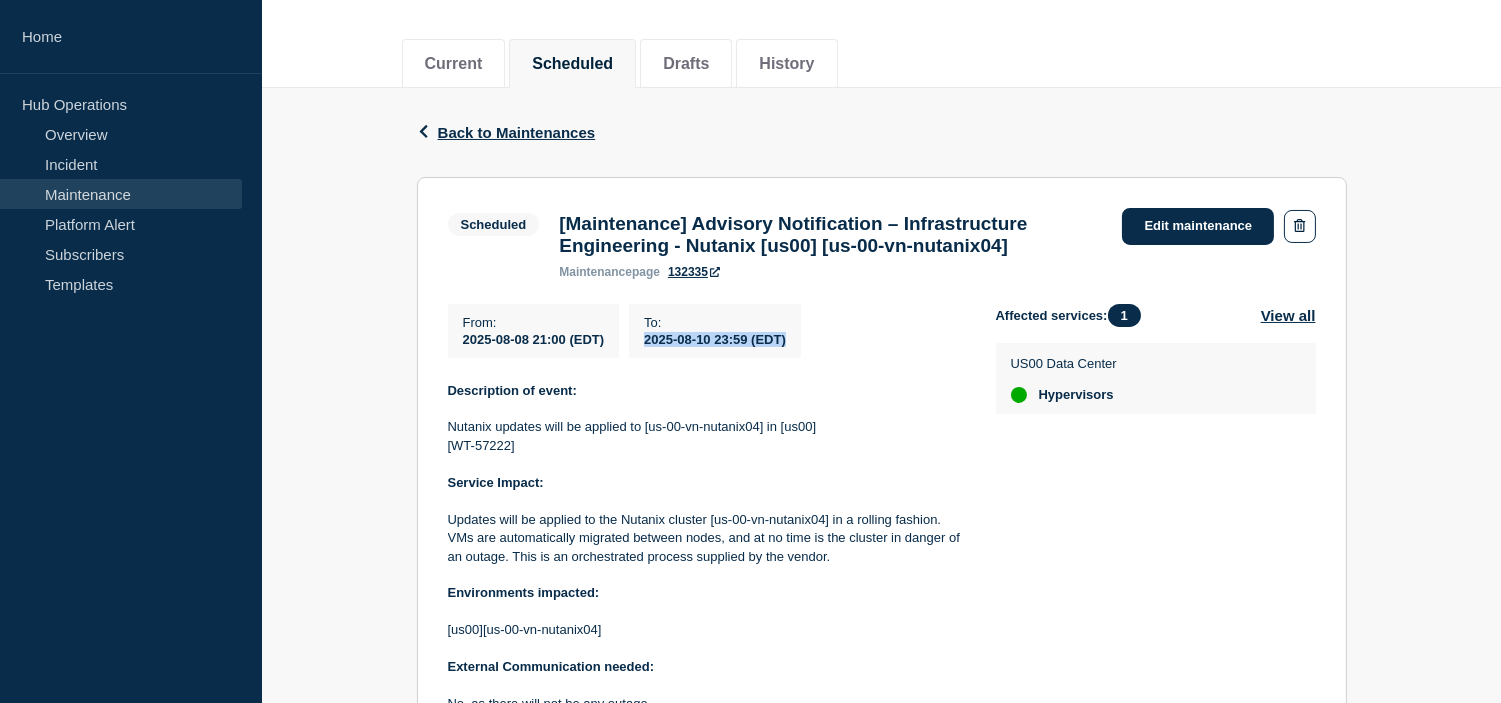 click on "2025-08-10 23:59 (EDT)" 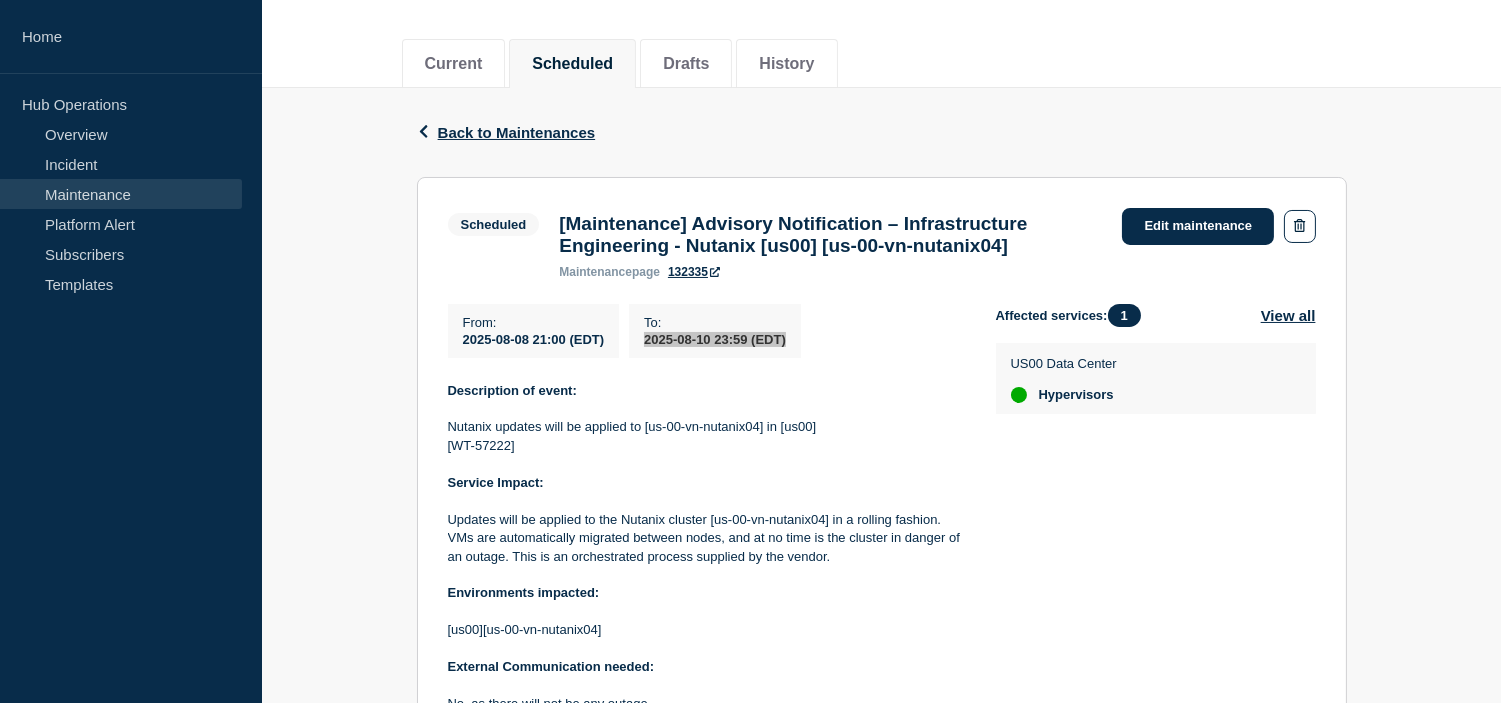 scroll, scrollTop: 444, scrollLeft: 0, axis: vertical 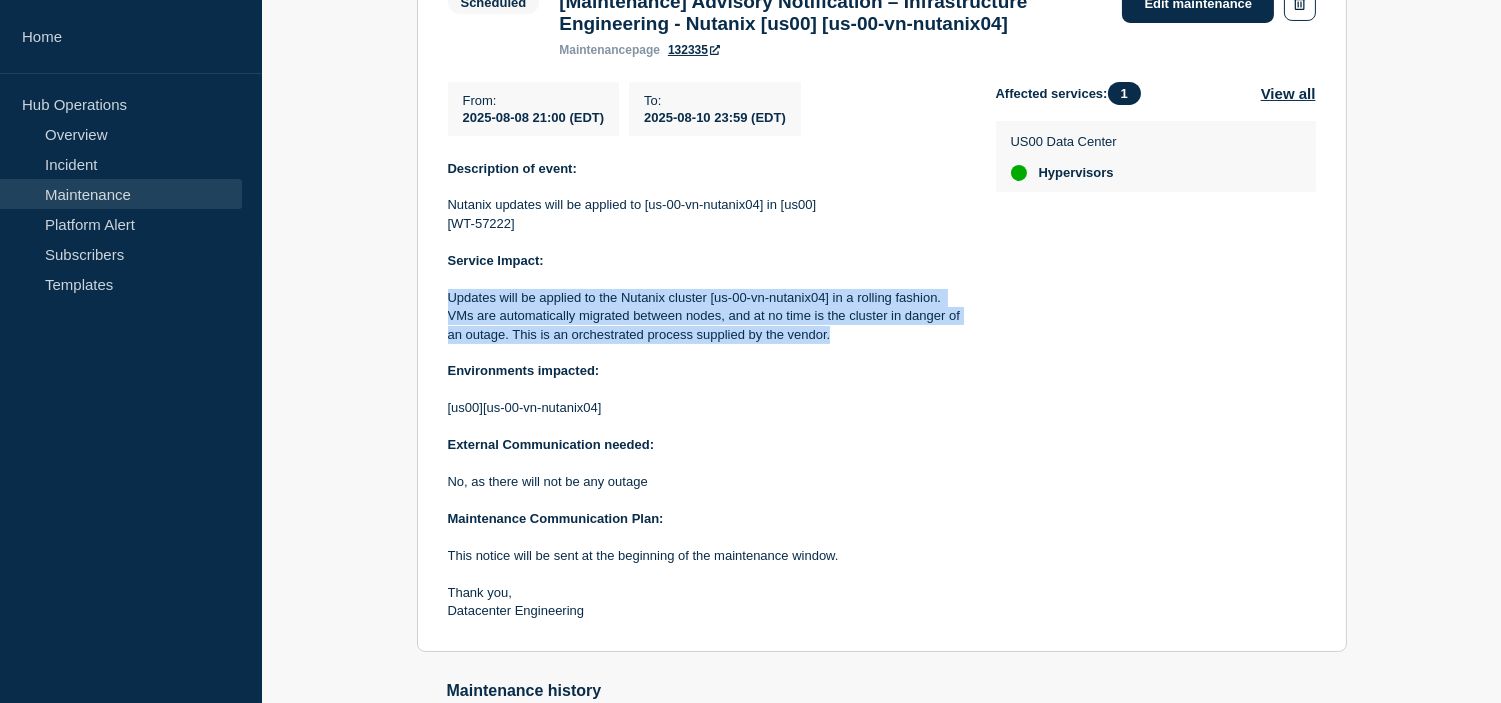 drag, startPoint x: 831, startPoint y: 341, endPoint x: 445, endPoint y: 306, distance: 387.58353 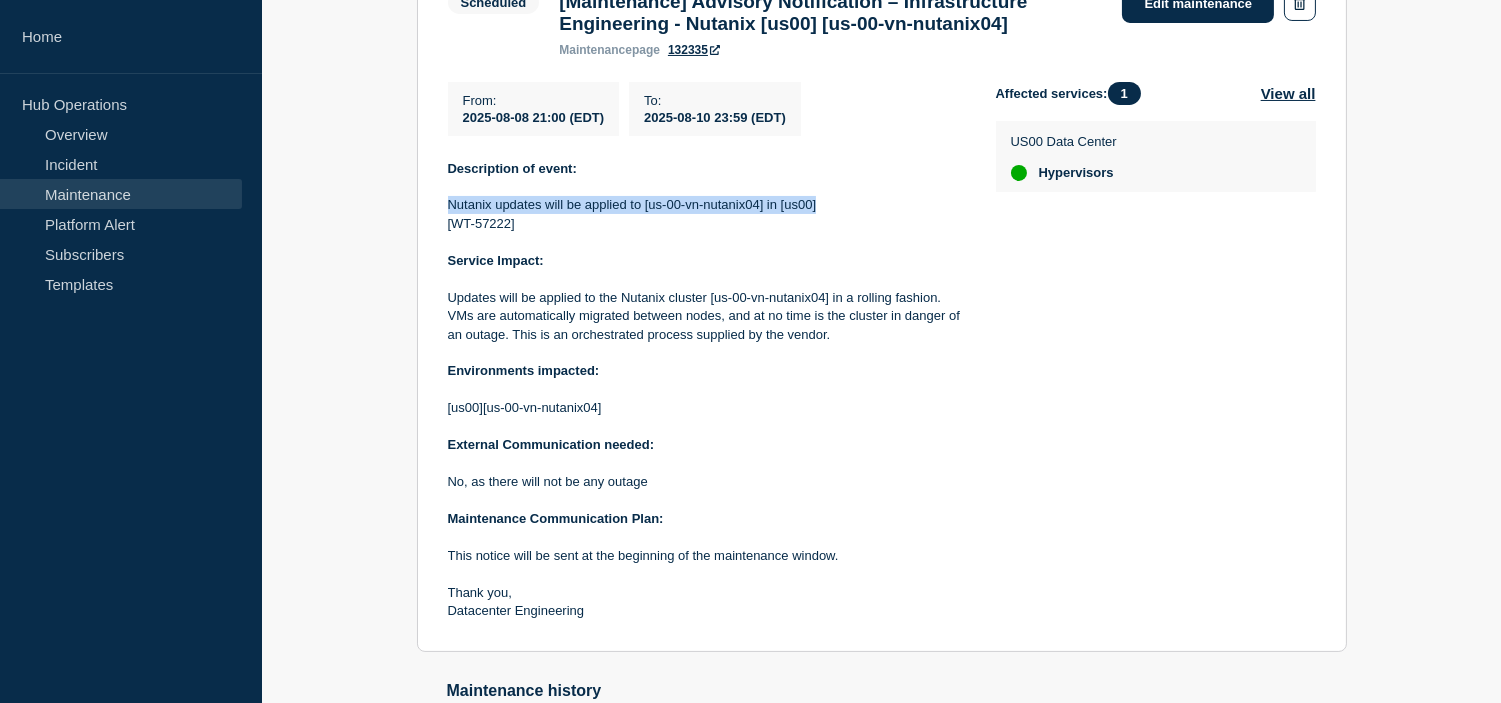 drag, startPoint x: 834, startPoint y: 214, endPoint x: 448, endPoint y: 212, distance: 386.0052 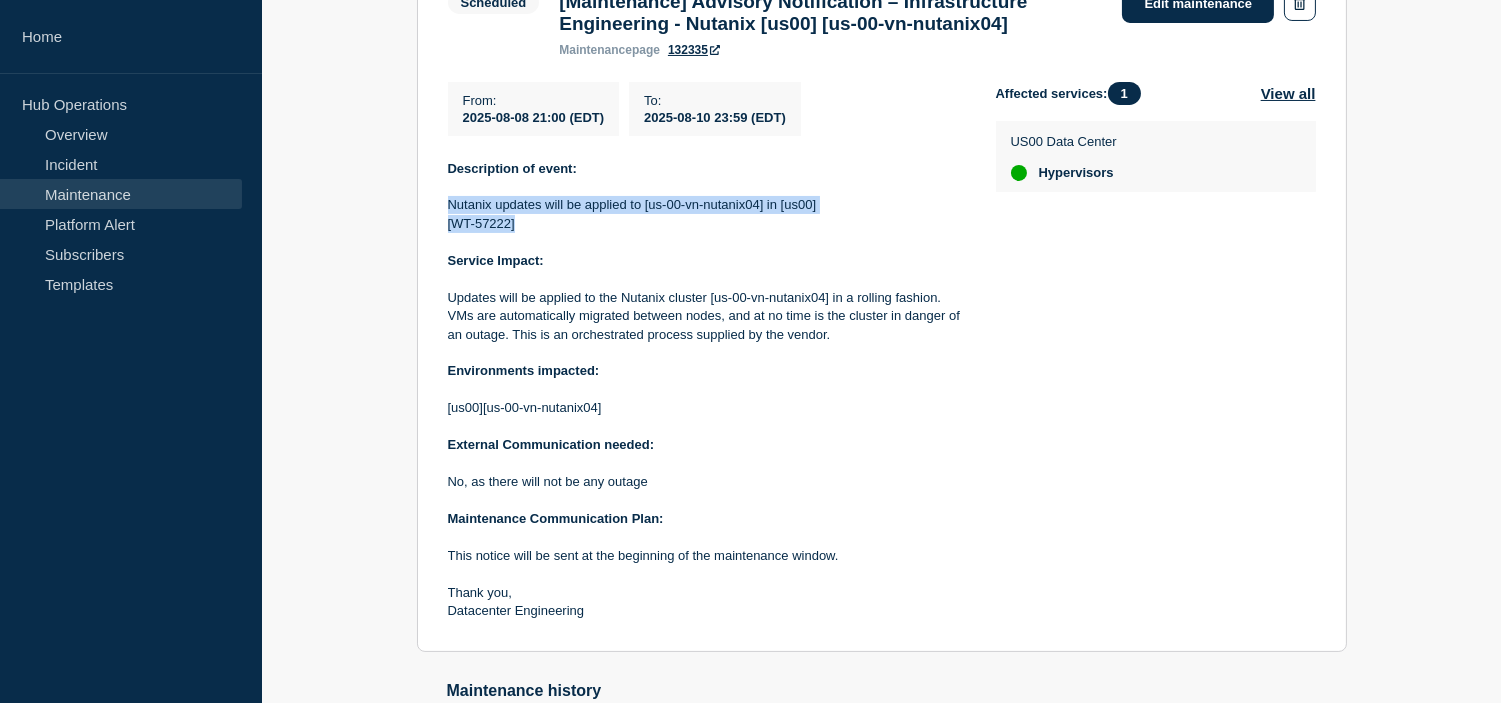drag, startPoint x: 515, startPoint y: 232, endPoint x: 430, endPoint y: 211, distance: 87.555695 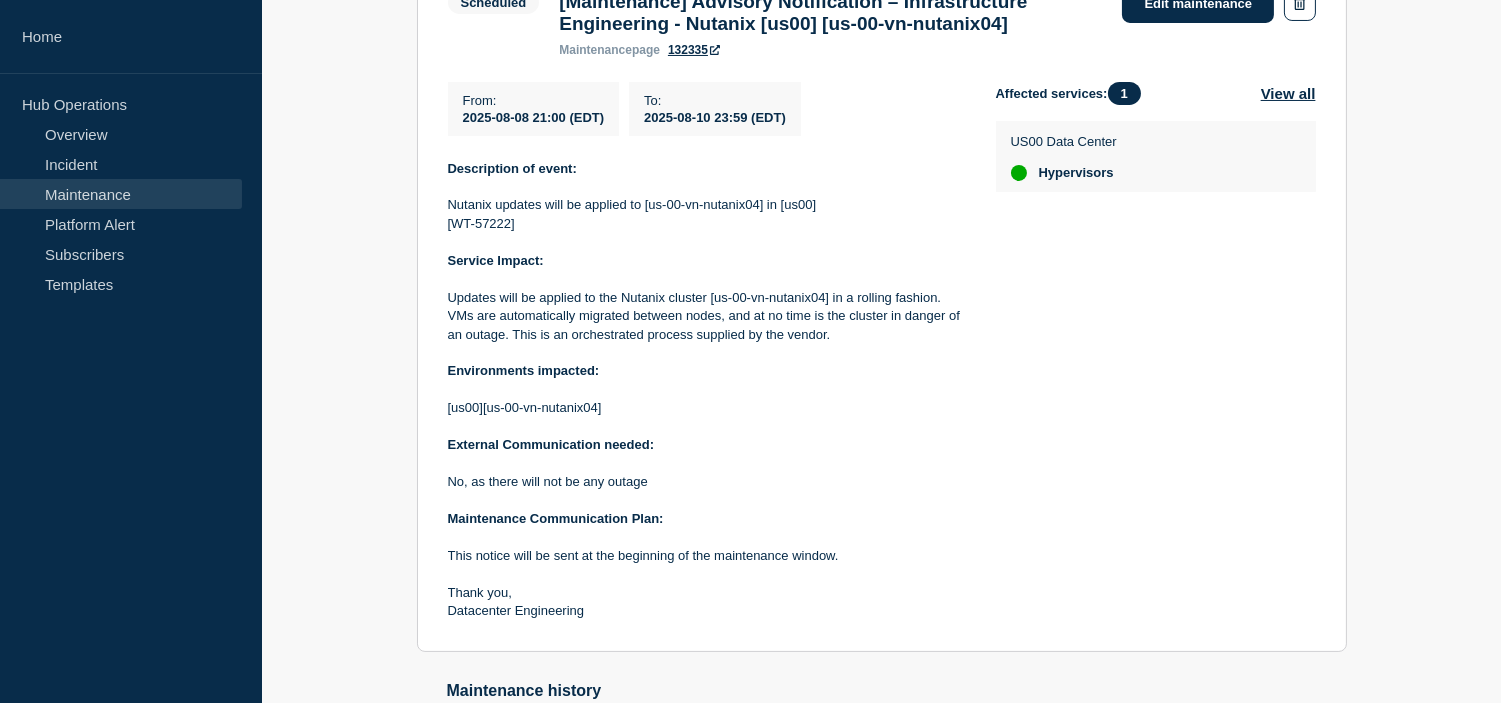 click on "Updates will be applied to the Nutanix cluster [us-00-vn-nutanix04] in a rolling fashion. VMs are automatically migrated between nodes, and at no time is the cluster in danger of an outage. This is an orchestrated process supplied by the vendor." at bounding box center (706, 316) 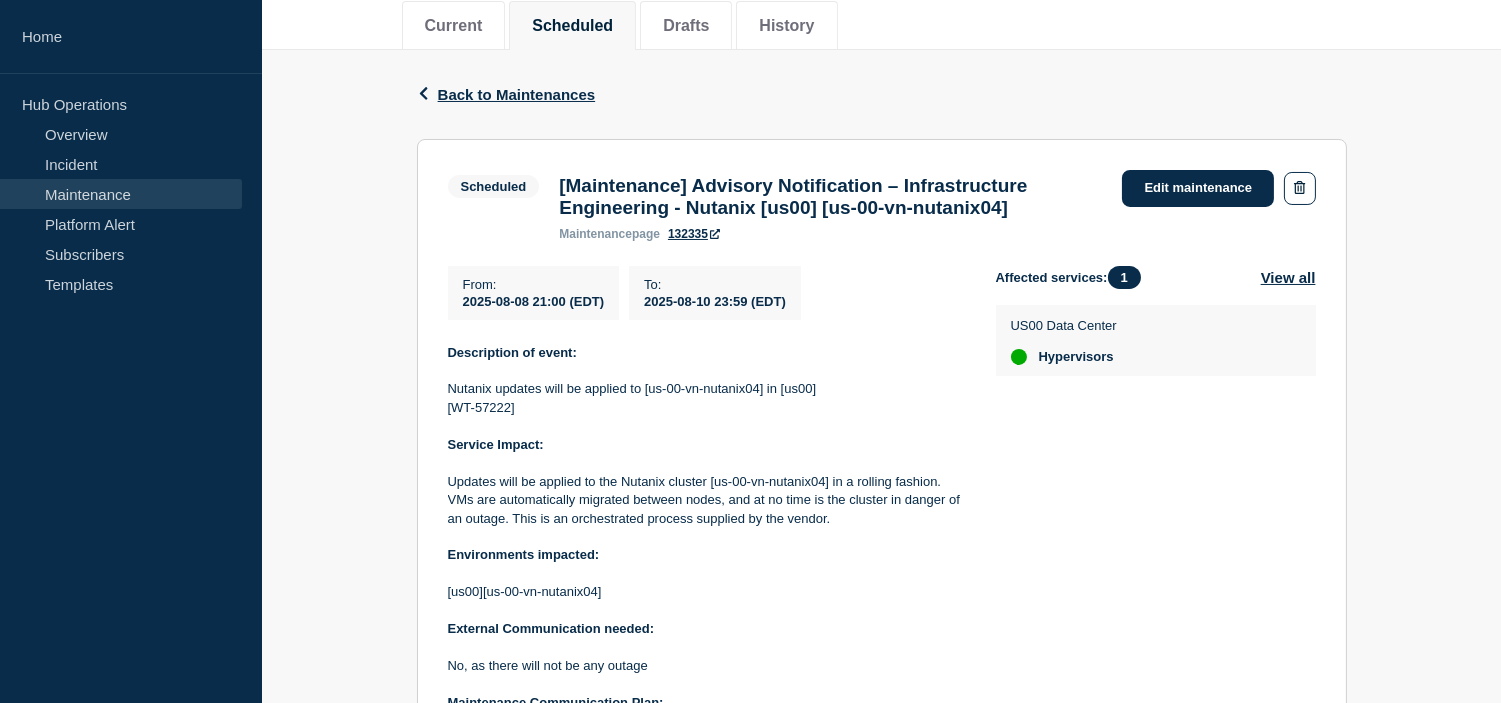 scroll, scrollTop: 258, scrollLeft: 0, axis: vertical 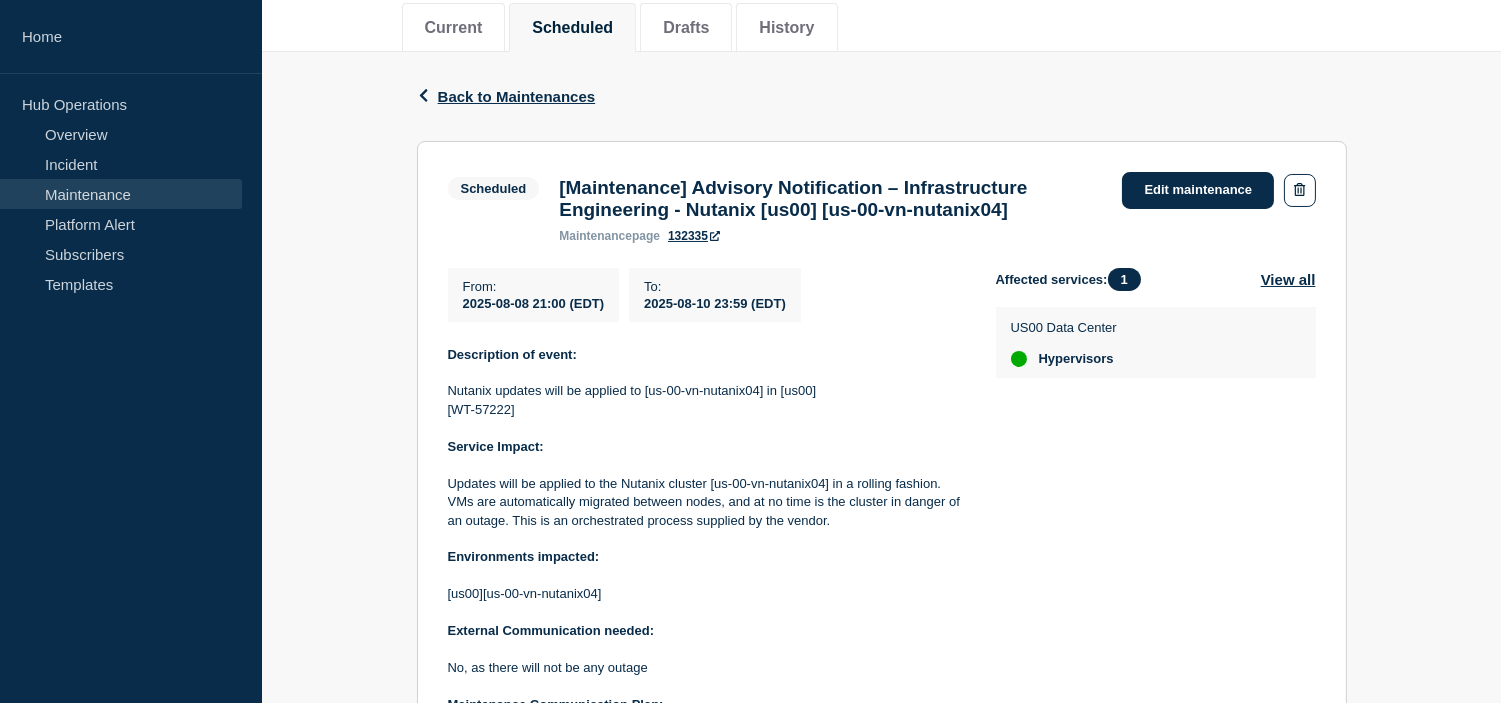 click on "[Maintenance] Advisory Notification – Infrastructure Engineering - Nutanix [us00] [us-00-vn-nutanix04] maintenance  page 132335" at bounding box center (830, 210) 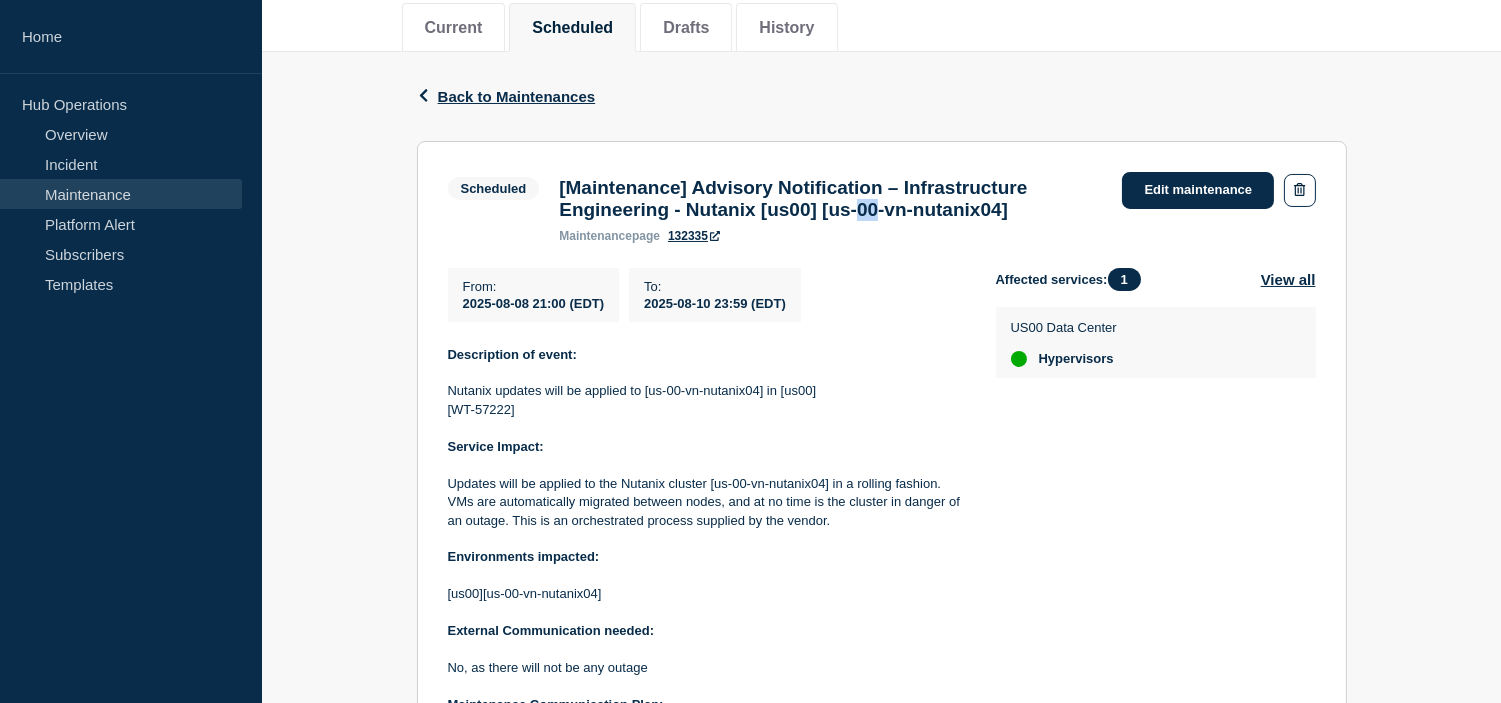 click on "[Maintenance] Advisory Notification – Infrastructure Engineering - Nutanix [us00] [us-00-vn-nutanix04]" at bounding box center [830, 199] 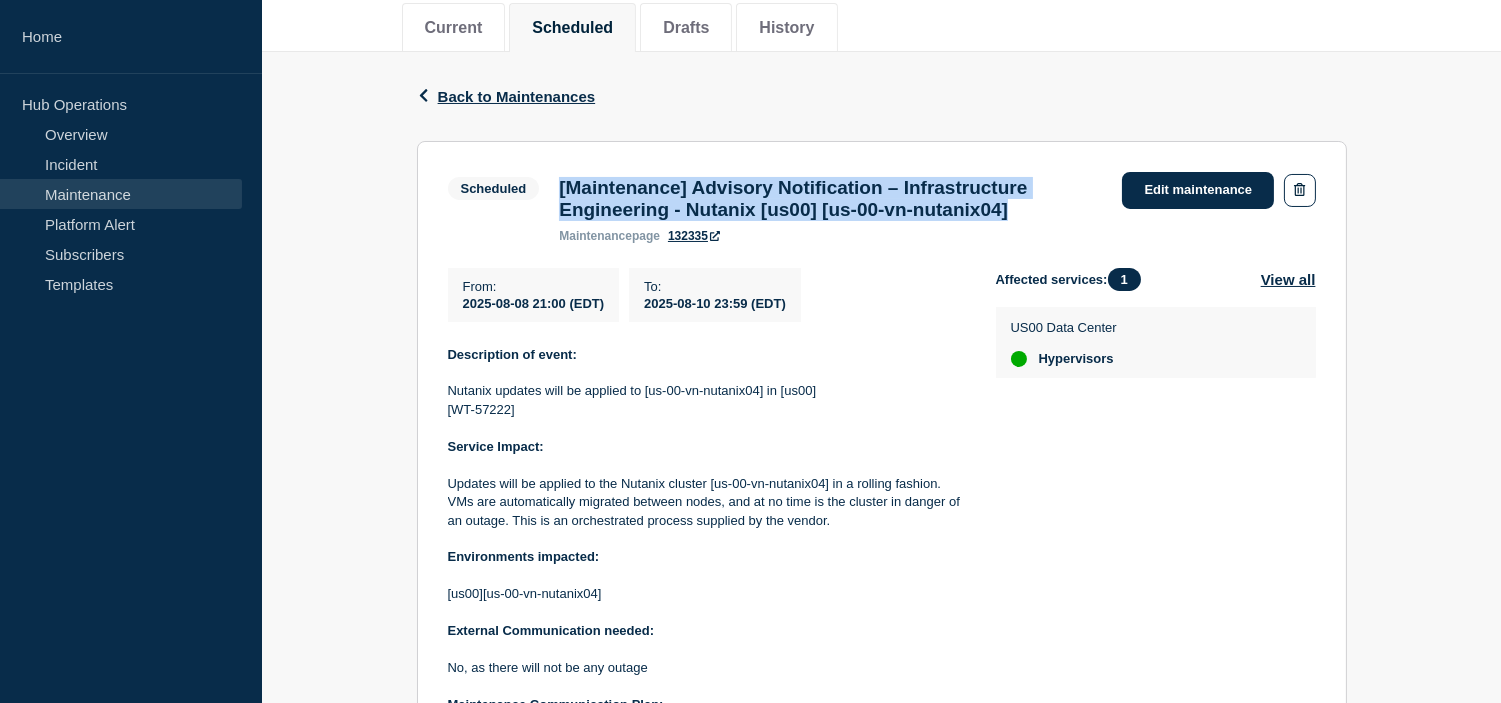 click on "[Maintenance] Advisory Notification – Infrastructure Engineering - Nutanix [us00] [us-00-vn-nutanix04]" at bounding box center [830, 199] 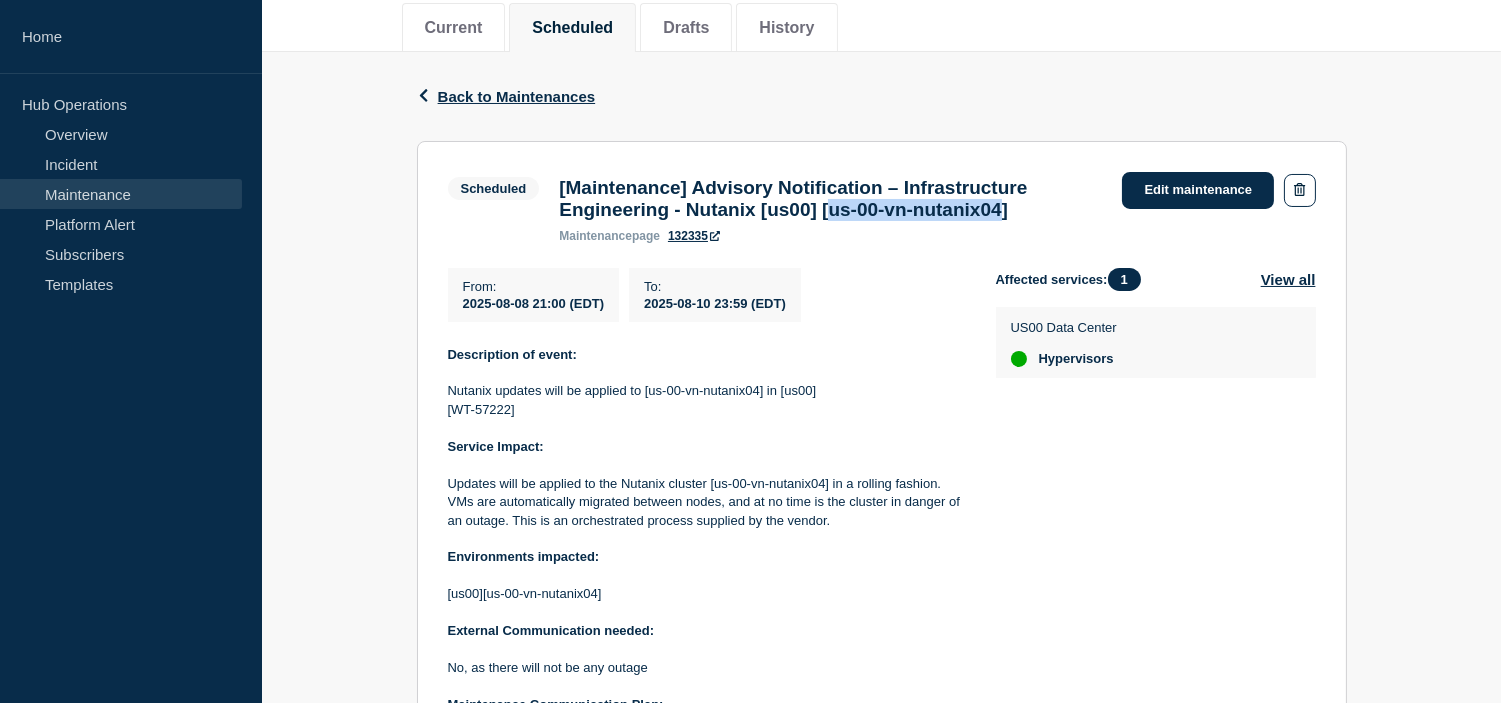 drag, startPoint x: 867, startPoint y: 221, endPoint x: 1063, endPoint y: 223, distance: 196.01021 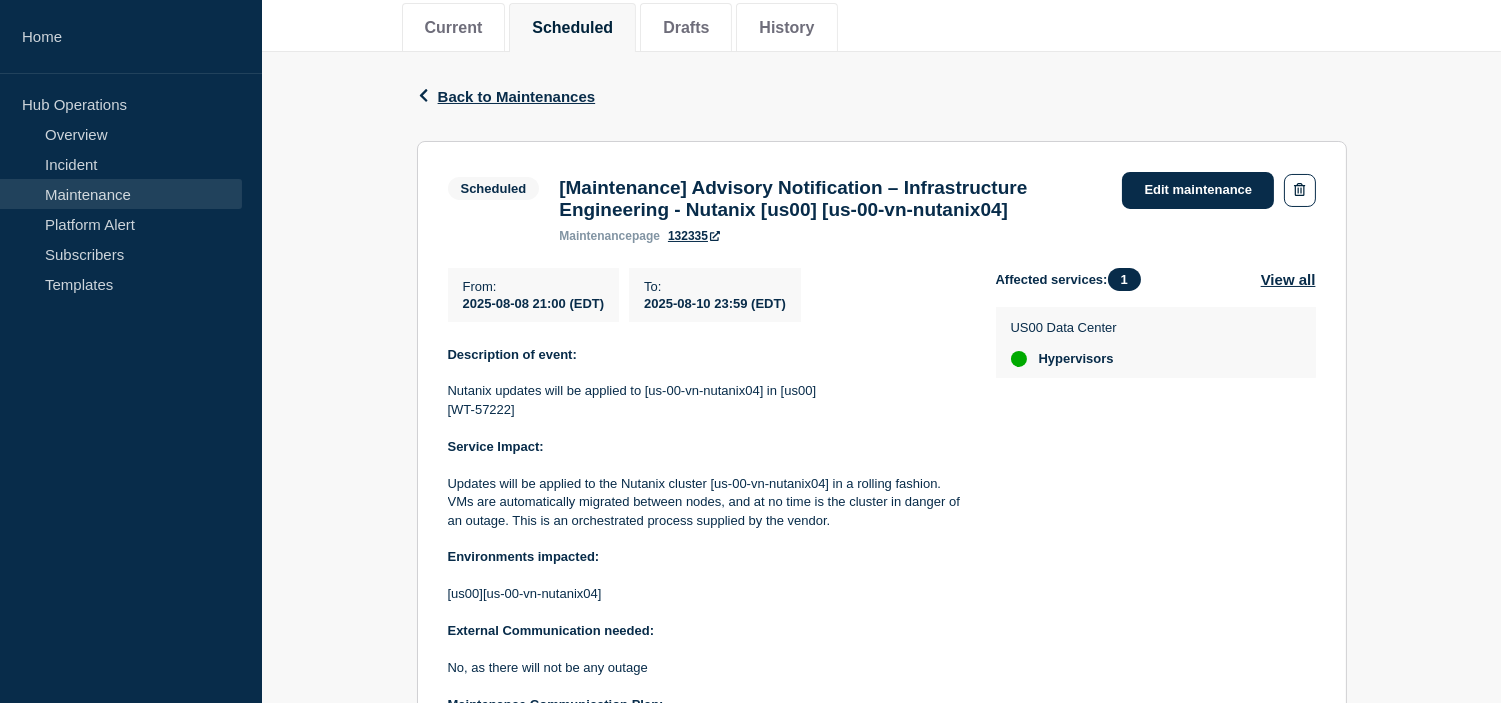 click on "[Maintenance] Advisory Notification – Infrastructure Engineering - Nutanix [us00] [us-00-vn-nutanix04] maintenance  page 132335" at bounding box center (830, 210) 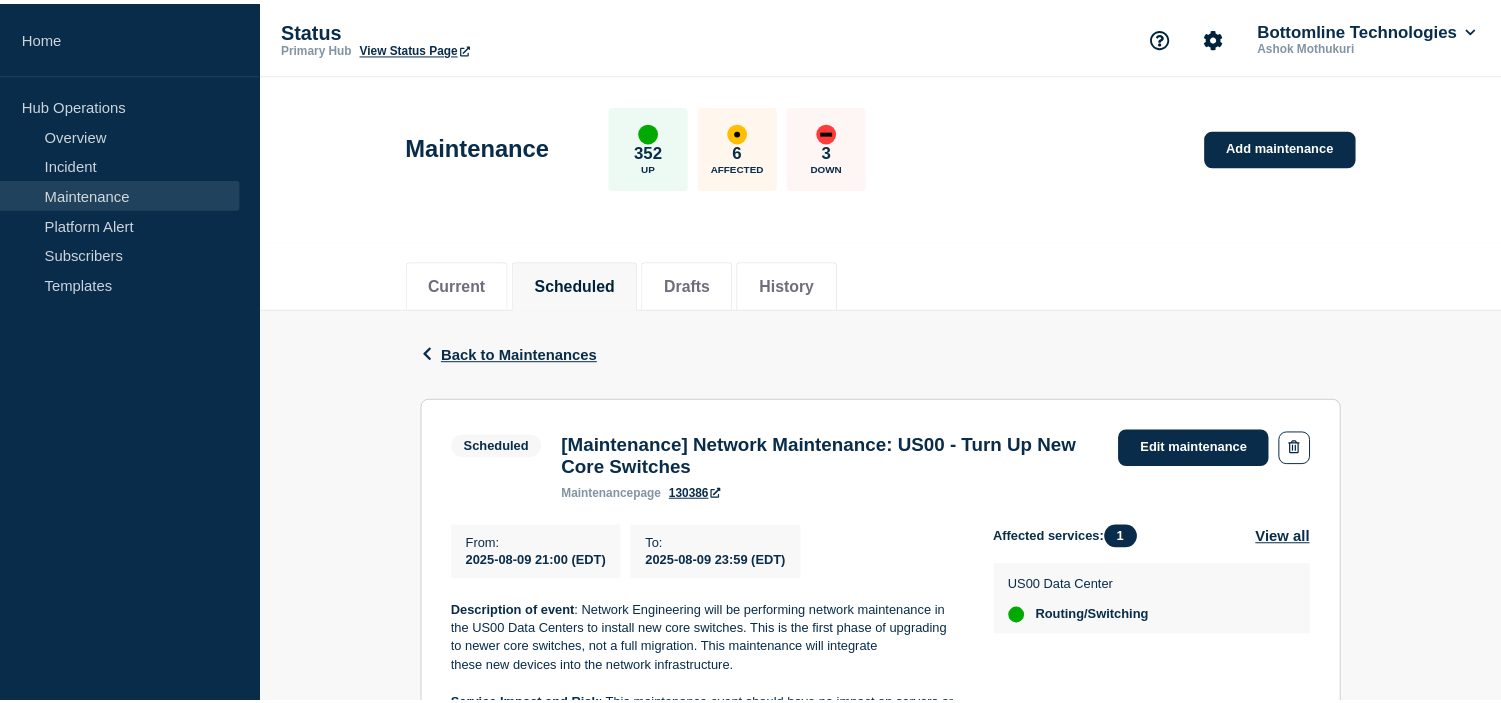 scroll, scrollTop: 0, scrollLeft: 0, axis: both 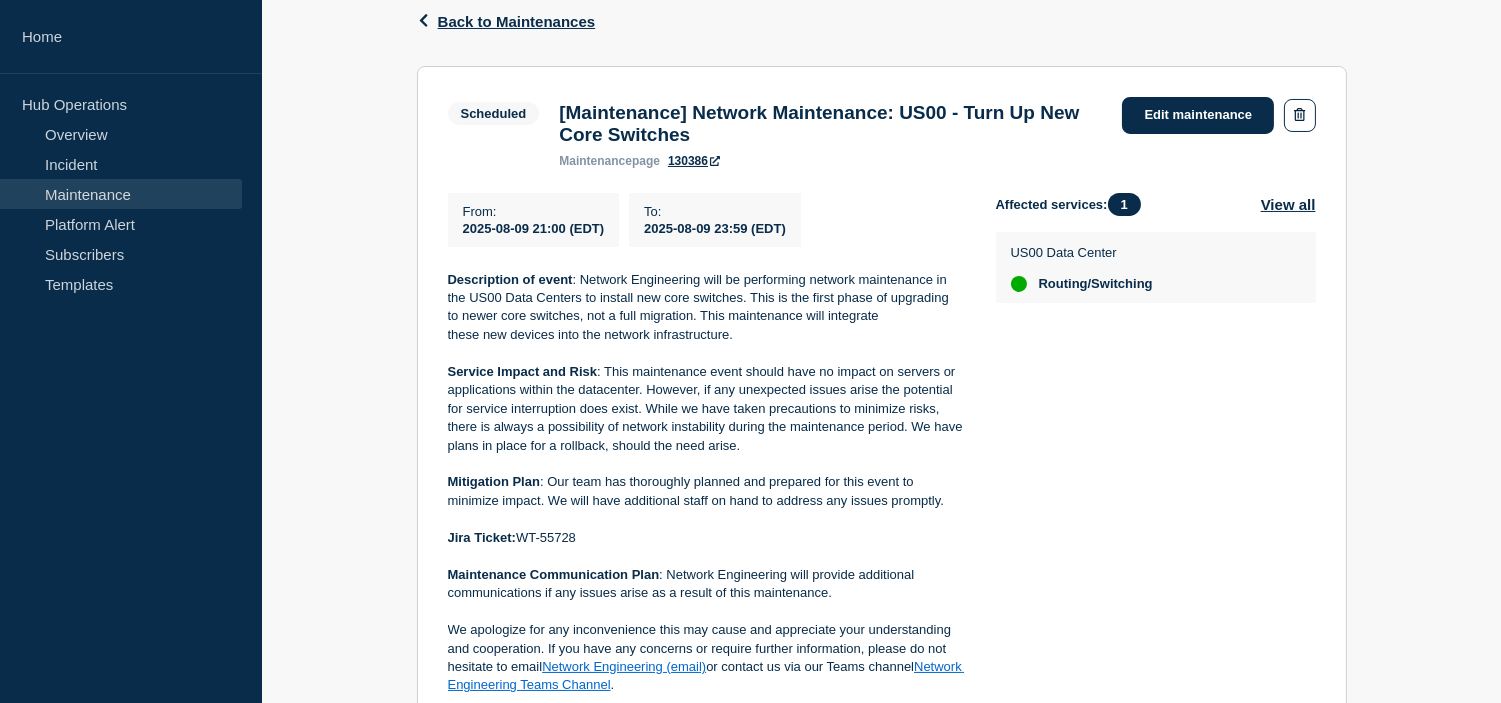 drag, startPoint x: 522, startPoint y: 544, endPoint x: 588, endPoint y: 546, distance: 66.0303 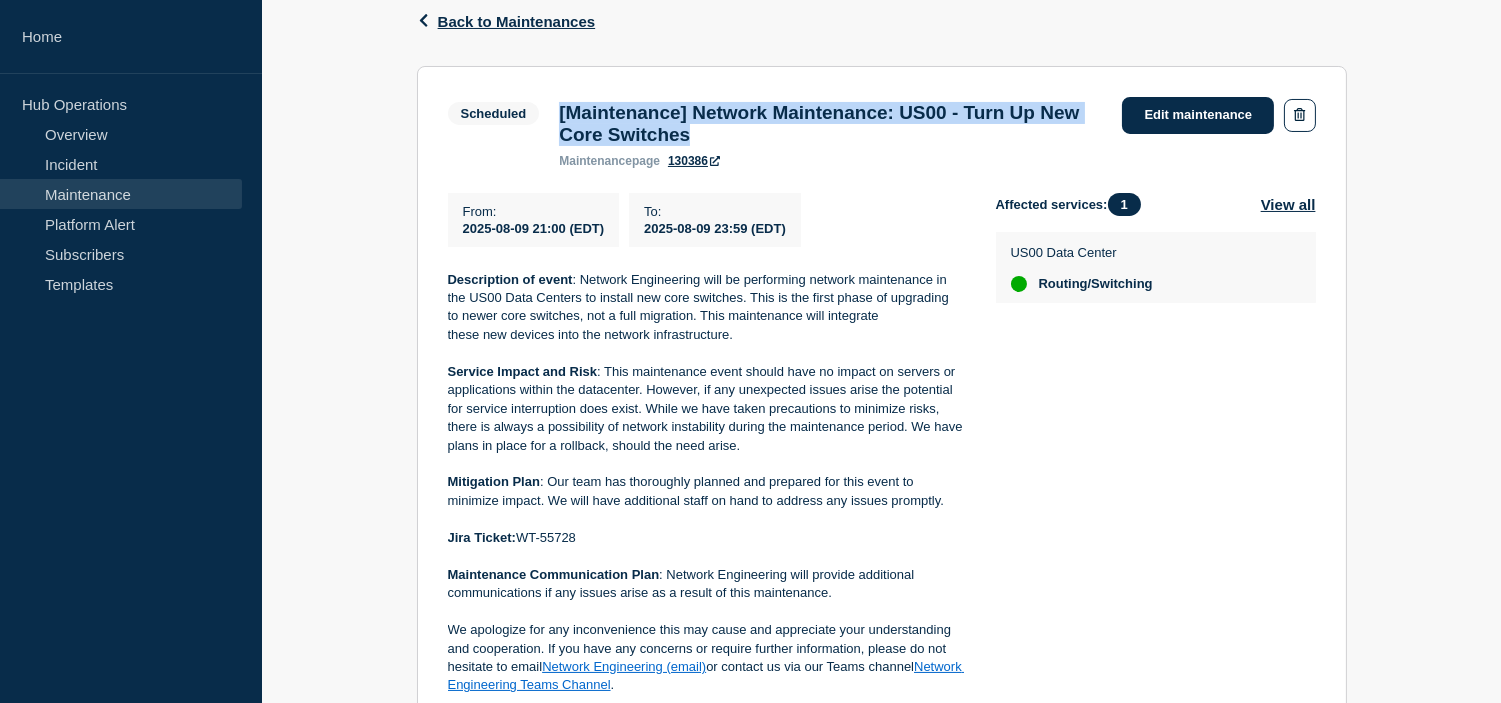 drag, startPoint x: 811, startPoint y: 148, endPoint x: 548, endPoint y: 113, distance: 265.31866 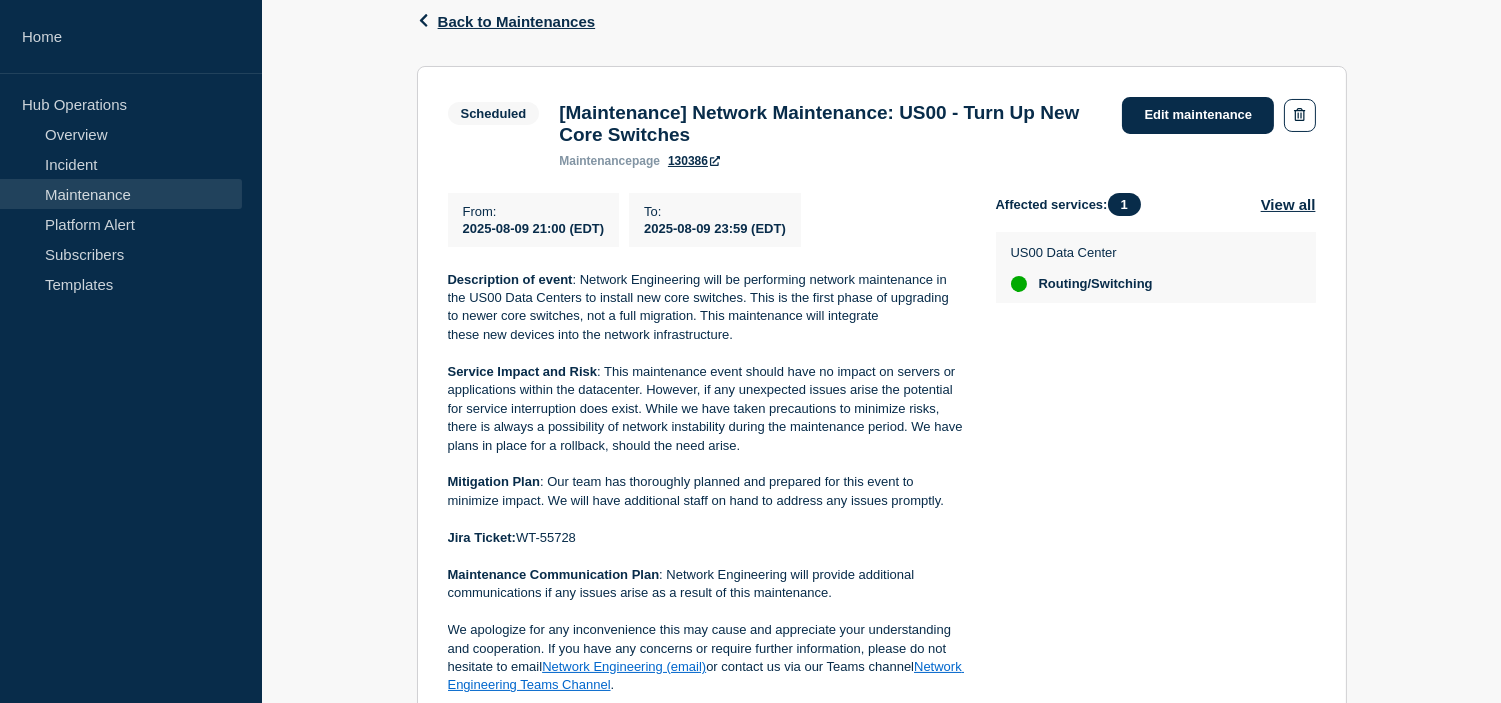 click on "2025-08-09 21:00 (EDT)" 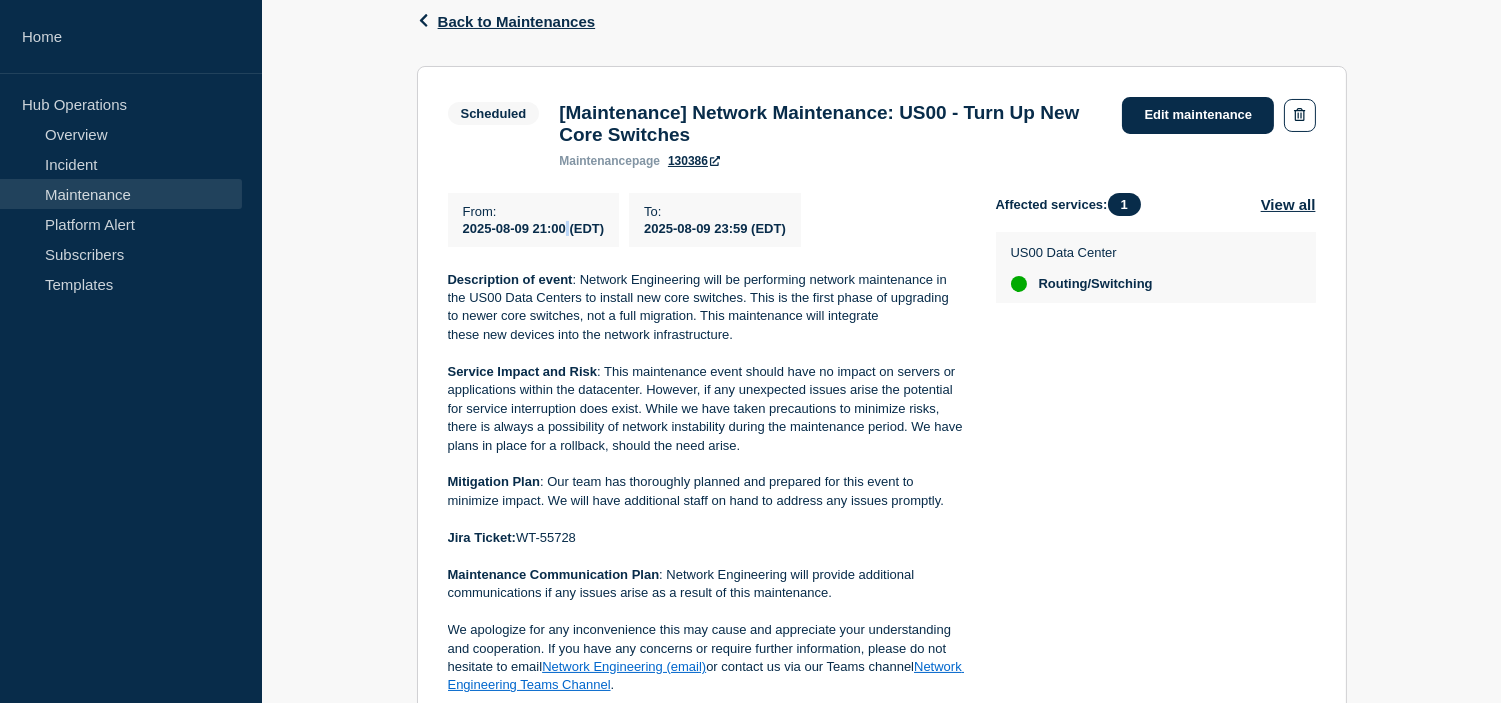 click on "2025-08-09 21:00 (EDT)" 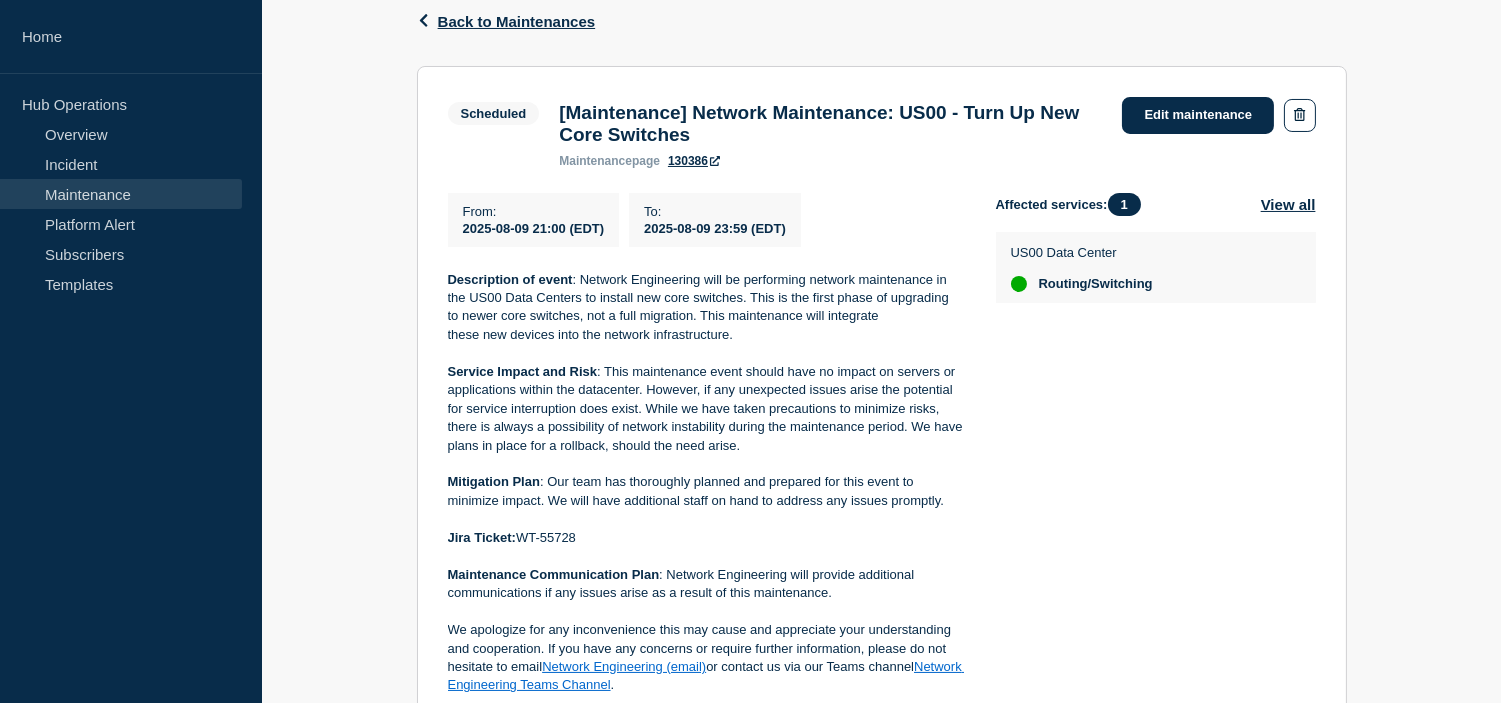 click on "2025-08-09 21:00 (EDT)" 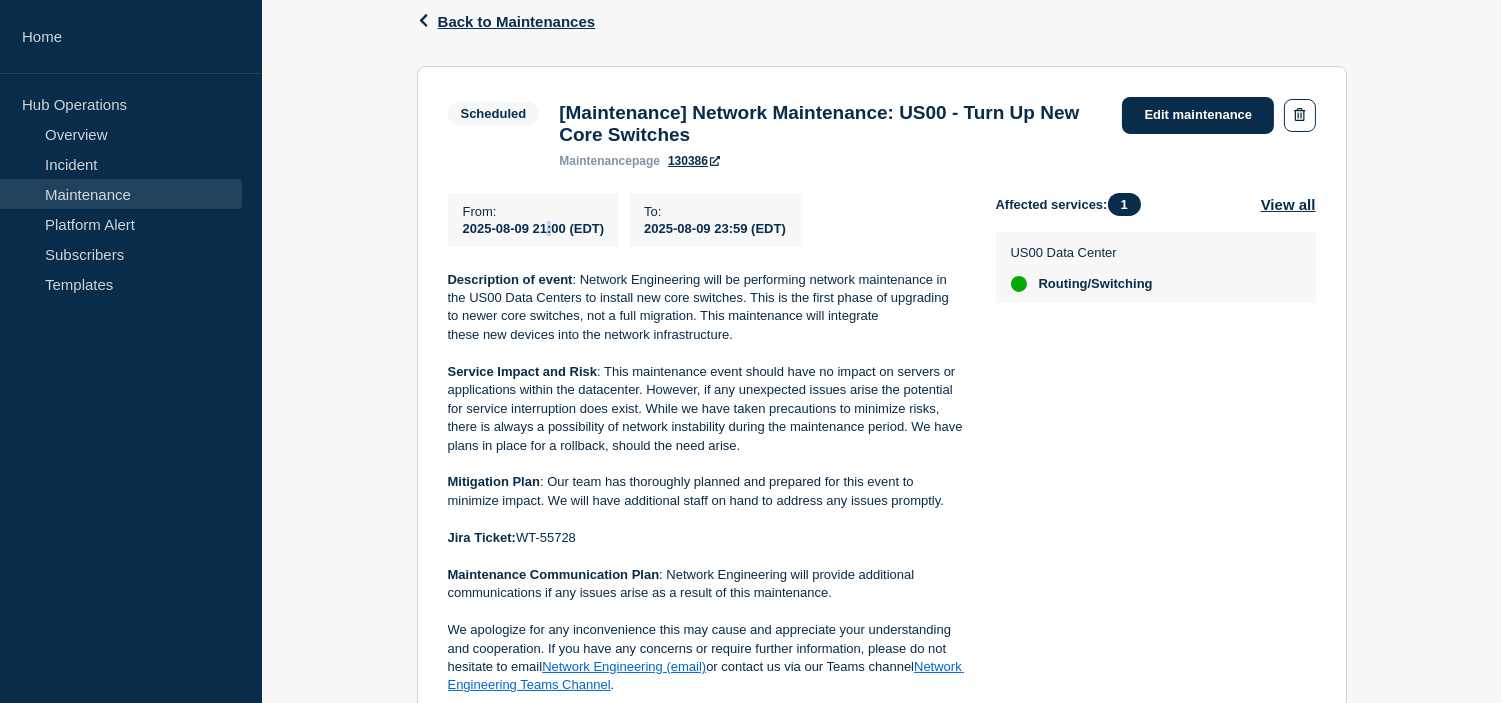 click on "2025-08-09 21:00 (EDT)" 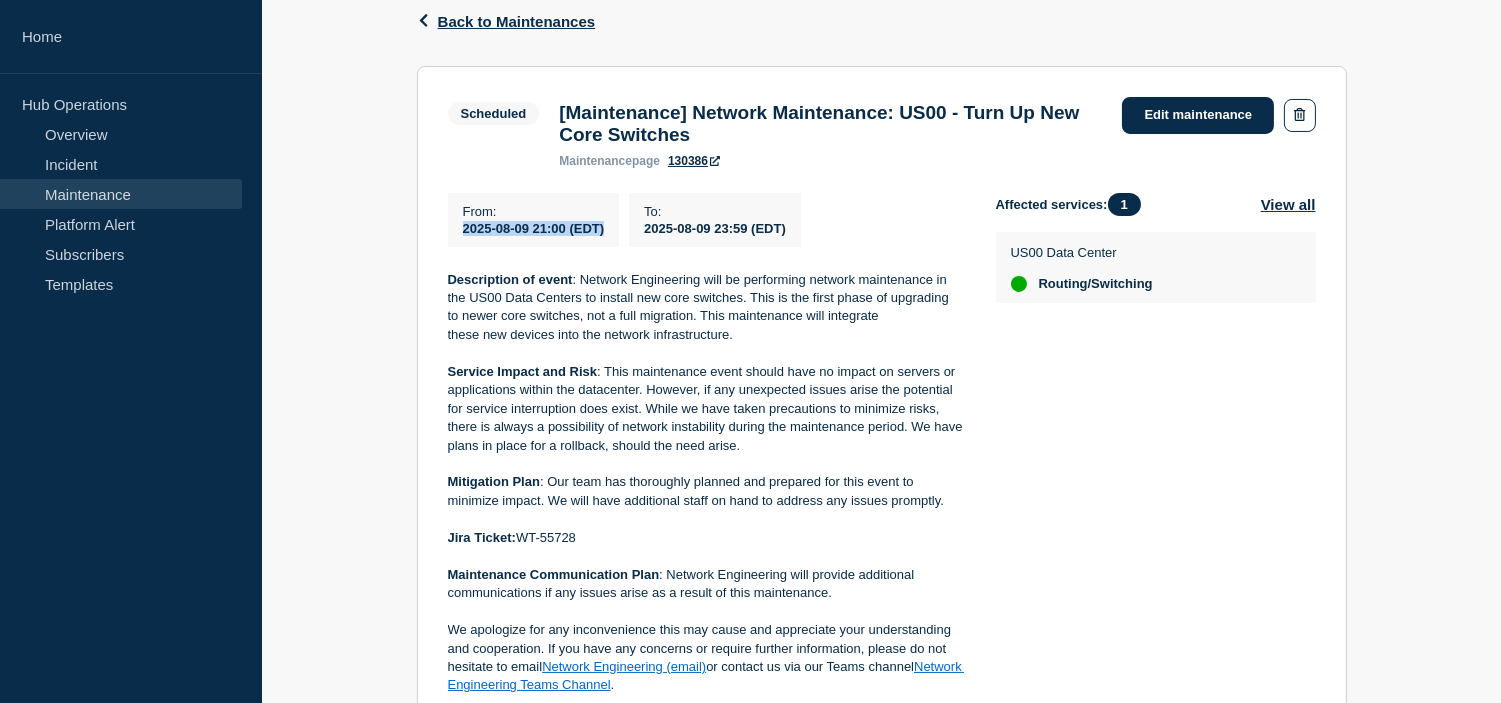 click on "2025-08-09 21:00 (EDT)" 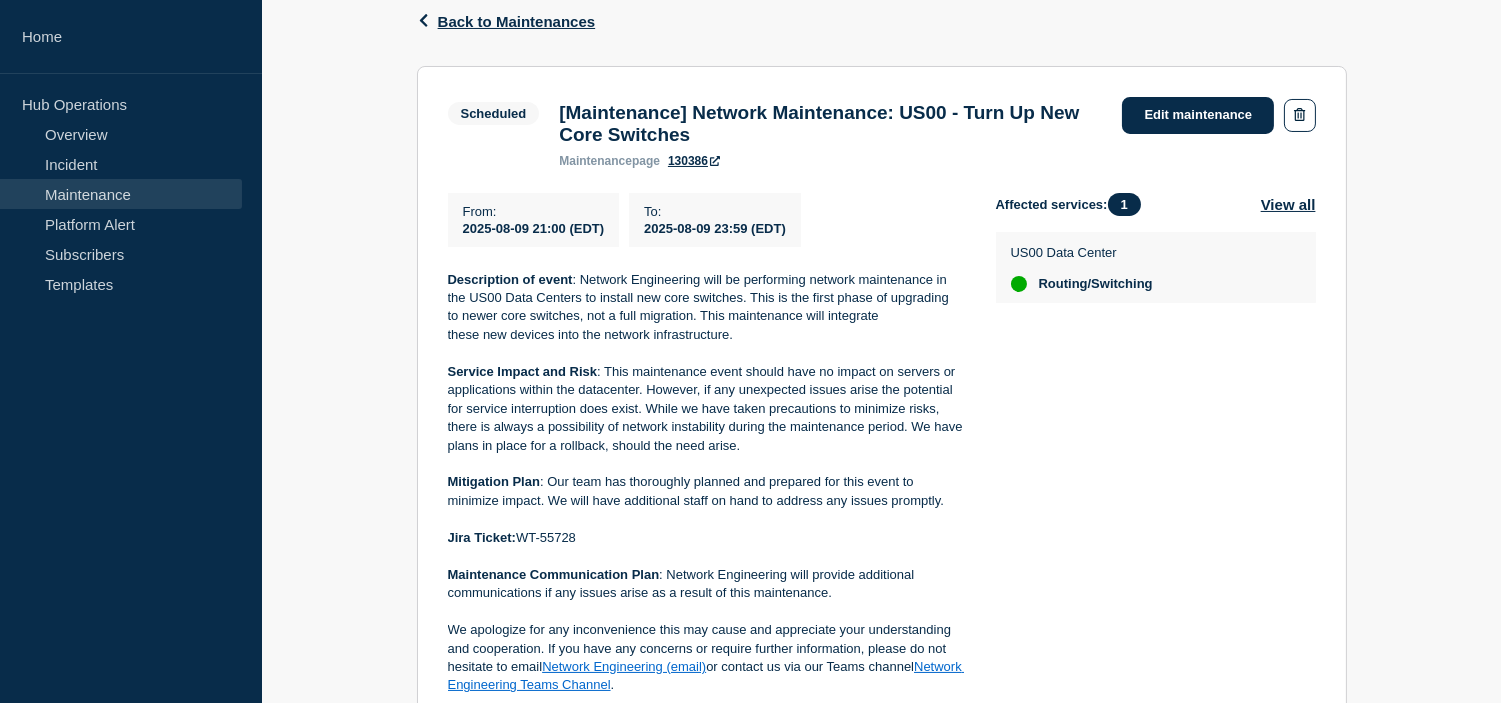 click on "2025-08-09 23:59 (EDT)" 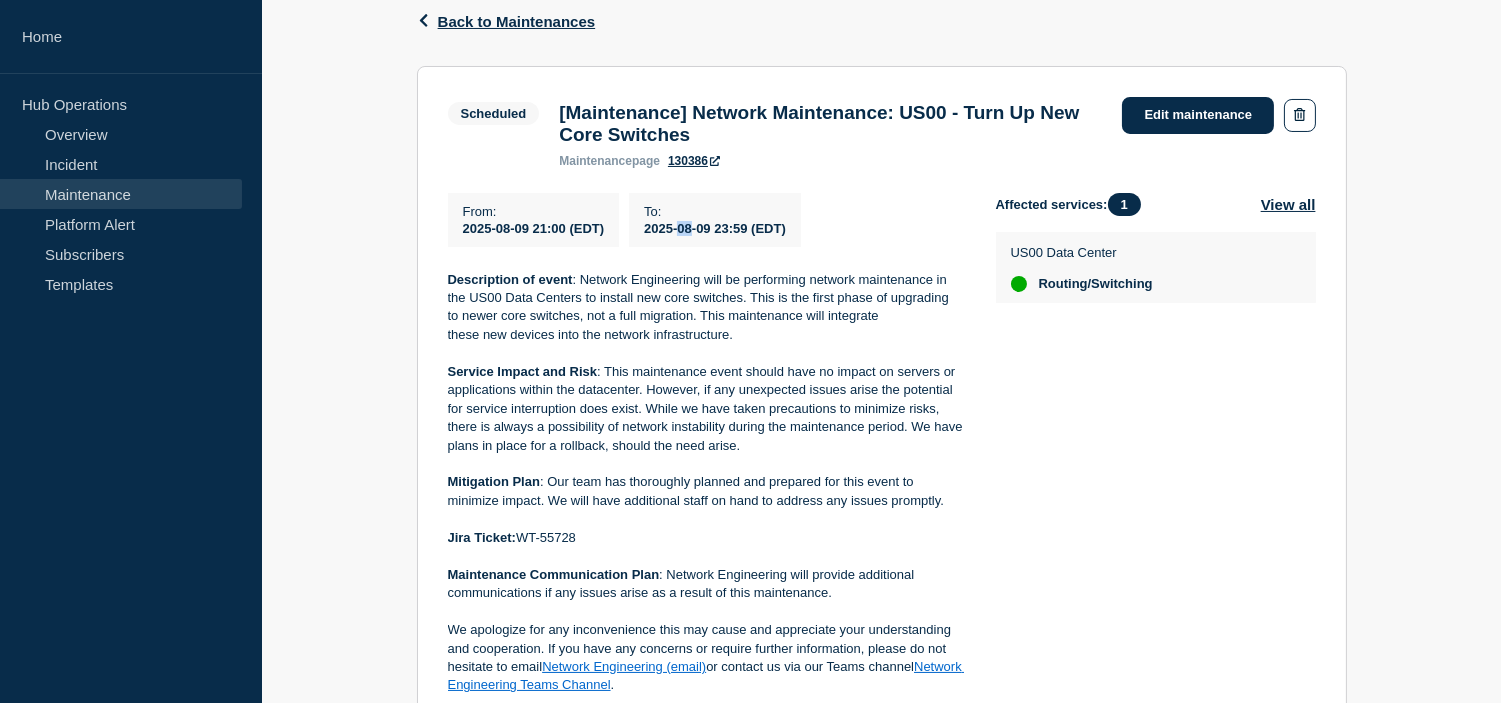 click on "2025-08-09 23:59 (EDT)" 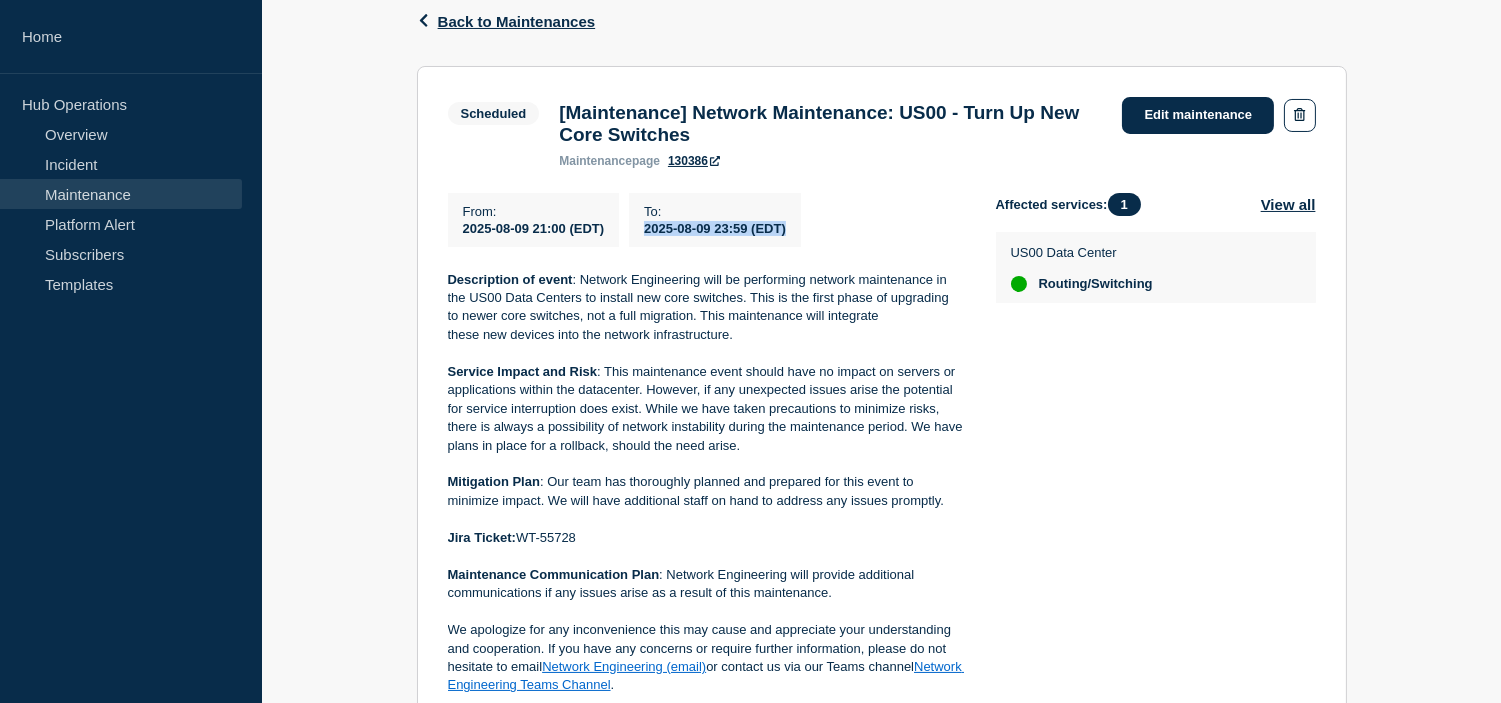 click on "2025-08-09 23:59 (EDT)" 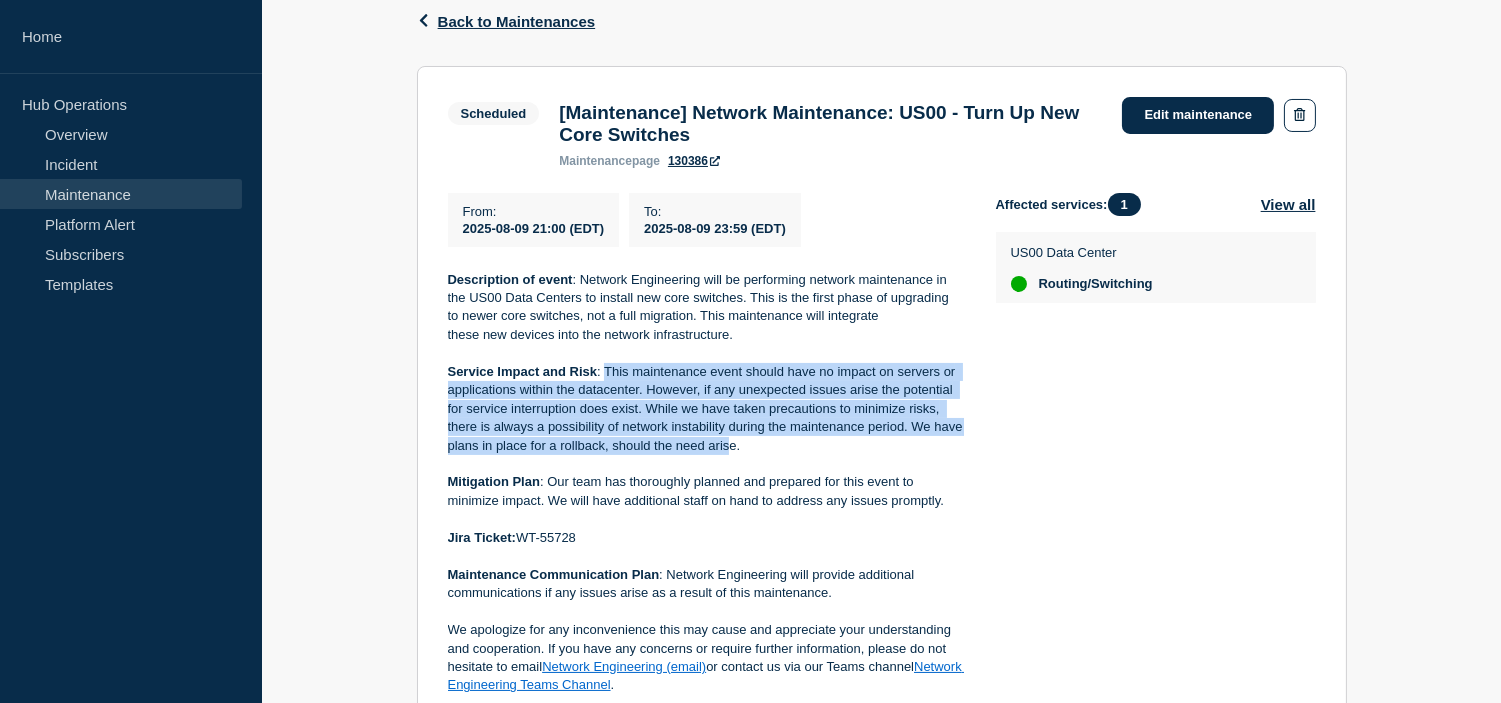 drag, startPoint x: 732, startPoint y: 456, endPoint x: 606, endPoint y: 373, distance: 150.88075 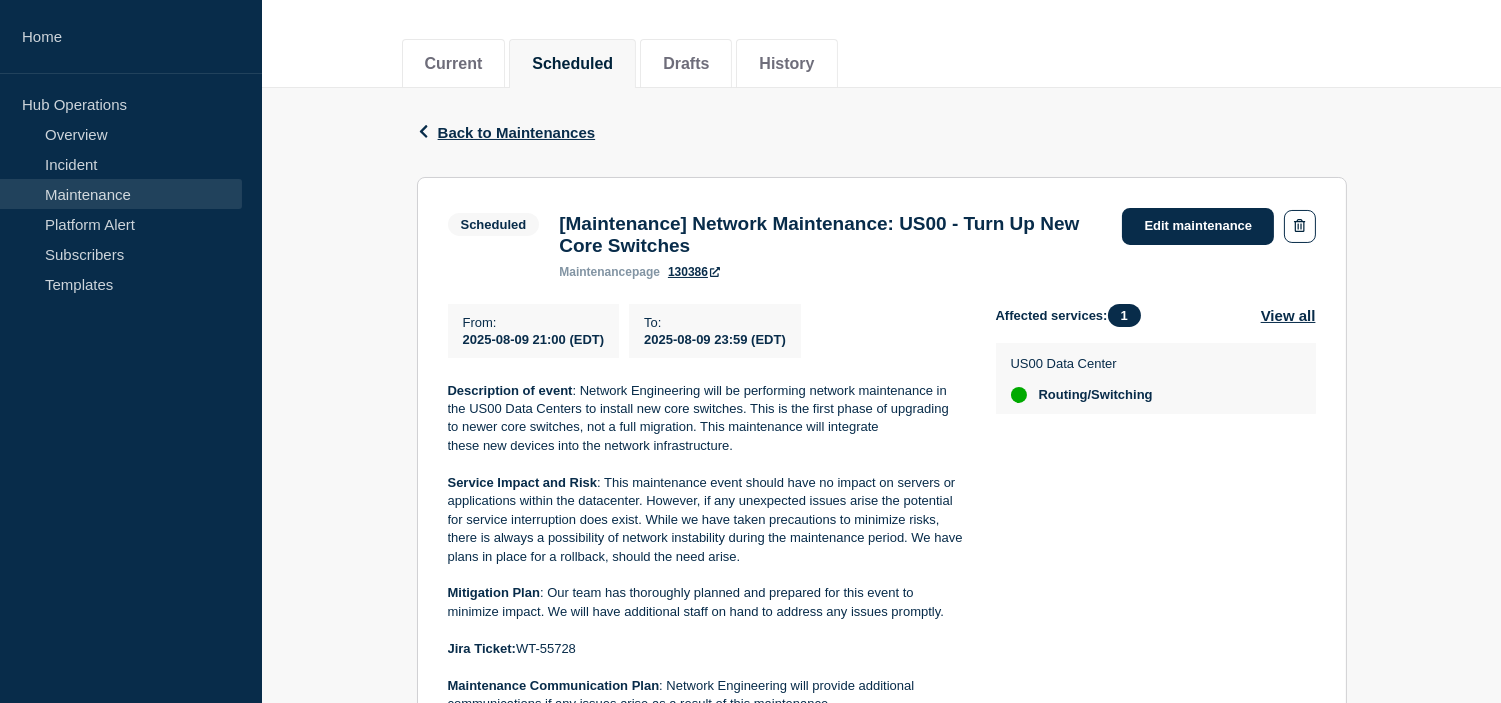 scroll, scrollTop: 0, scrollLeft: 0, axis: both 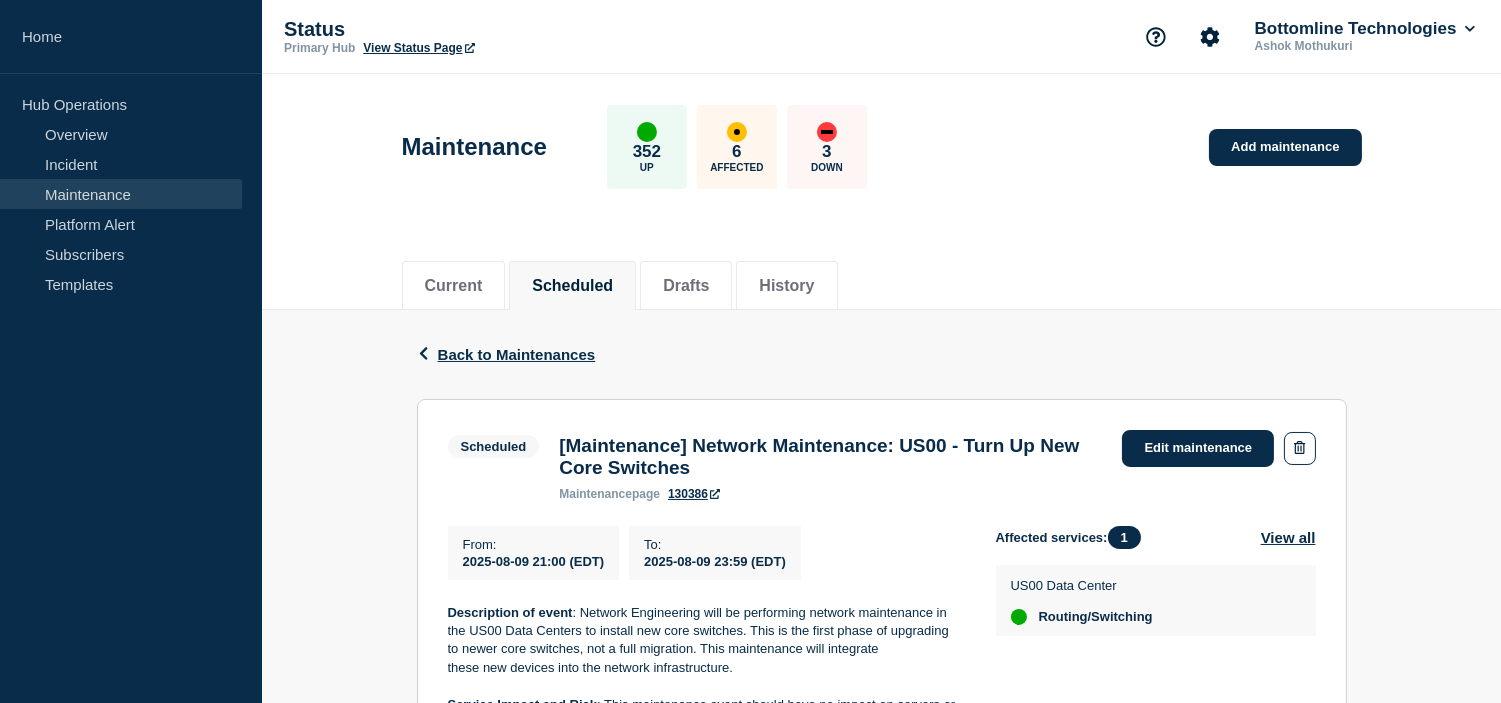 click on "Back Back to Maintenances" at bounding box center (882, 354) 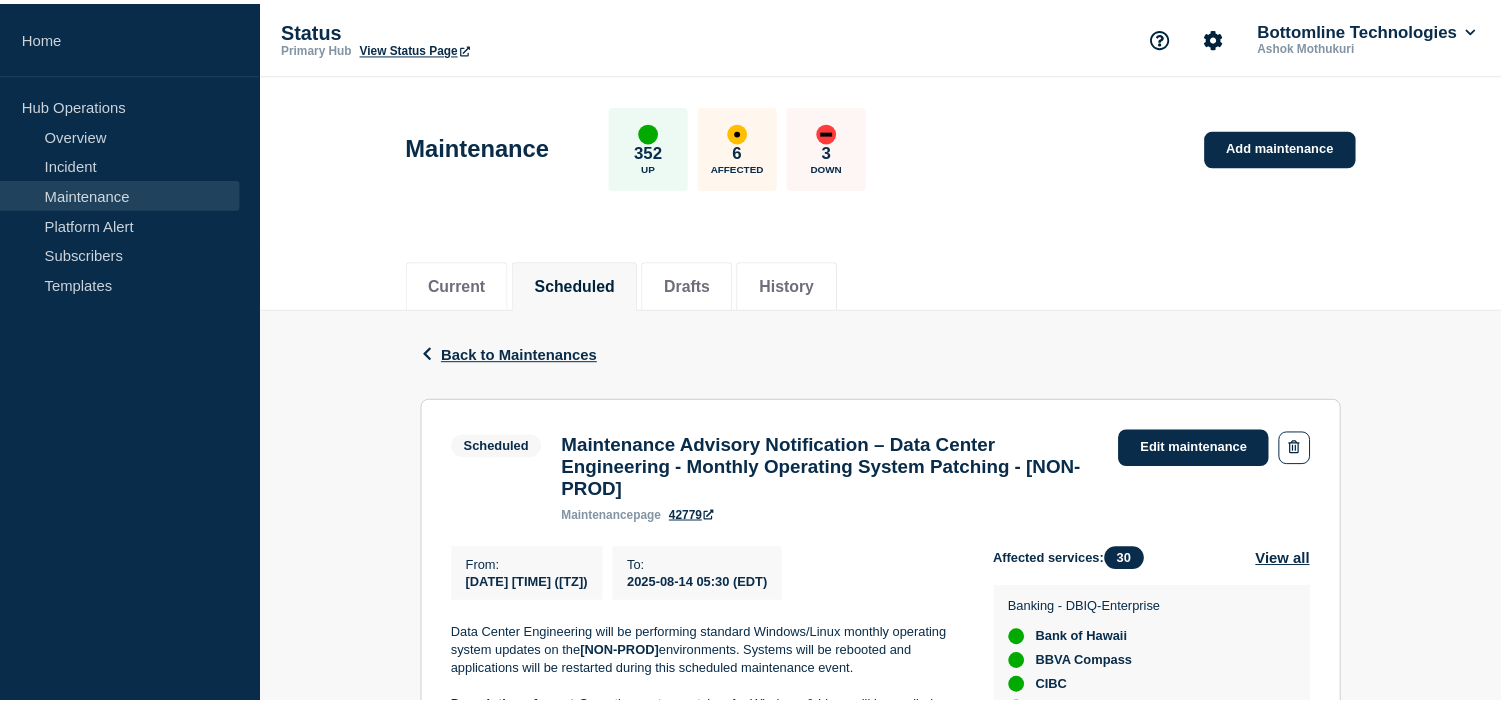 scroll, scrollTop: 0, scrollLeft: 0, axis: both 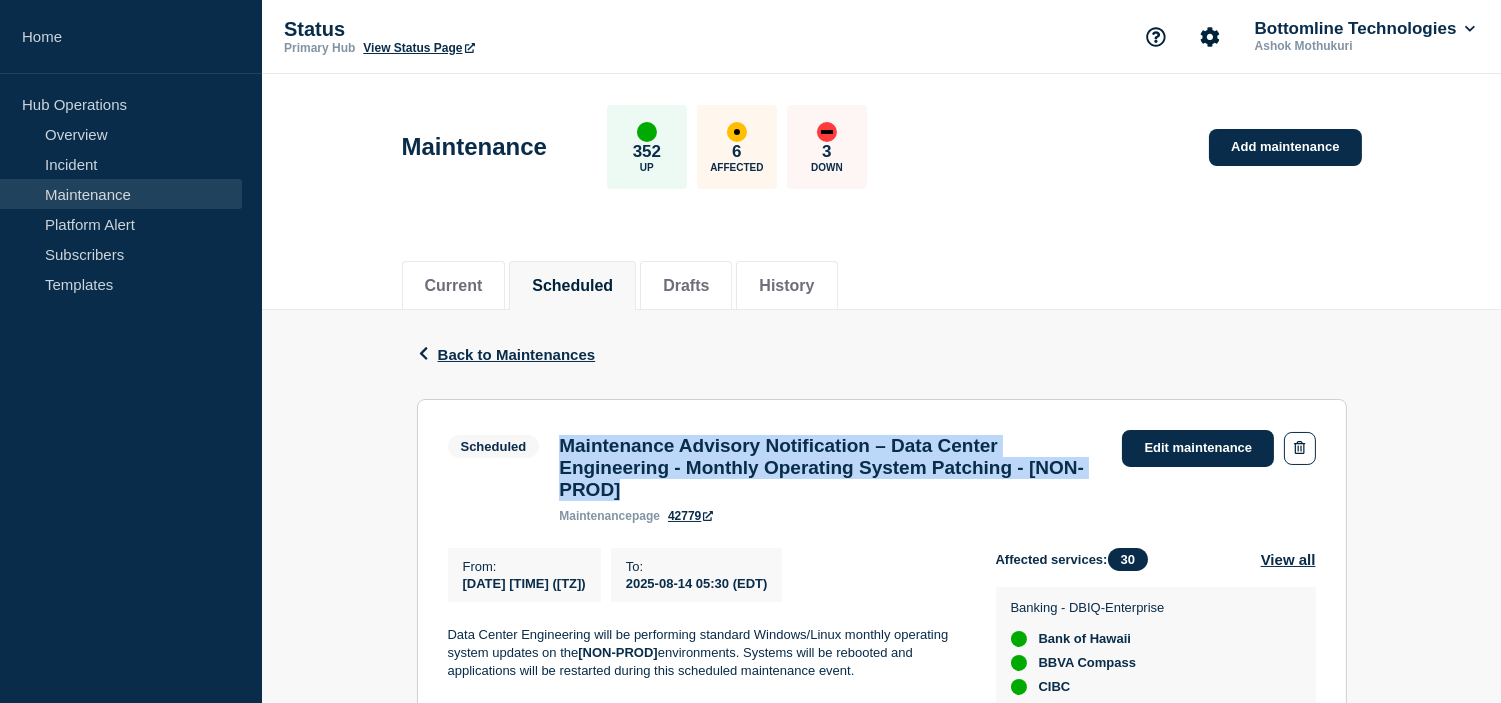 drag, startPoint x: 706, startPoint y: 504, endPoint x: 566, endPoint y: 445, distance: 151.92432 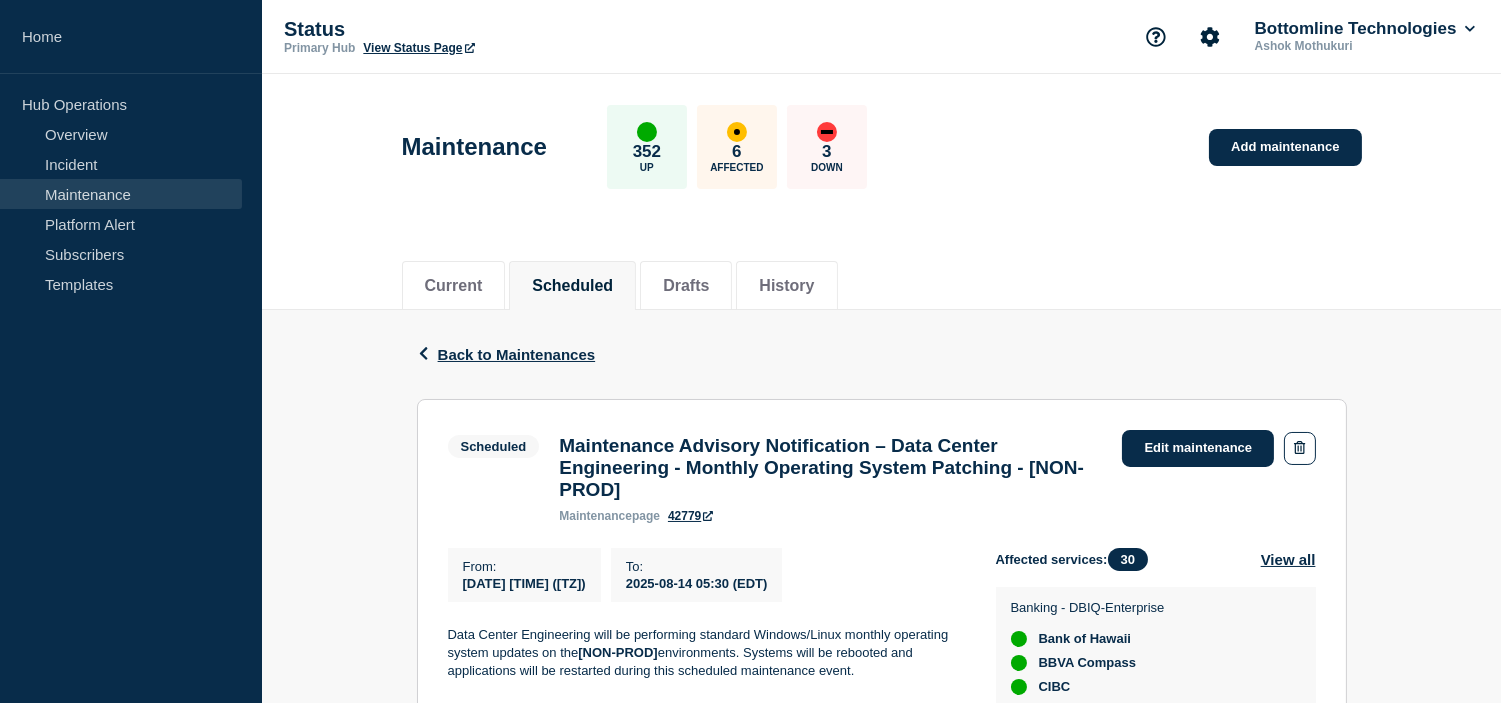 click on "2025-08-13 16:30 (EDT)" 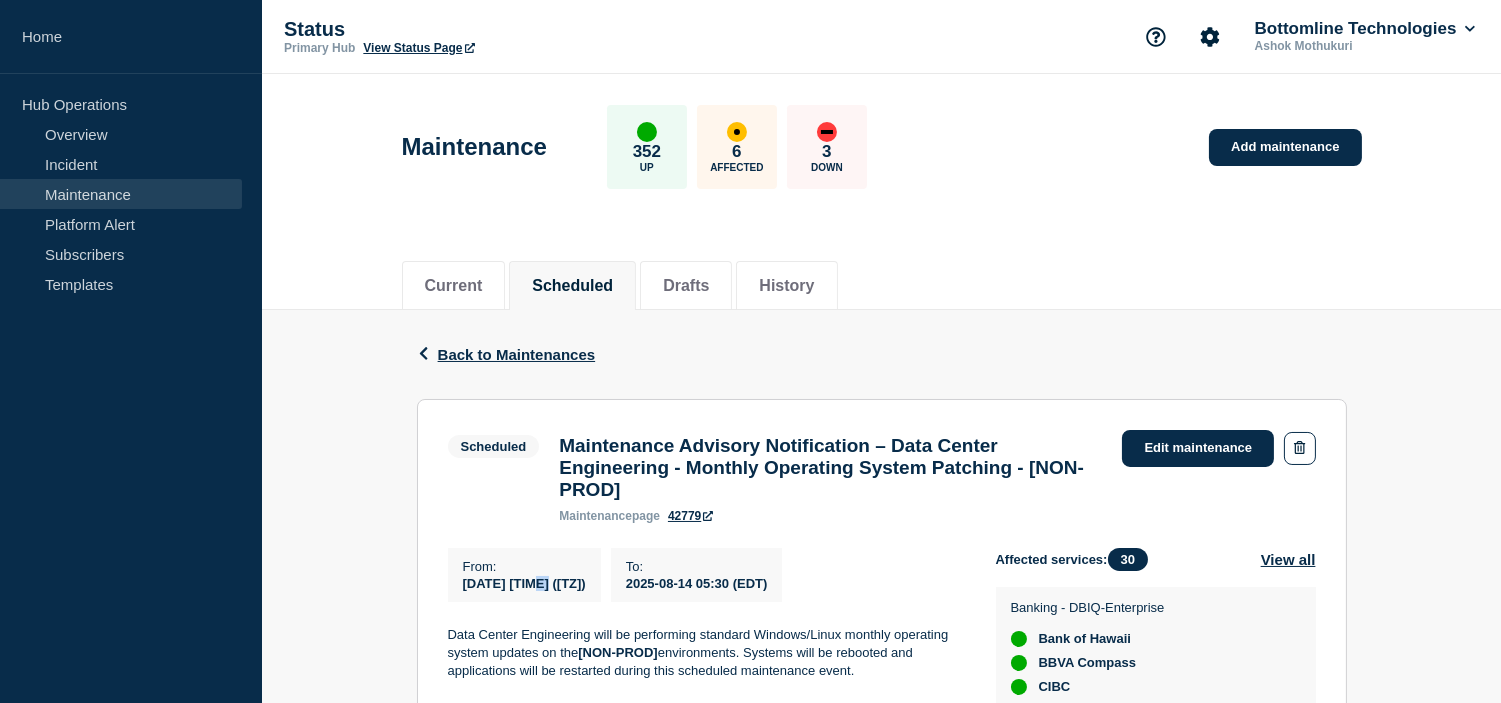 click on "2025-08-13 16:30 (EDT)" 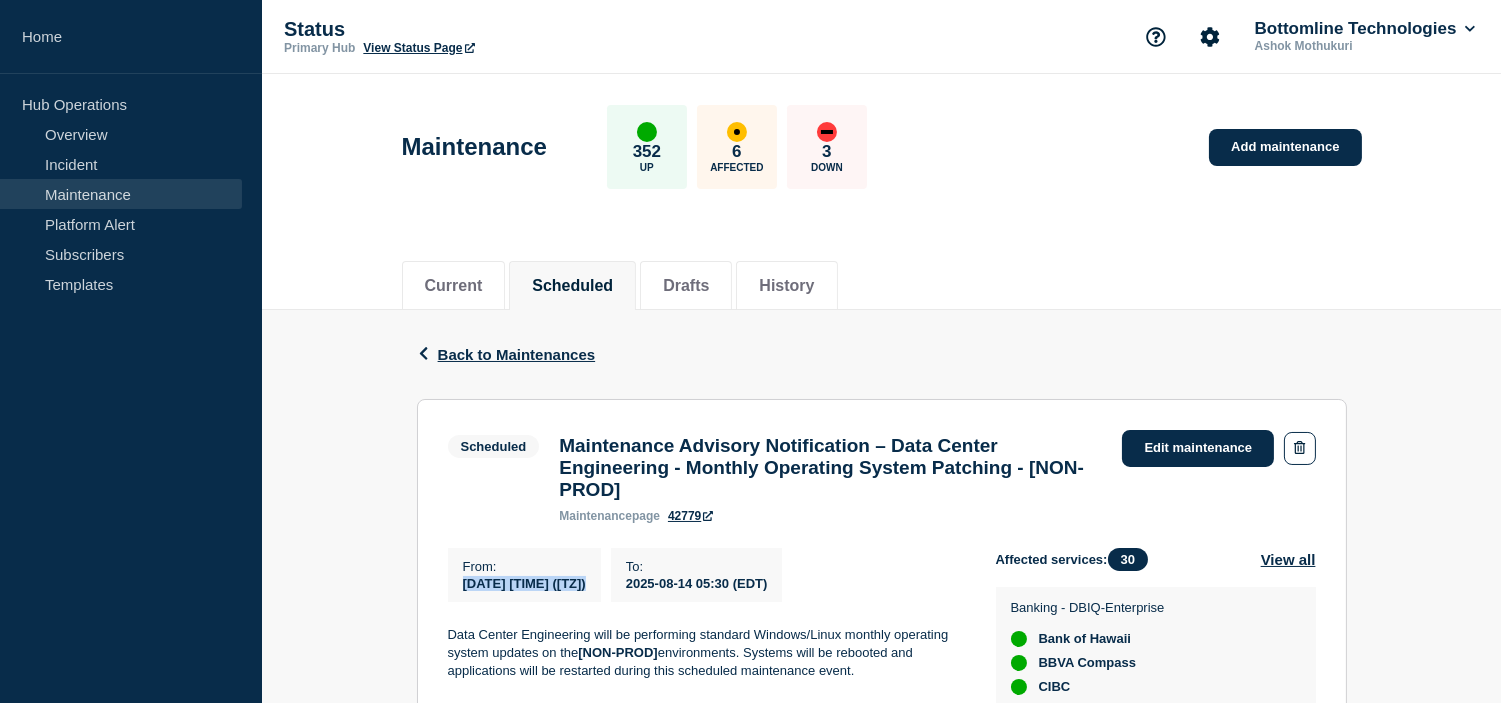 click on "2025-08-13 16:30 (EDT)" 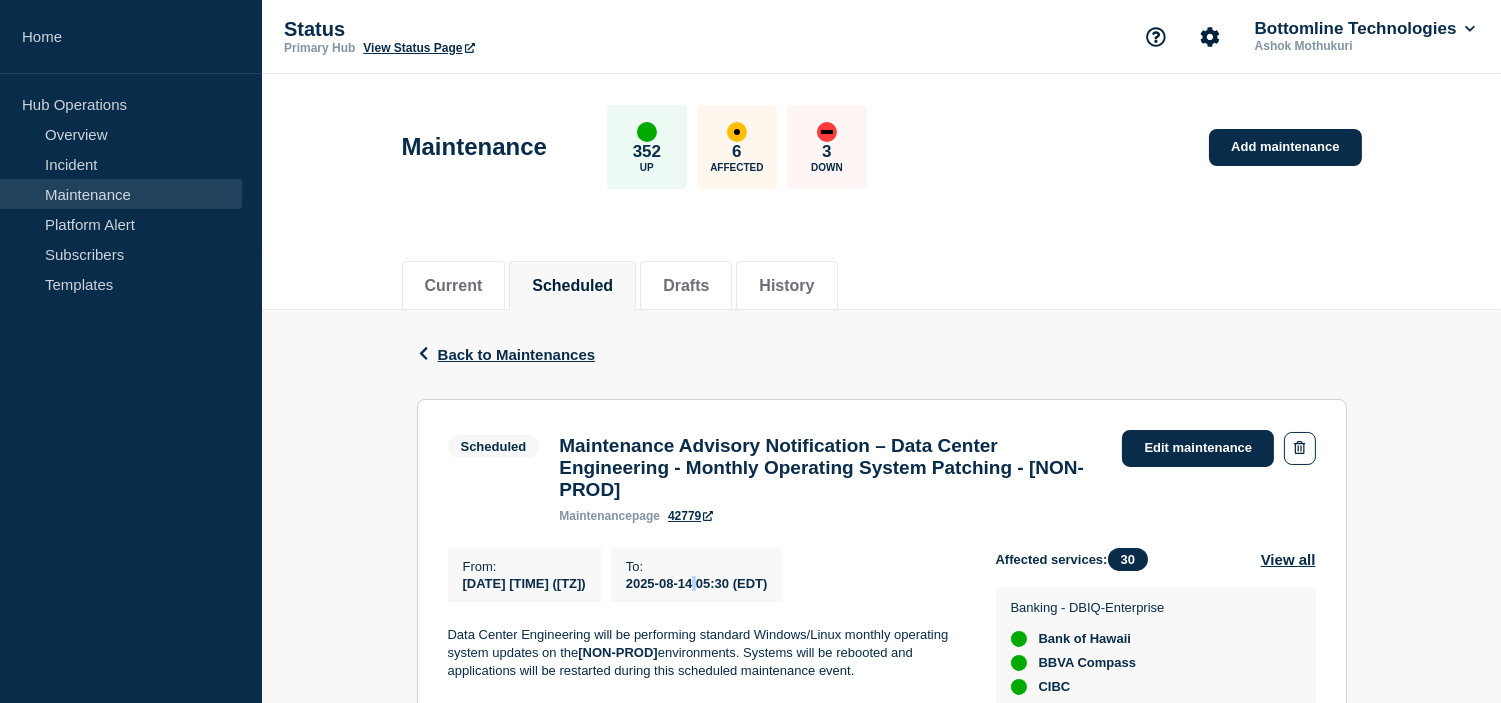 click on "2025-08-14 05:30 (EDT)" 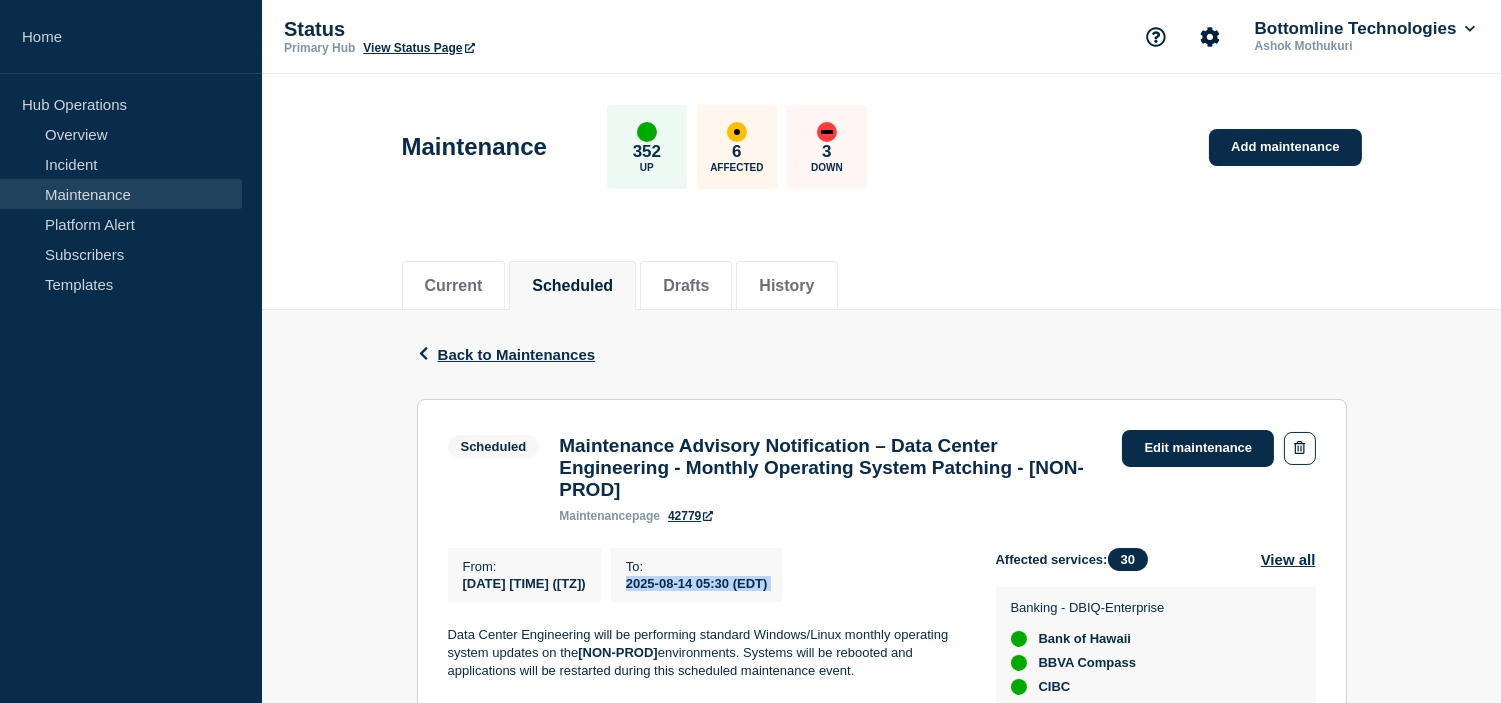 click on "2025-08-14 05:30 (EDT)" 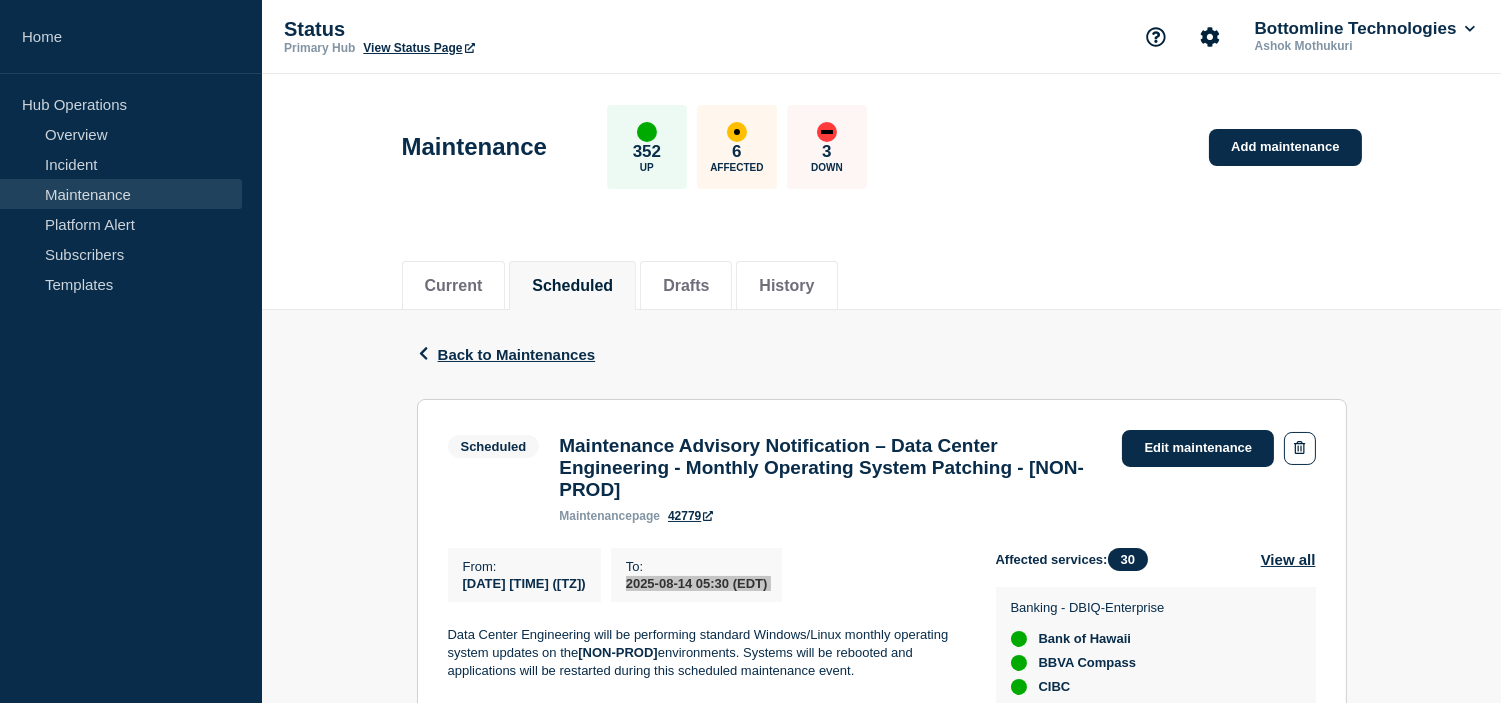 scroll, scrollTop: 333, scrollLeft: 0, axis: vertical 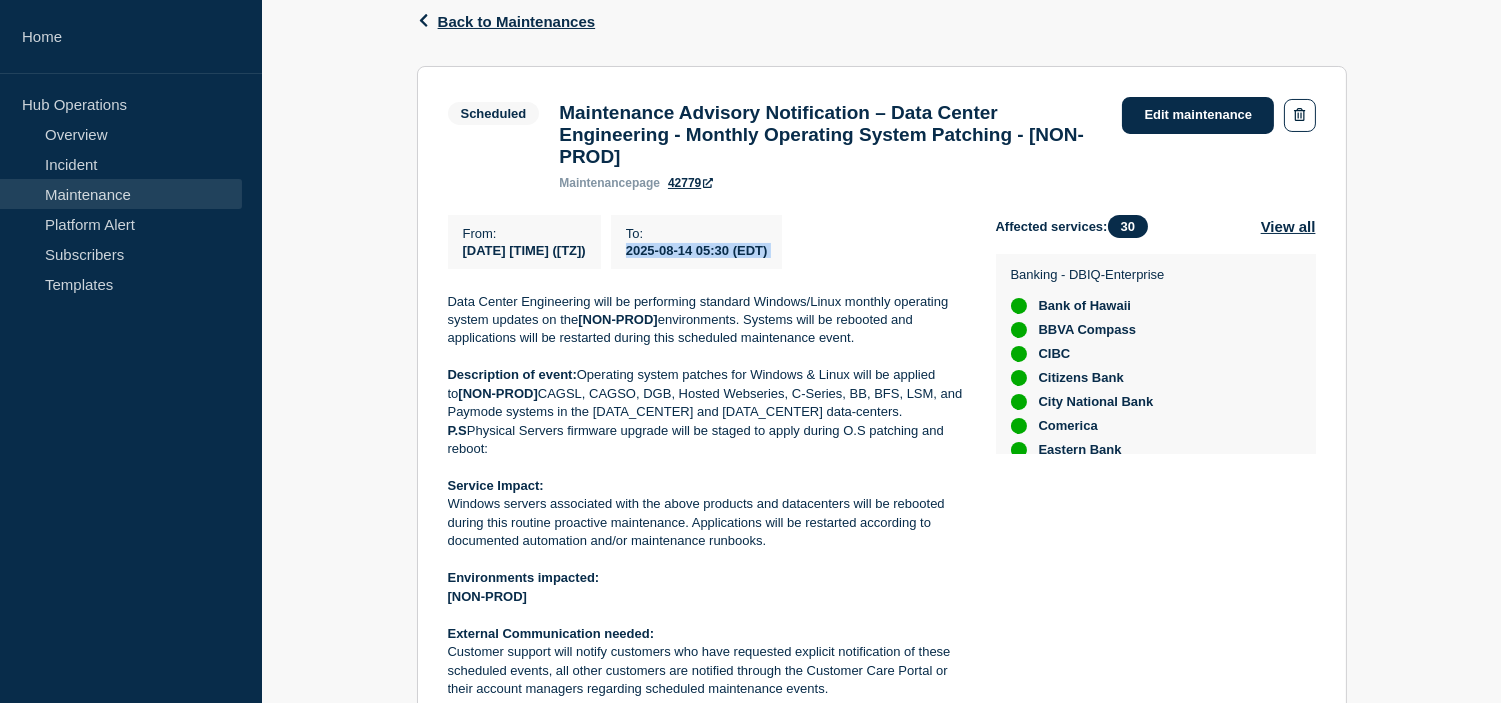 drag, startPoint x: 771, startPoint y: 561, endPoint x: 440, endPoint y: 520, distance: 333.5296 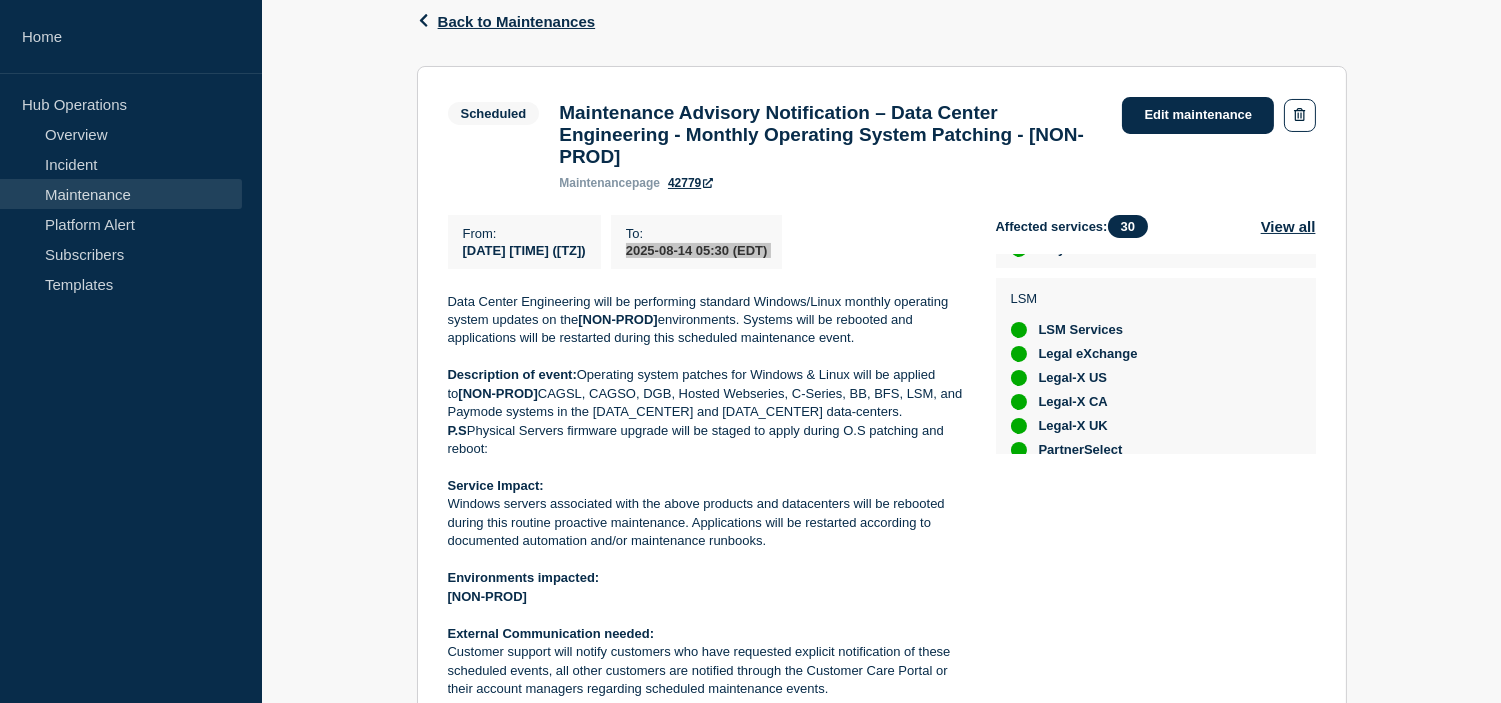 scroll, scrollTop: 775, scrollLeft: 0, axis: vertical 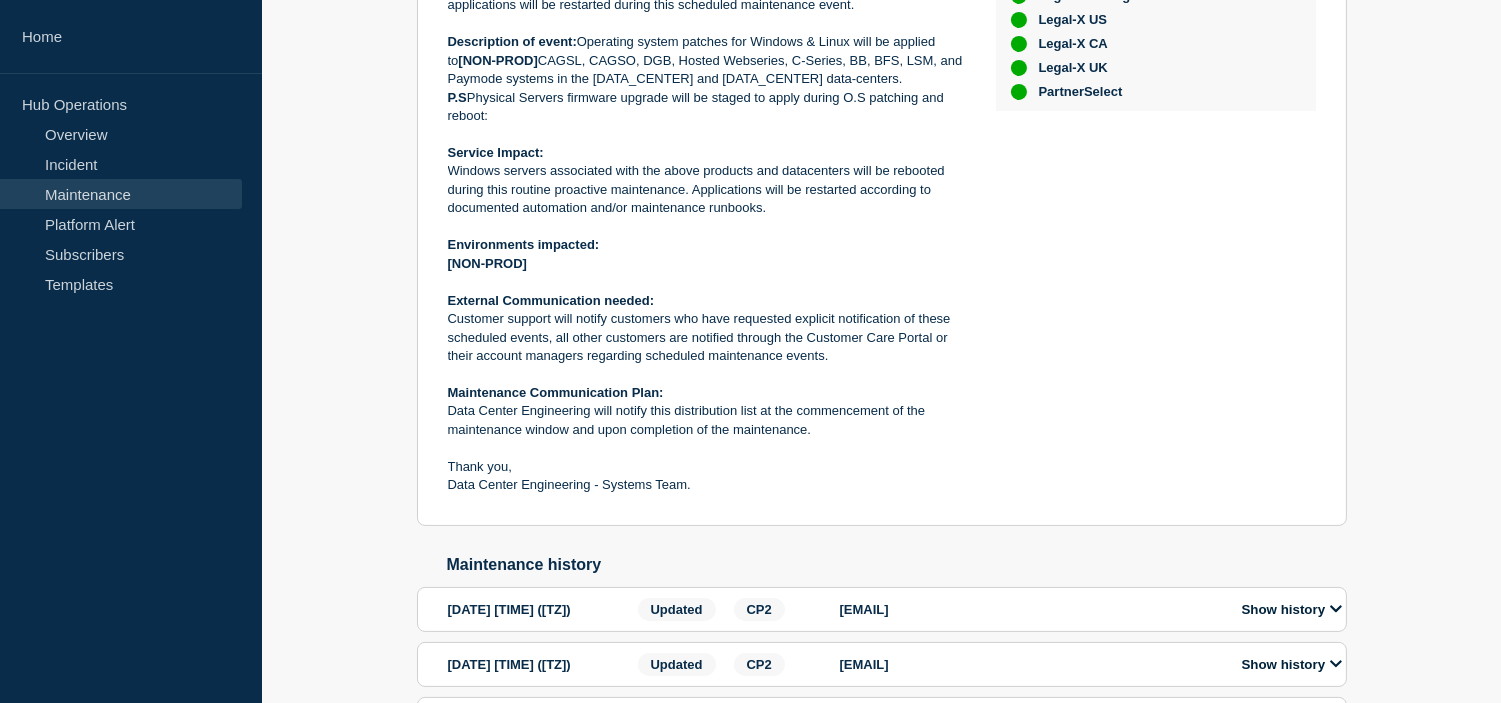 click on "Customer support will notify customers who have requested explicit notification of these scheduled events, all other customers are notified through the Customer Care Portal or their account managers regarding scheduled maintenance events." at bounding box center [706, 337] 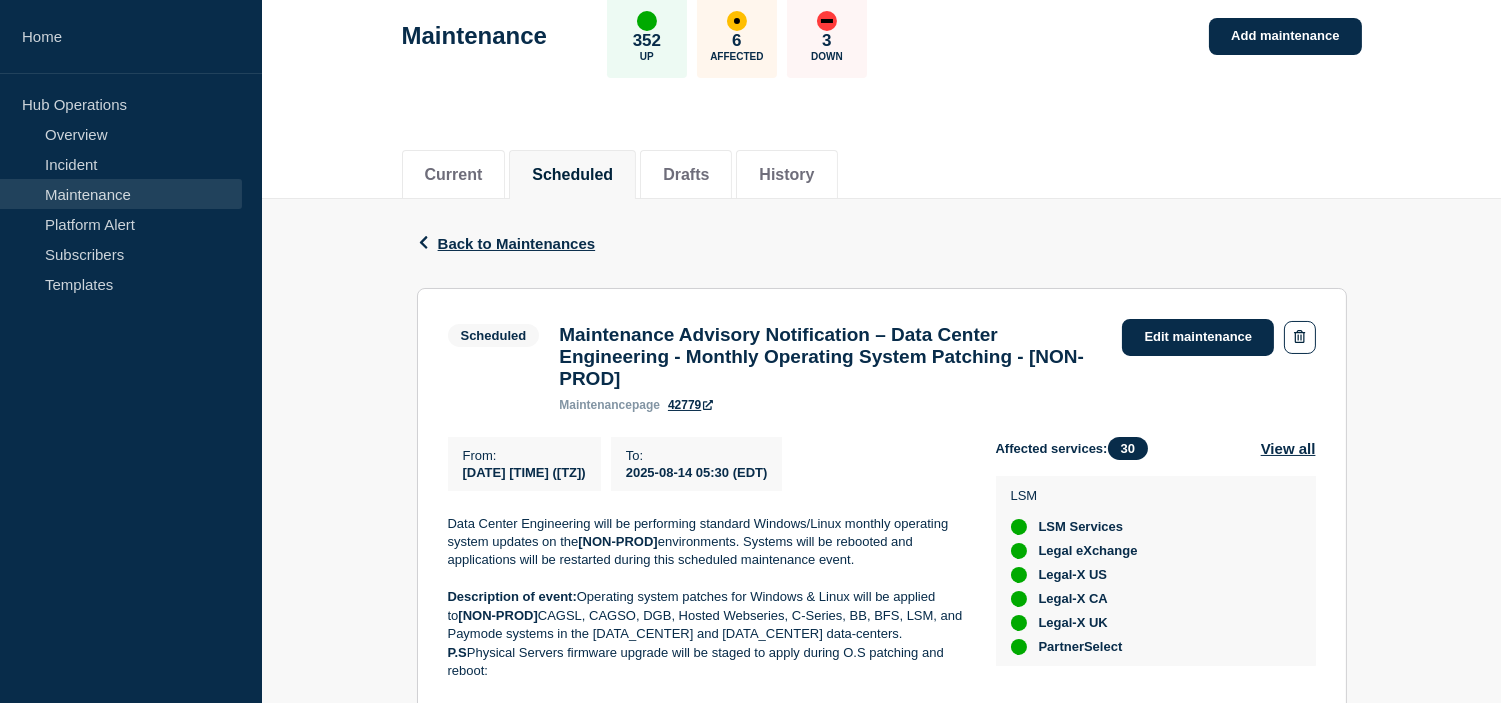 scroll, scrollTop: 0, scrollLeft: 0, axis: both 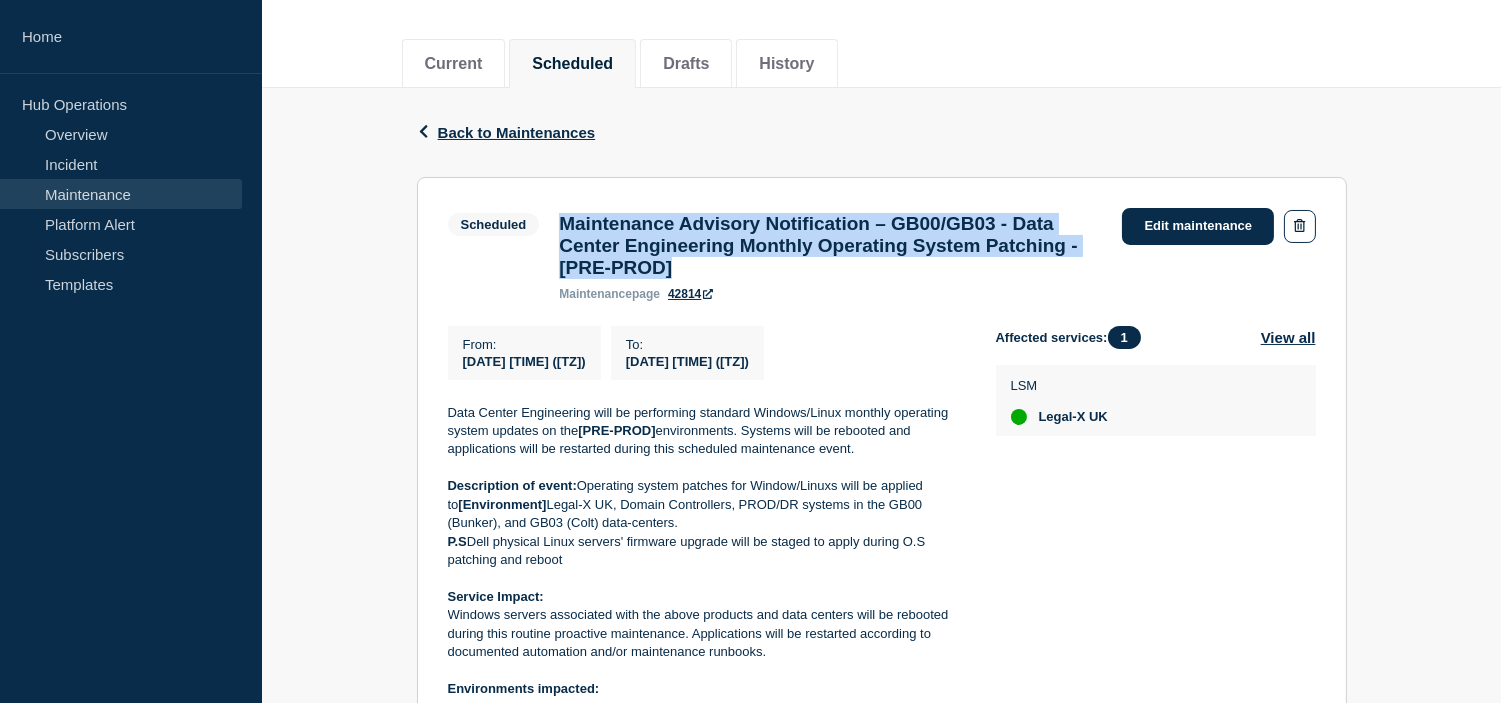 drag, startPoint x: 796, startPoint y: 282, endPoint x: 560, endPoint y: 221, distance: 243.75603 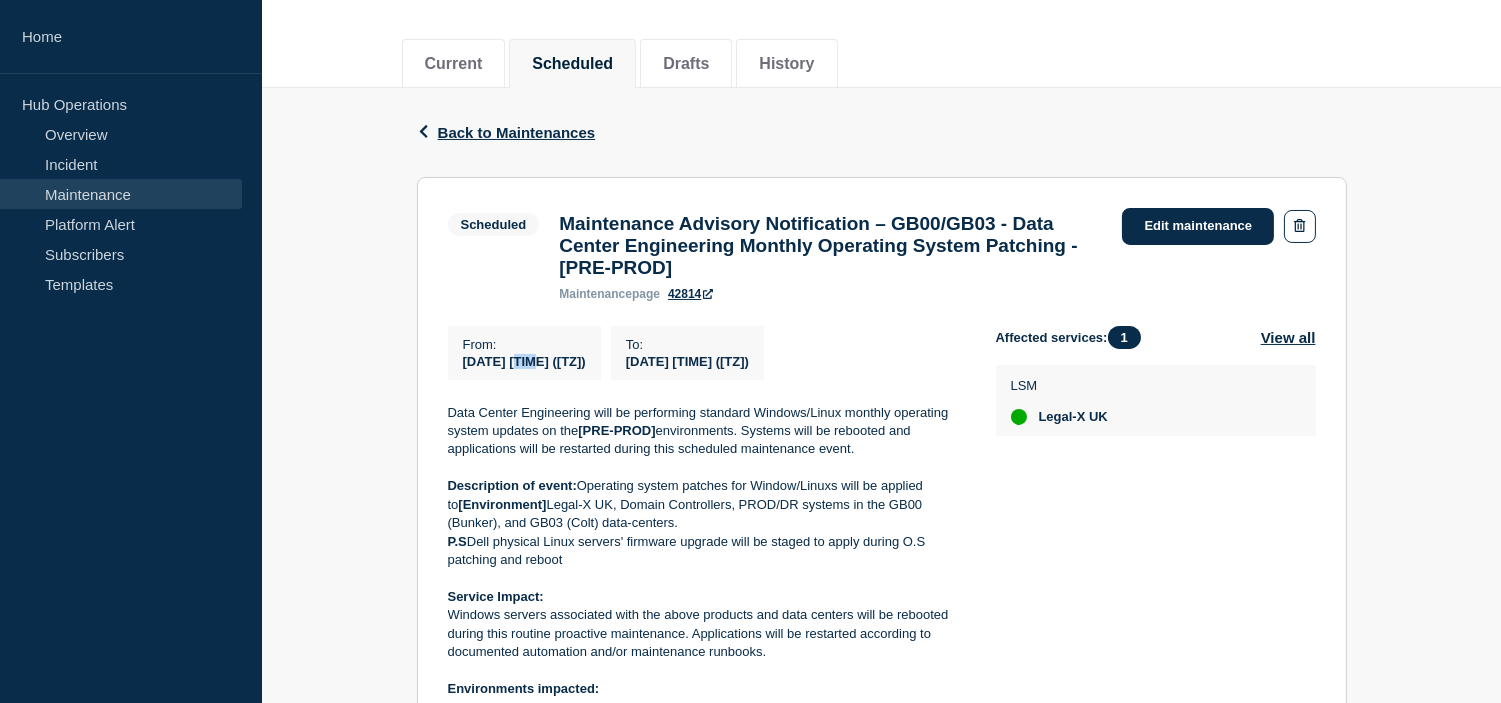 click on "[DATE] [TIME] ([TZ])" 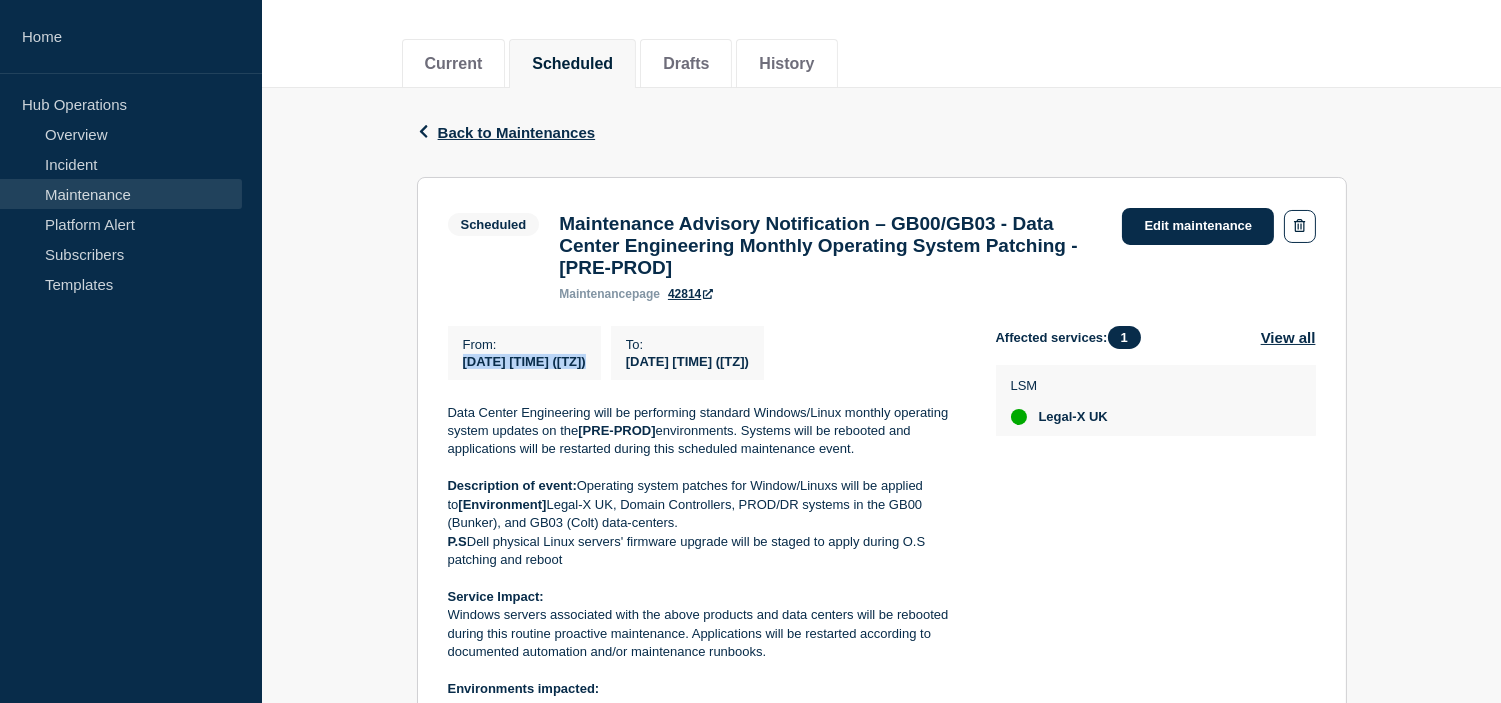 click on "[DATE] [TIME] ([TZ])" 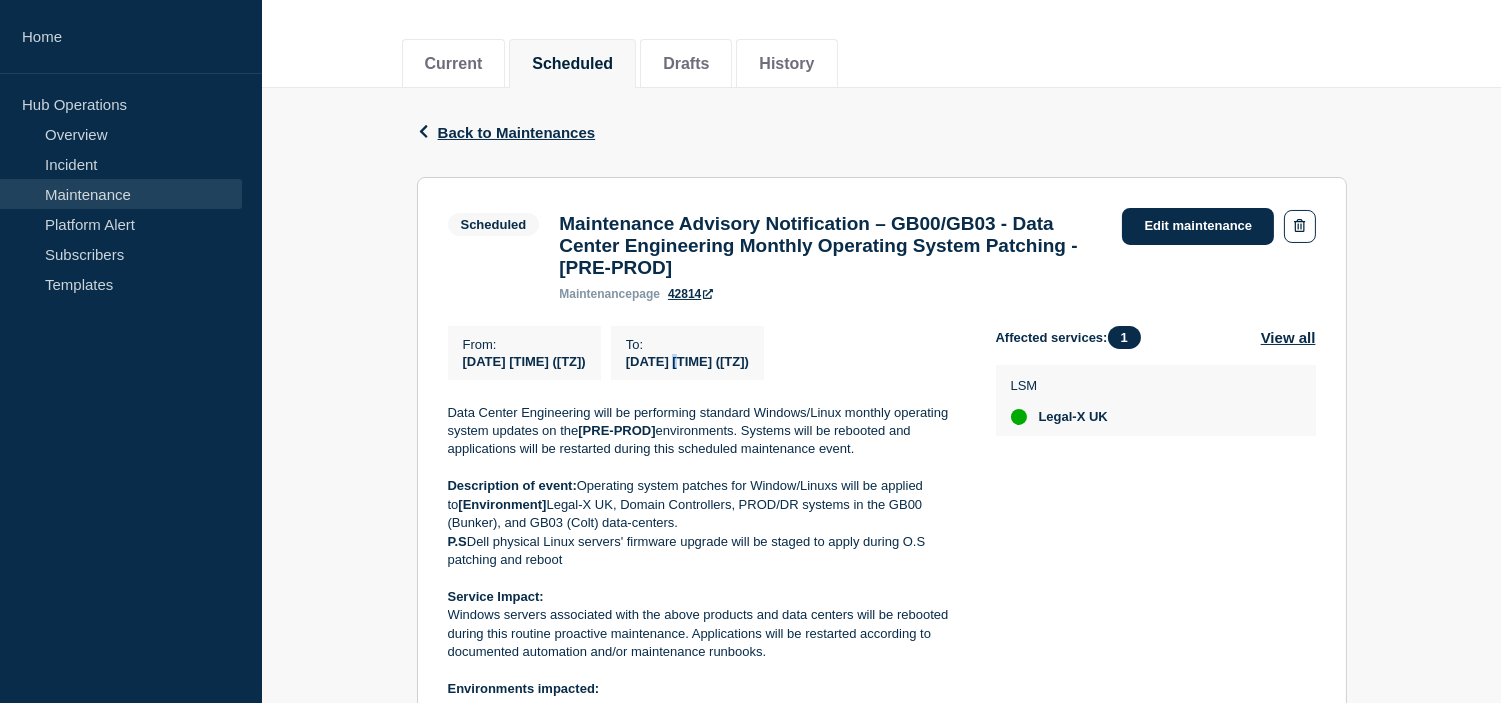 click on "[DATE] [TIME] ([TZ])" 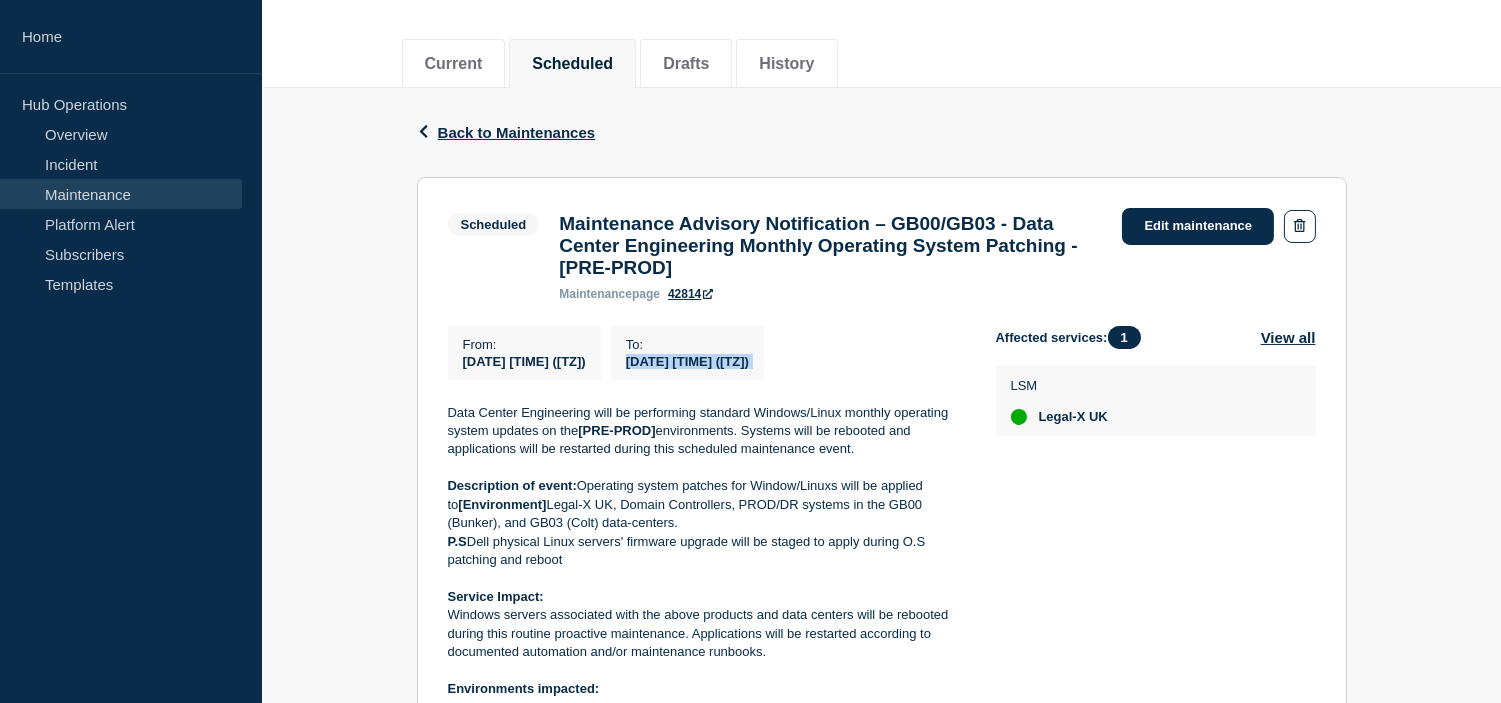 click on "[DATE] [TIME] ([TZ])" 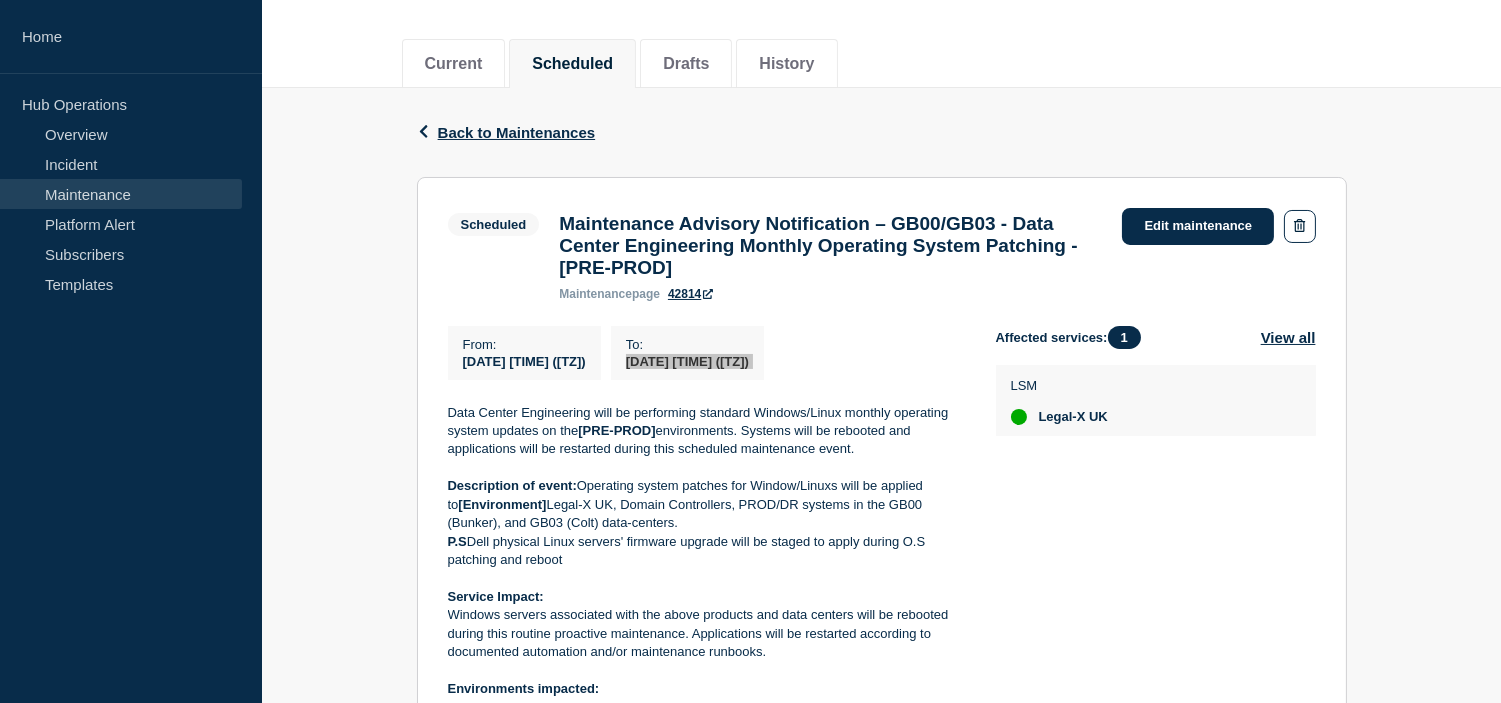 scroll, scrollTop: 444, scrollLeft: 0, axis: vertical 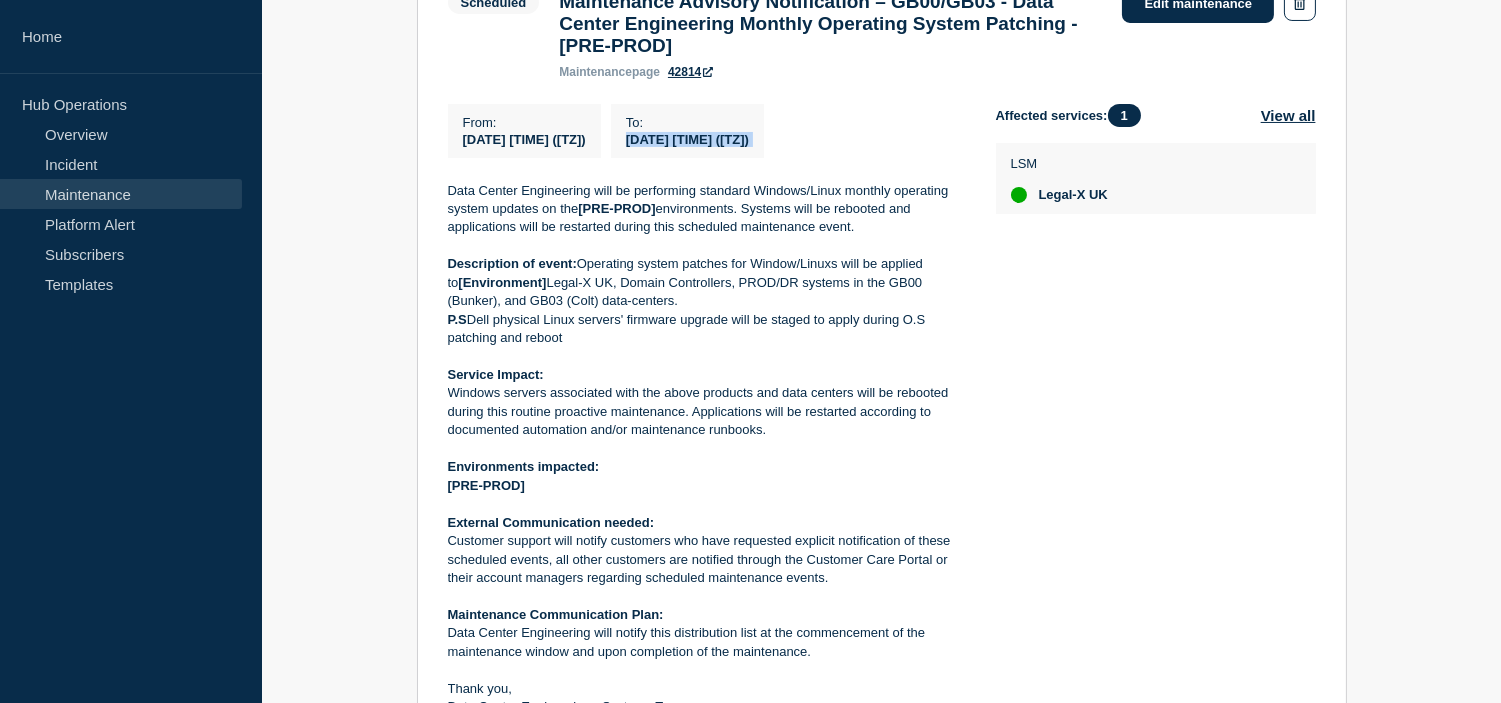 drag, startPoint x: 770, startPoint y: 446, endPoint x: 447, endPoint y: 411, distance: 324.89075 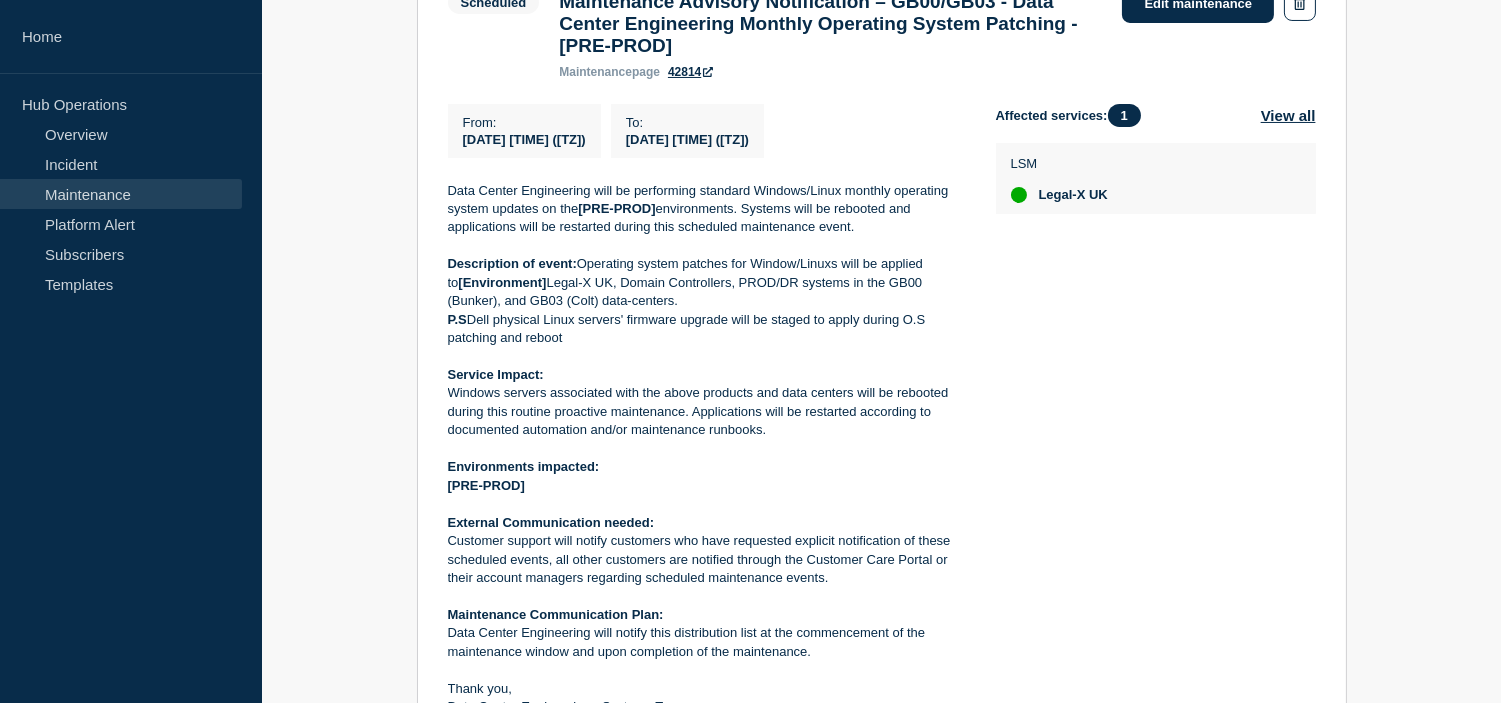 click on "Affected services:  1 View all LSM Legal-X UK" at bounding box center [1156, 410] 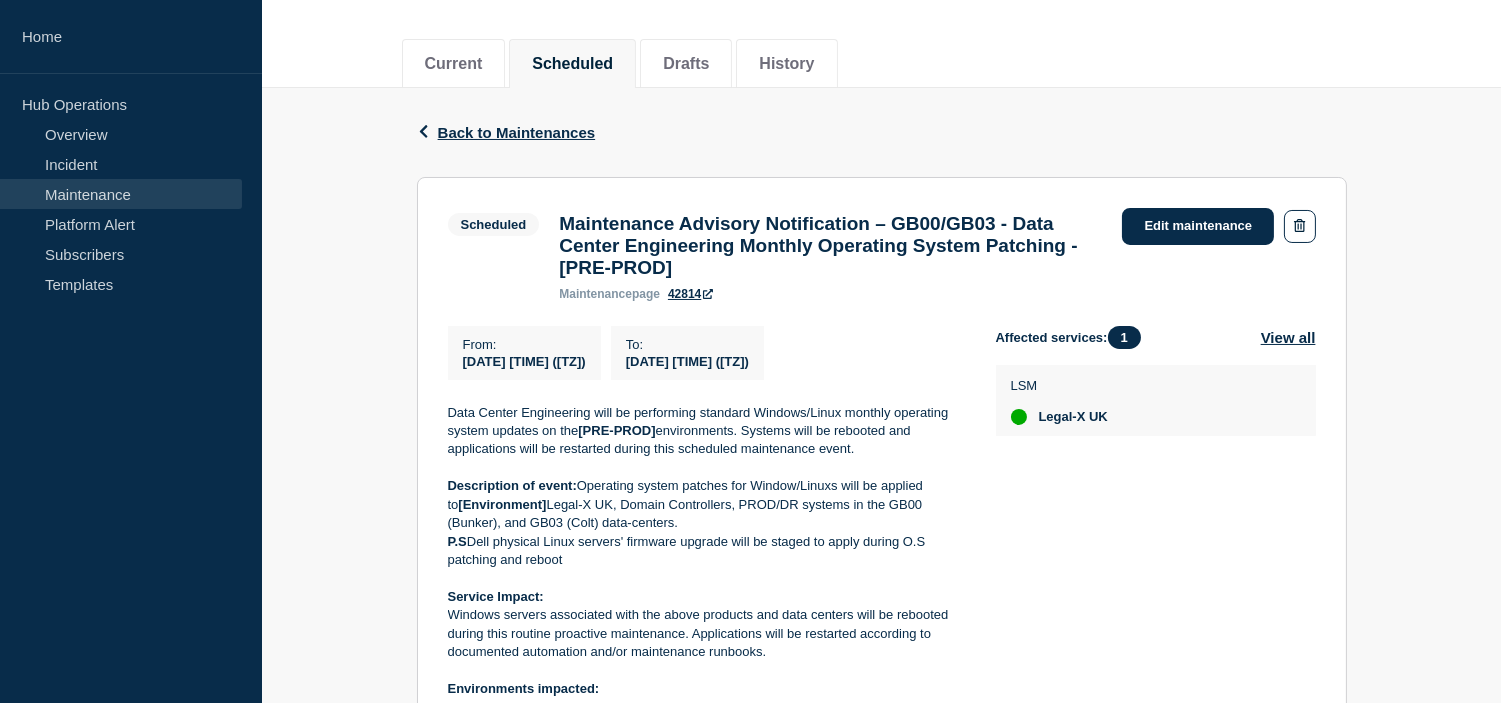 scroll, scrollTop: 0, scrollLeft: 0, axis: both 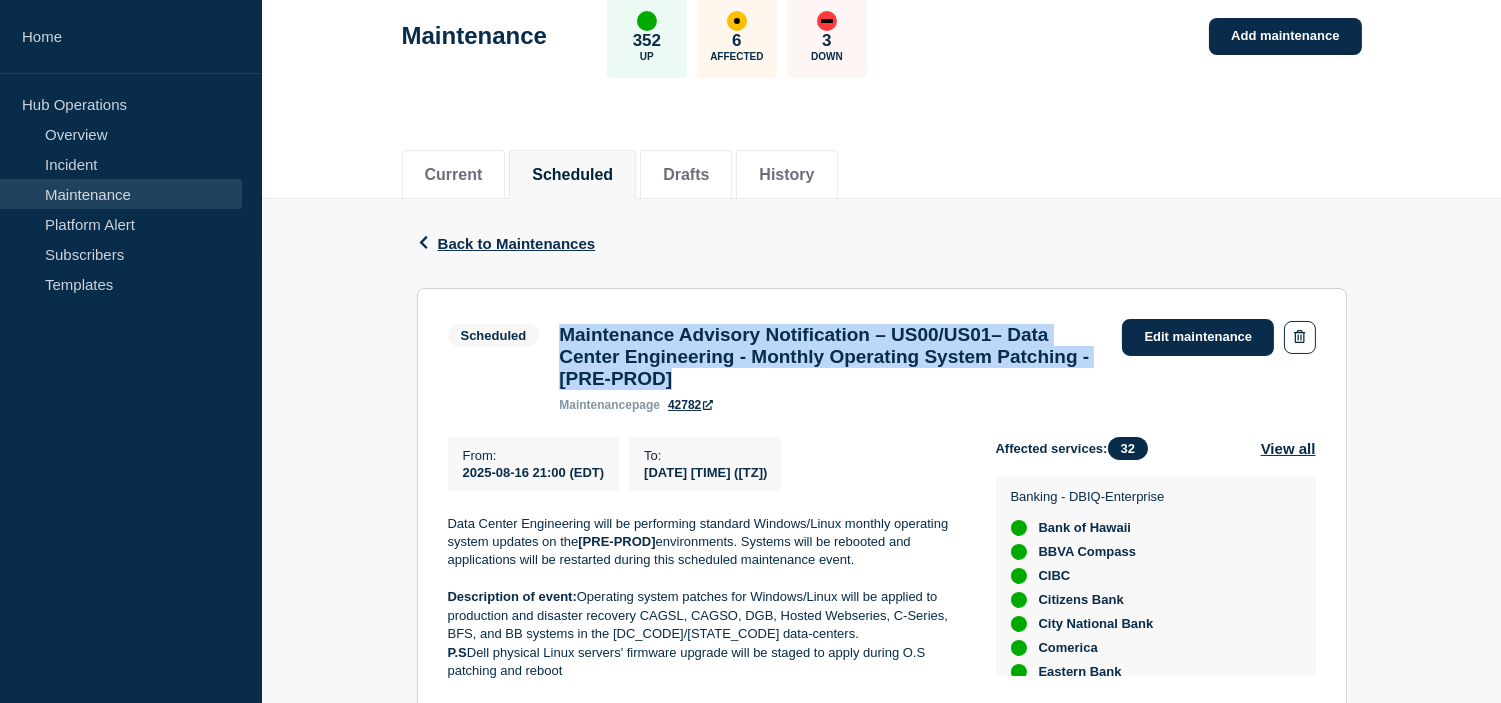 drag, startPoint x: 890, startPoint y: 393, endPoint x: 558, endPoint y: 337, distance: 336.68976 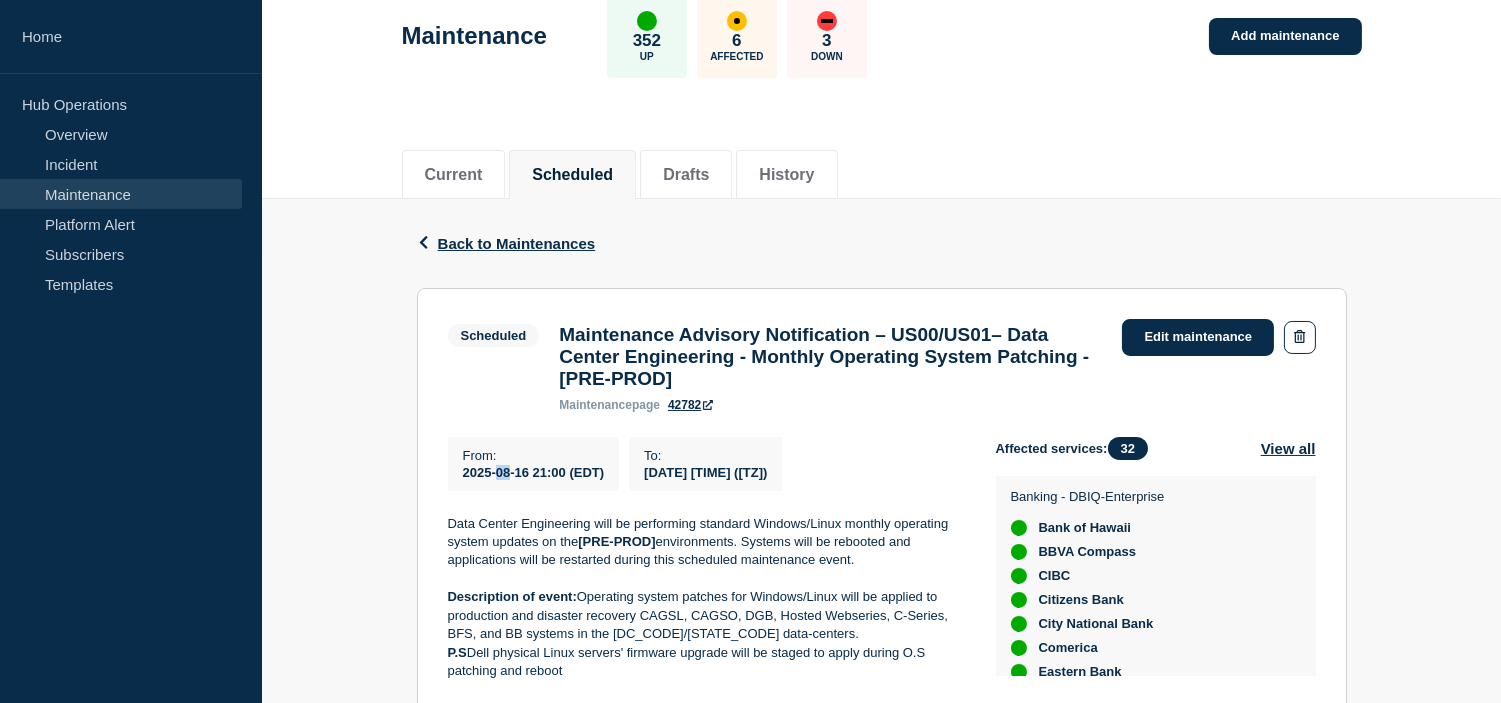 click on "2025-08-16 21:00 (EDT)" 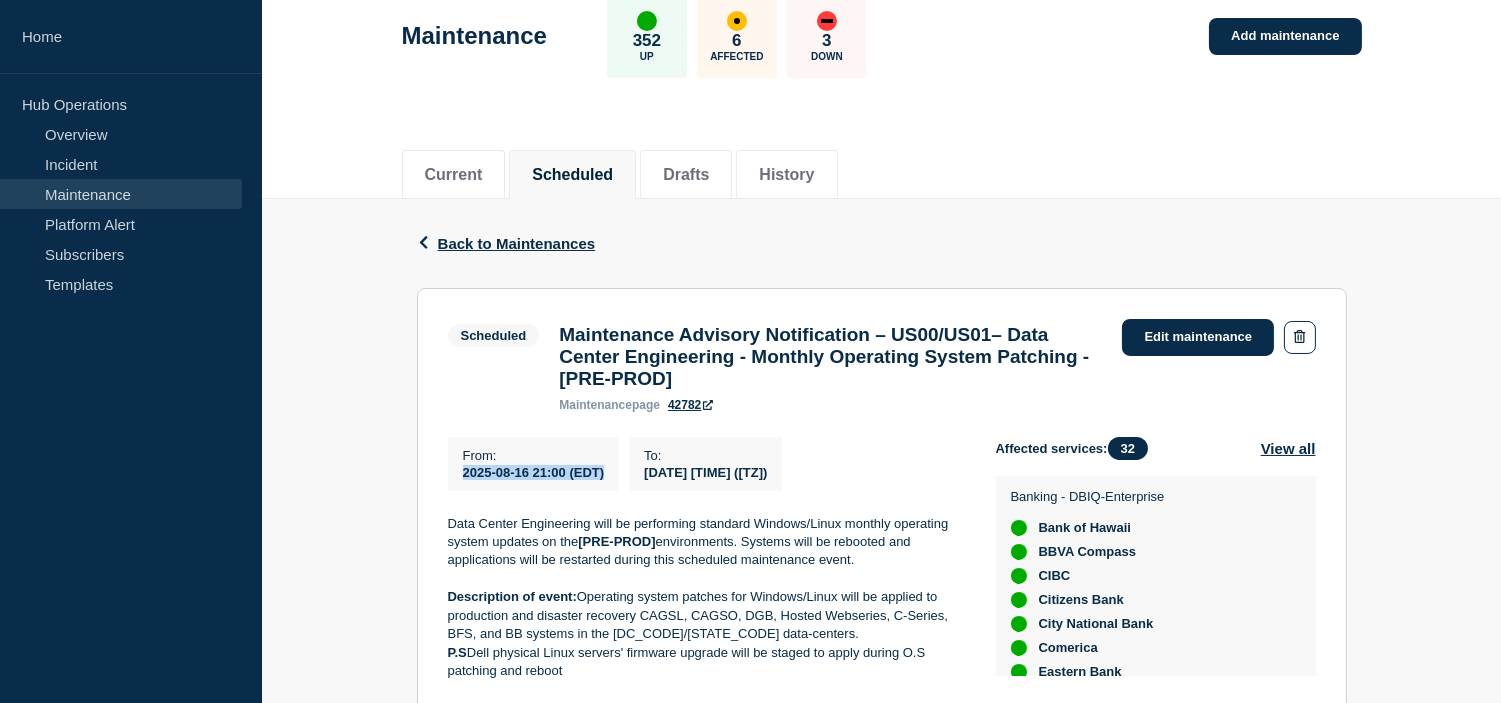 click on "2025-08-16 21:00 (EDT)" 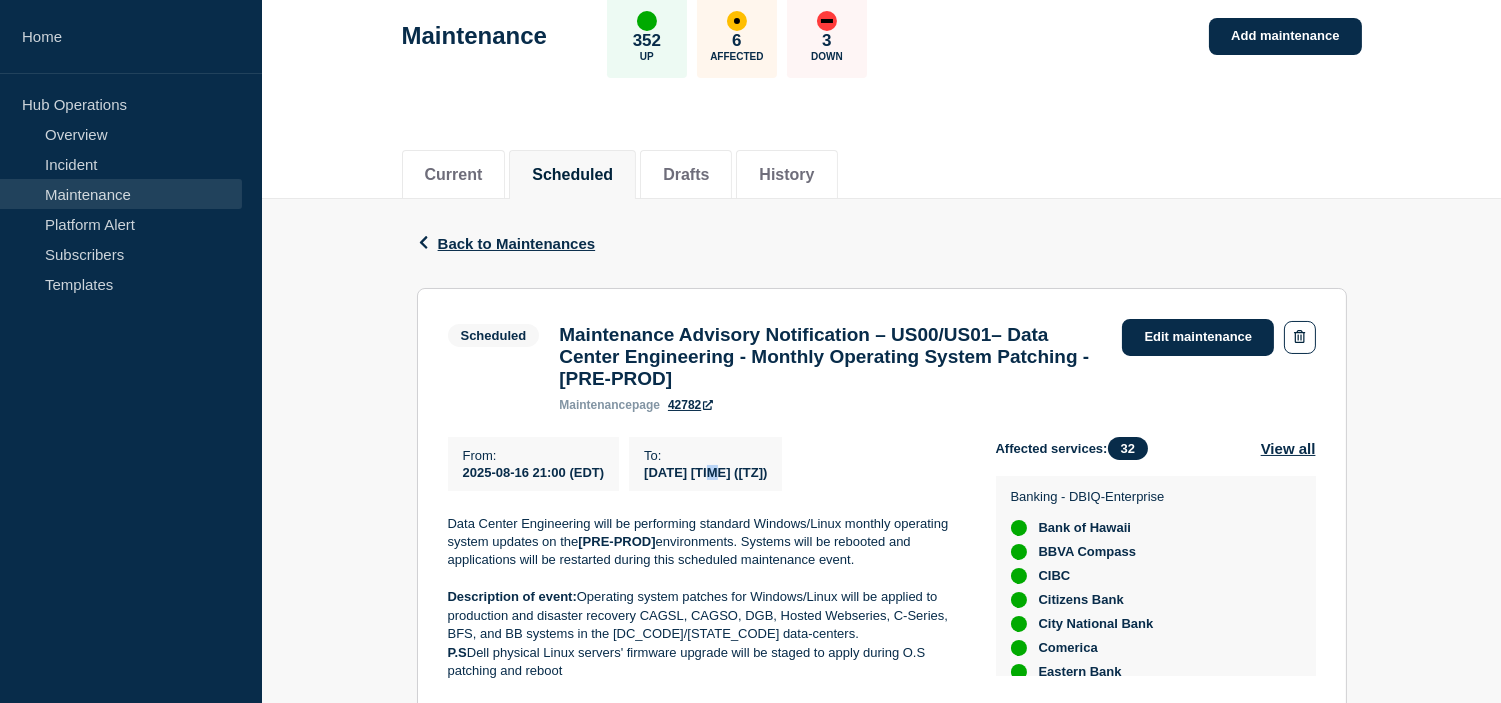 click on "2025-08-17 05:30 (EDT)" 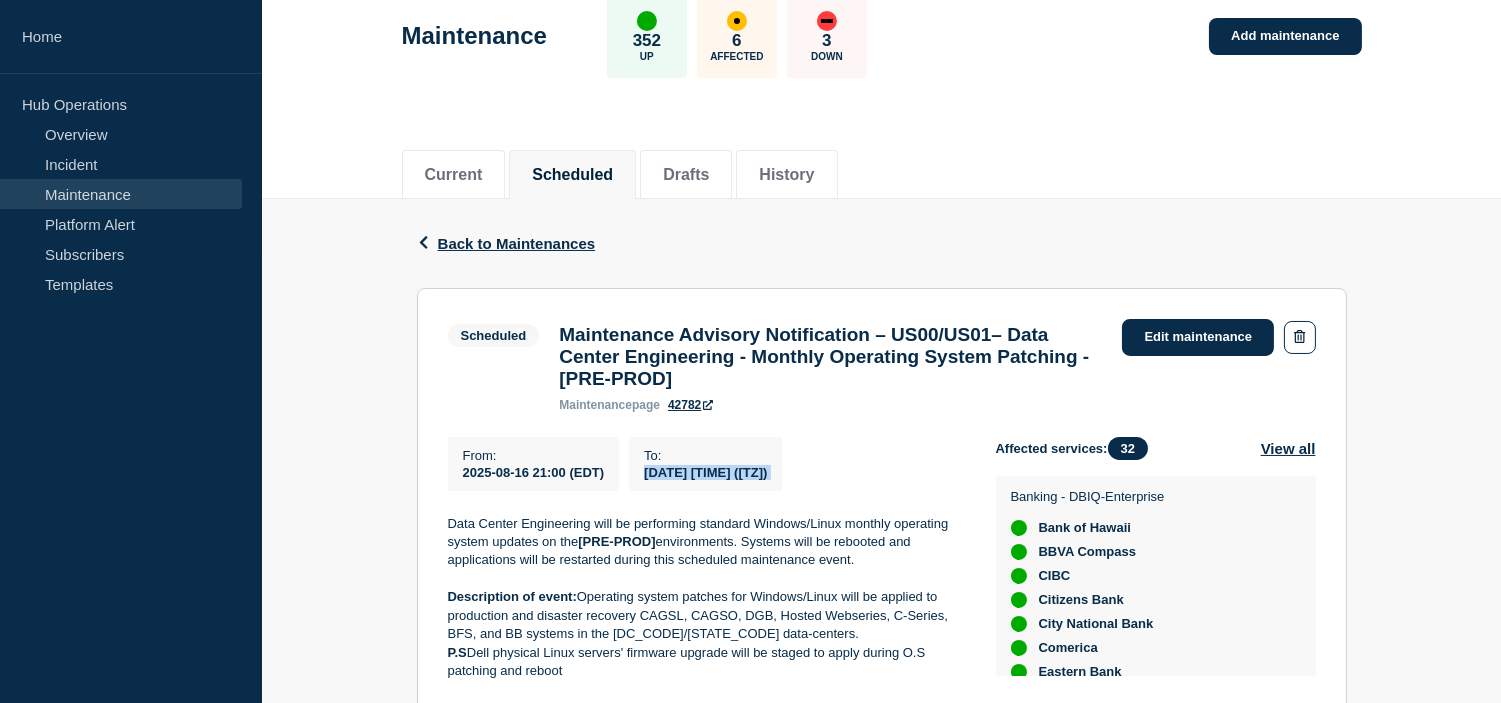 click on "2025-08-17 05:30 (EDT)" 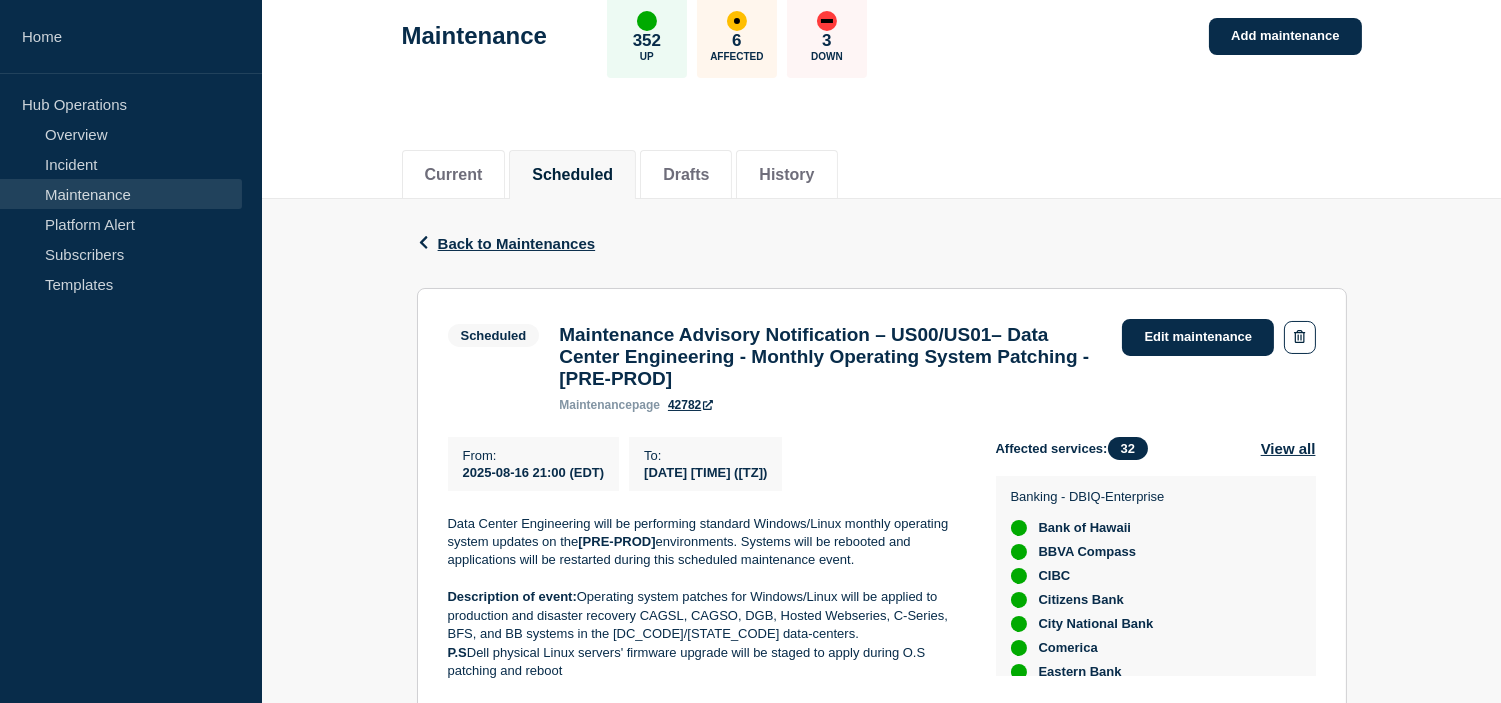 scroll, scrollTop: 333, scrollLeft: 0, axis: vertical 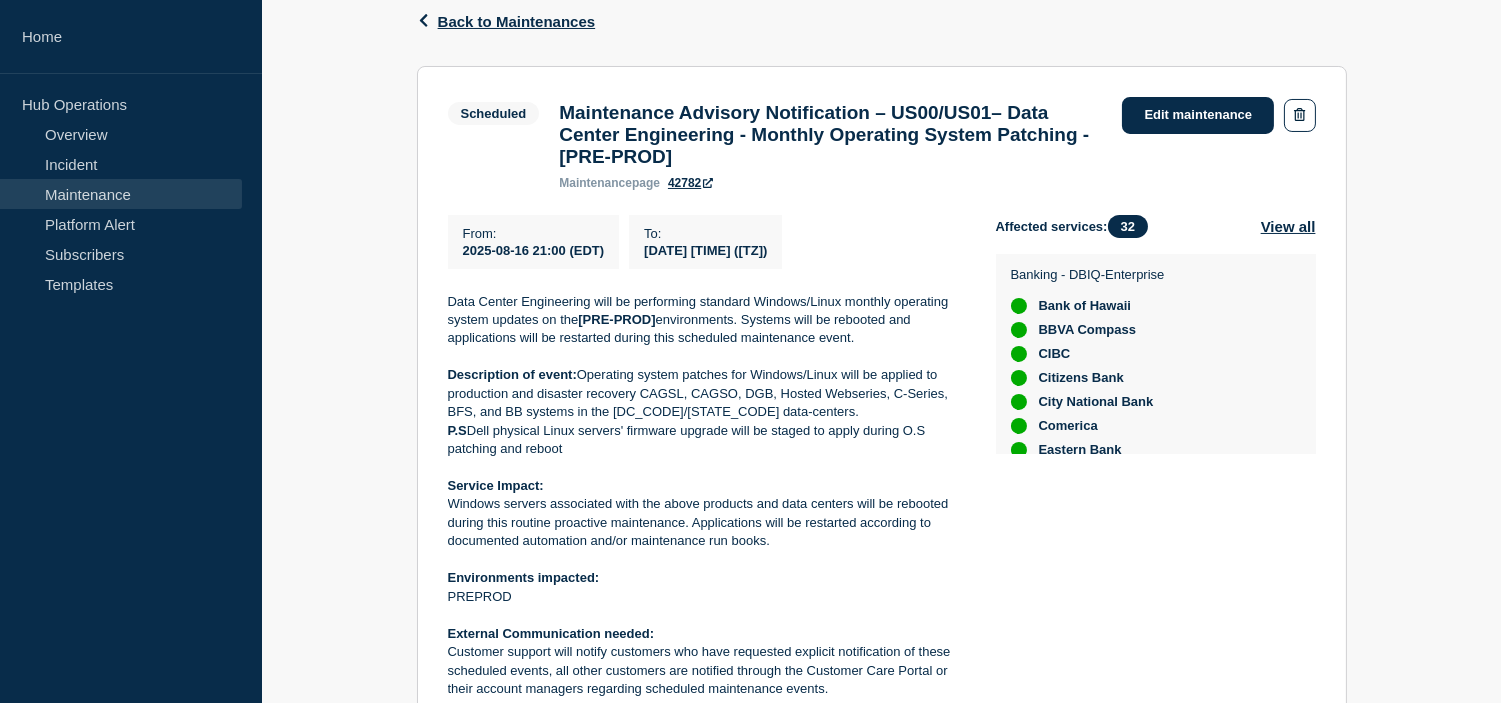 drag, startPoint x: 784, startPoint y: 556, endPoint x: 453, endPoint y: 521, distance: 332.8453 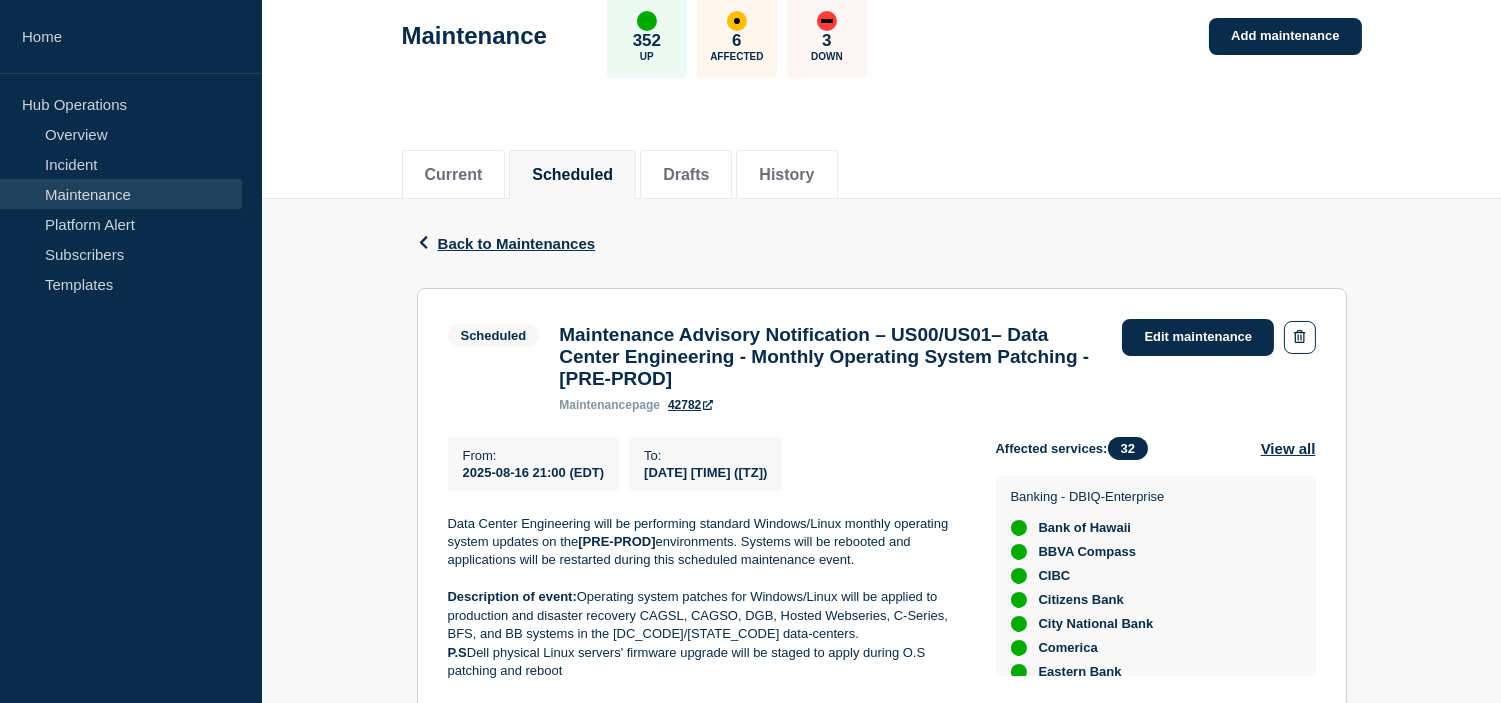 scroll, scrollTop: 0, scrollLeft: 0, axis: both 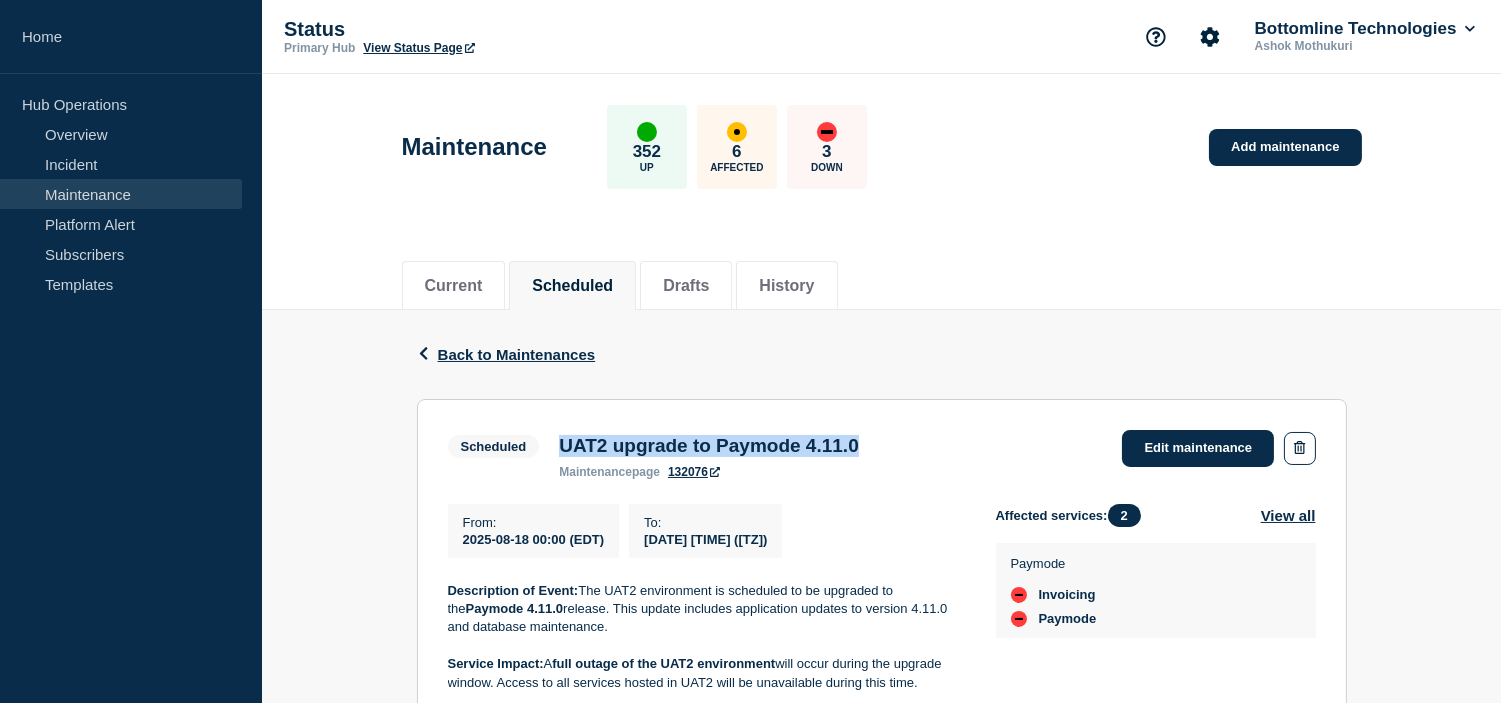 drag, startPoint x: 916, startPoint y: 438, endPoint x: 564, endPoint y: 452, distance: 352.2783 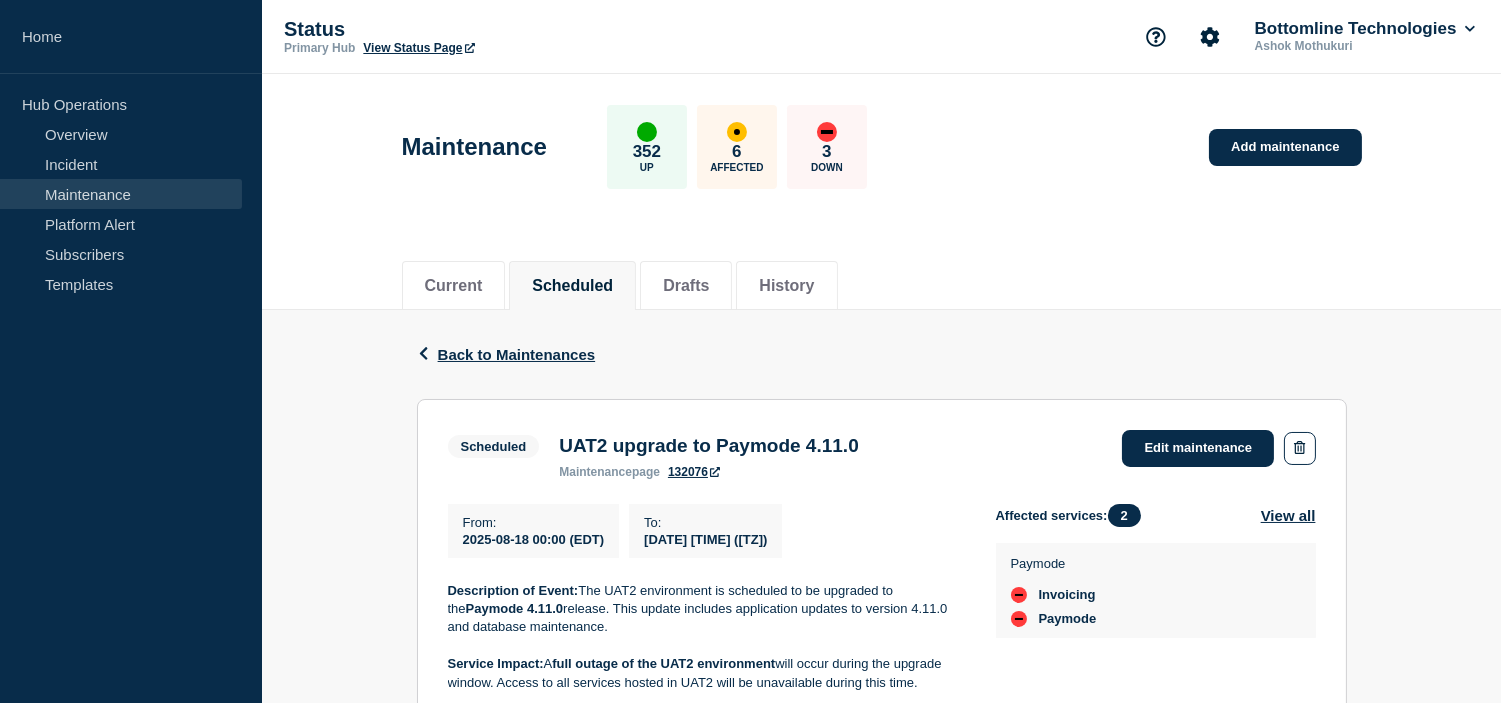 click on "From :" at bounding box center [534, 522] 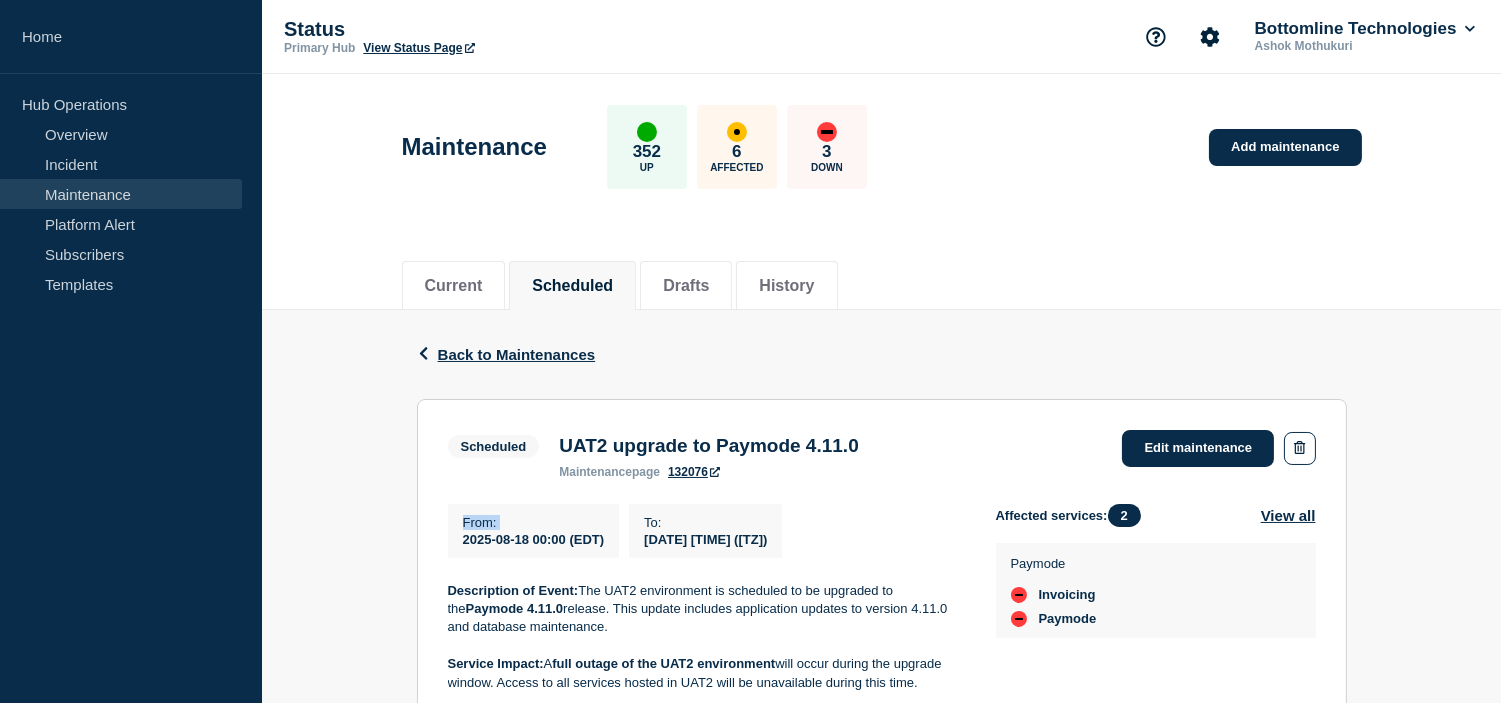 click on "From :" at bounding box center [534, 522] 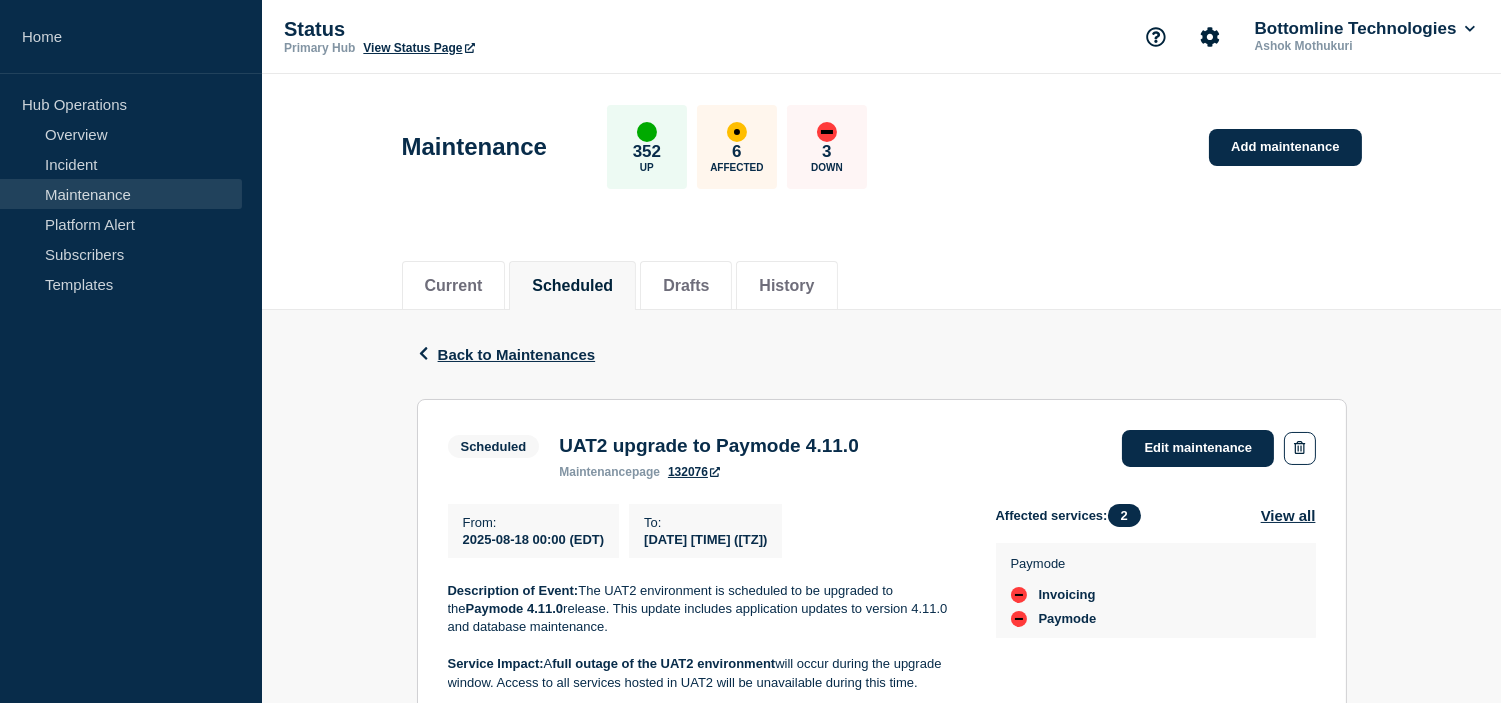 click on "2025-08-18 00:00 (EDT)" 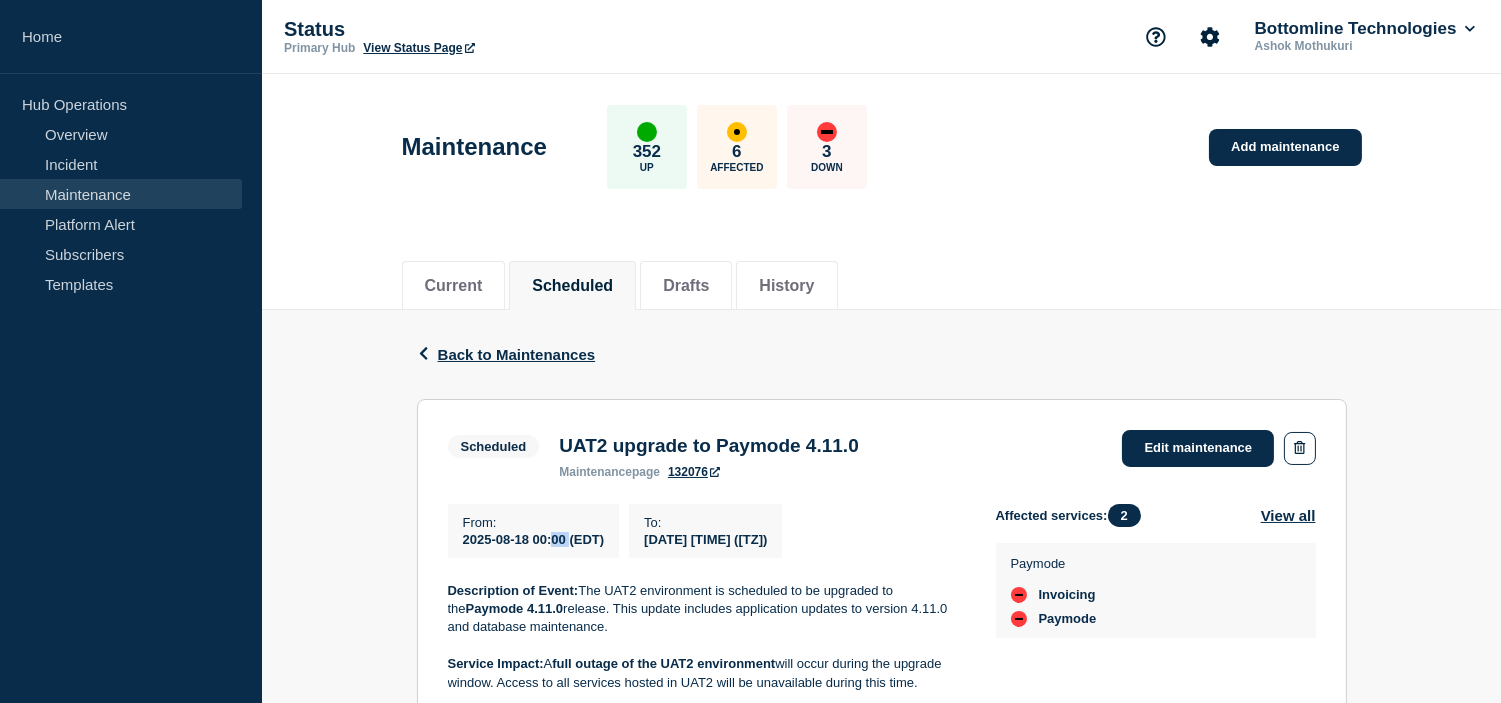 click on "2025-08-18 00:00 (EDT)" 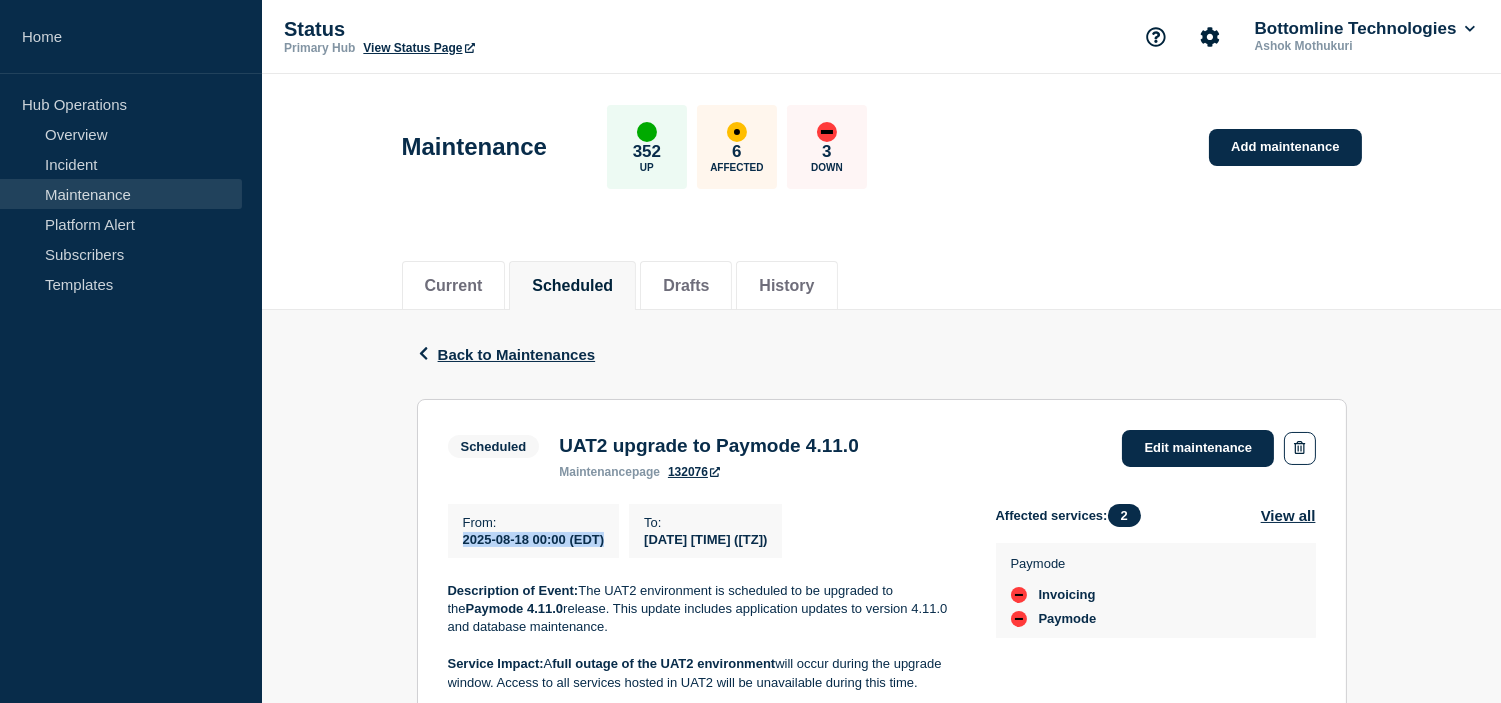 click on "2025-08-18 00:00 (EDT)" 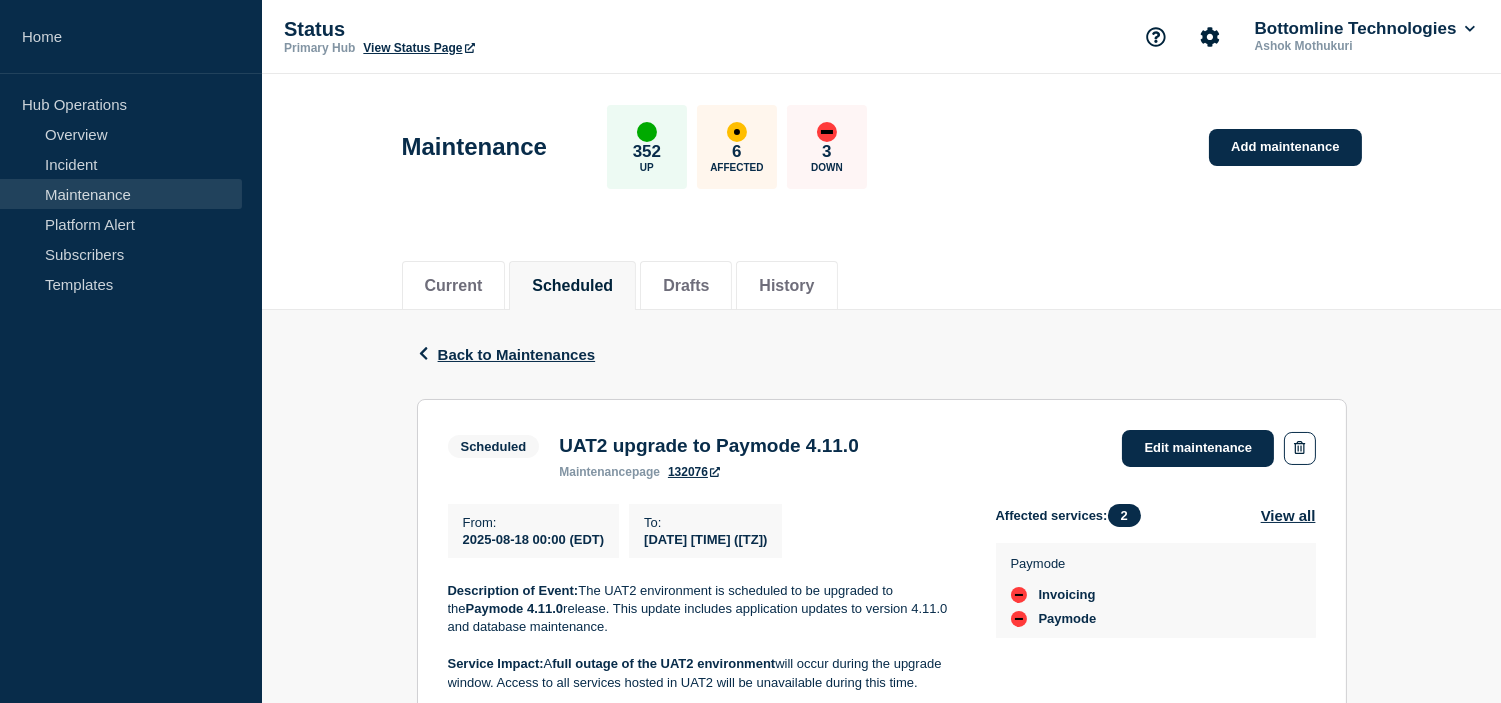 click on "[DATE] [TIME] ([TZ])" 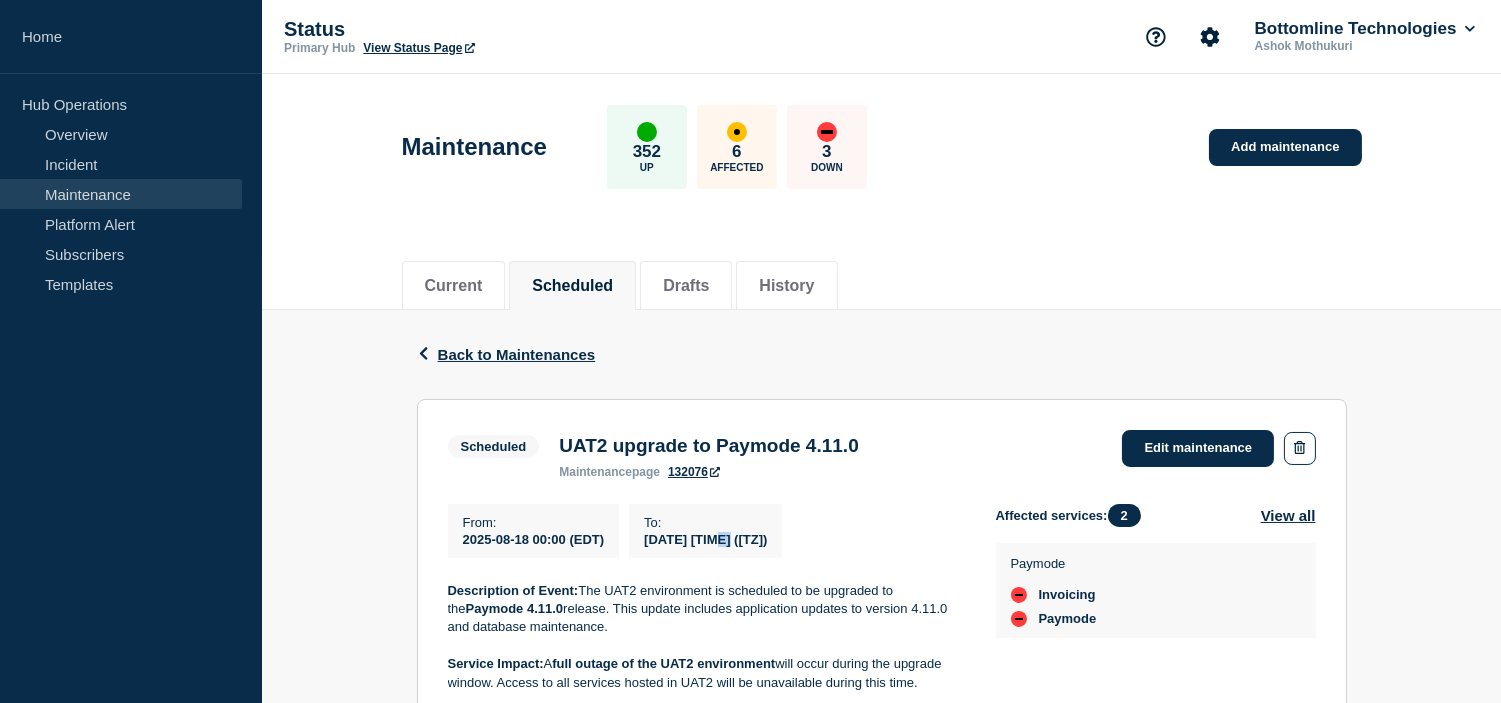click on "[DATE] [TIME] ([TZ])" 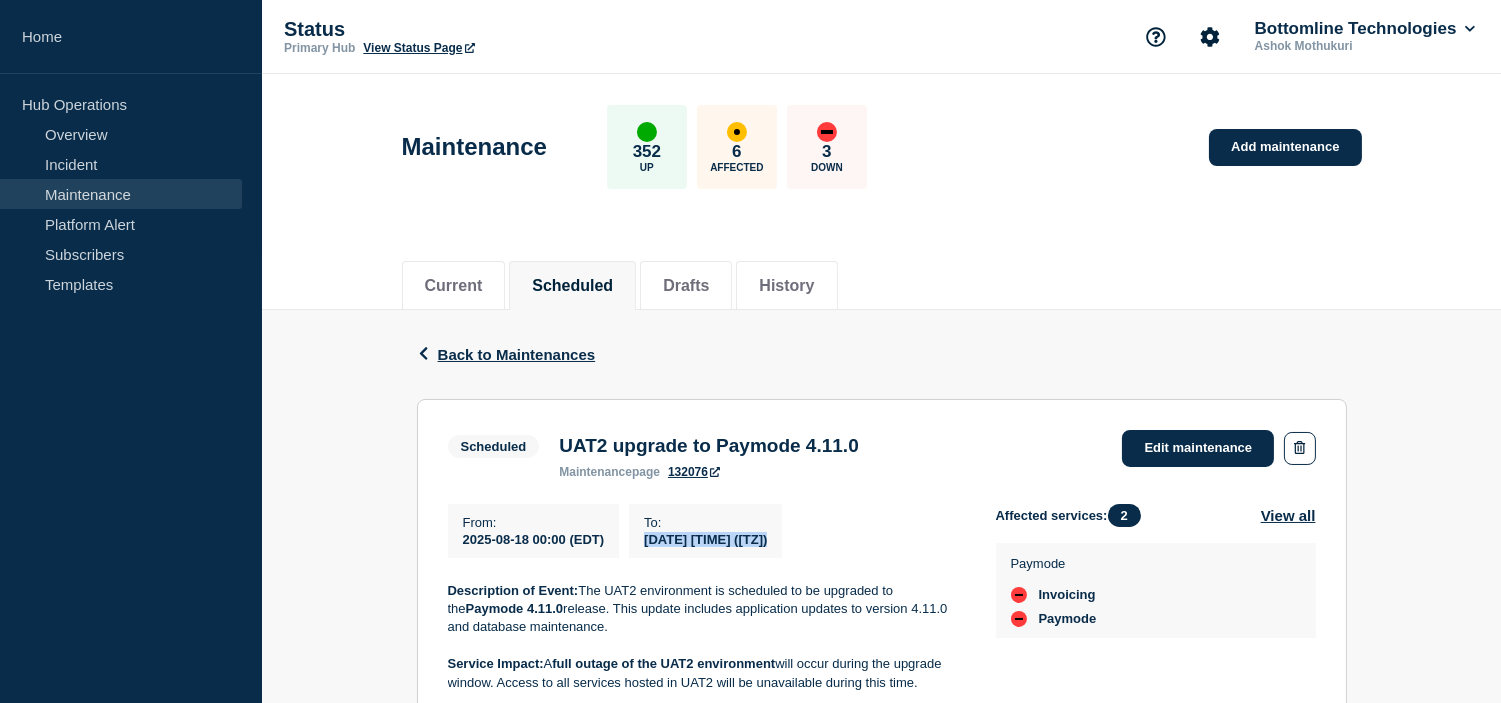 click on "[DATE] [TIME] ([TZ])" 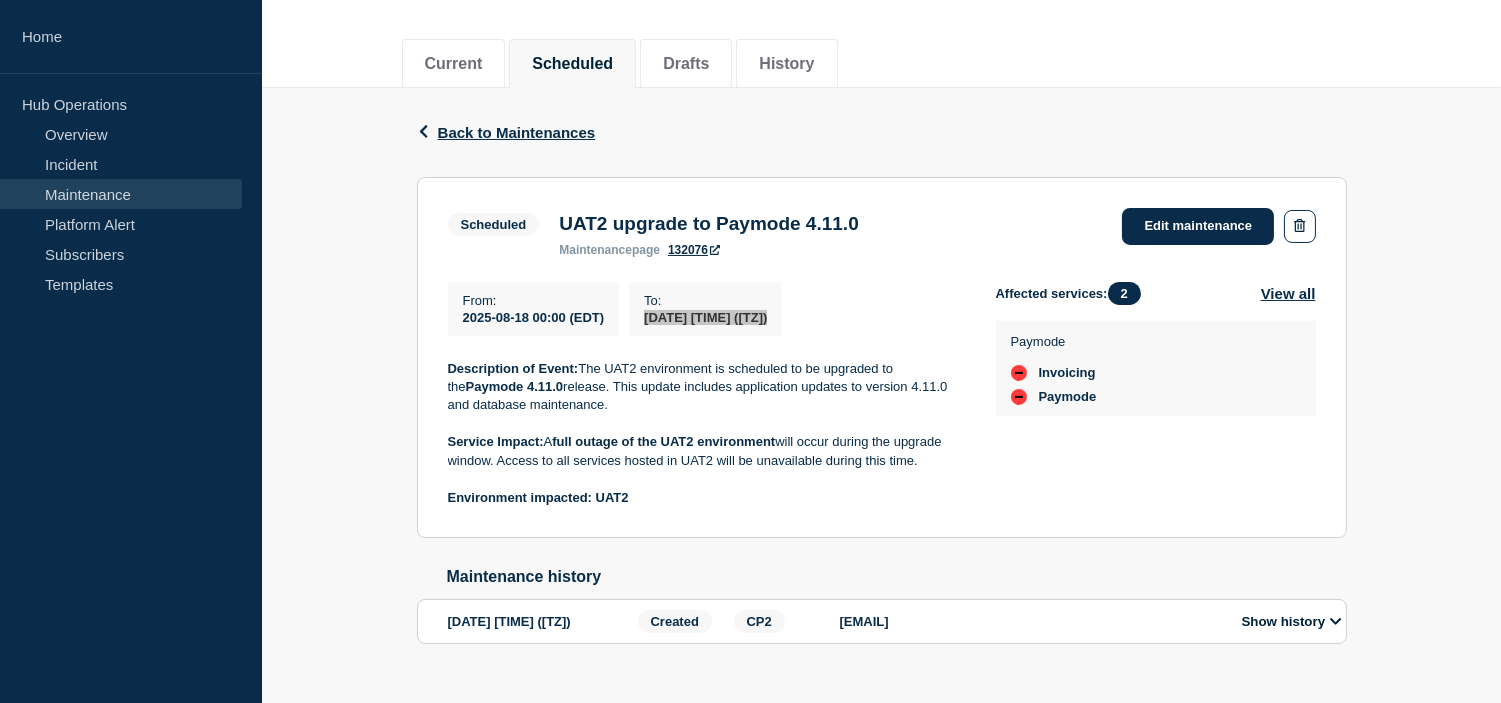 scroll, scrollTop: 267, scrollLeft: 0, axis: vertical 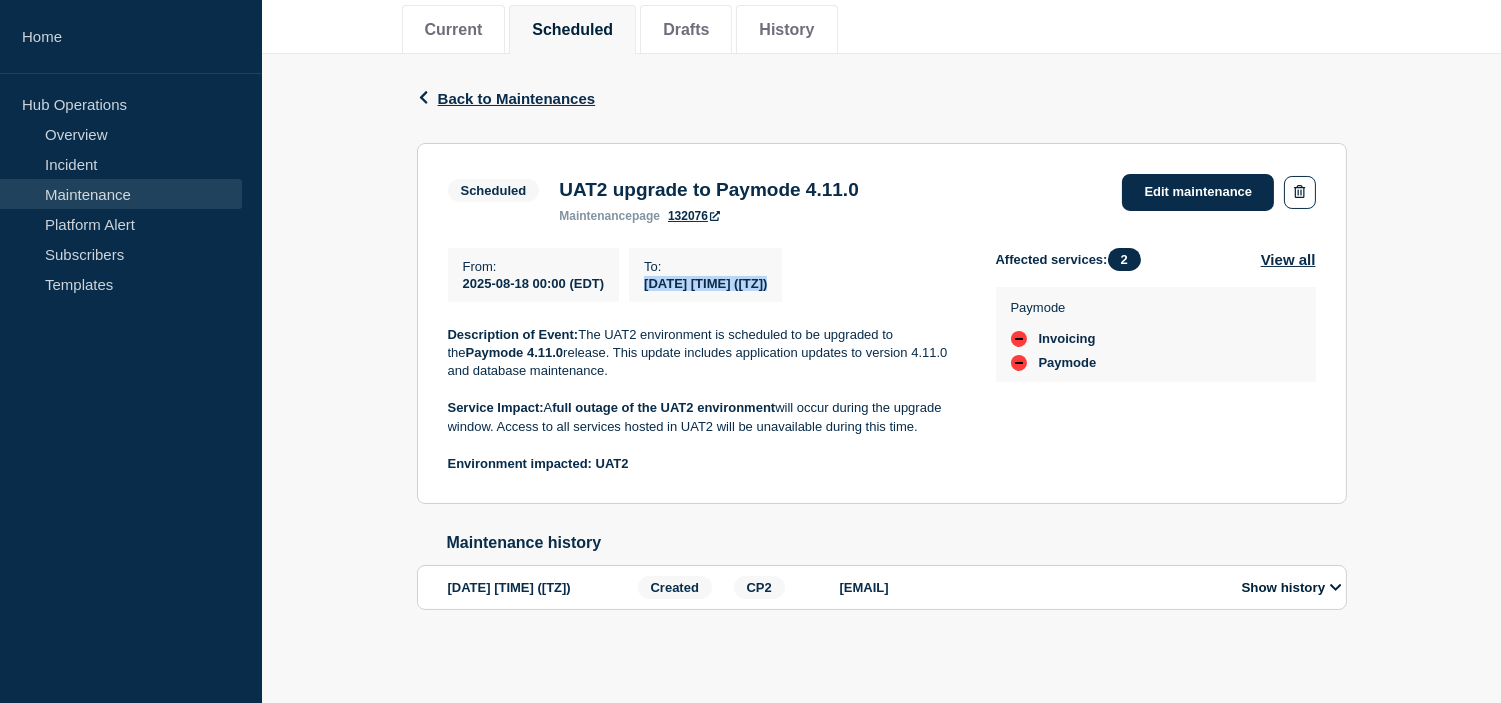 drag, startPoint x: 917, startPoint y: 422, endPoint x: 546, endPoint y: 401, distance: 371.59387 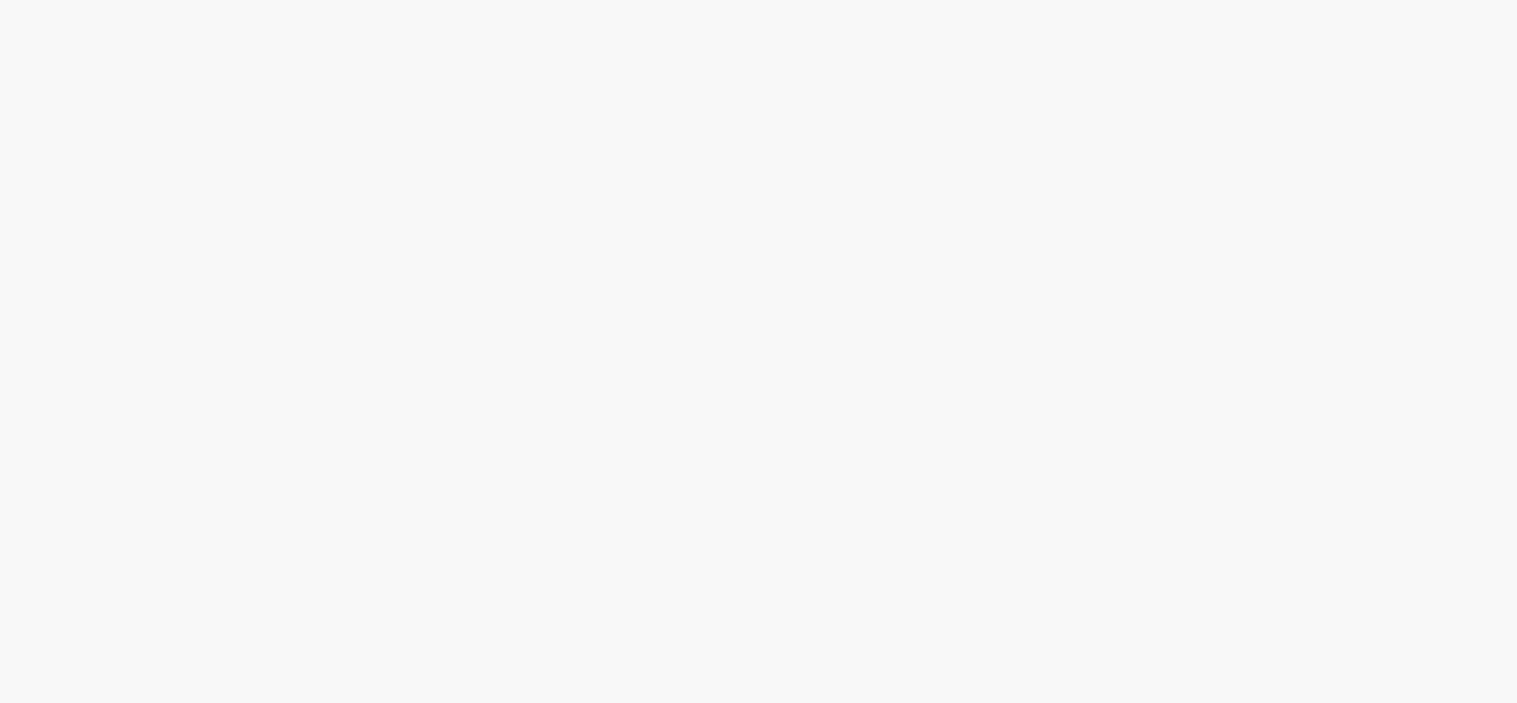 scroll, scrollTop: 0, scrollLeft: 0, axis: both 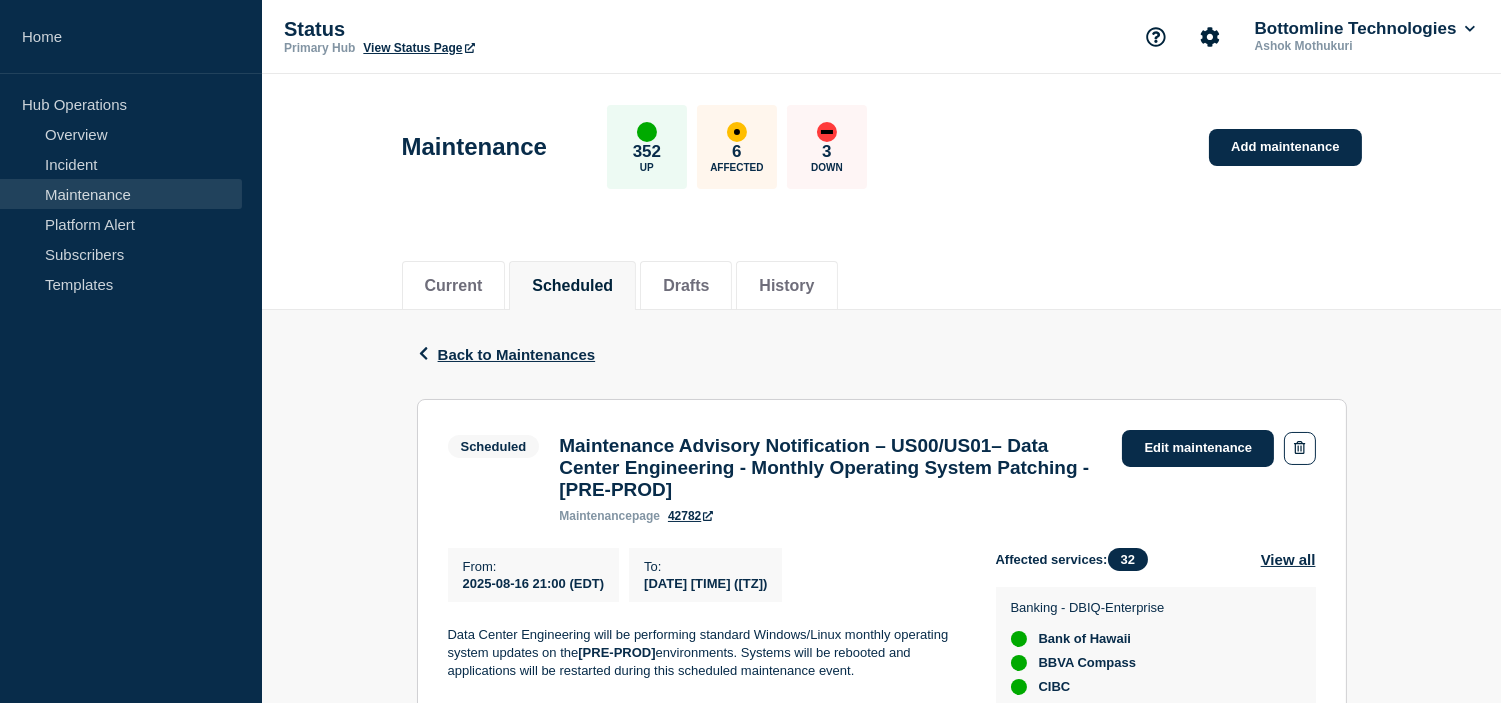 click on "Maintenance 352 Up 6 Affected 3 Down Add maintenance" at bounding box center [881, 140] 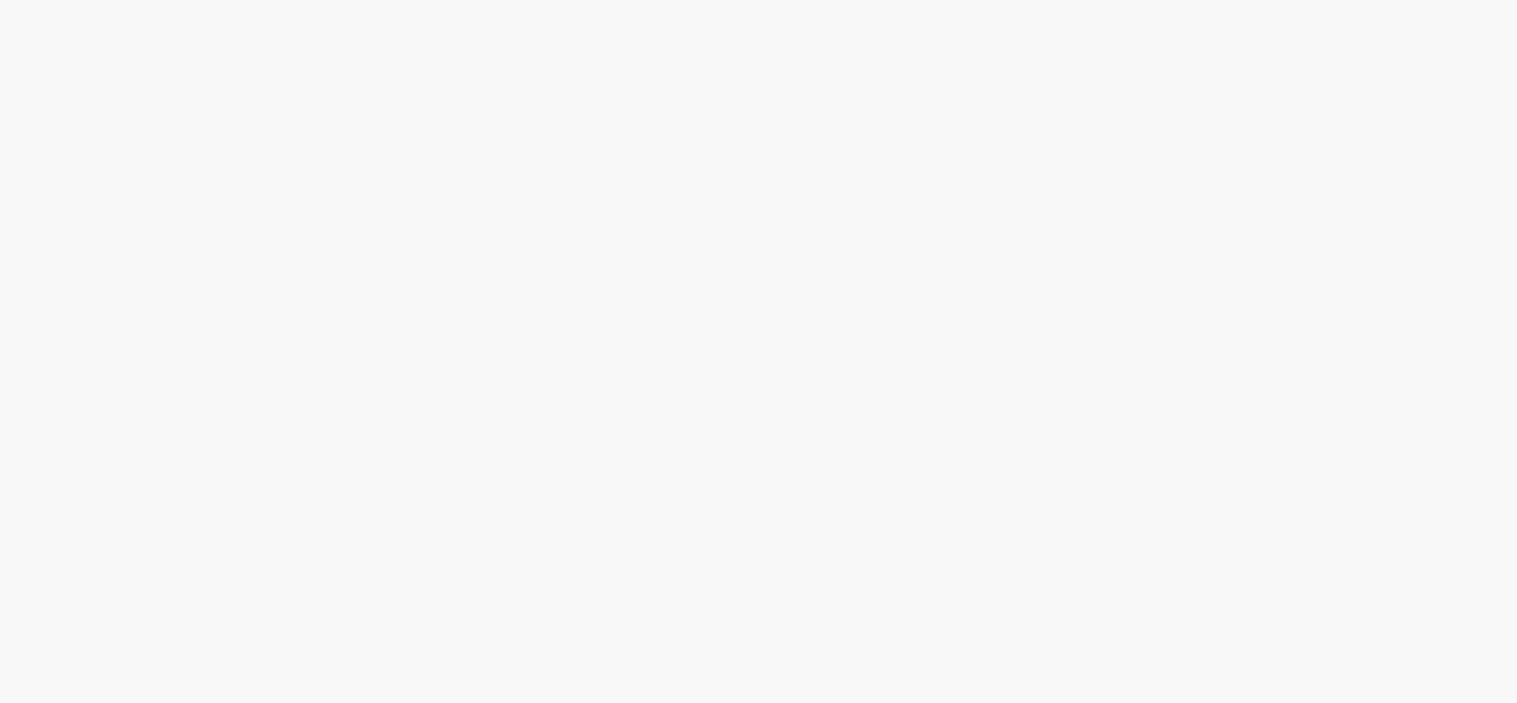 scroll, scrollTop: 0, scrollLeft: 0, axis: both 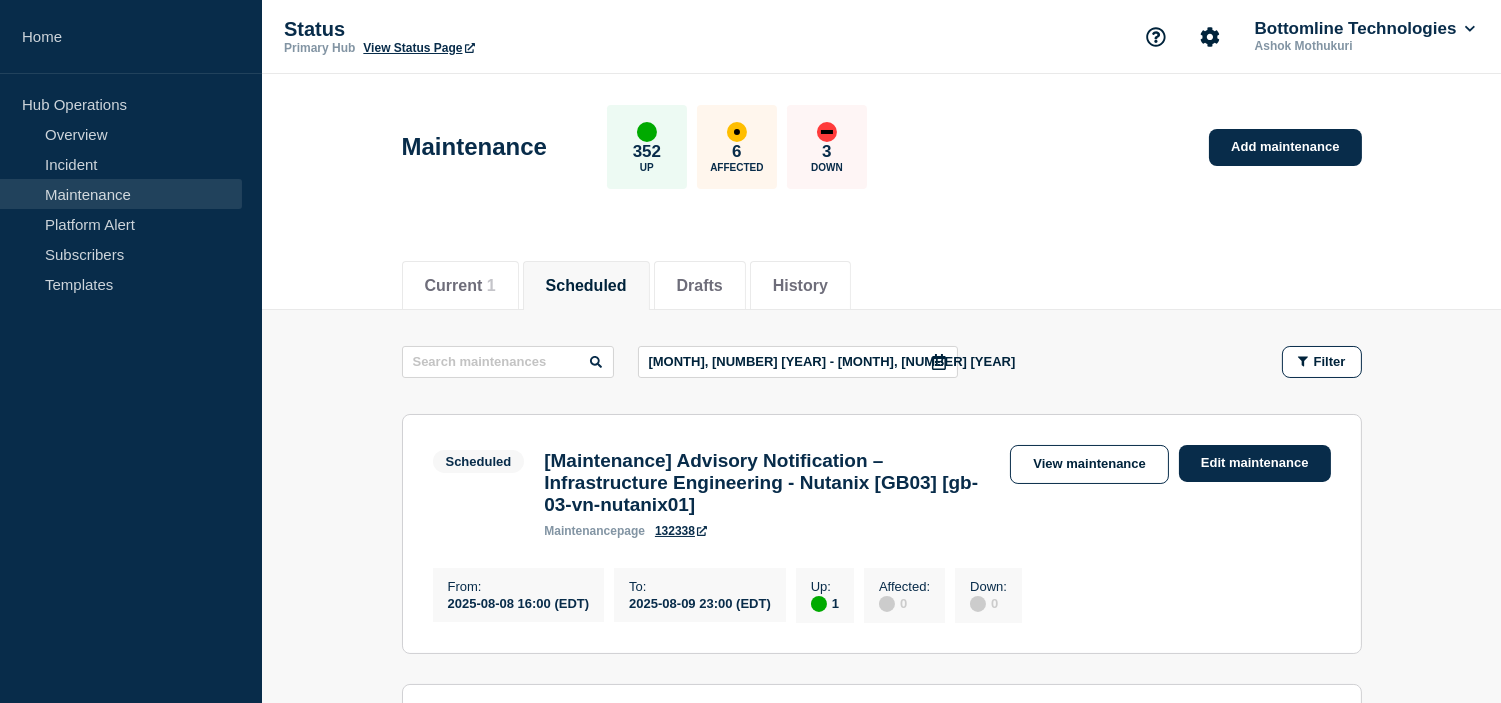 click on "[MONTH], [NUMBER] [YEAR] - [MONTH], [NUMBER] [YEAR]" at bounding box center [798, 362] 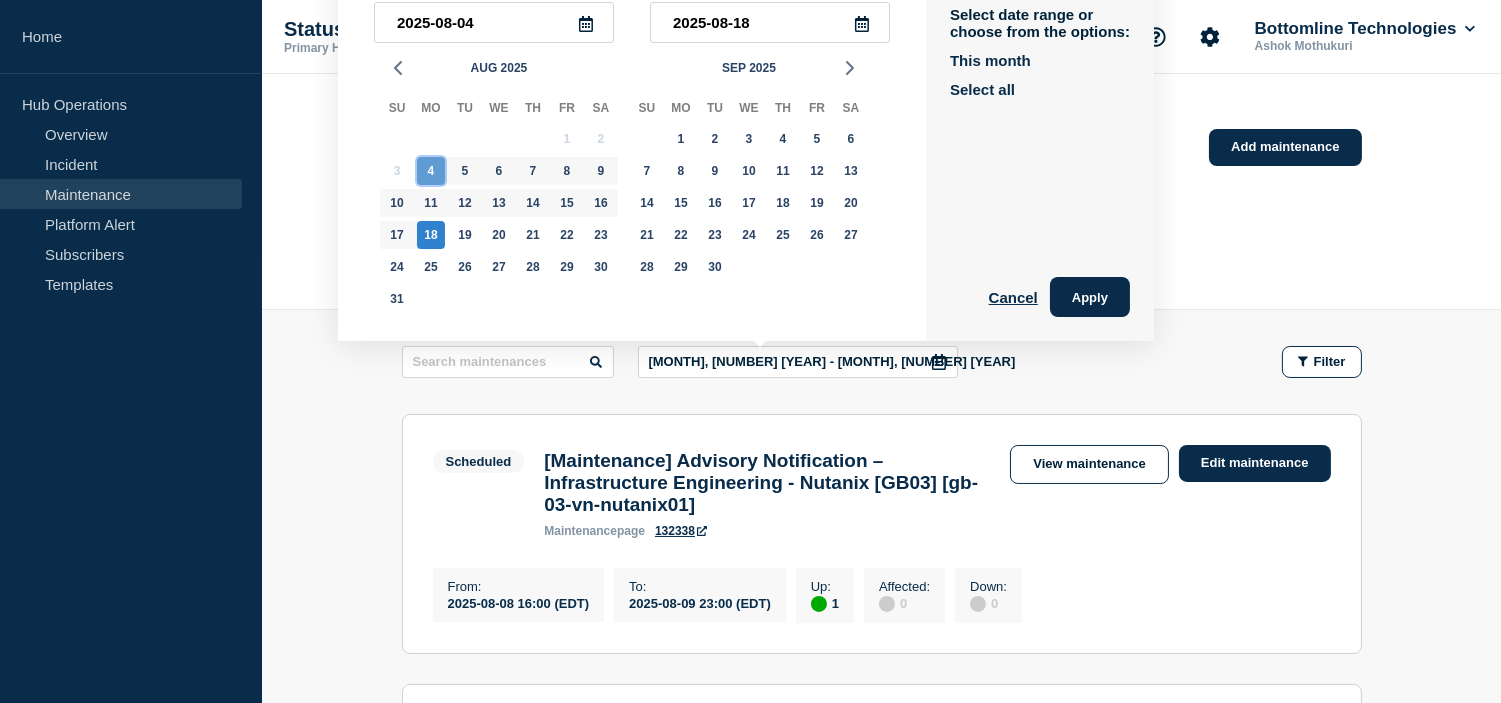 click on "4" 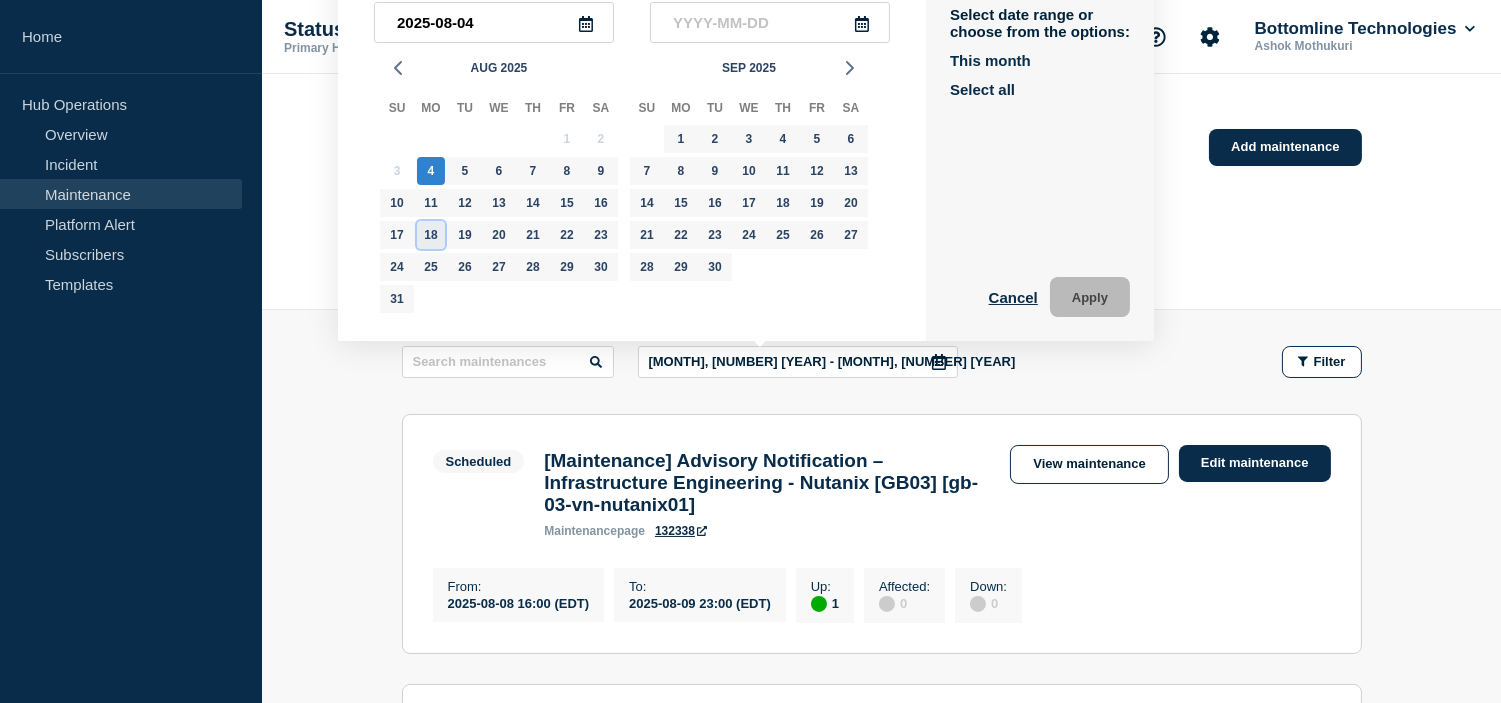 click on "18" 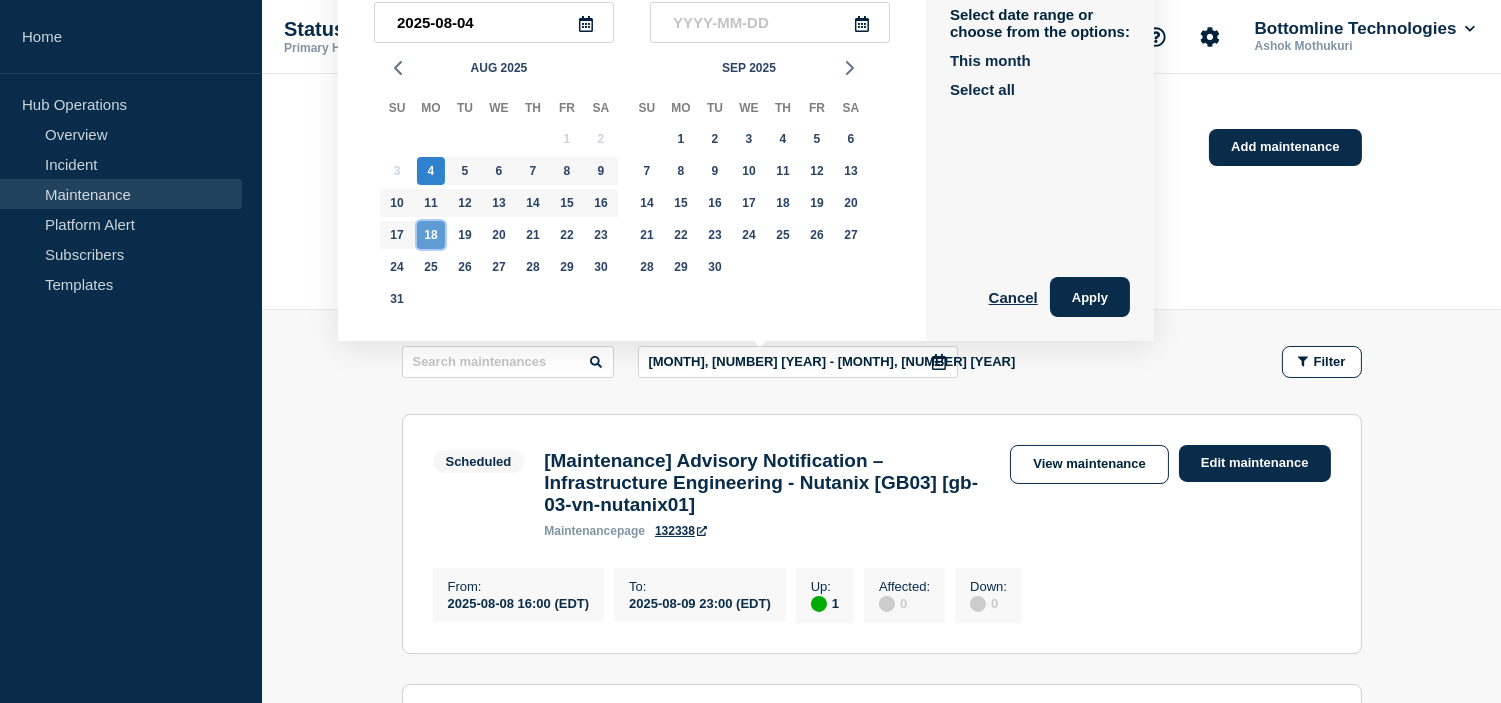 type on "2025-08-18" 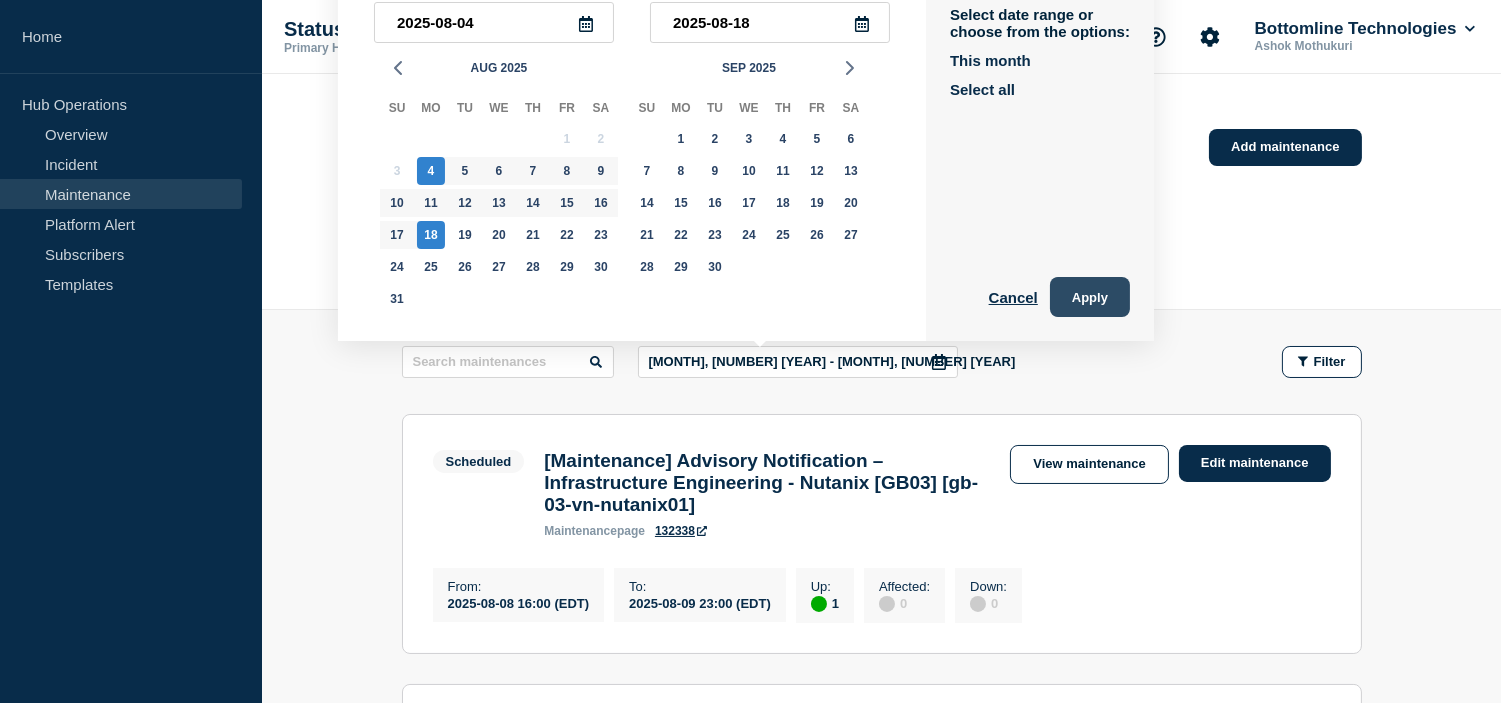 click on "Apply" at bounding box center [1090, 297] 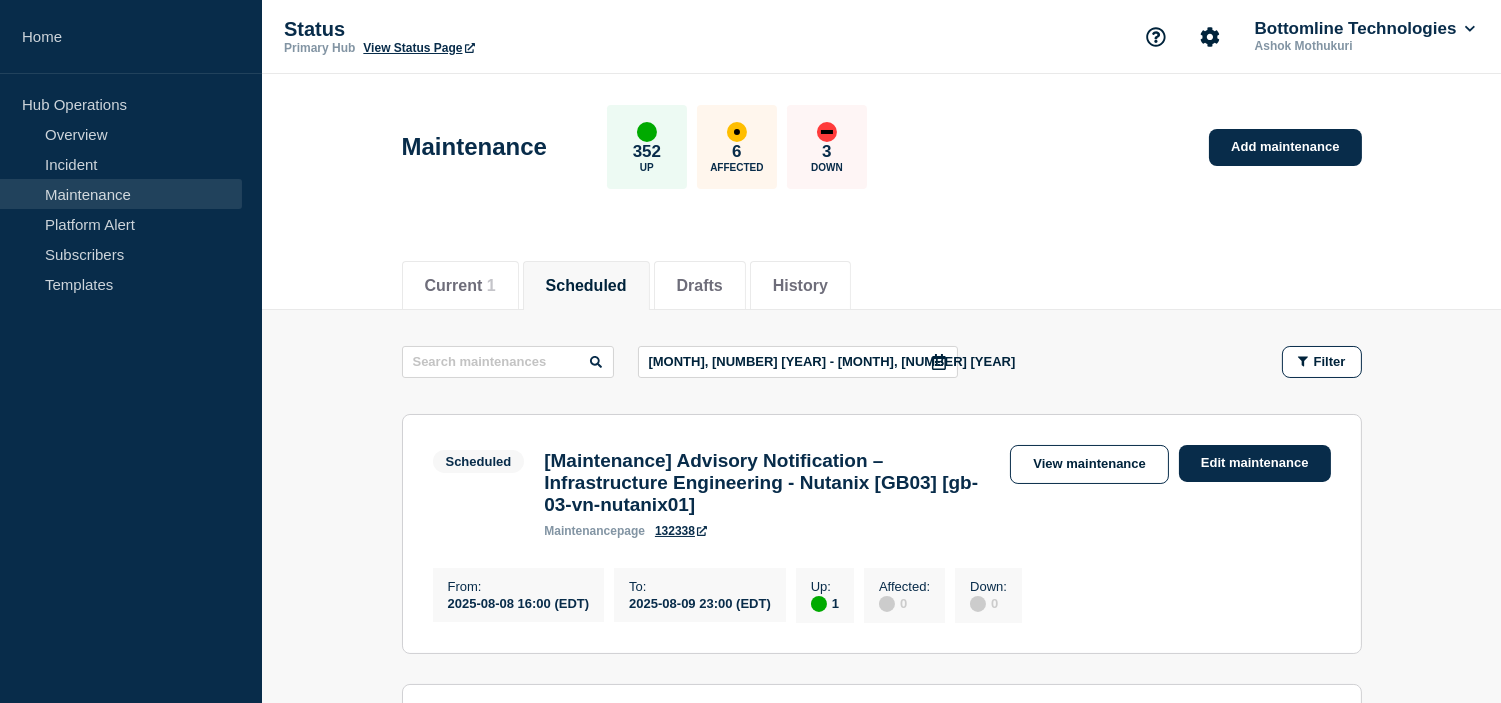 click on "Aug, 4 2025 - Aug, 18 2025 Filter" at bounding box center [882, 362] 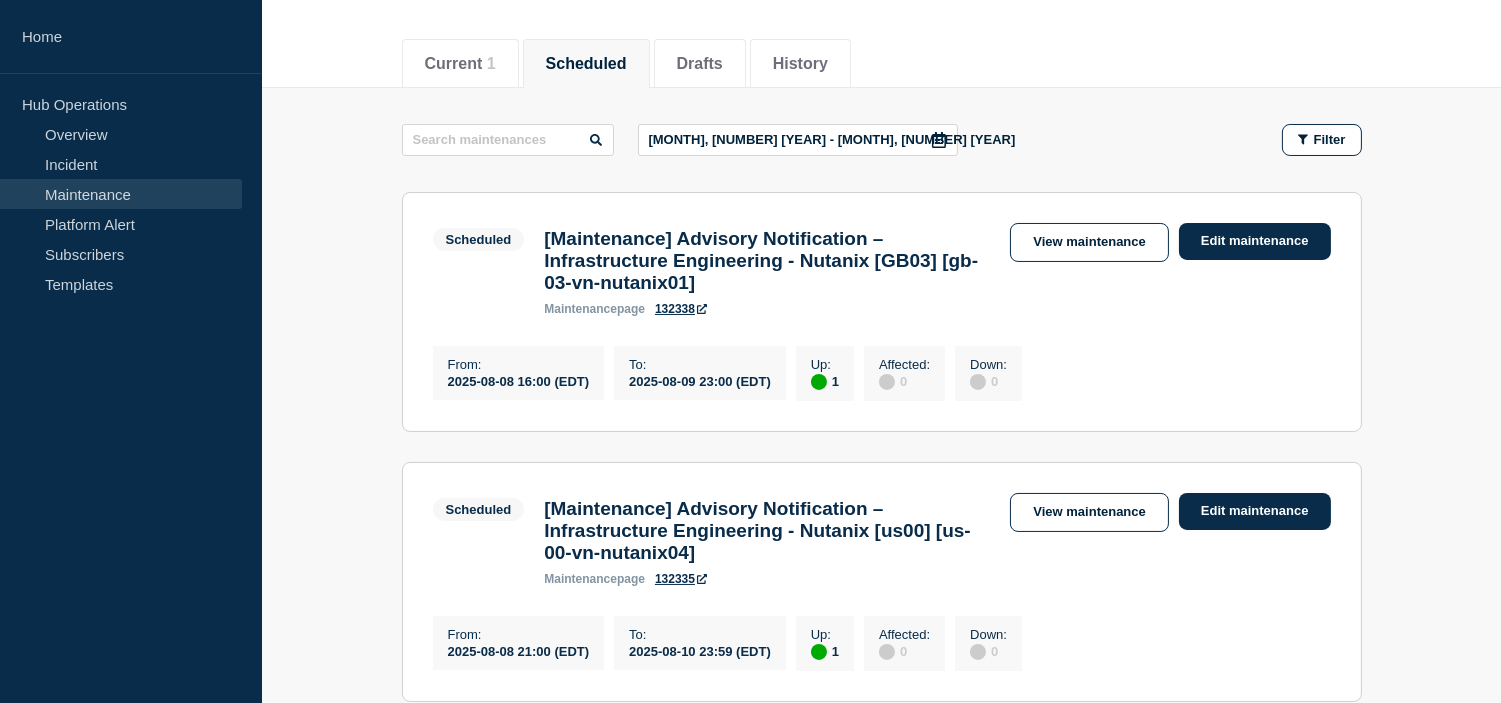 scroll, scrollTop: 333, scrollLeft: 0, axis: vertical 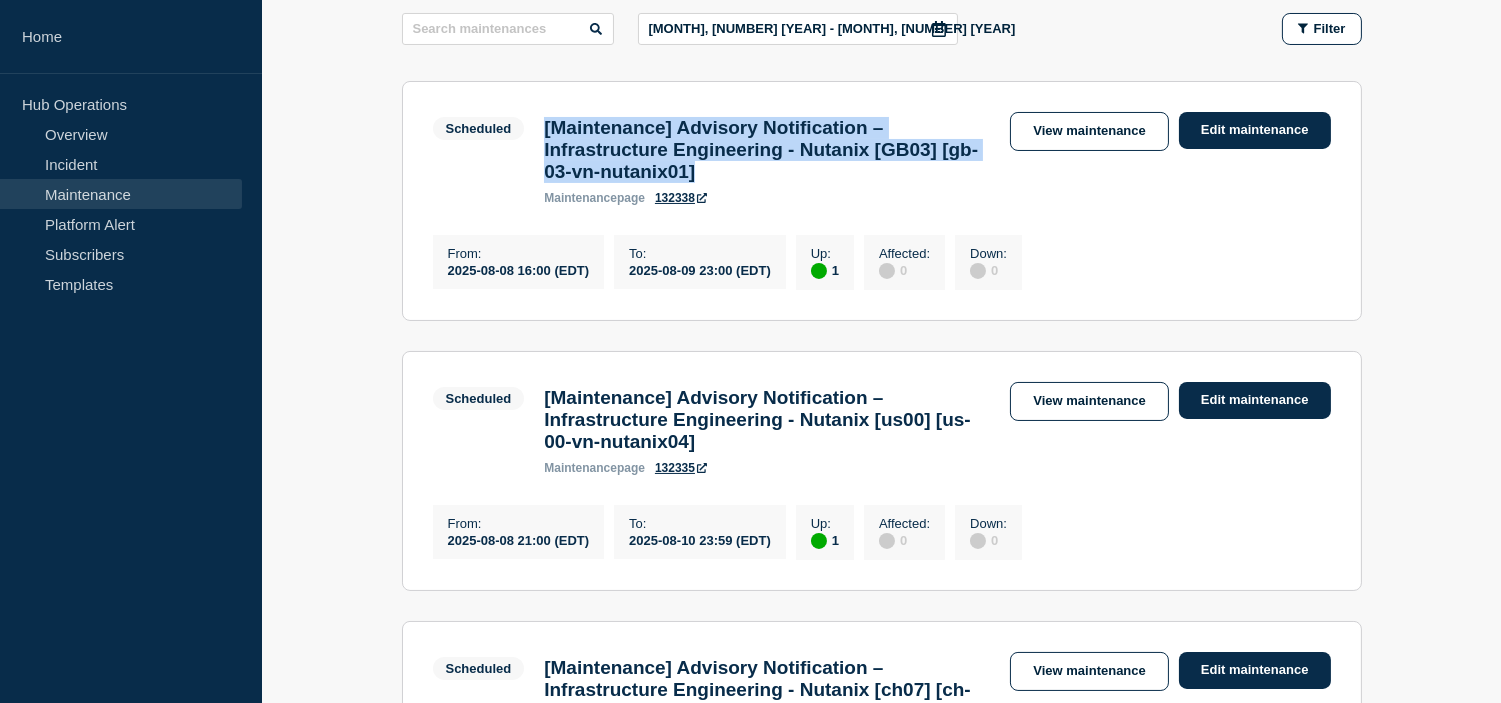 drag, startPoint x: 837, startPoint y: 183, endPoint x: 543, endPoint y: 128, distance: 299.1003 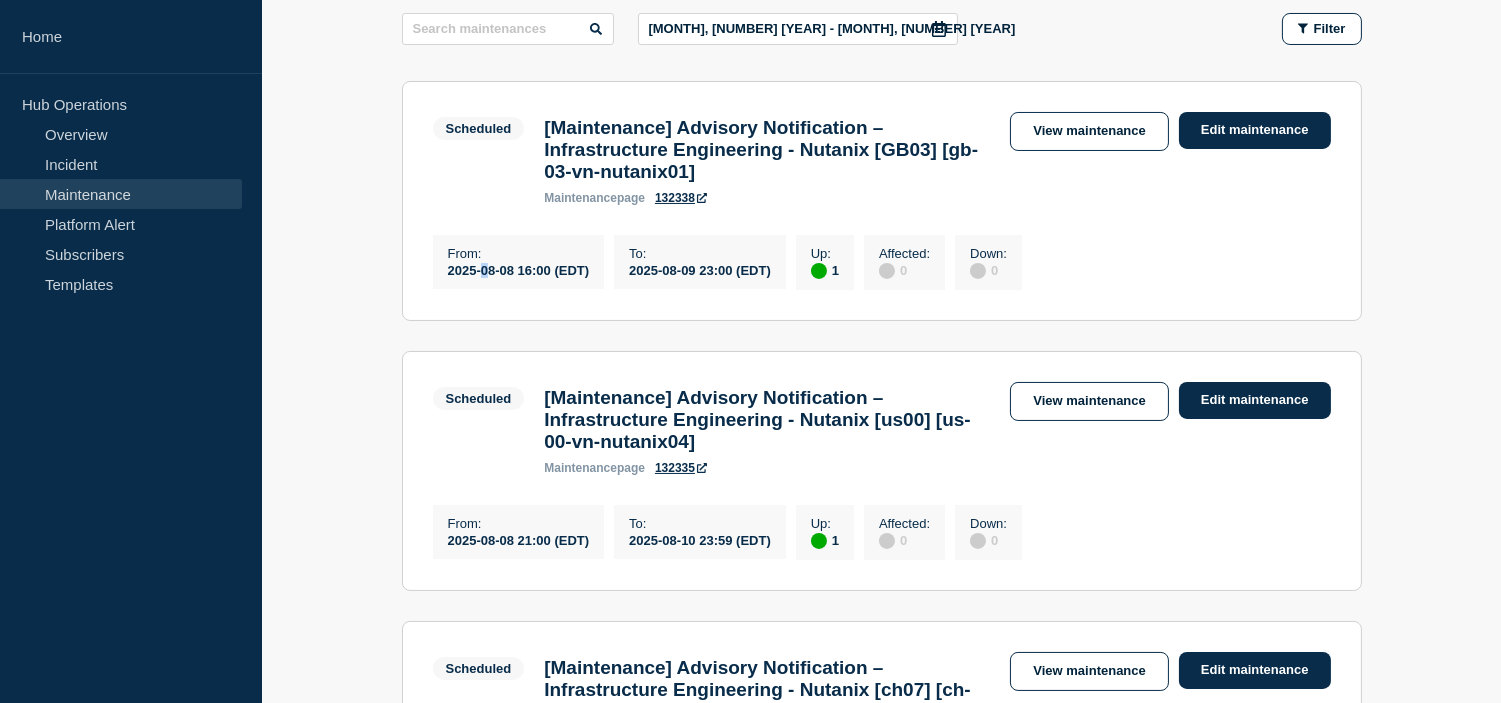 click on "2025-08-08 16:00 (EDT)" at bounding box center (519, 269) 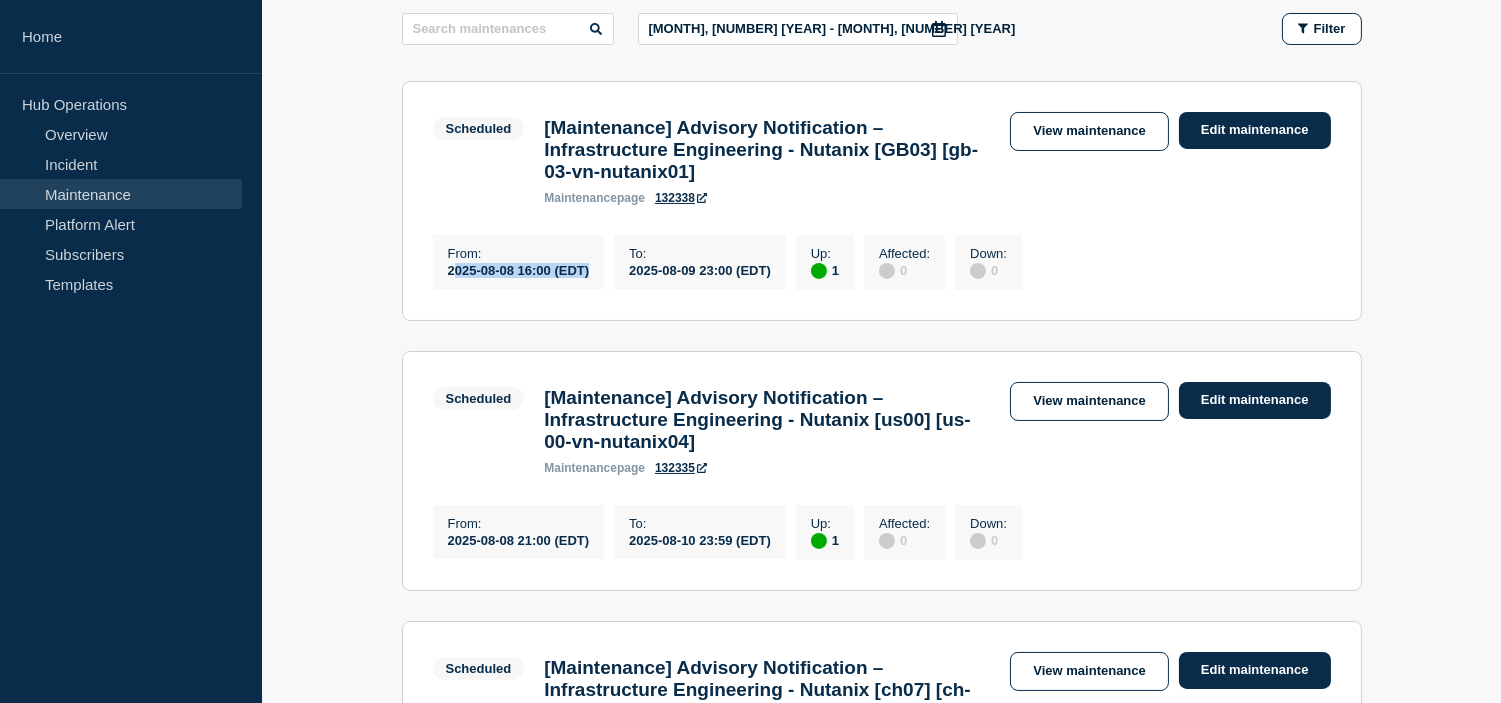 click on "2025-08-08 16:00 (EDT)" at bounding box center [519, 269] 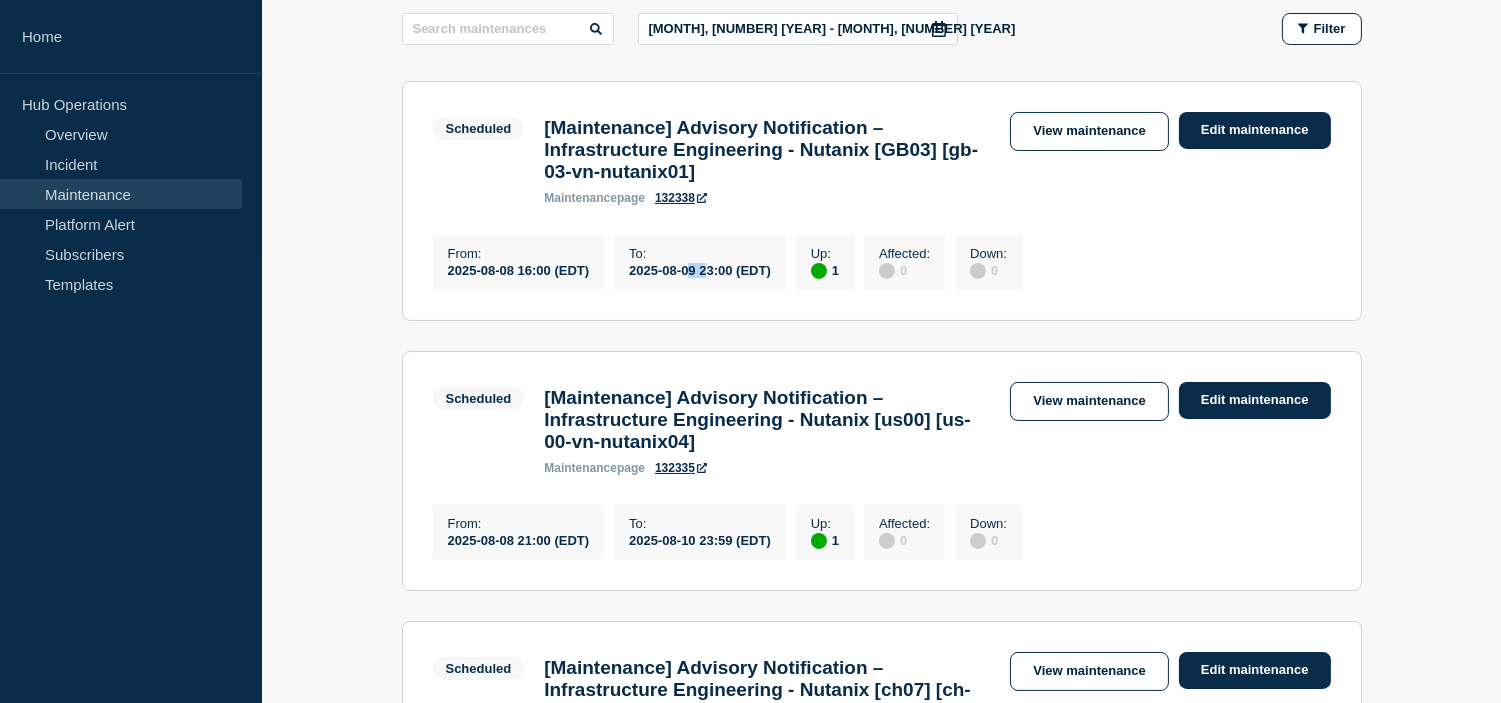 click on "2025-08-09 23:00 (EDT)" at bounding box center [700, 269] 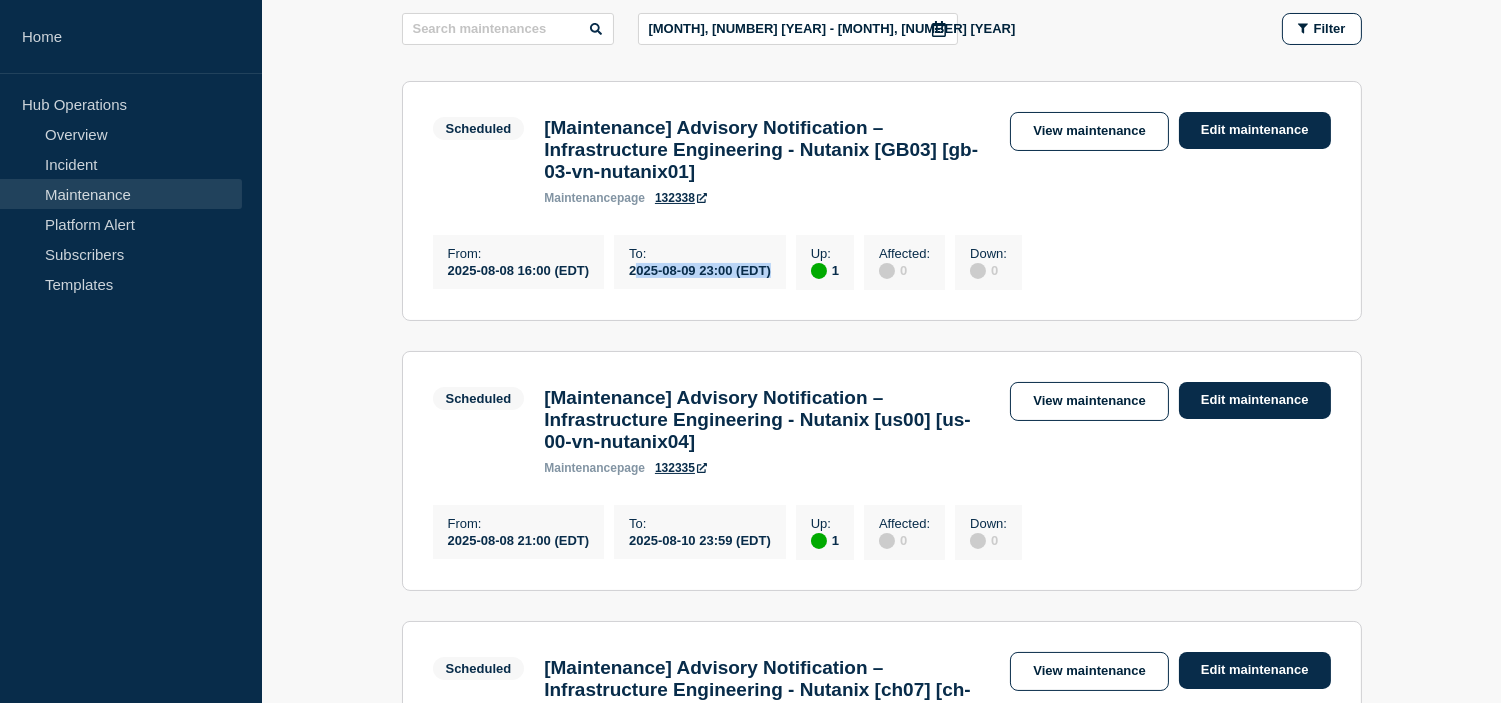 click on "2025-08-09 23:00 (EDT)" at bounding box center (700, 269) 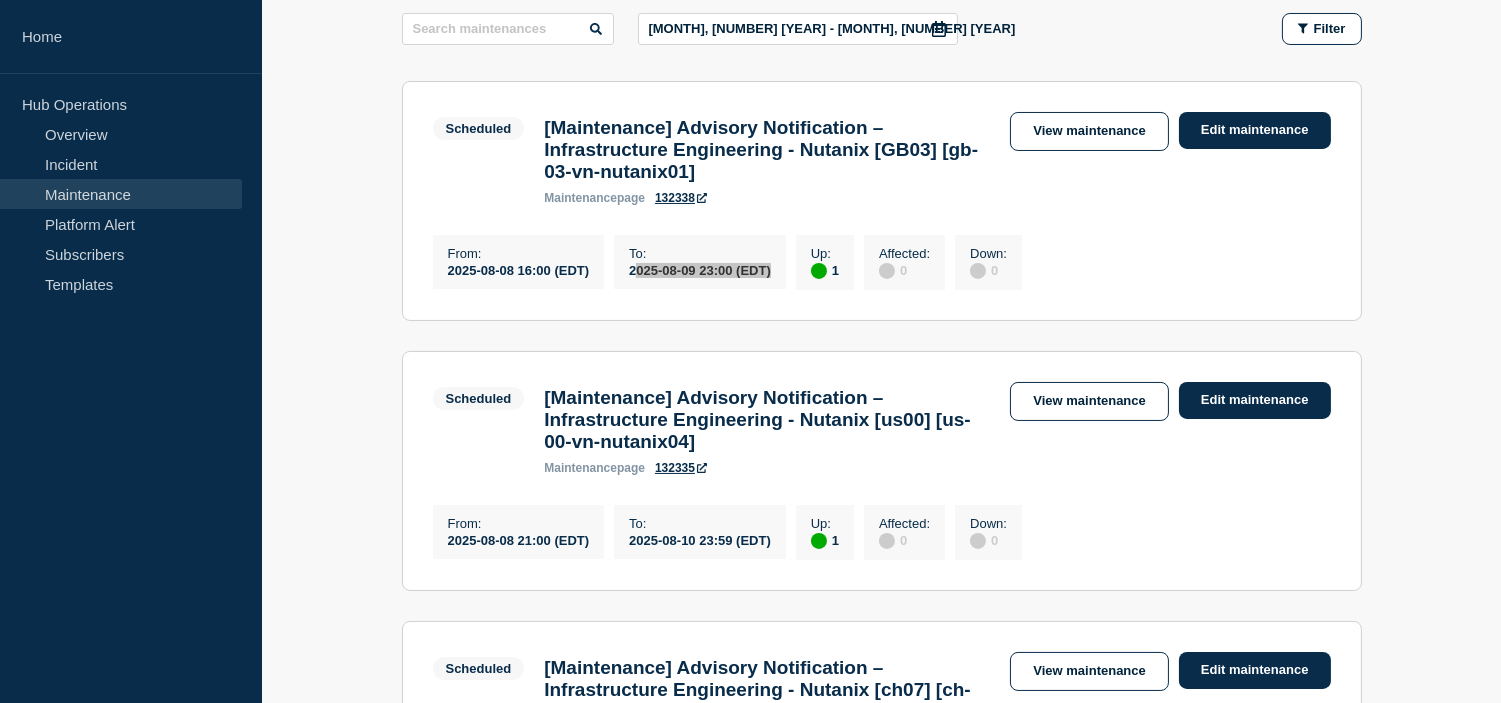 scroll, scrollTop: 222, scrollLeft: 0, axis: vertical 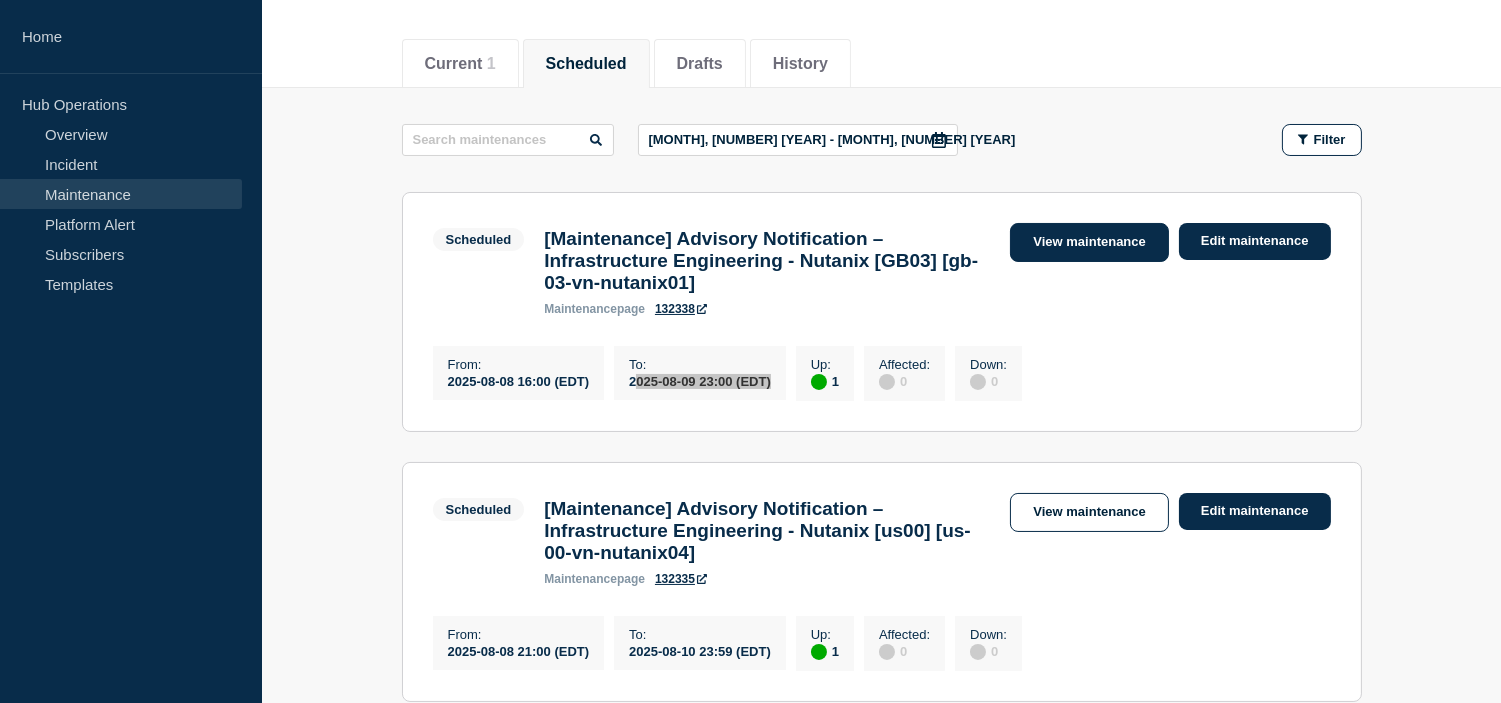 click on "View maintenance" at bounding box center [1089, 242] 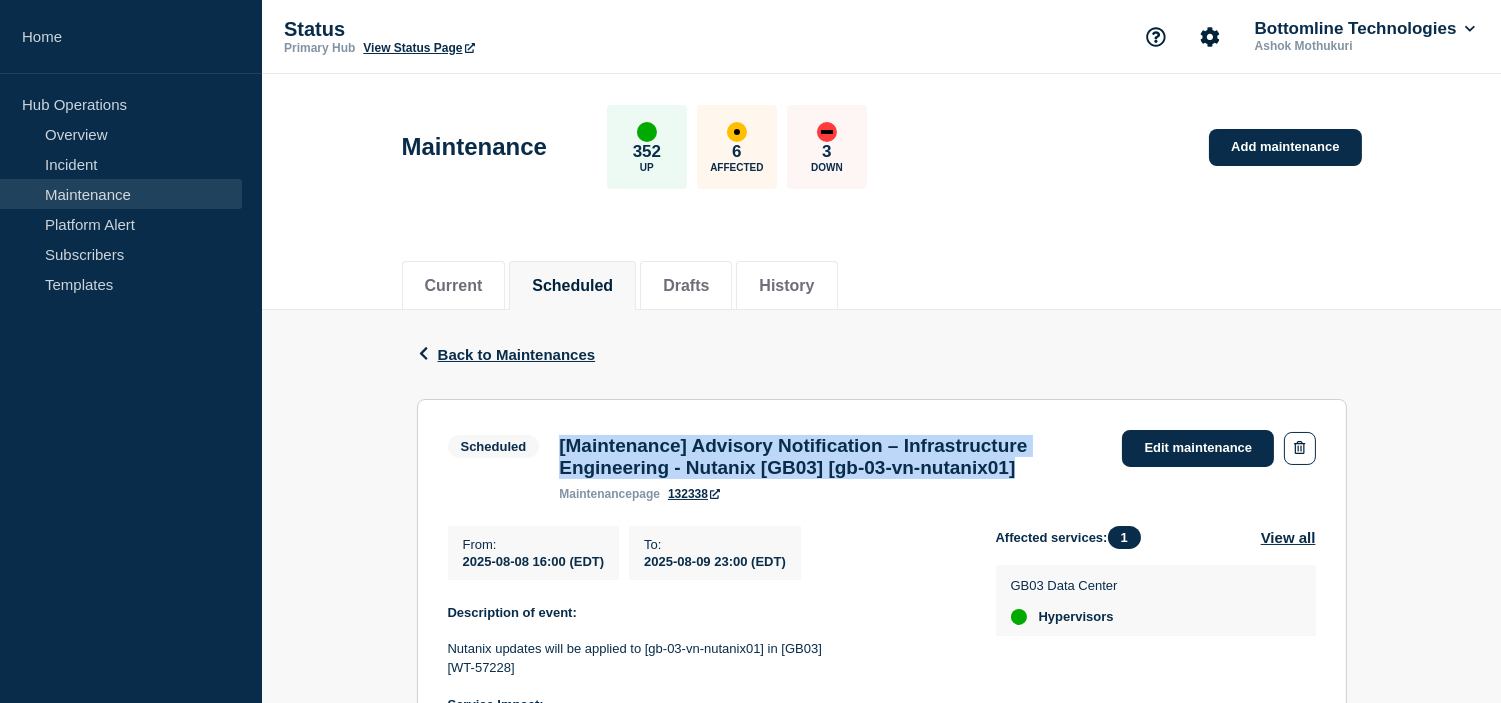 drag, startPoint x: 1083, startPoint y: 476, endPoint x: 561, endPoint y: 443, distance: 523.04205 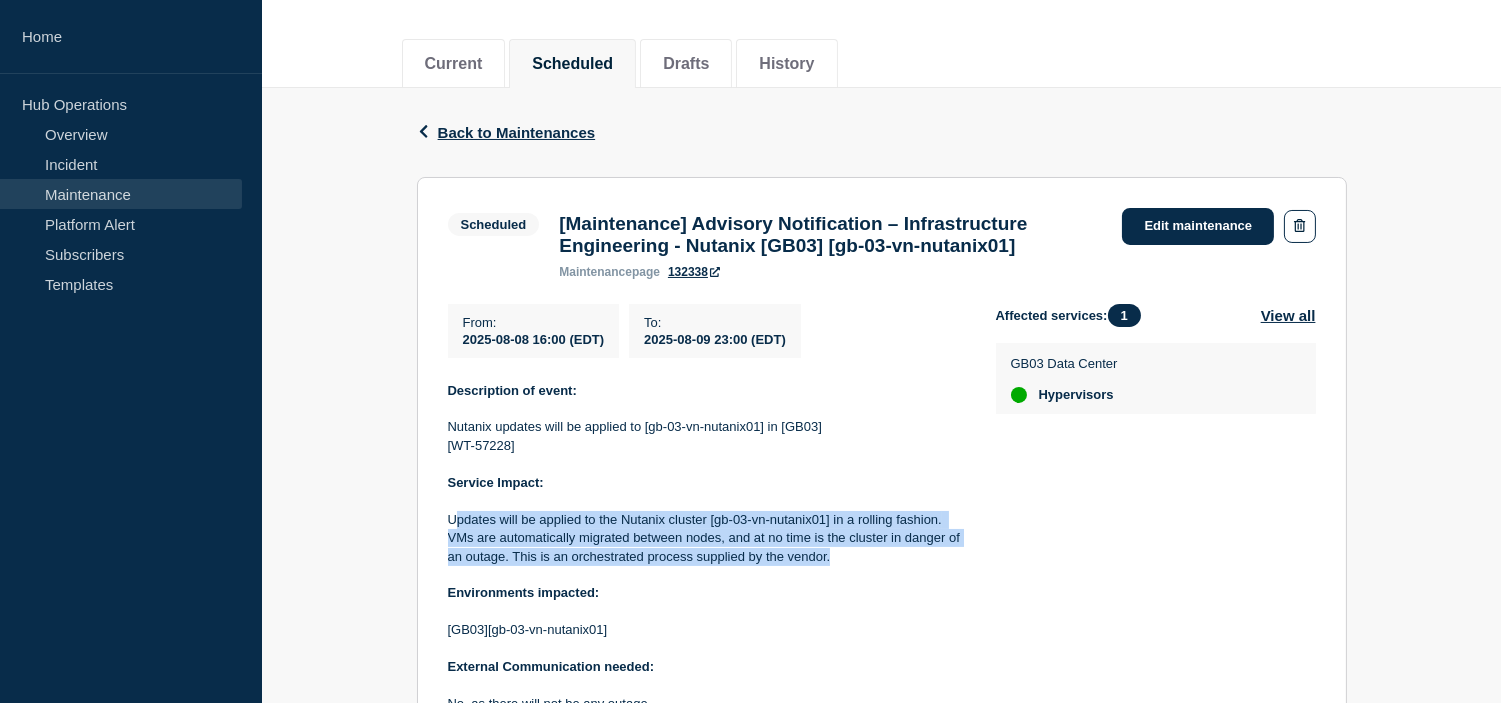 drag, startPoint x: 837, startPoint y: 561, endPoint x: 453, endPoint y: 531, distance: 385.1701 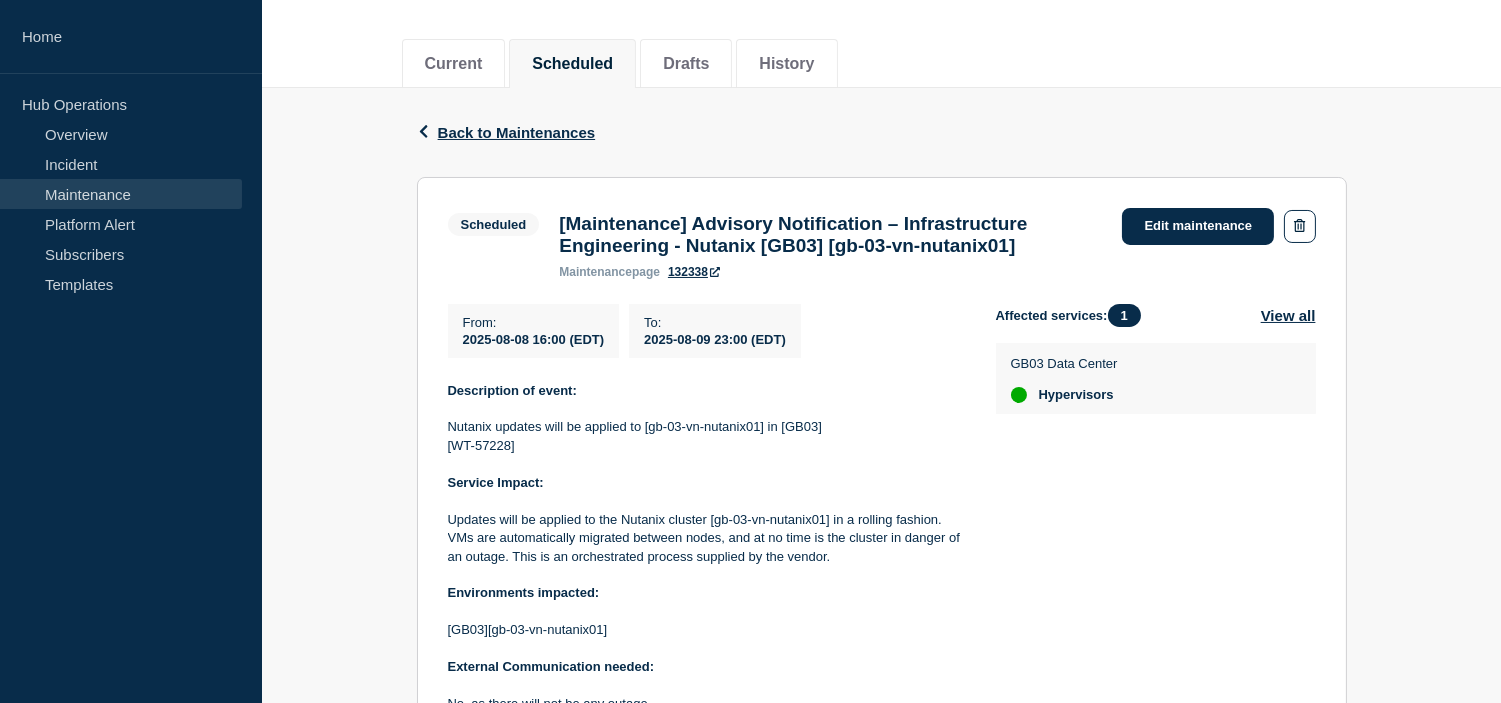 click on "Updates will be applied to the Nutanix cluster [gb-03-vn-nutanix01] in a rolling fashion. VMs are automatically migrated between nodes, and at no time is the cluster in danger of an outage. This is an orchestrated process supplied by the vendor." at bounding box center [706, 538] 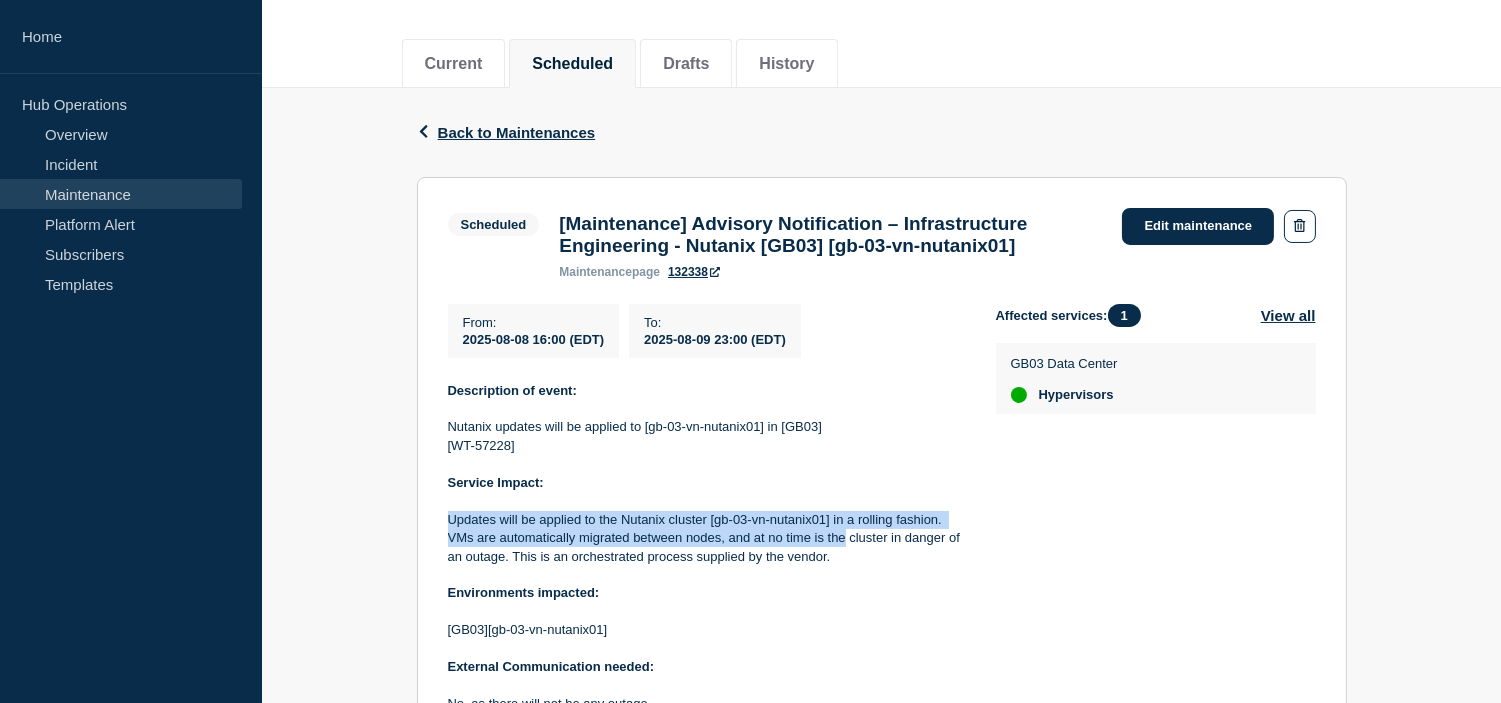 drag, startPoint x: 450, startPoint y: 527, endPoint x: 841, endPoint y: 557, distance: 392.1492 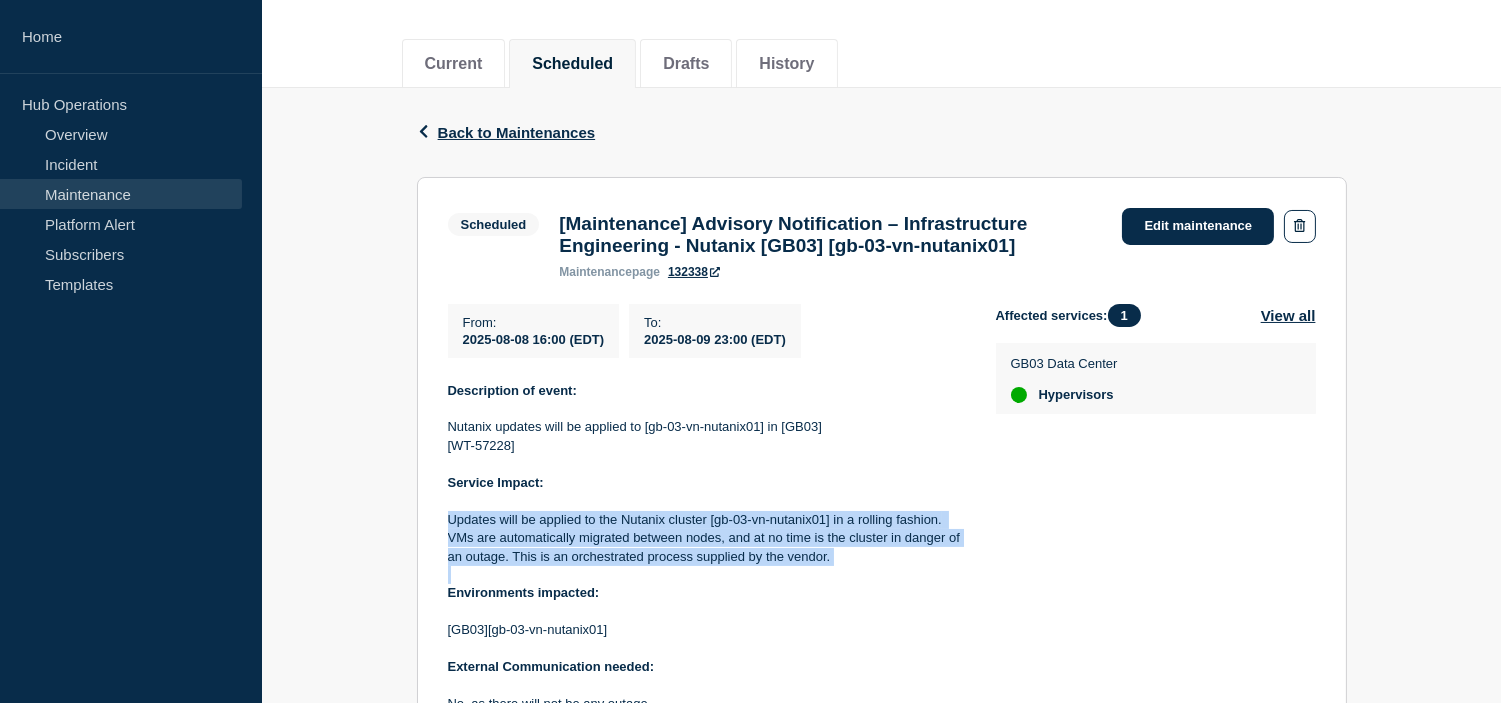 click on "Updates will be applied to the Nutanix cluster [gb-03-vn-nutanix01] in a rolling fashion. VMs are automatically migrated between nodes, and at no time is the cluster in danger of an outage. This is an orchestrated process supplied by the vendor." at bounding box center [706, 538] 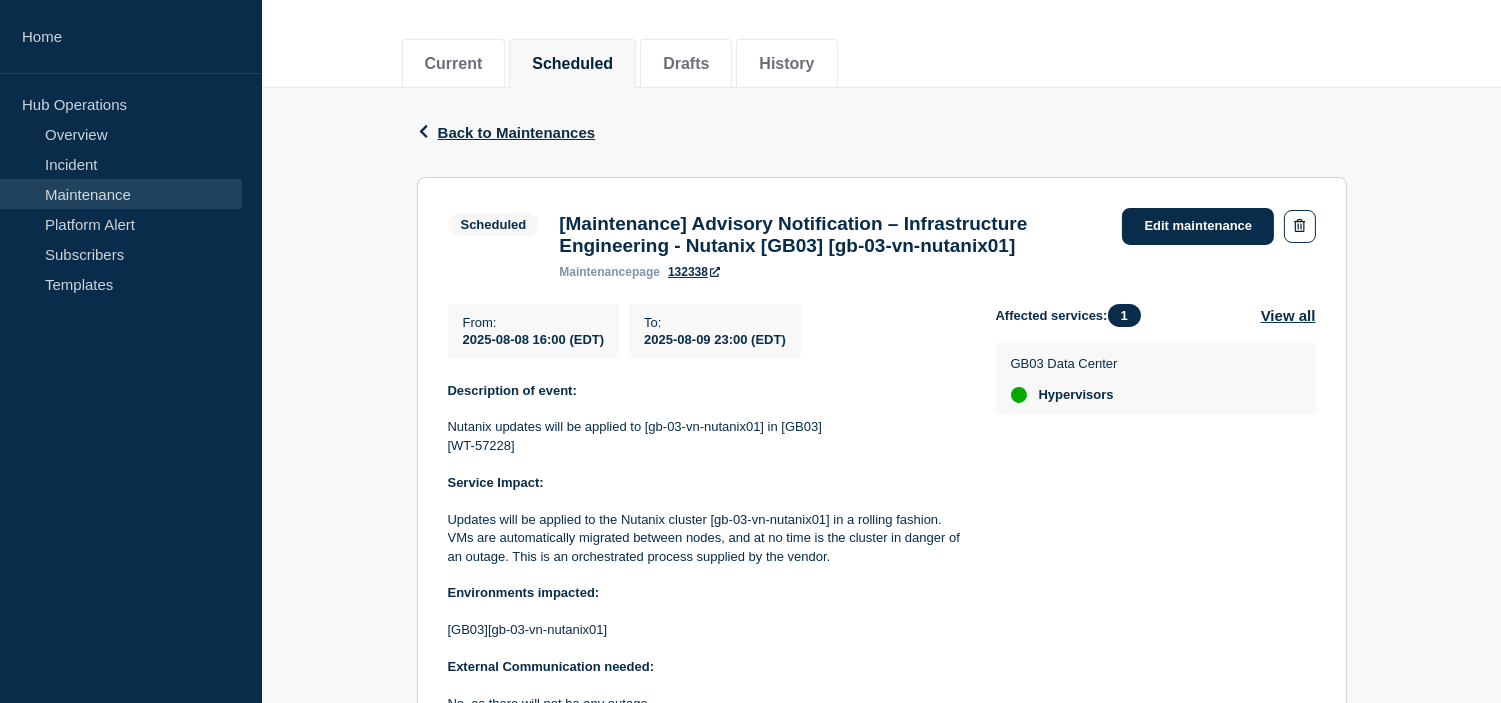 click at bounding box center [706, 501] 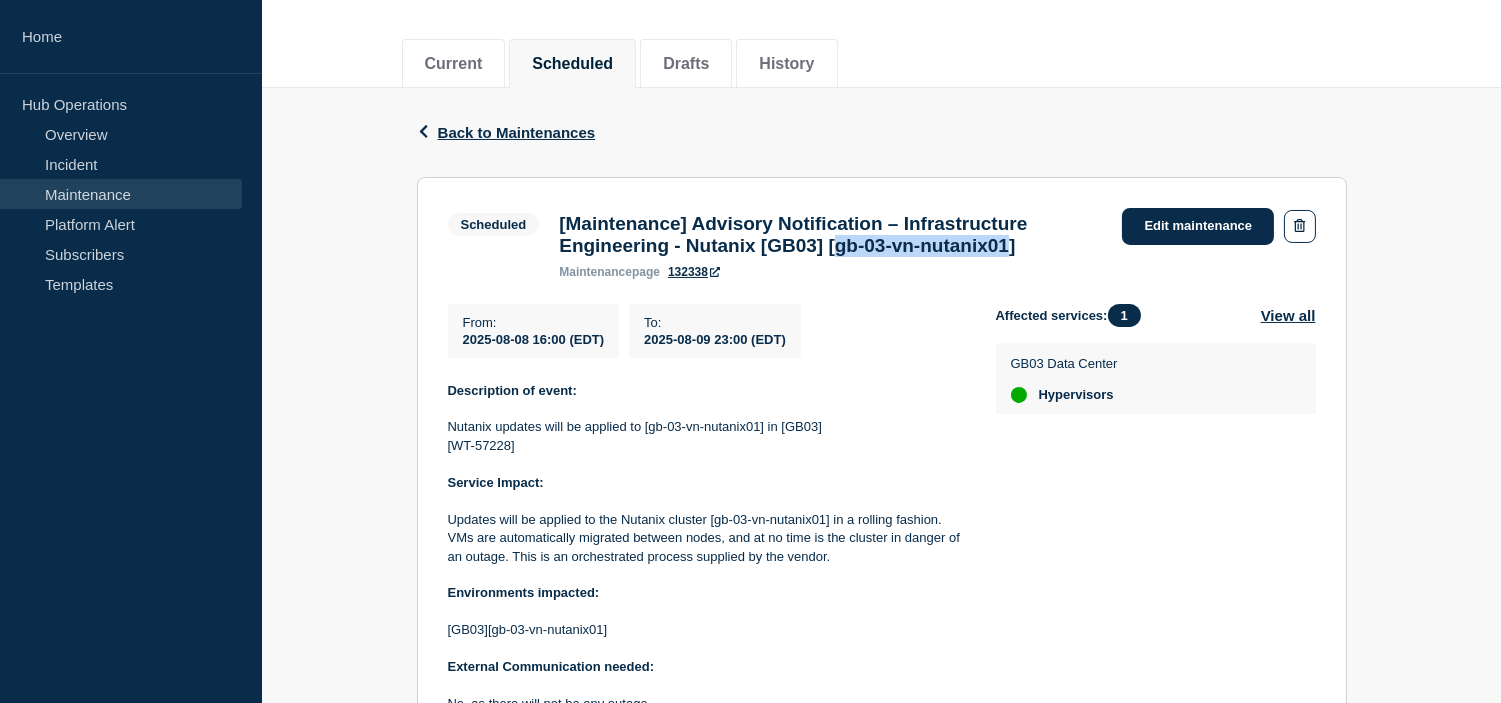 drag, startPoint x: 874, startPoint y: 257, endPoint x: 1072, endPoint y: 251, distance: 198.09088 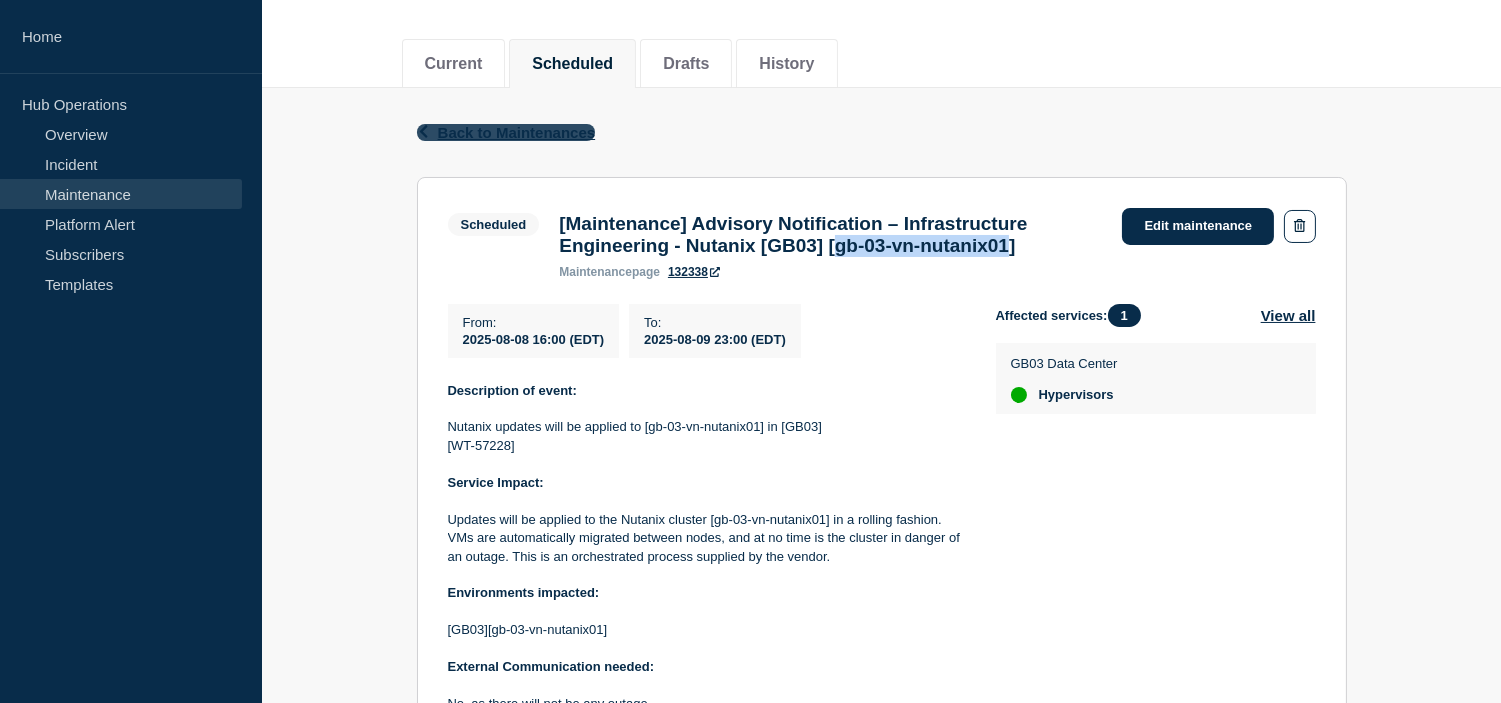 click on "Back to Maintenances" 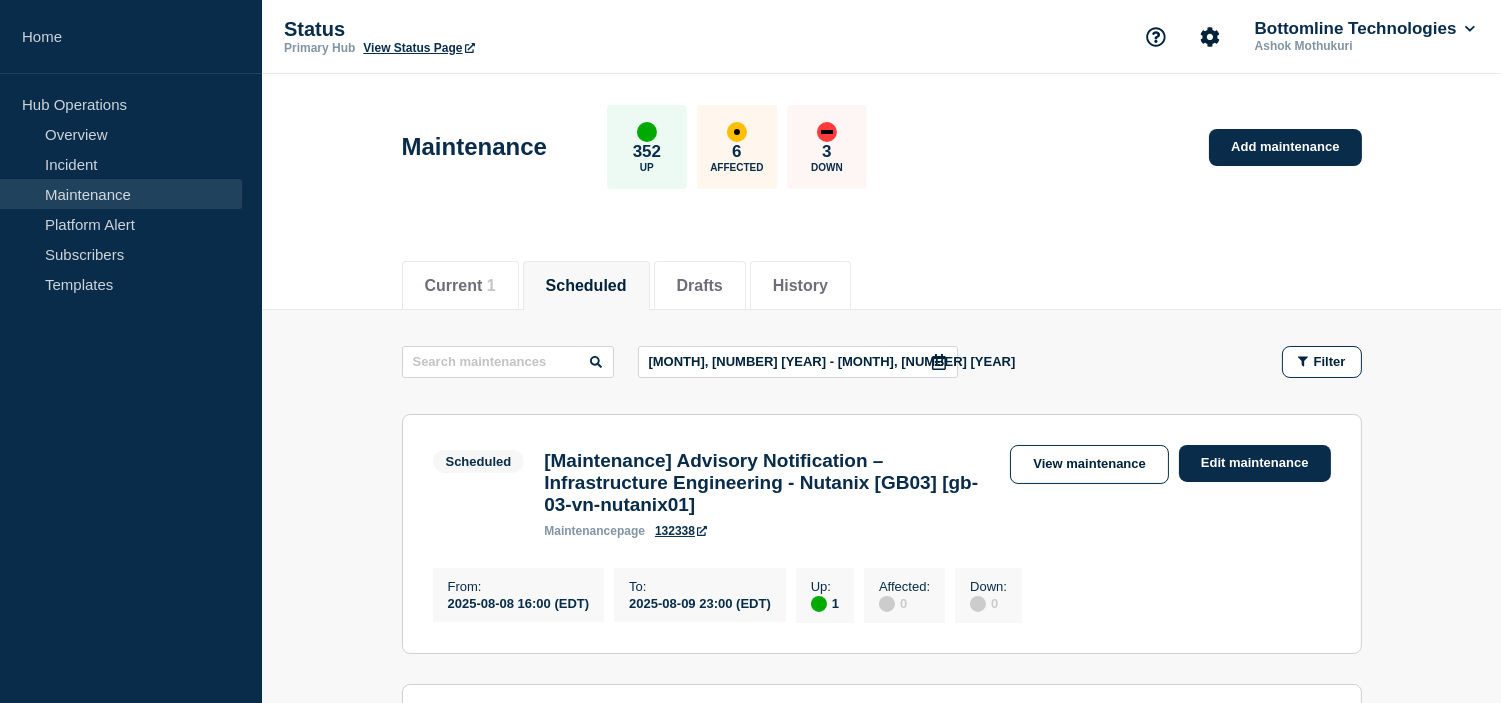 scroll, scrollTop: 222, scrollLeft: 0, axis: vertical 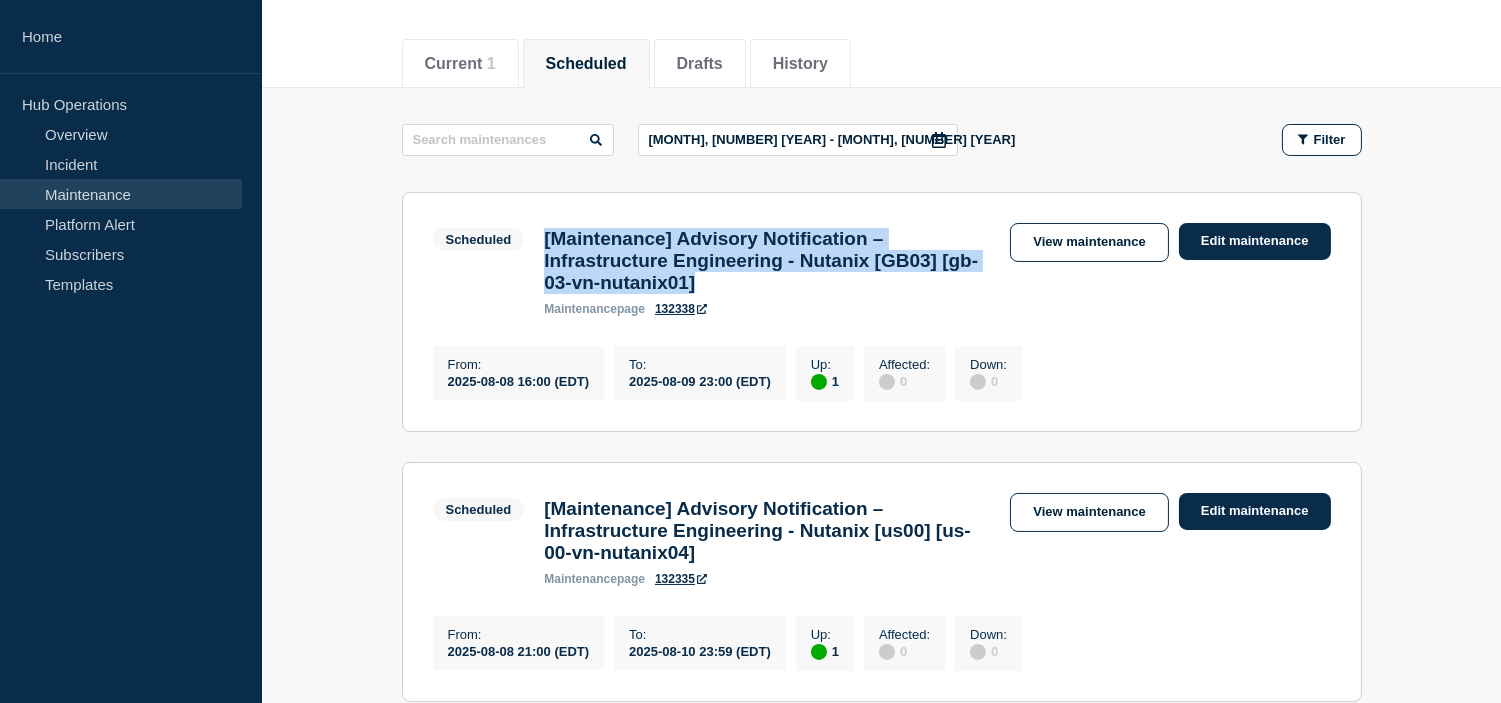 drag, startPoint x: 844, startPoint y: 298, endPoint x: 511, endPoint y: 231, distance: 339.67337 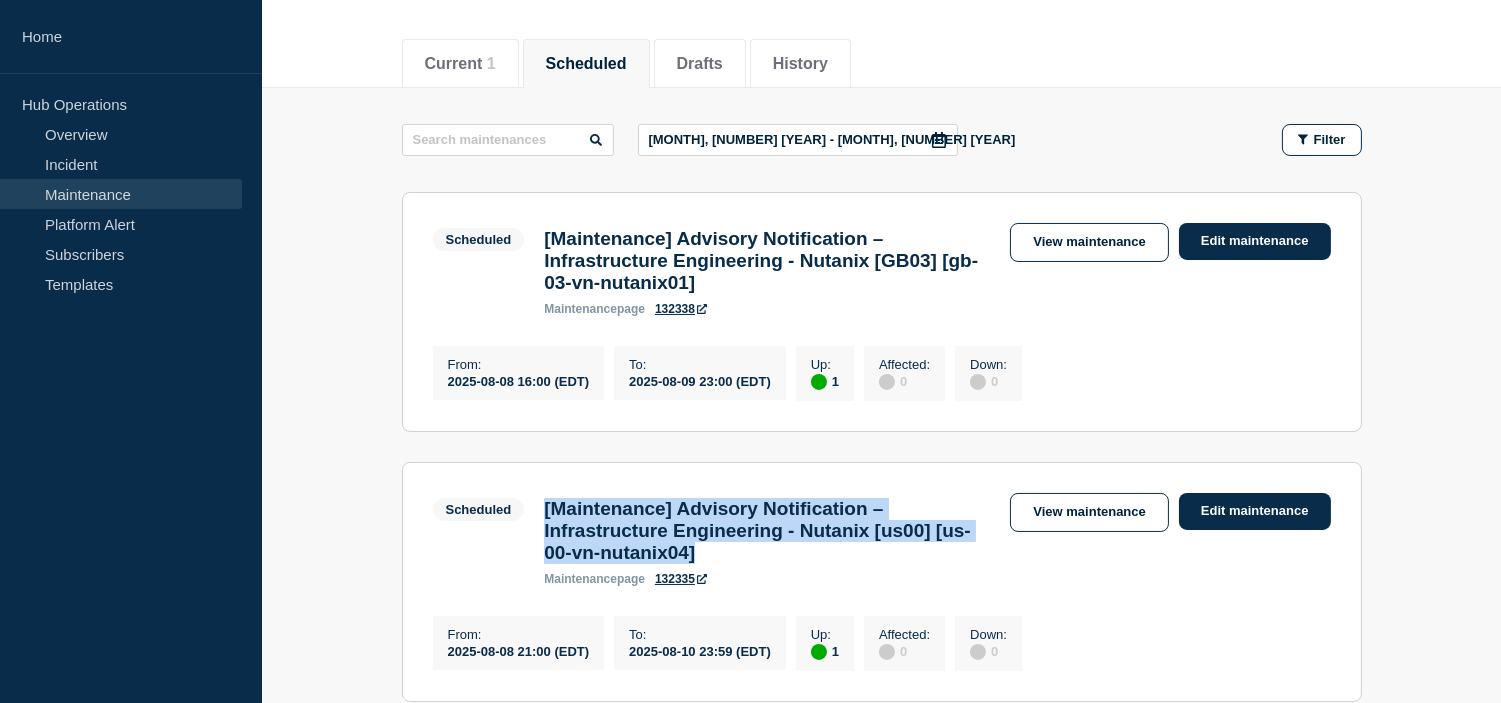 drag, startPoint x: 836, startPoint y: 583, endPoint x: 534, endPoint y: 536, distance: 305.6354 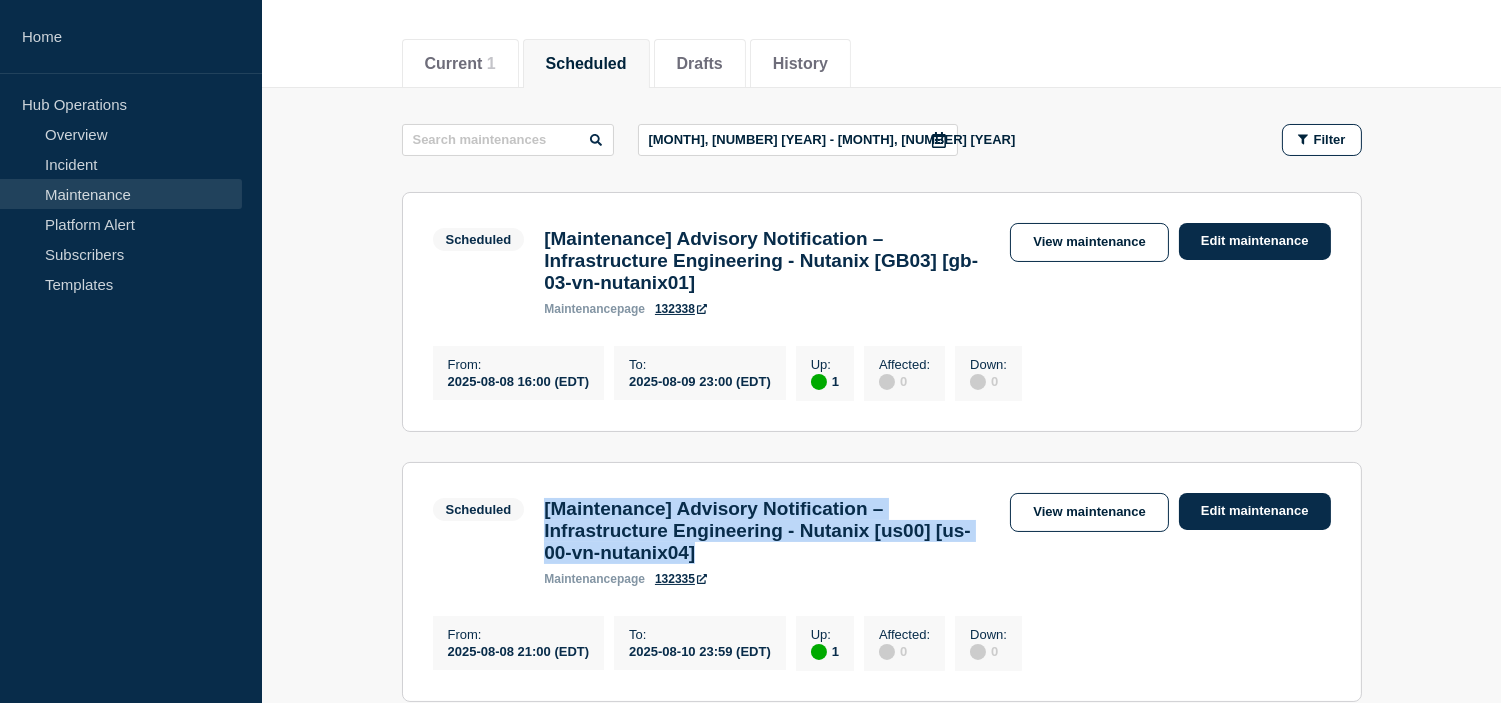 click on "[Maintenance] Advisory Notification – Infrastructure Engineering - Nutanix [us00] [us-00-vn-nutanix04]" at bounding box center [767, 531] 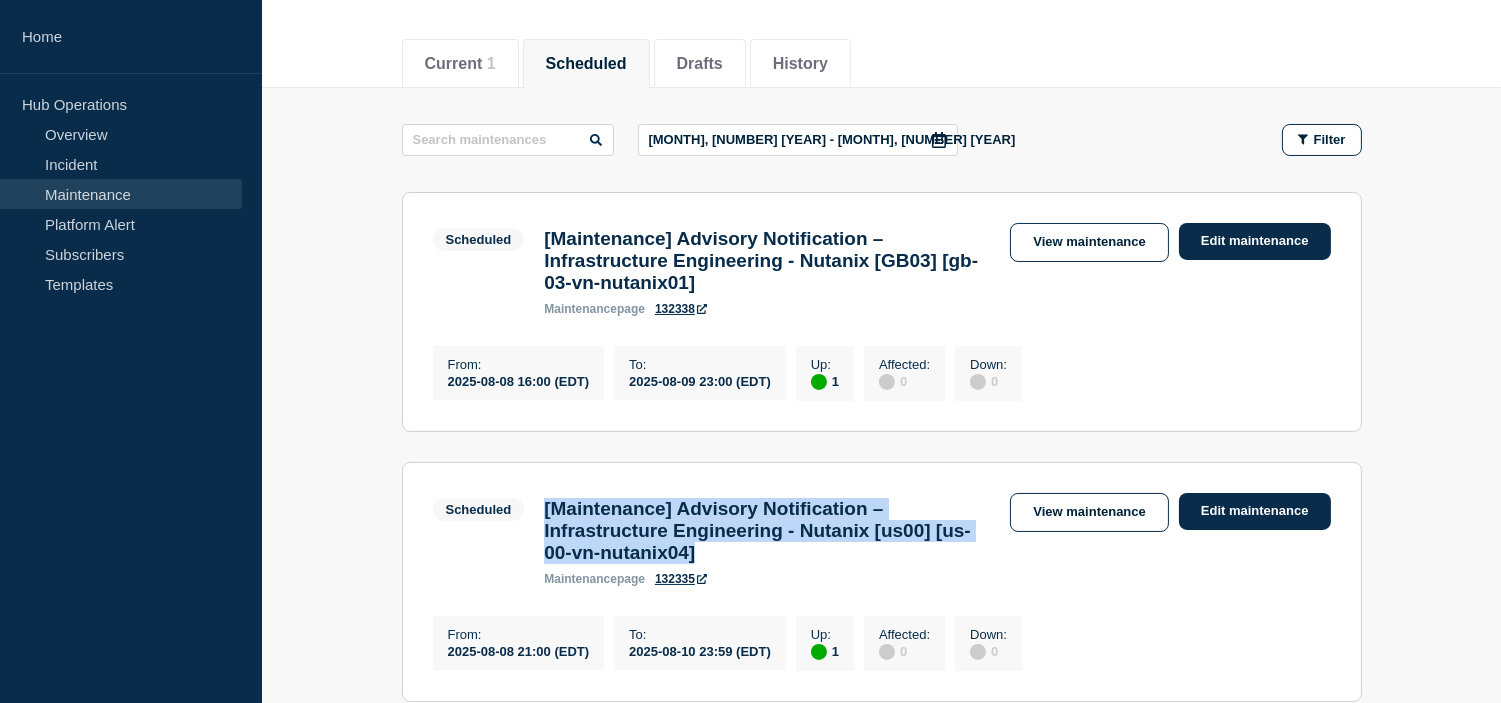 drag, startPoint x: 545, startPoint y: 522, endPoint x: 828, endPoint y: 580, distance: 288.88232 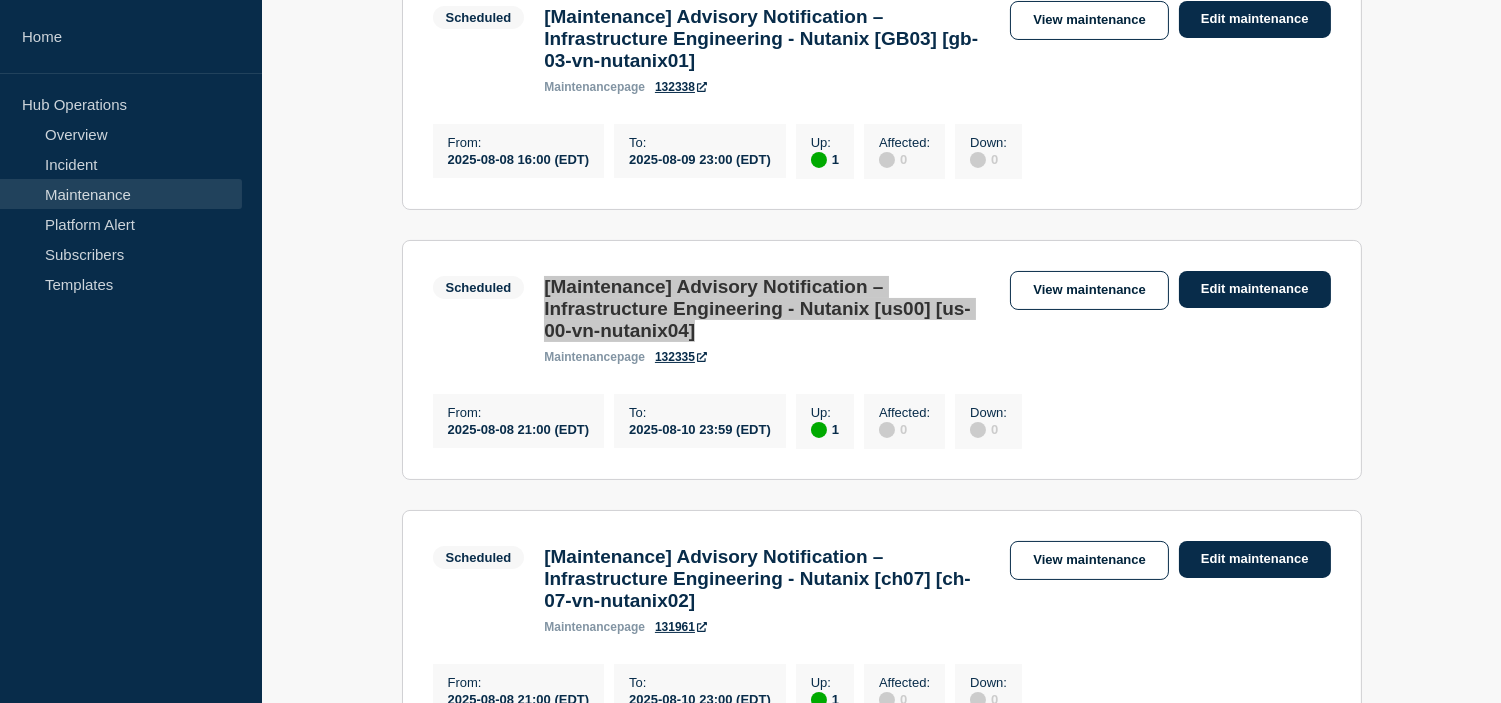 scroll, scrollTop: 555, scrollLeft: 0, axis: vertical 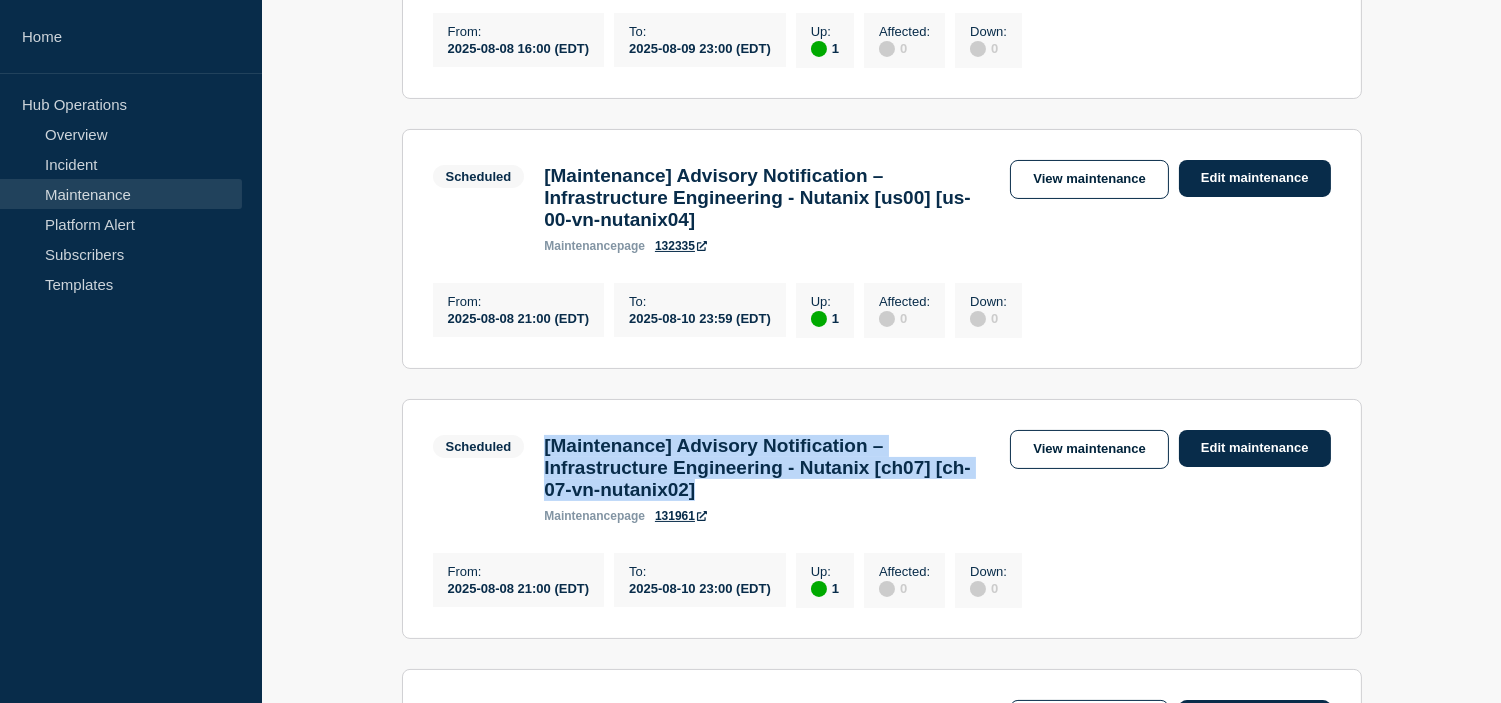 drag, startPoint x: 844, startPoint y: 537, endPoint x: 546, endPoint y: 483, distance: 302.8531 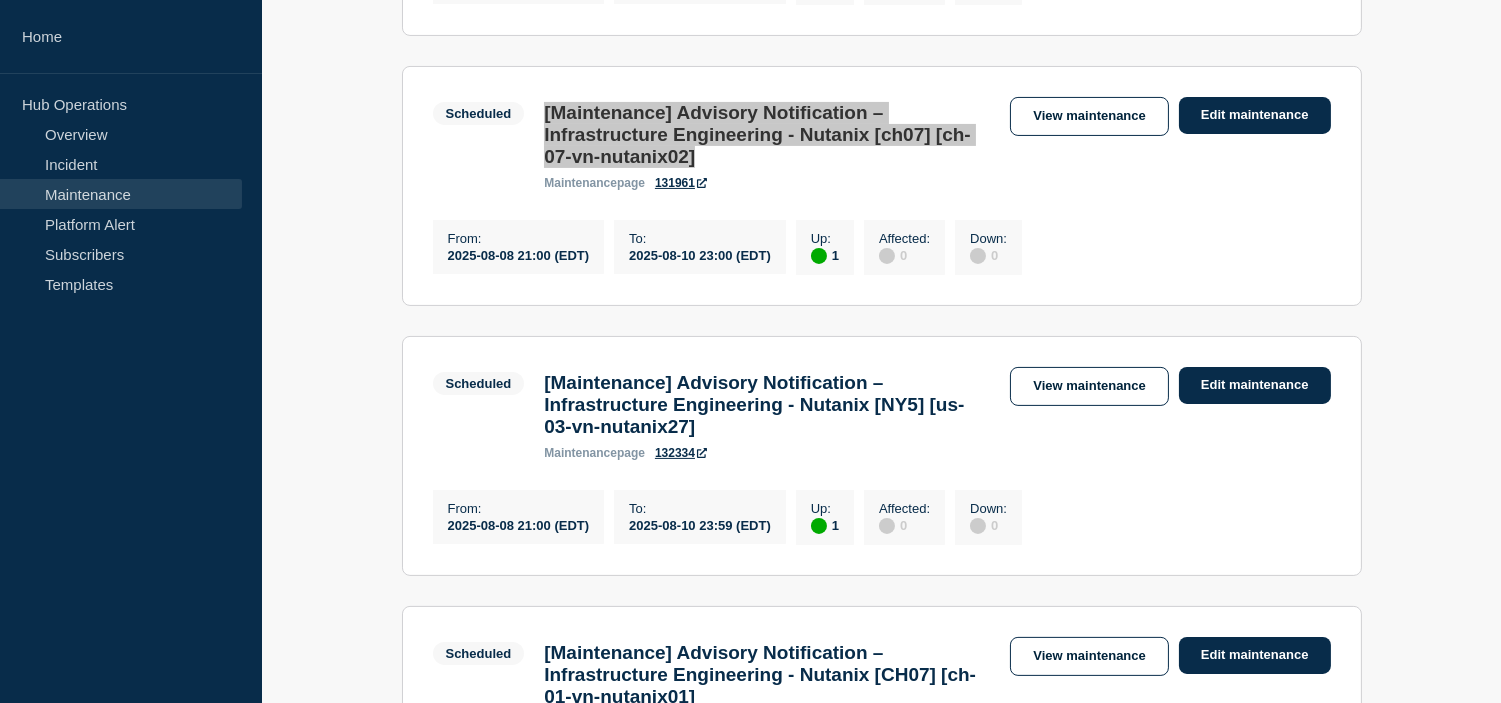 scroll, scrollTop: 1000, scrollLeft: 0, axis: vertical 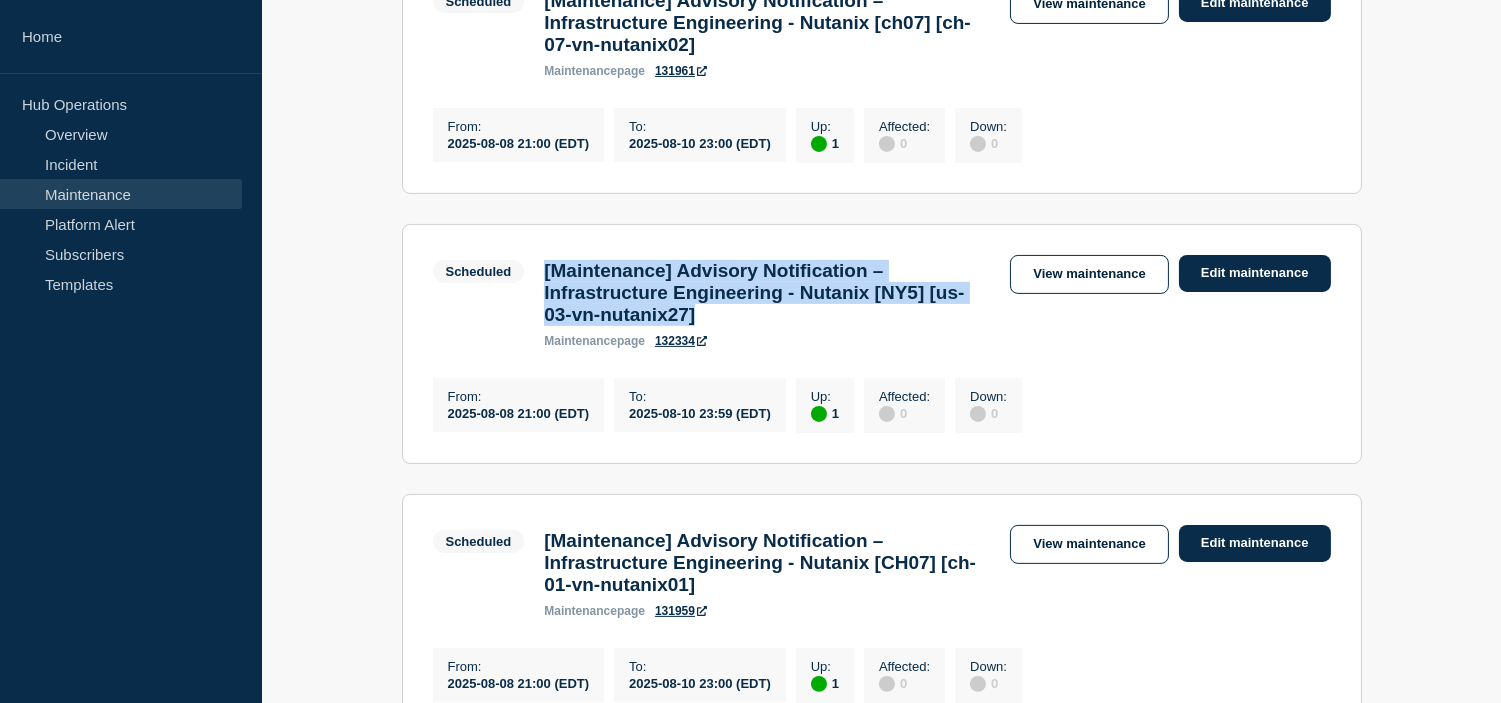 drag, startPoint x: 775, startPoint y: 370, endPoint x: 535, endPoint y: 330, distance: 243.3105 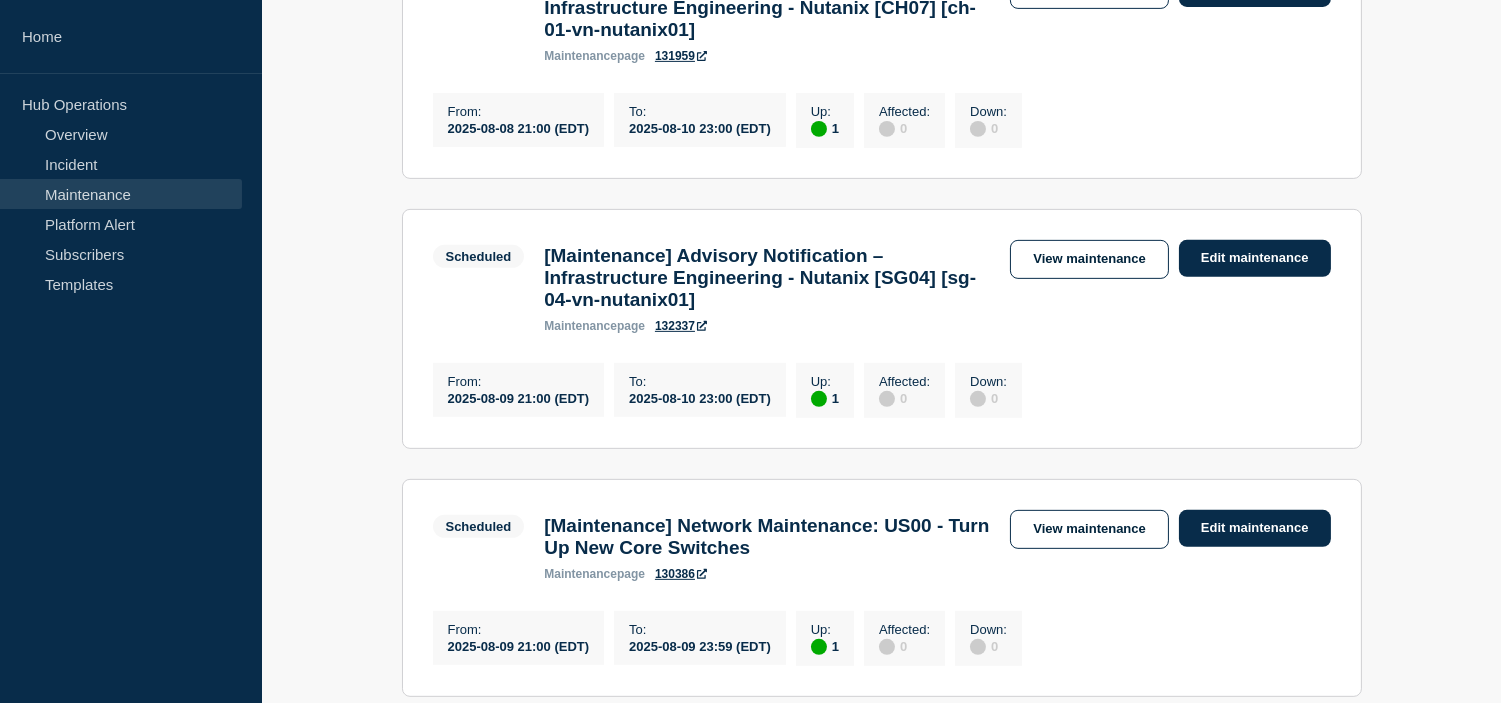 scroll, scrollTop: 1666, scrollLeft: 0, axis: vertical 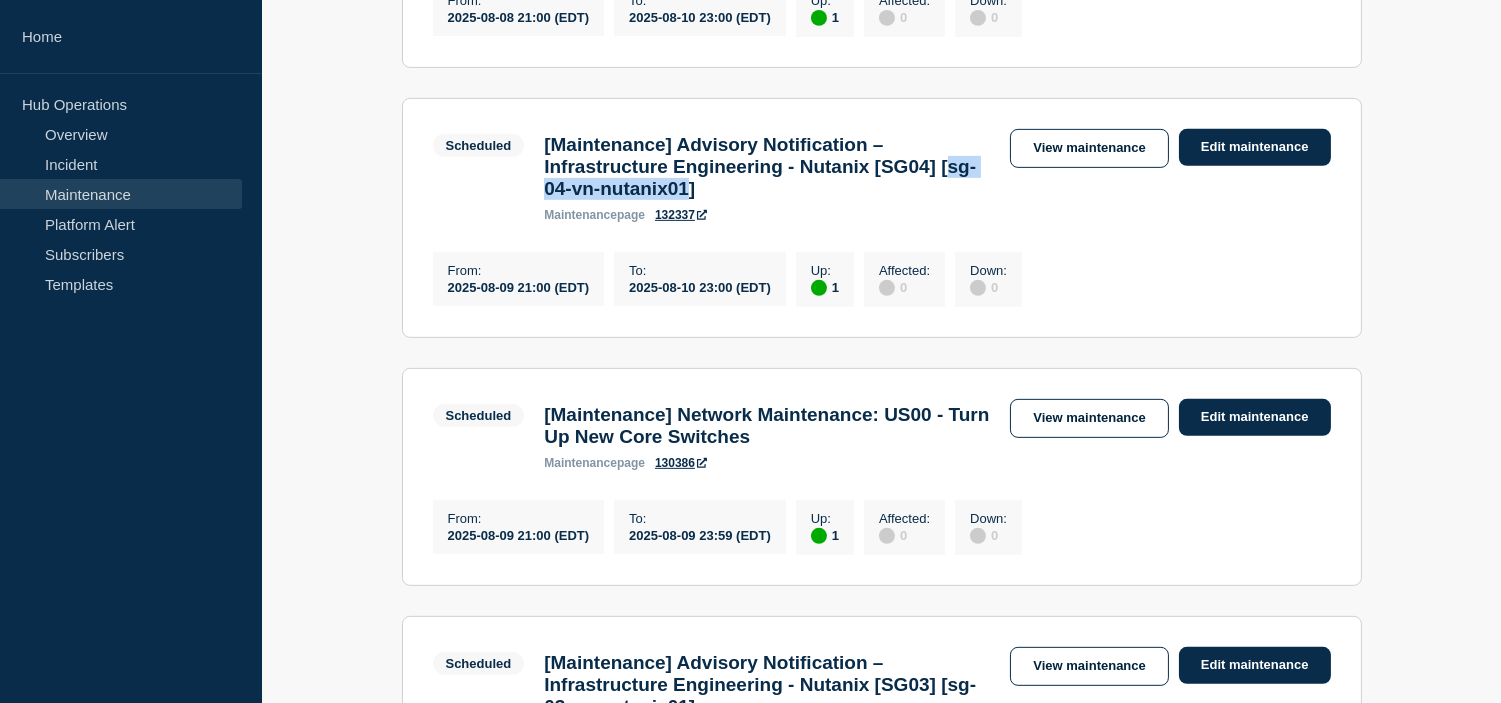 drag, startPoint x: 626, startPoint y: 277, endPoint x: 824, endPoint y: 275, distance: 198.0101 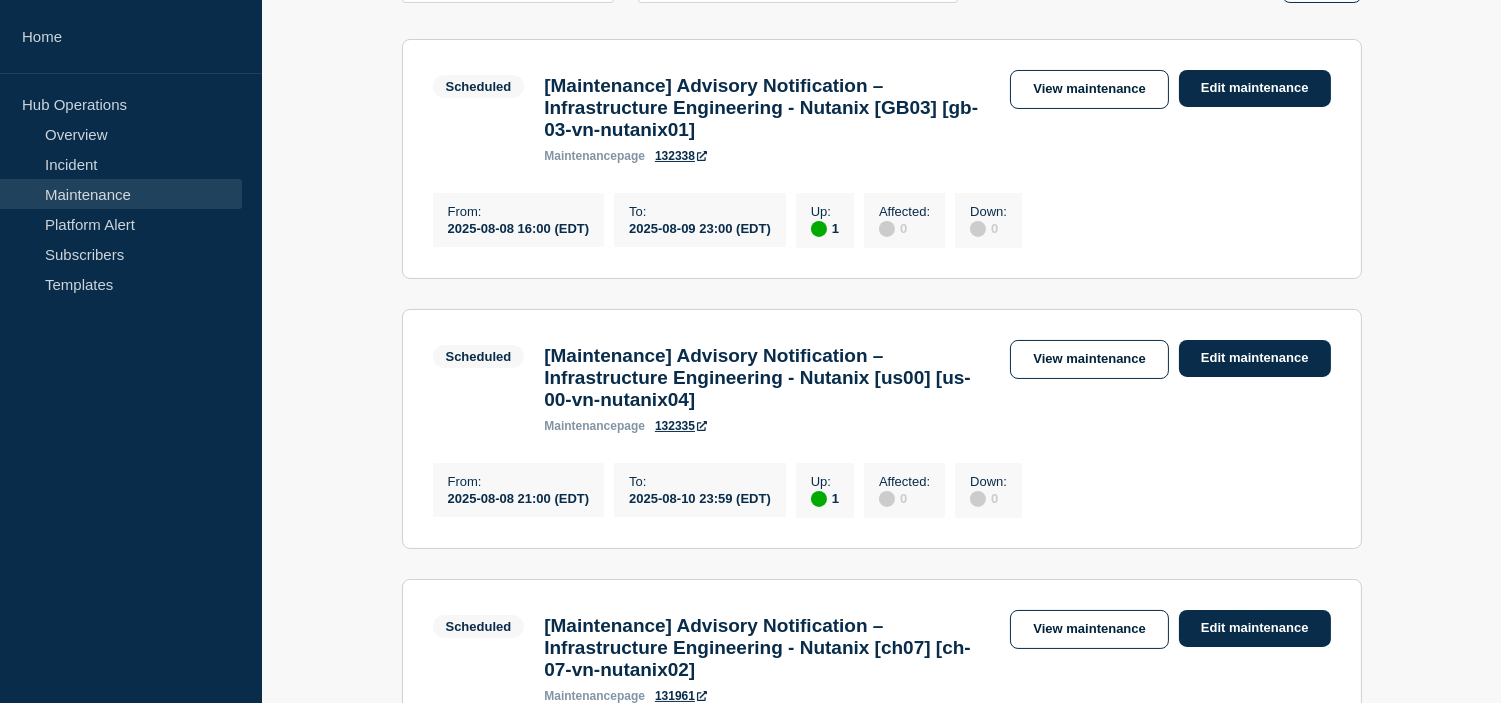scroll, scrollTop: 0, scrollLeft: 0, axis: both 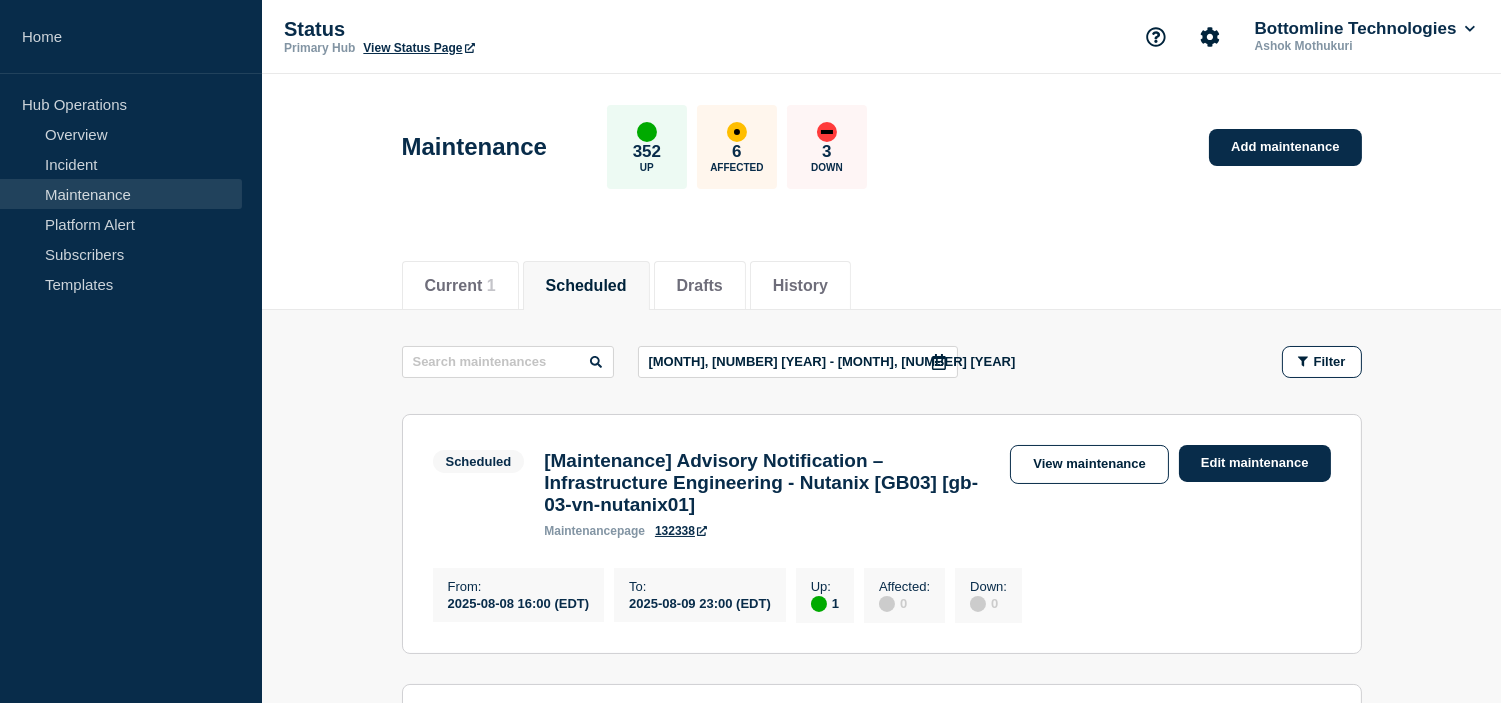 click on "Maintenance" at bounding box center [121, 194] 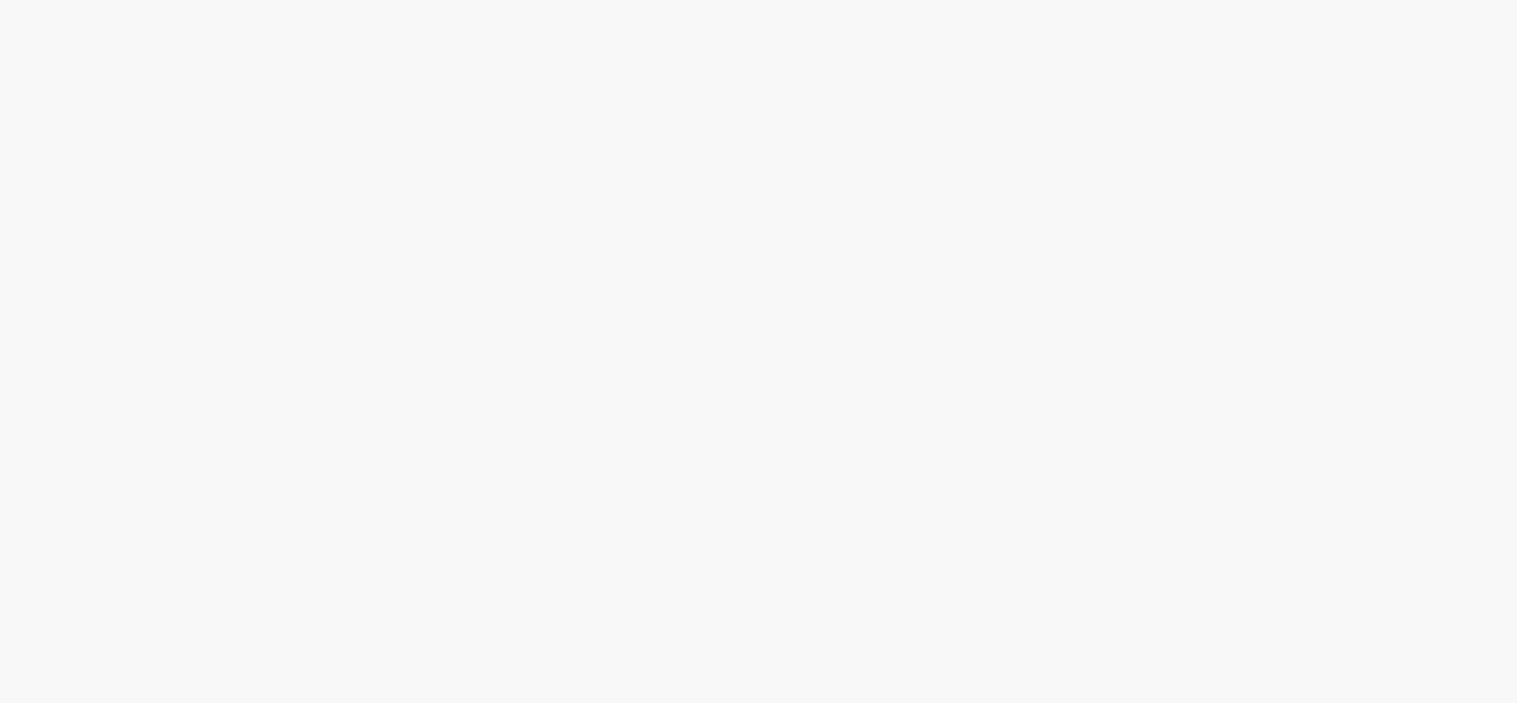 scroll, scrollTop: 0, scrollLeft: 0, axis: both 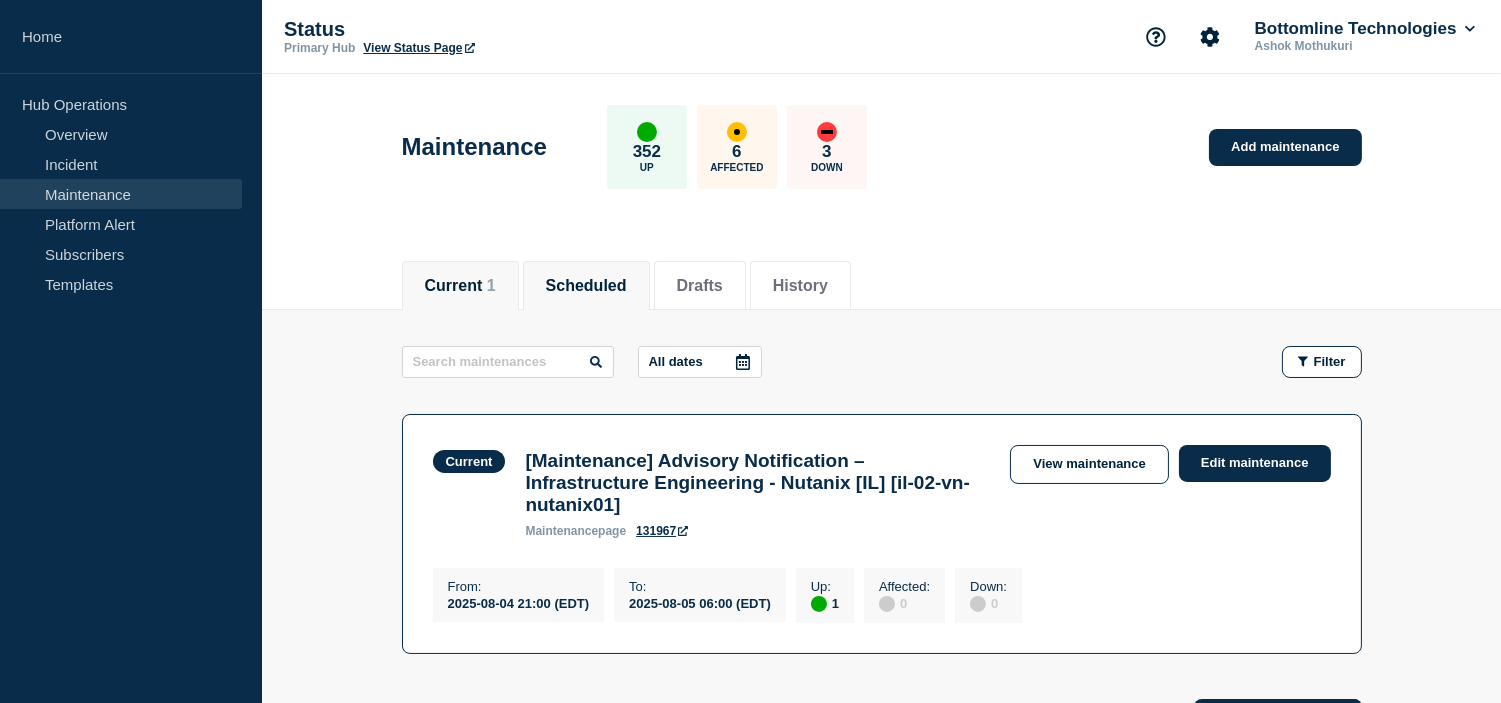 click on "Scheduled" at bounding box center [586, 286] 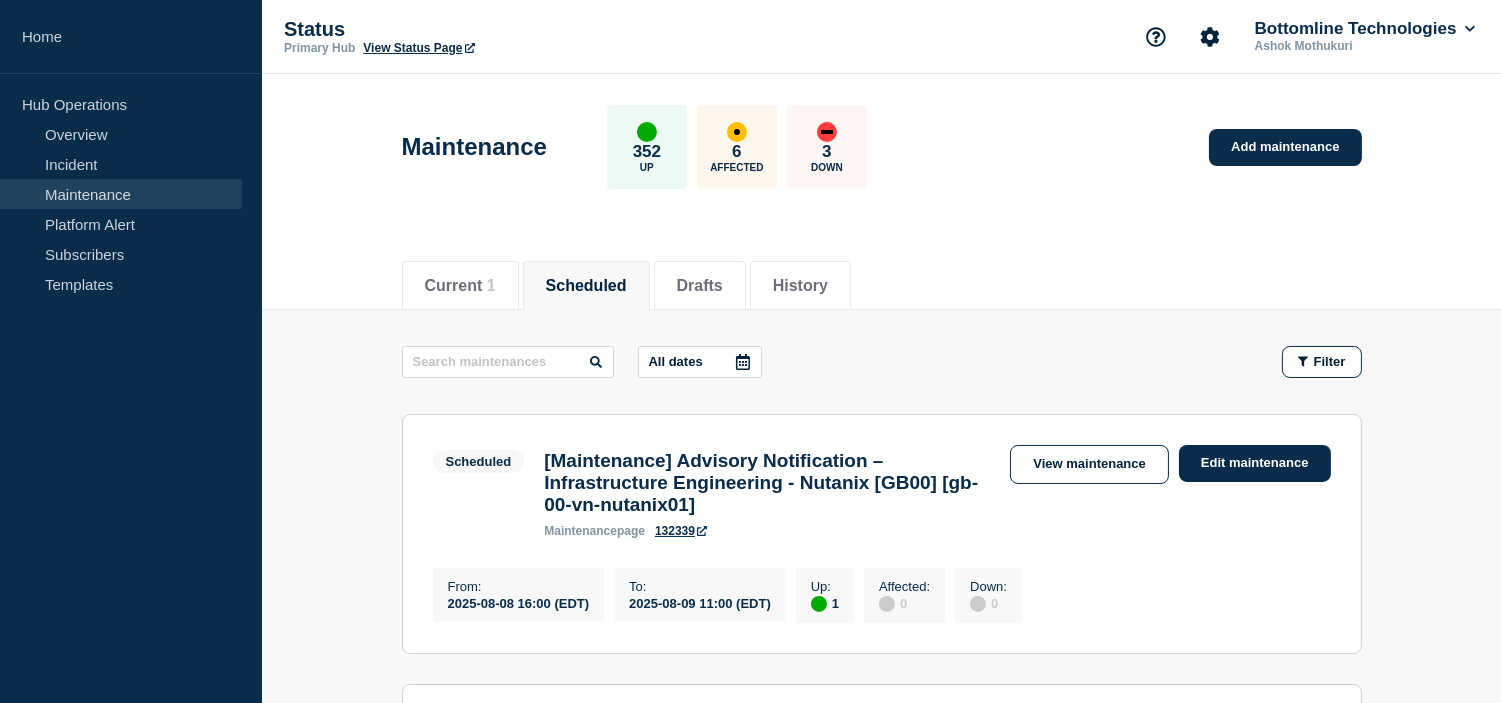 click on "All dates" at bounding box center (700, 362) 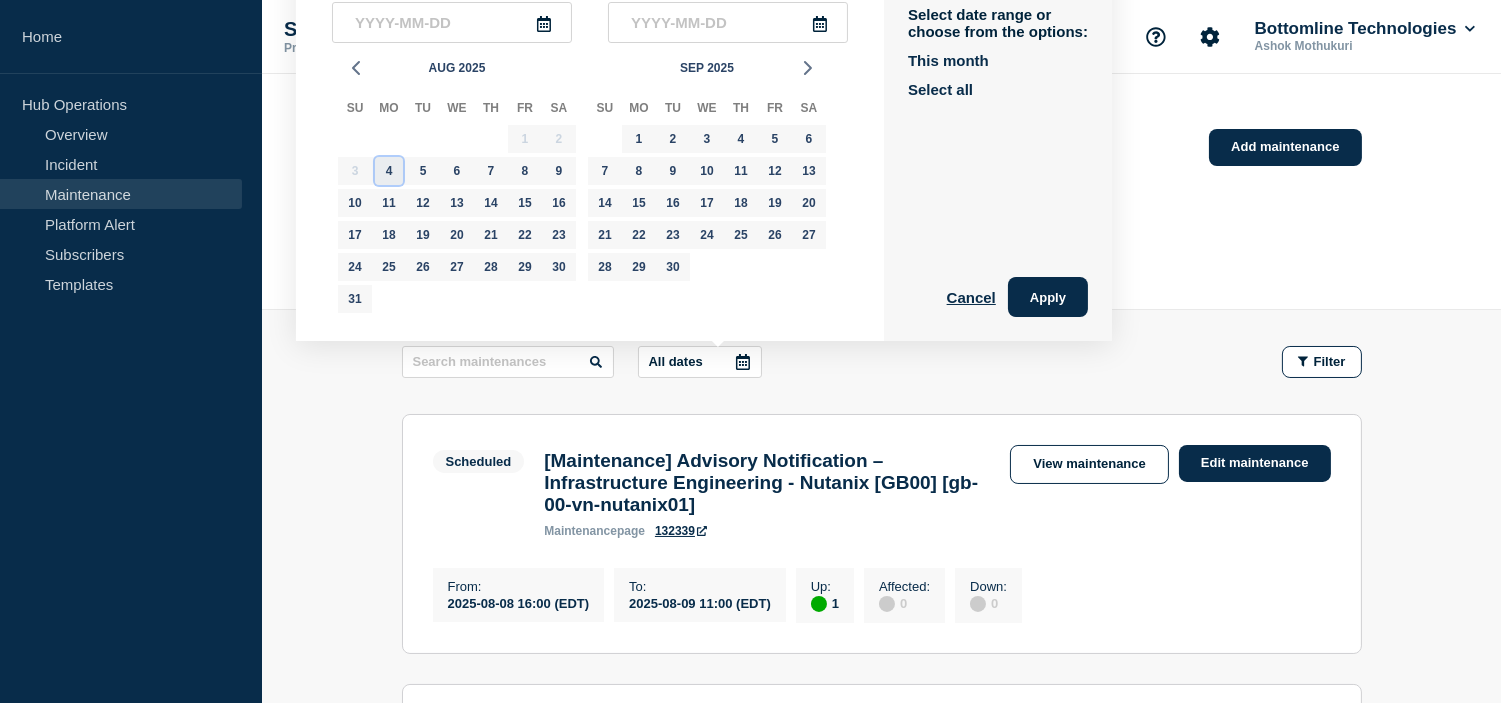 click on "4" 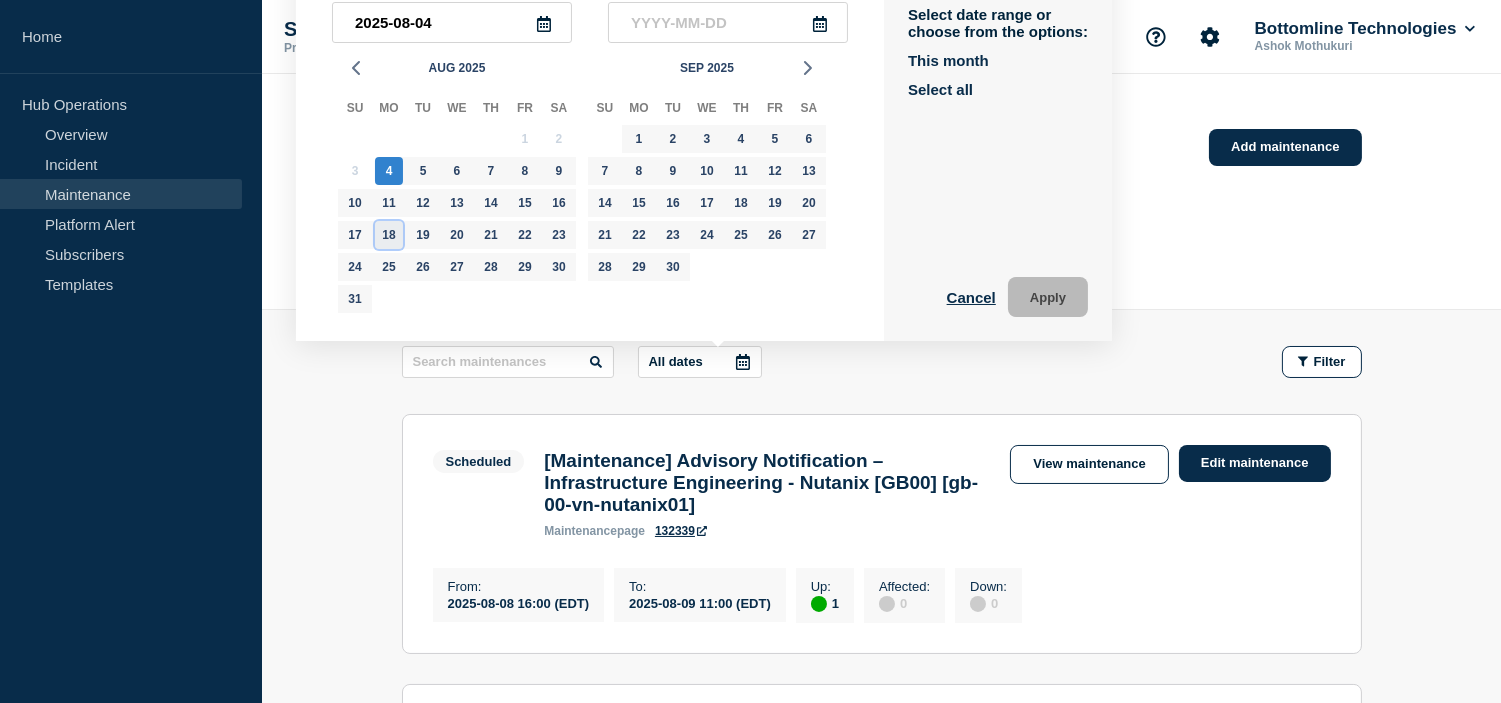 click on "18" 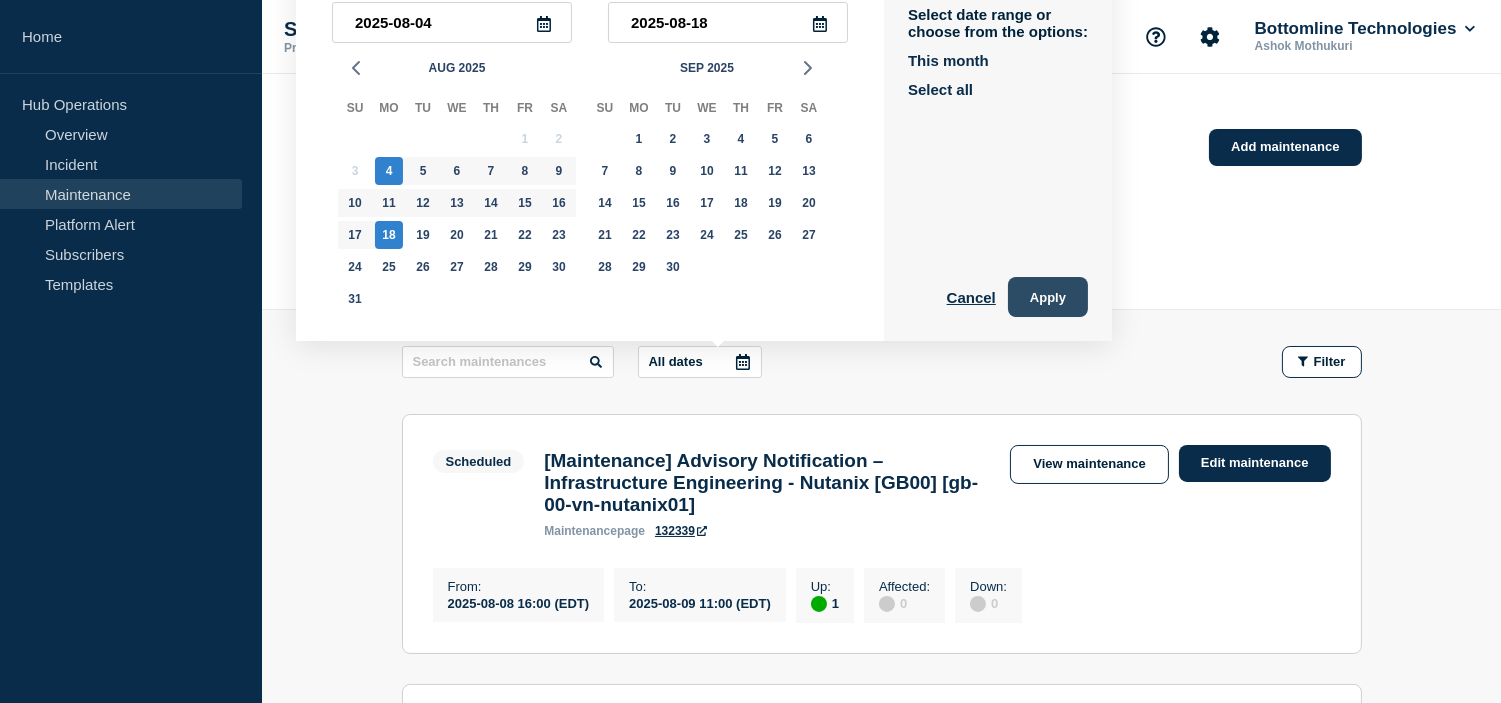 click on "Apply" at bounding box center [1048, 297] 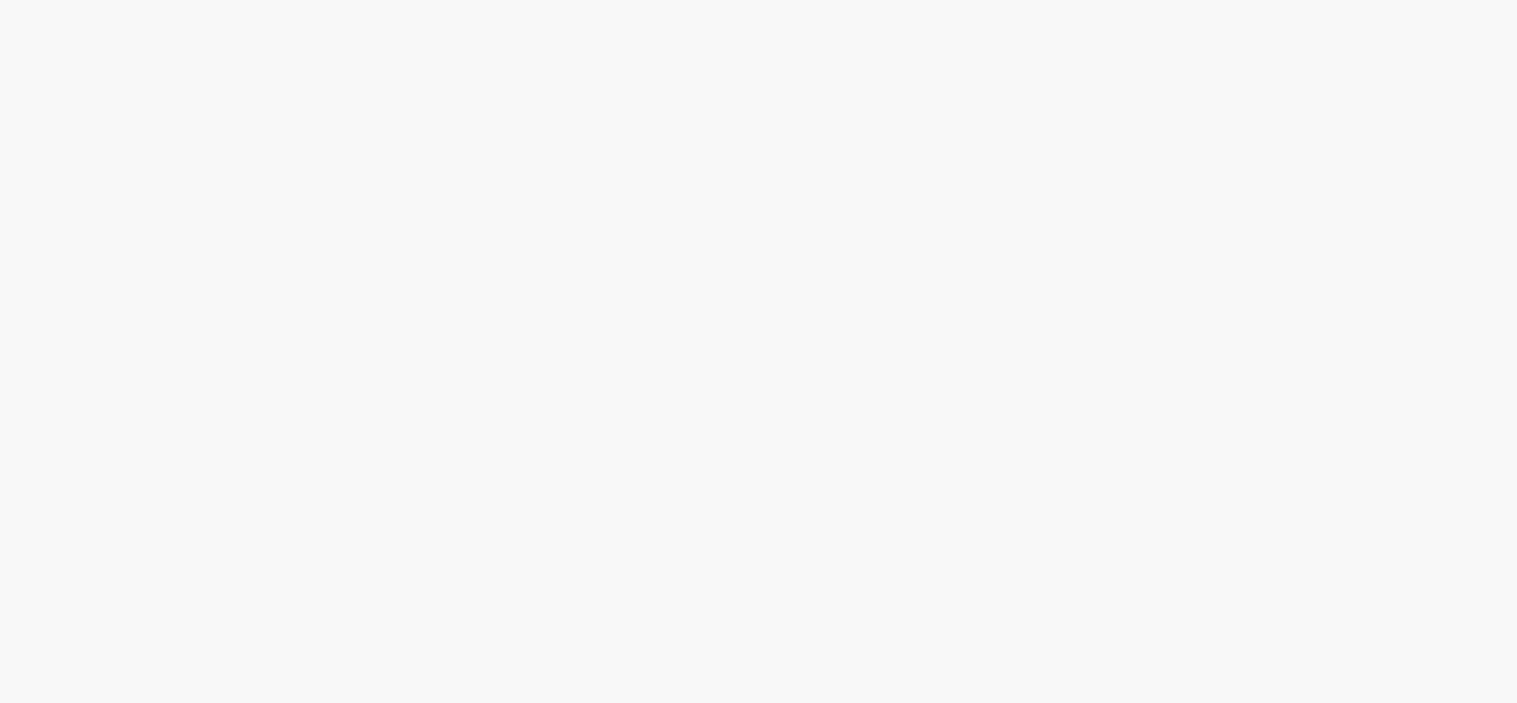 scroll, scrollTop: 0, scrollLeft: 0, axis: both 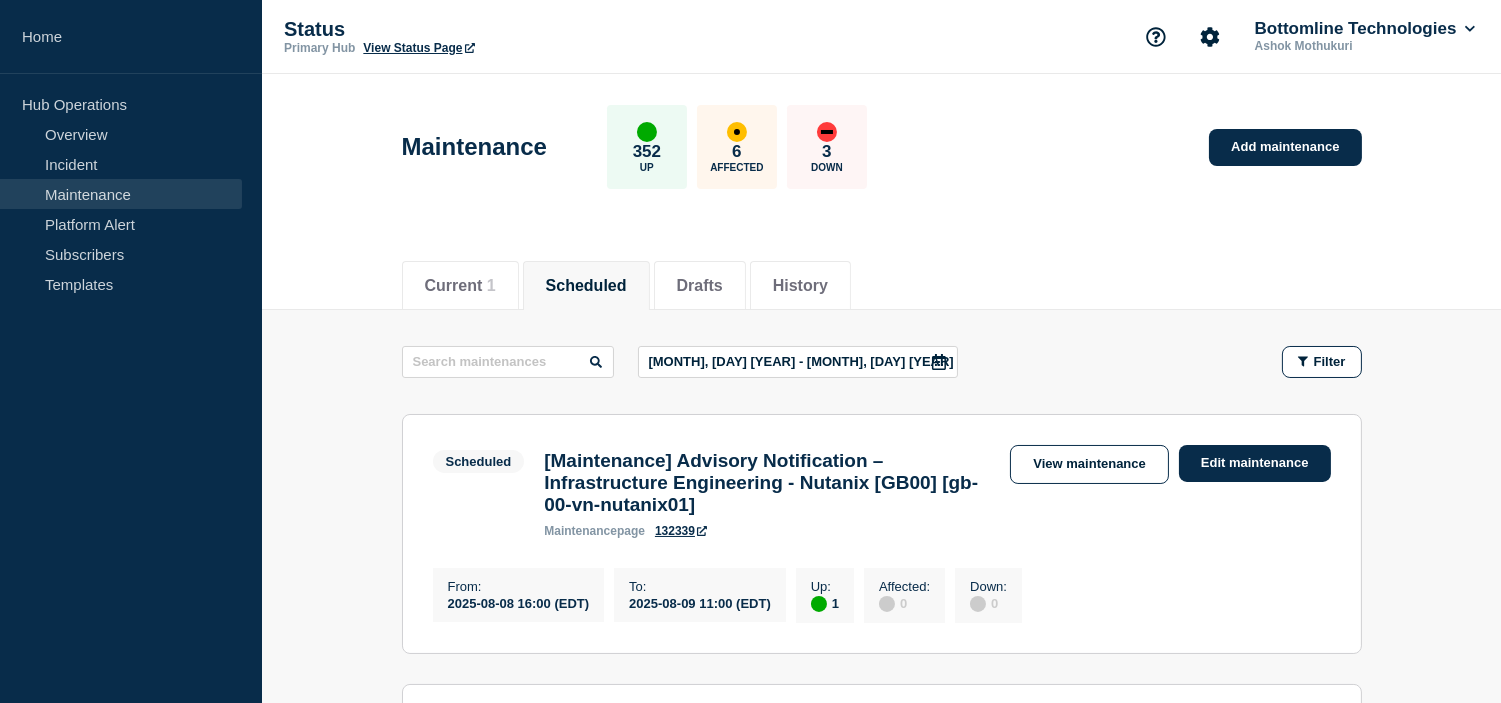 click on "[MONTH], [DAY] [YEAR] - [MONTH], [DAY] [YEAR]" at bounding box center (801, 361) 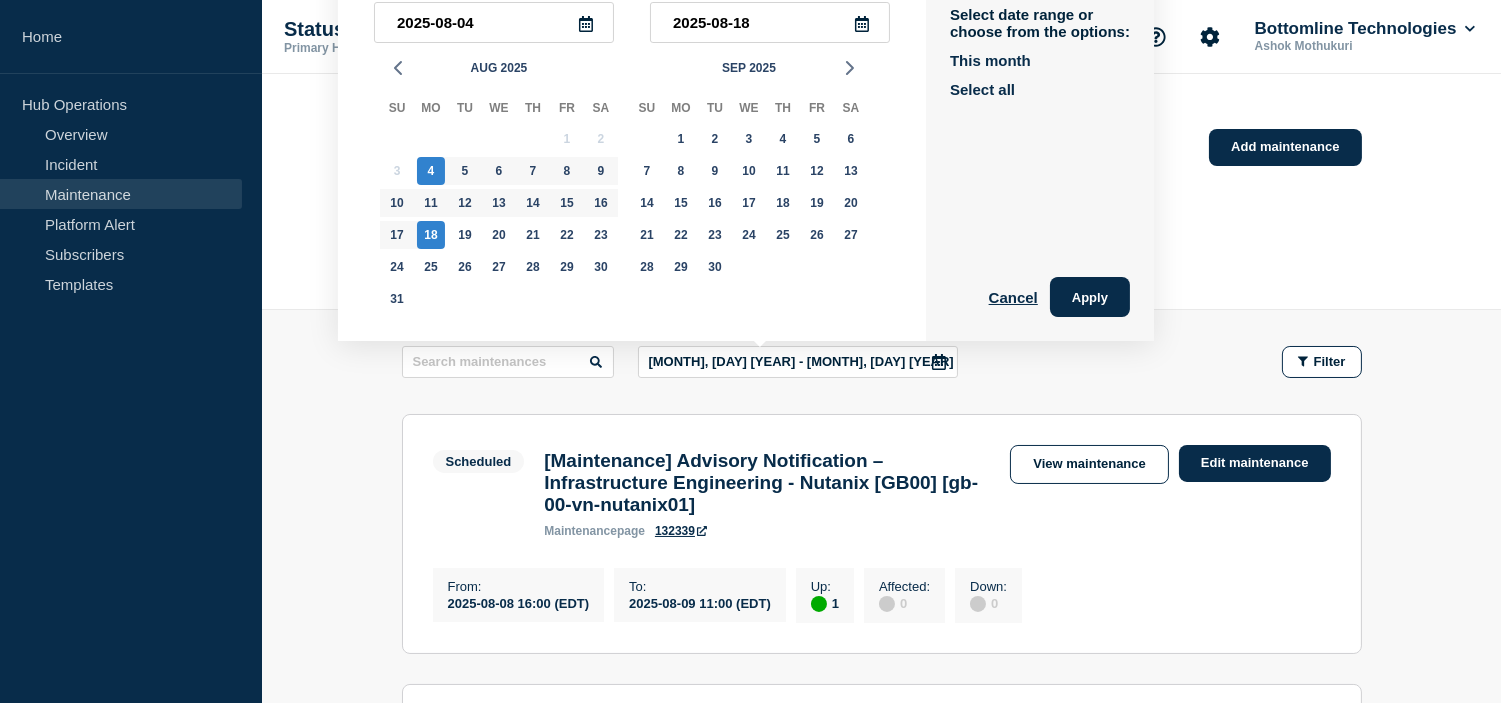 click on "Aug, 4 2025 - Aug, 18 2025 August, 4 2025 - August, 18 2025 2025-08-04 2025-08-18 Aug 2025 Su Mo Tu We Th Fr Sa 27 28 29 30 31 1 2 3 4 5 6 7 8 9 10 11 12 13 14 15 16 17 18 19 20 21 22 23 24 25 26 27 28 29 30 31 1 2 3 4 5 6 Sep 2025 Su Mo Tu We Th Fr Sa 31 1 2 3 4 5 6 7 8 9 10 11 12 13 14 15 16 17 18 19 20 21 22 23 24 25 26 27 28 29 30 1 2 3 4 Select date range or choose from the options: This month Select all Cancel Apply Filter Scheduled 1 Up [Maintenance] Advisory Notification – Infrastructure Engineering - Nutanix [GB00] [gb-00-vn-nutanix01] From  2025-08-08 16:00 (EDT) To  2025-08-09 11:00 (EDT) Scheduled [Maintenance] Advisory Notification – Infrastructure Engineering - Nutanix [GB00] [gb-00-vn-nutanix01] maintenance  page 132339  View maintenance Edit maintenance From :  2025-08-08 16:00 (EDT) To :  2025-08-09 11:00 (EDT) Up :  1 Affected :  0 Down :  0 Scheduled 1 Up [Maintenance] Advisory Notification – Infrastructure Engineering - Nutanix [GB03] [gb-03-vn-nutanix01] From  2025-08-08 16:00 (EDT)" 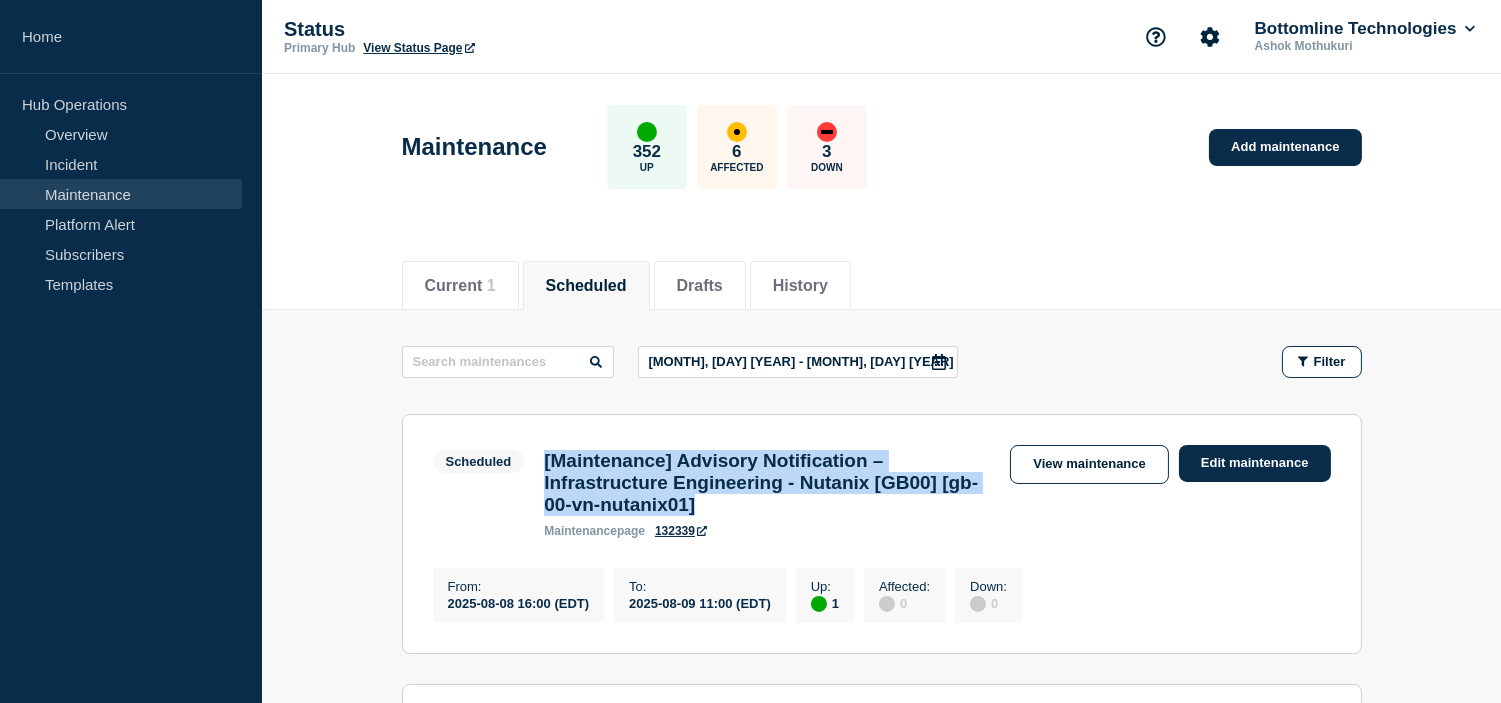 drag, startPoint x: 850, startPoint y: 524, endPoint x: 533, endPoint y: 467, distance: 322.08383 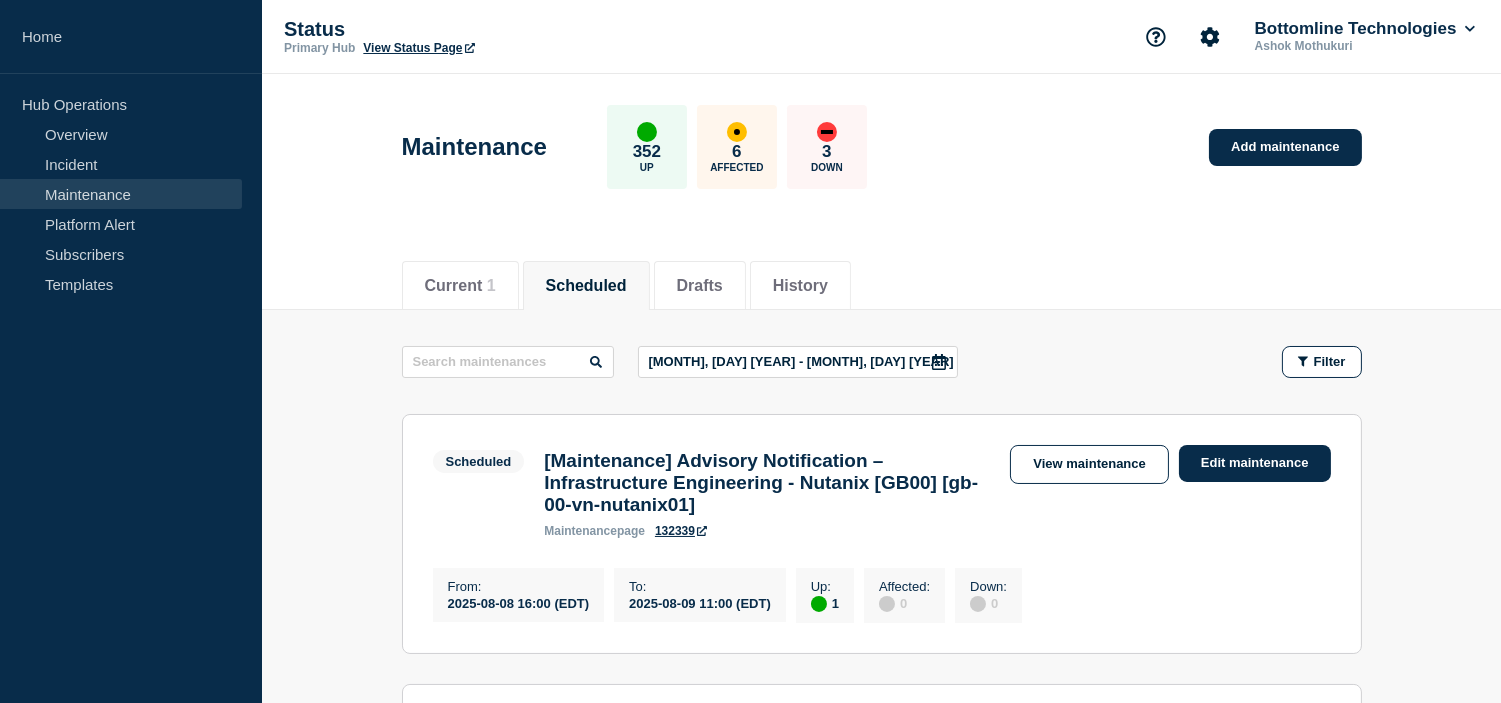 click on "Scheduled [Maintenance] Advisory Notification – Infrastructure Engineering - Nutanix [GB00] [gb-00-vn-nutanix01] maintenance  page 132339" at bounding box center [717, 491] 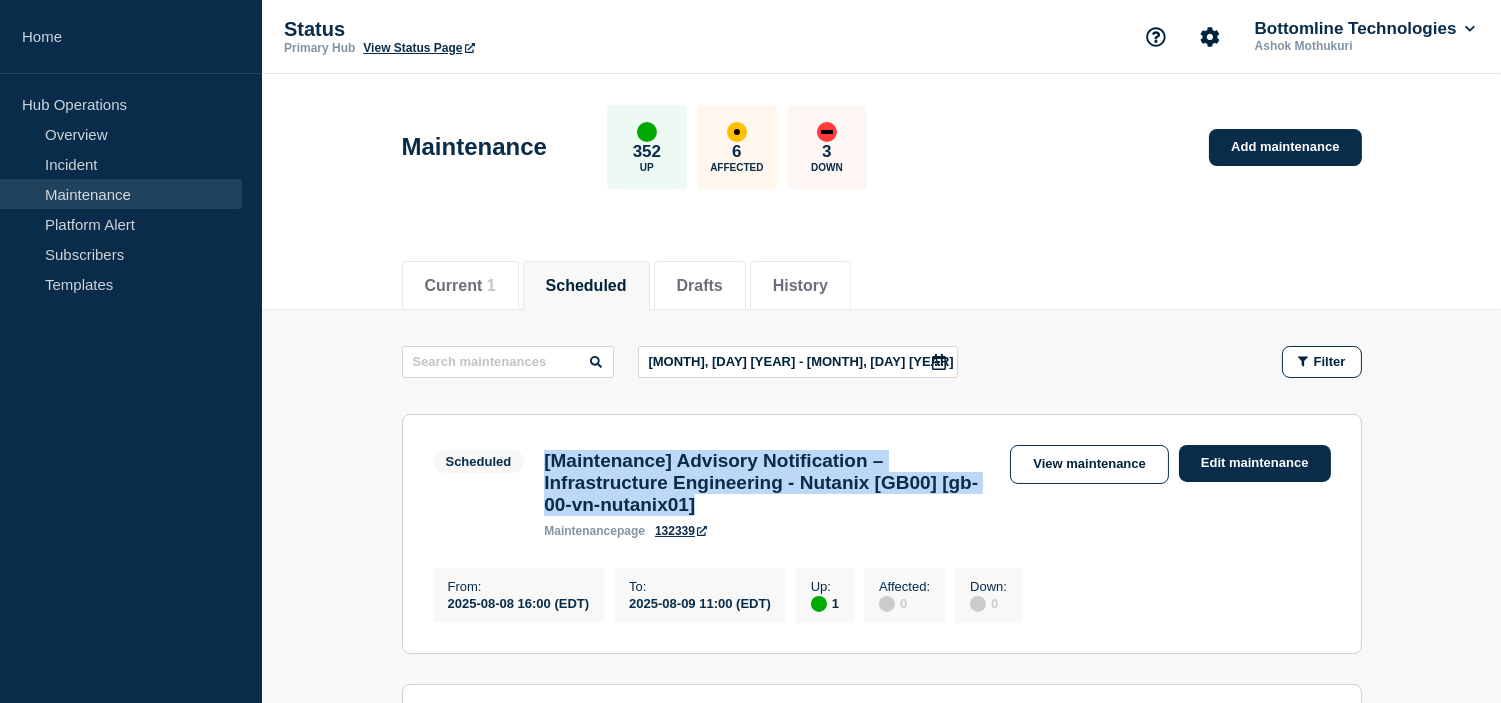 drag, startPoint x: 546, startPoint y: 464, endPoint x: 852, endPoint y: 505, distance: 308.73453 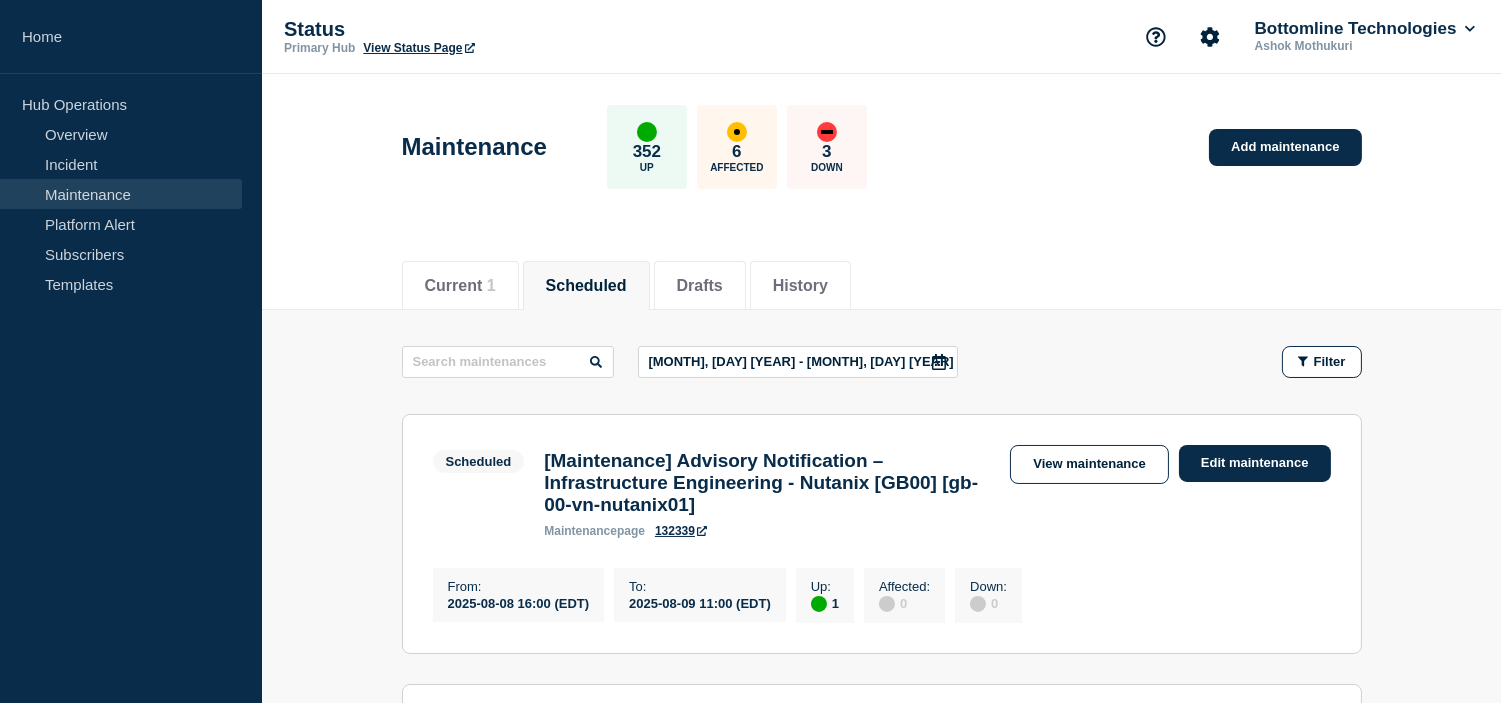 click on "2025-08-08 16:00 (EDT)" at bounding box center (519, 602) 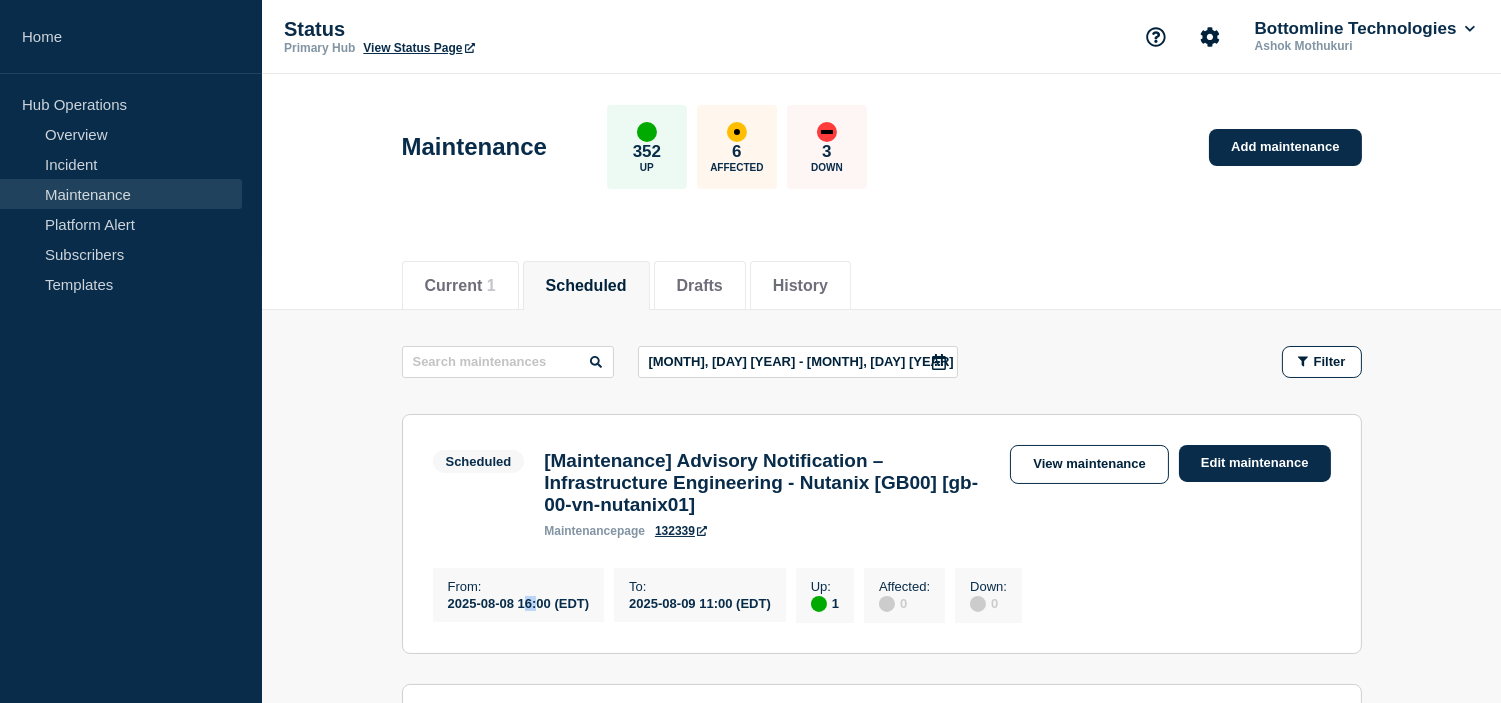 click on "2025-08-08 16:00 (EDT)" at bounding box center (519, 602) 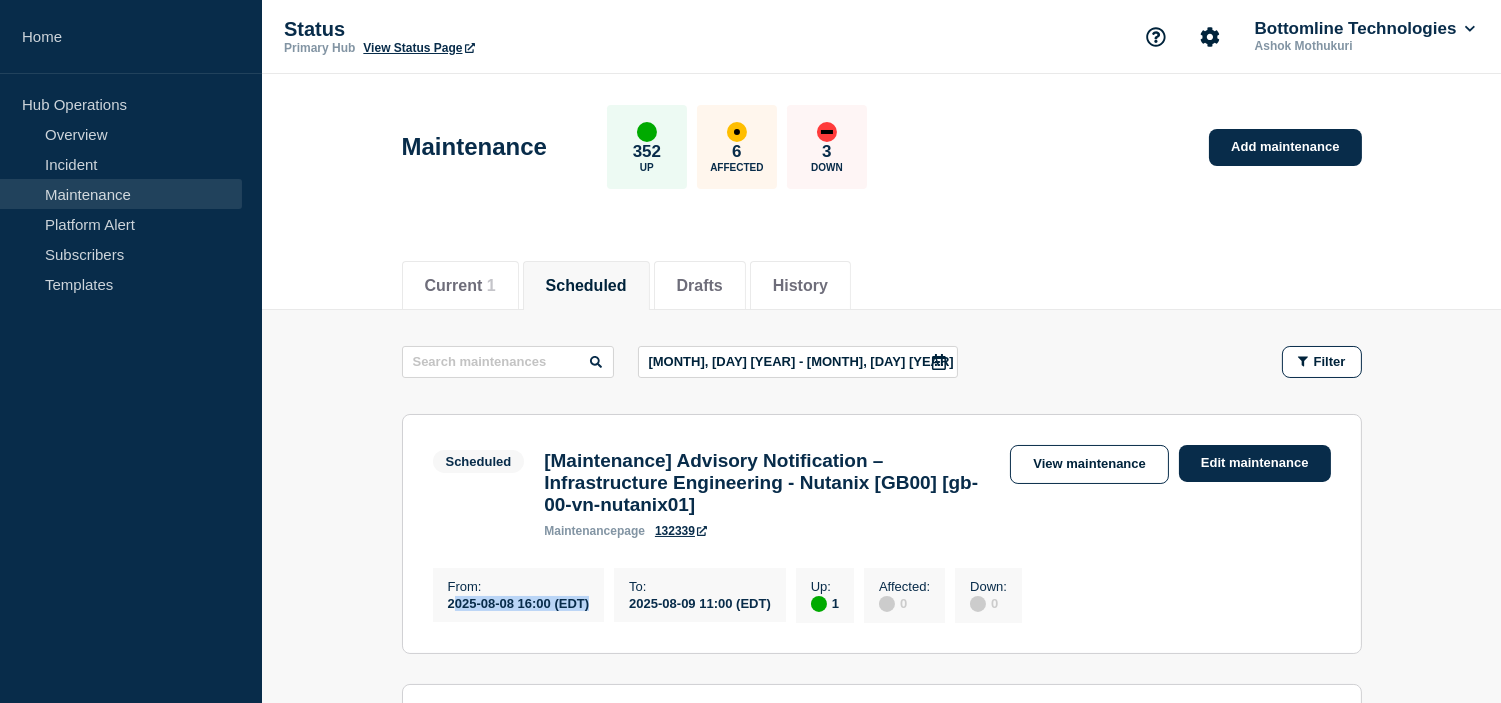 copy on "2025-08-08 16:00 (EDT)" 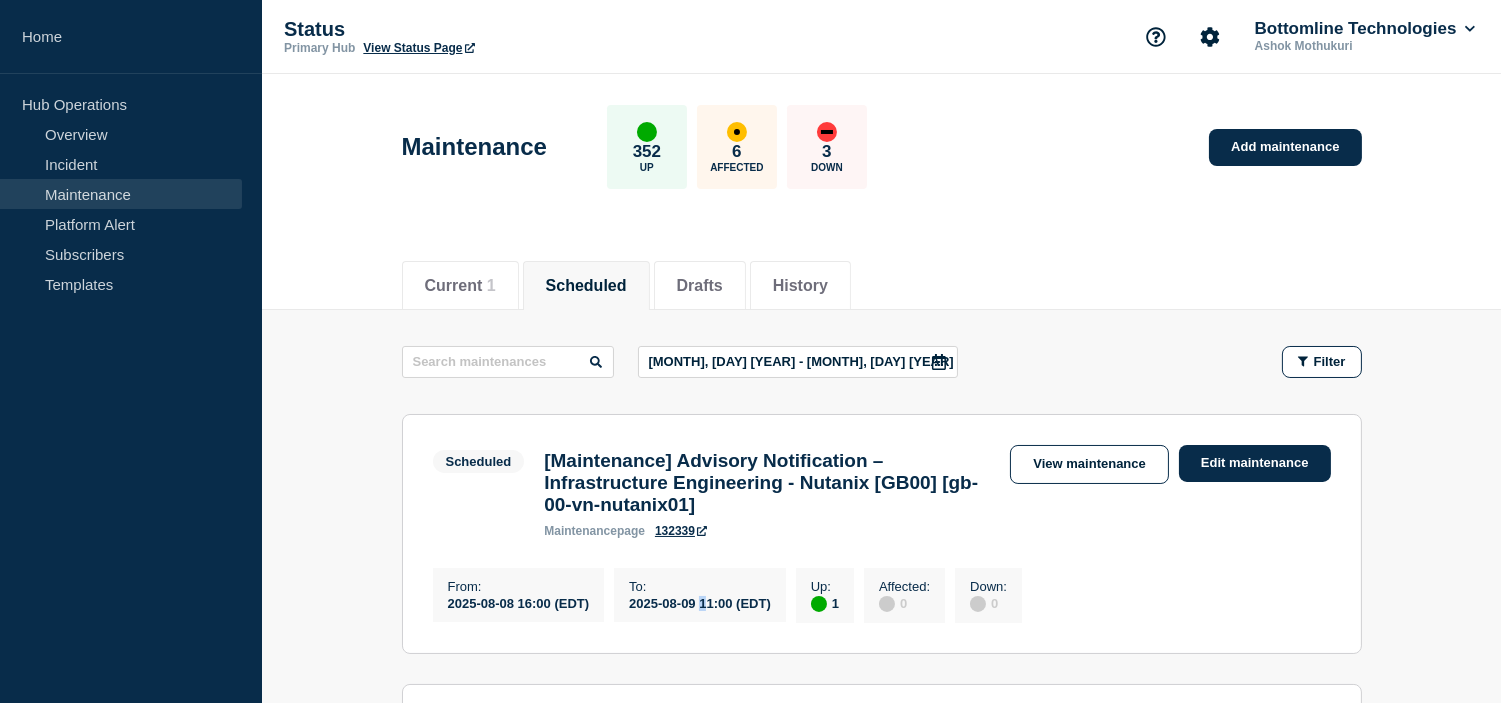 click on "2025-08-09 11:00 (EDT)" at bounding box center [700, 602] 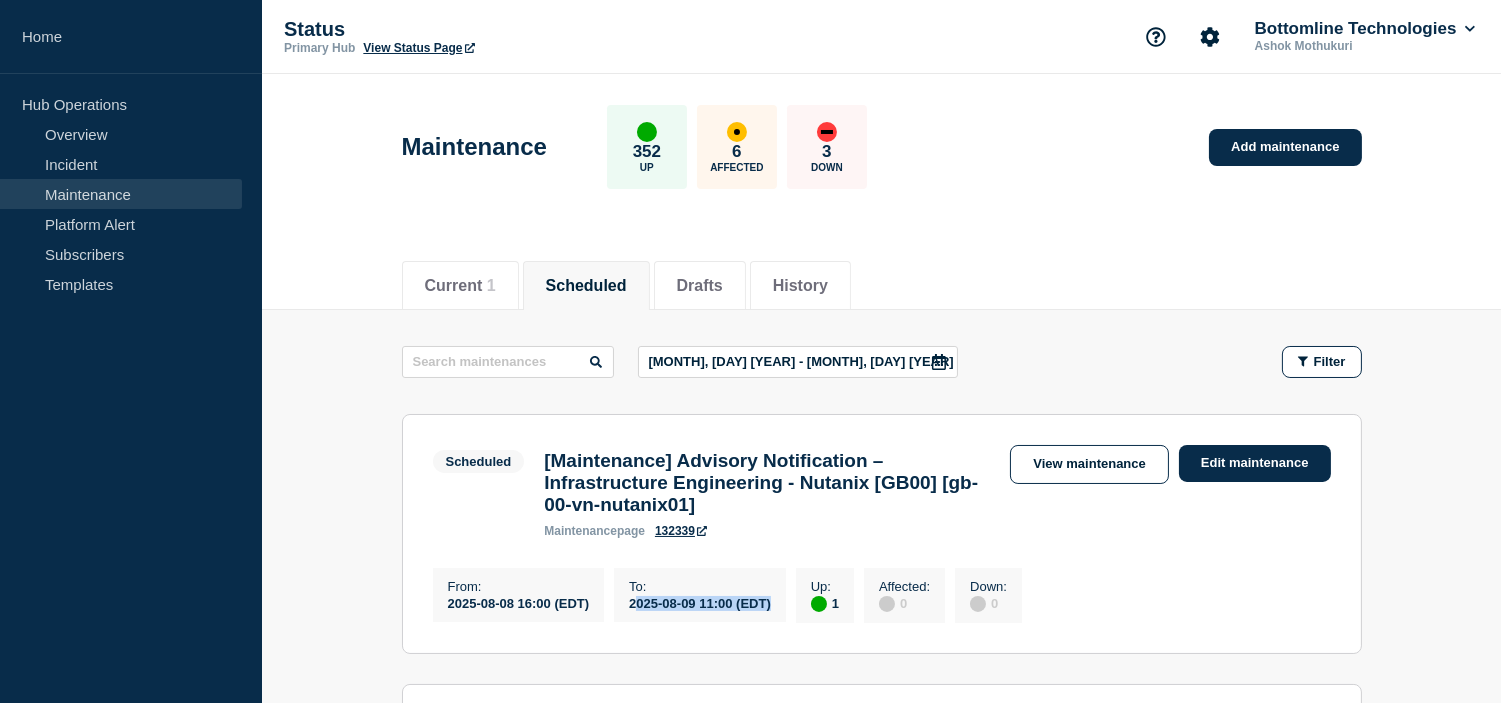 click on "2025-08-09 11:00 (EDT)" at bounding box center [700, 602] 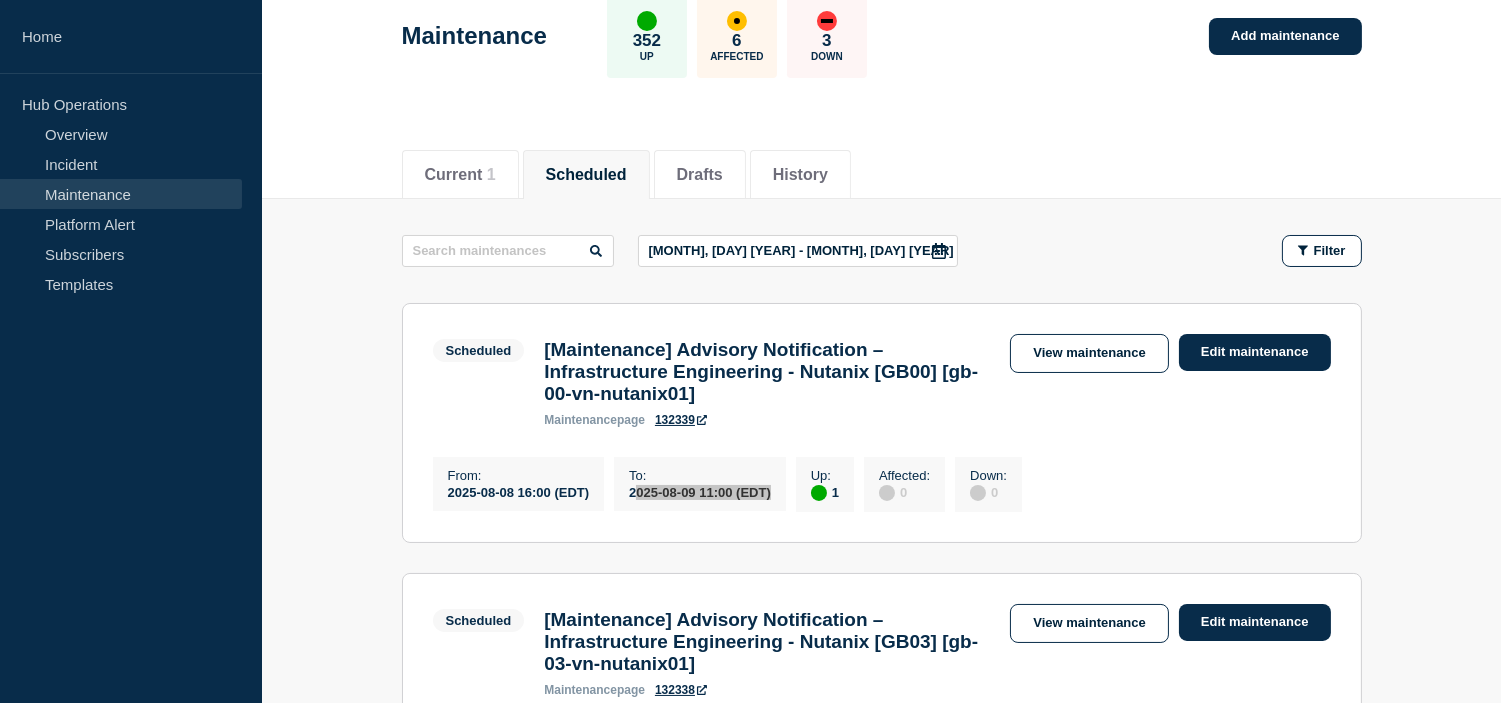 scroll, scrollTop: 222, scrollLeft: 0, axis: vertical 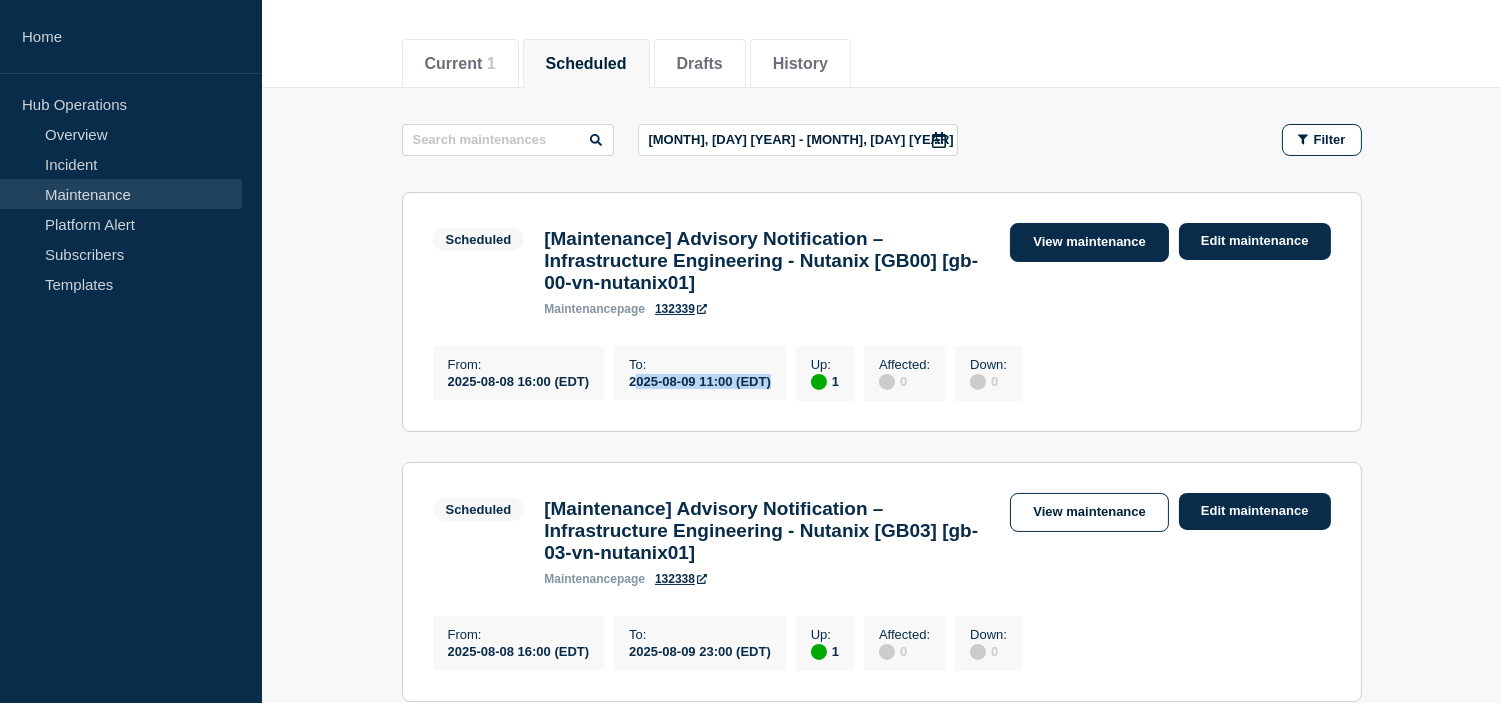 click on "View maintenance" at bounding box center [1089, 242] 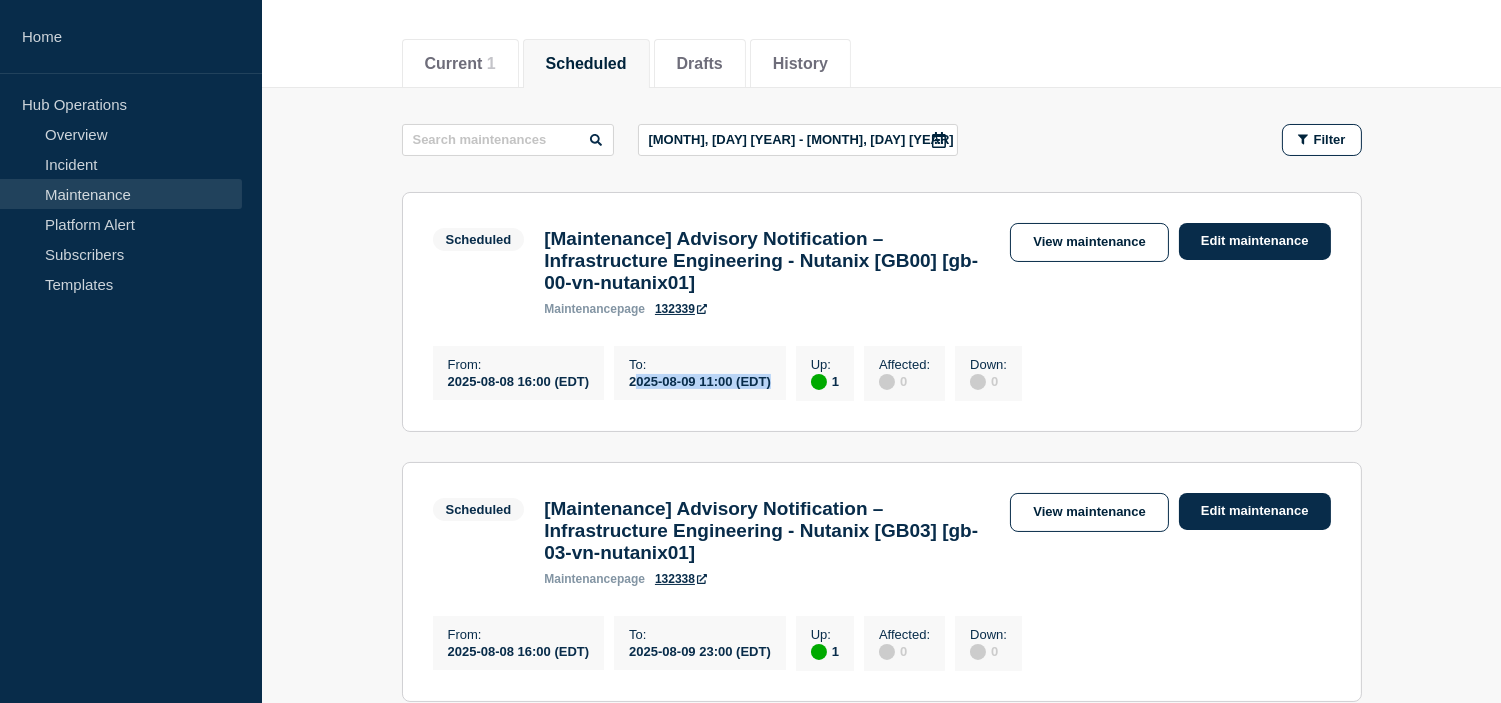 scroll, scrollTop: 333, scrollLeft: 0, axis: vertical 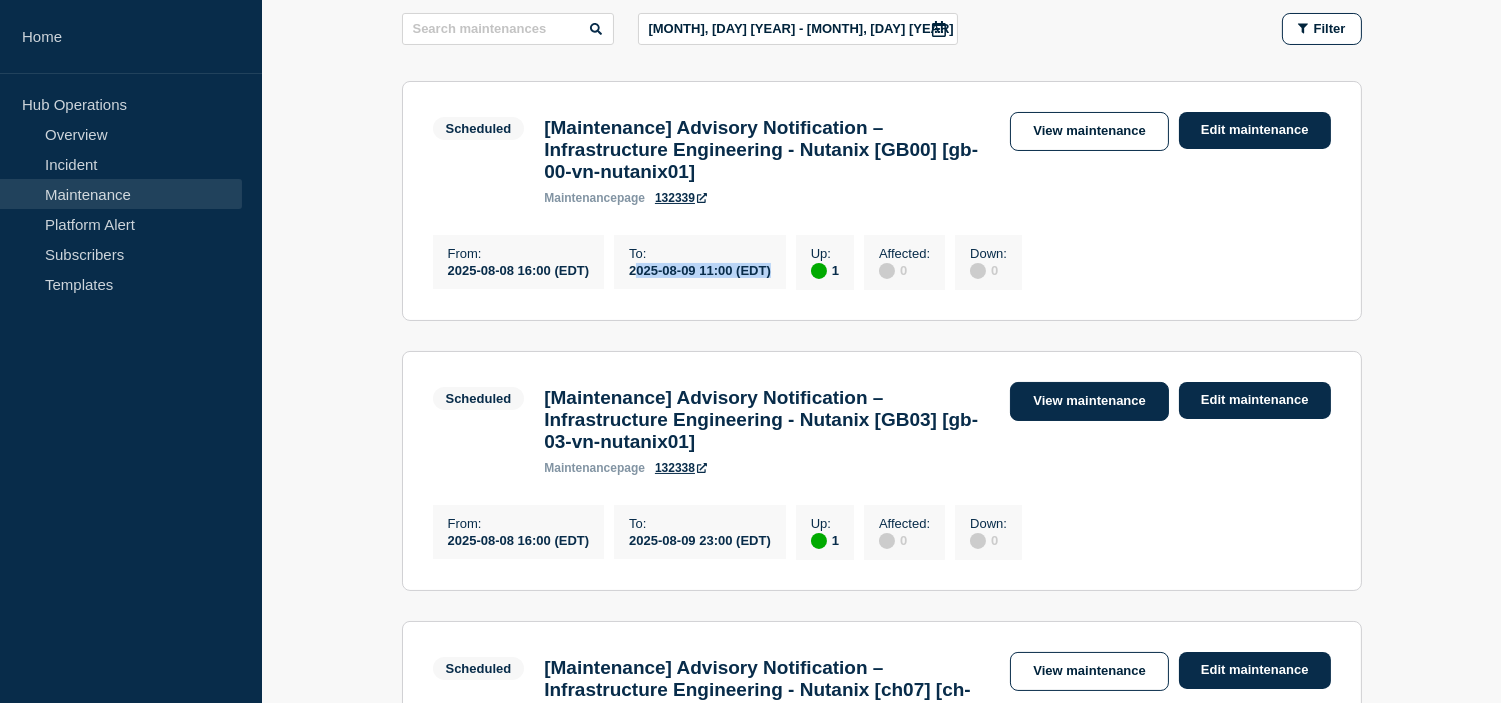 click on "View maintenance" at bounding box center (1089, 401) 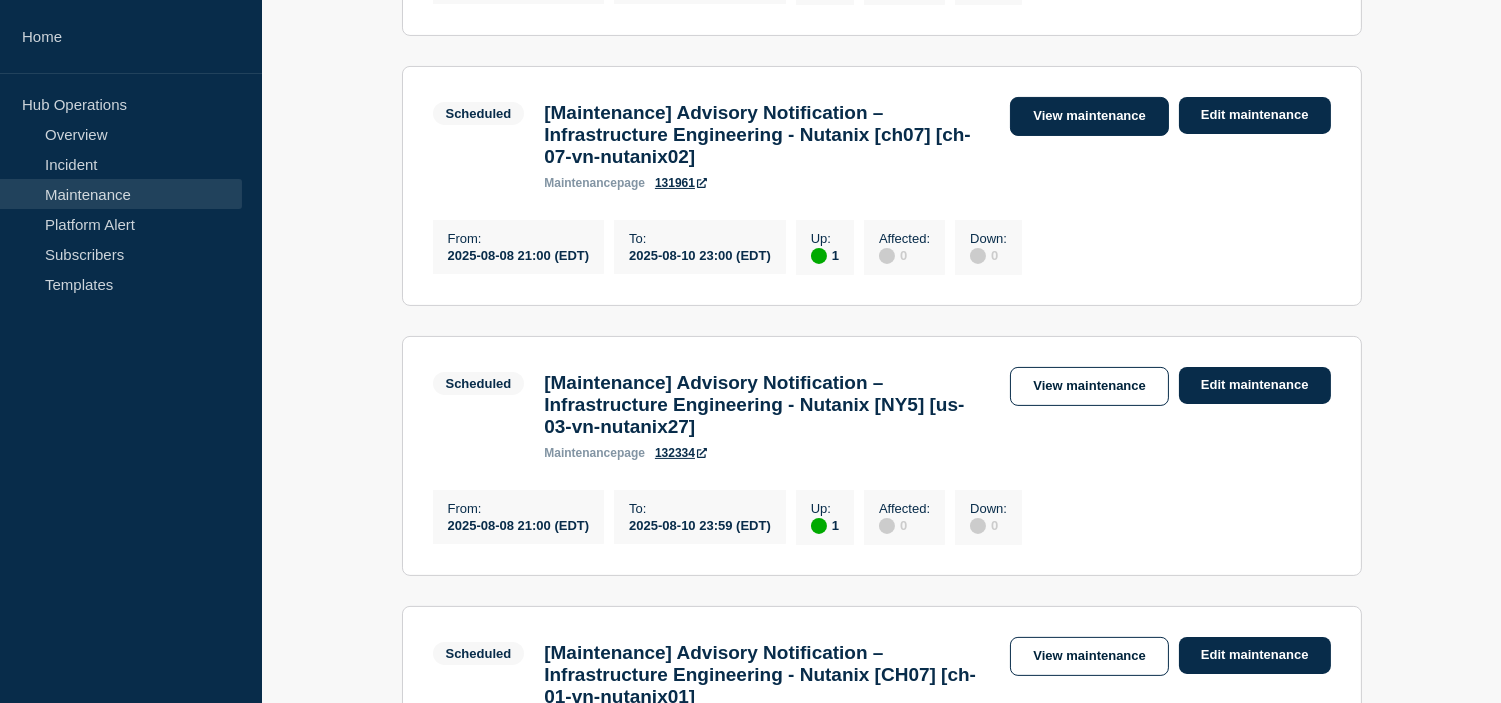 scroll, scrollTop: 1000, scrollLeft: 0, axis: vertical 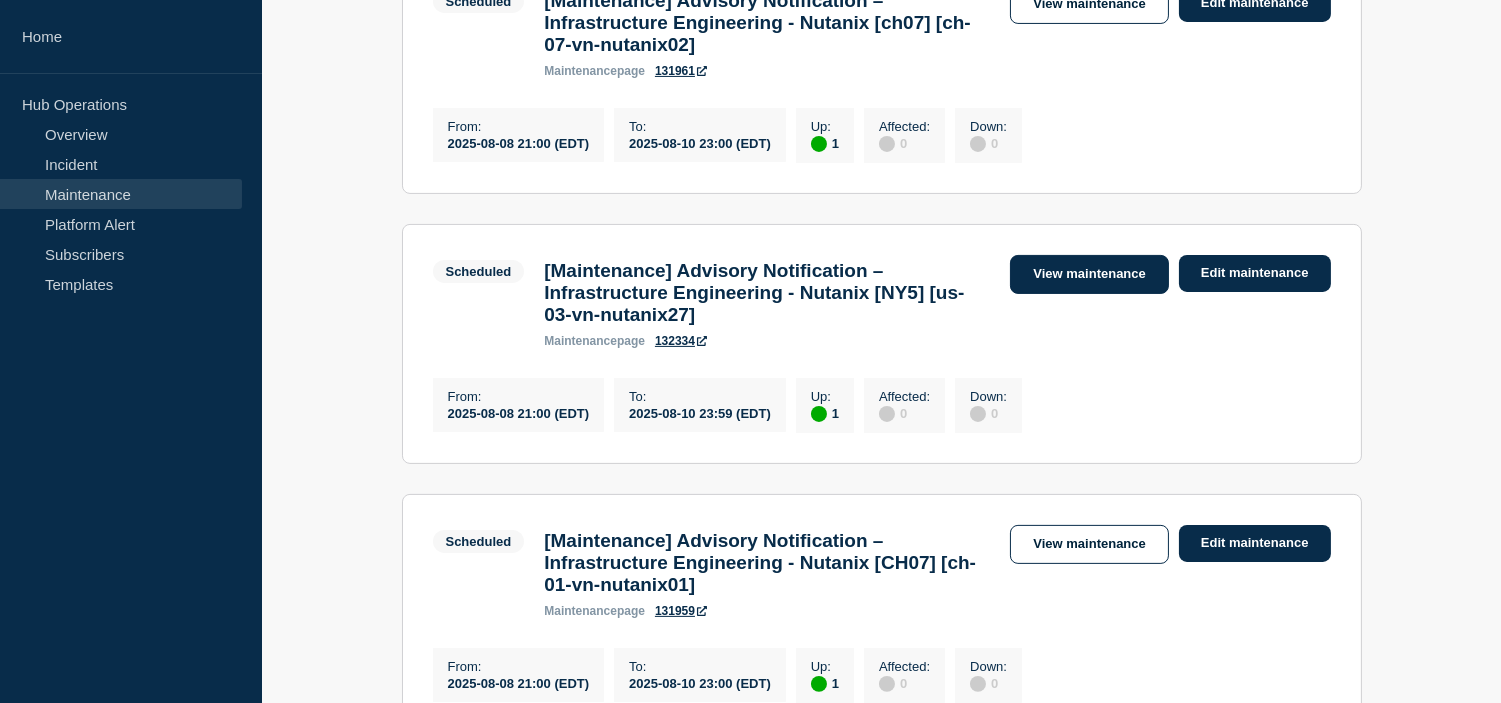click on "View maintenance" at bounding box center [1089, 274] 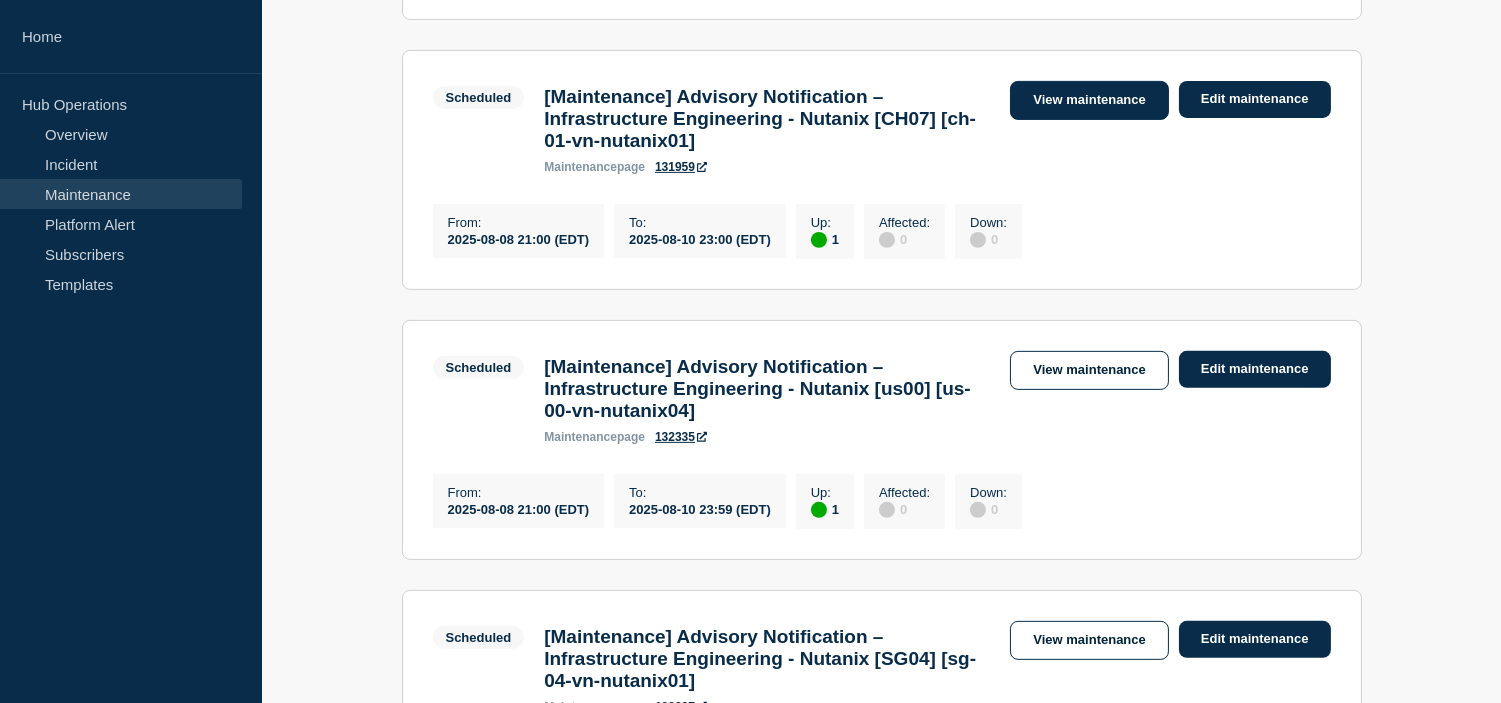 scroll, scrollTop: 1555, scrollLeft: 0, axis: vertical 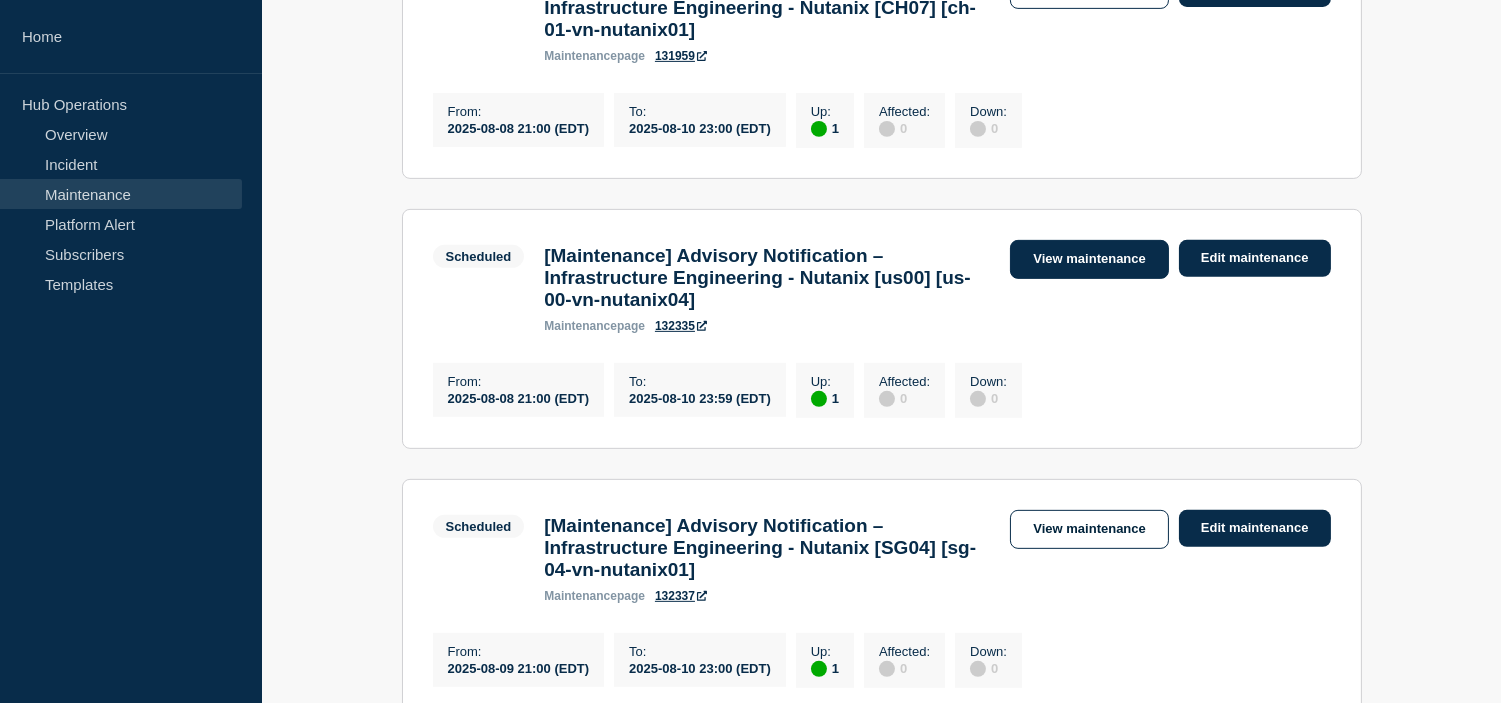 click on "View maintenance" at bounding box center [1089, 259] 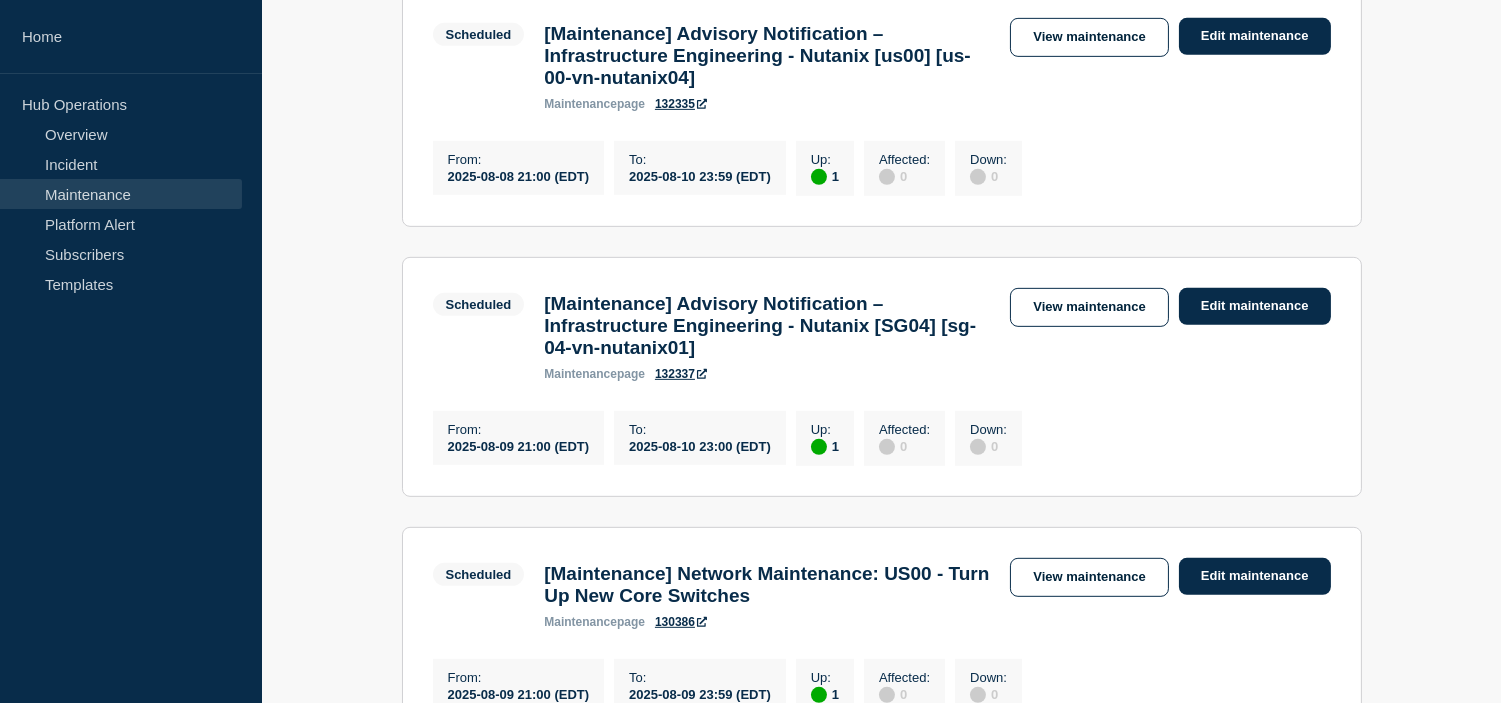 scroll, scrollTop: 1888, scrollLeft: 0, axis: vertical 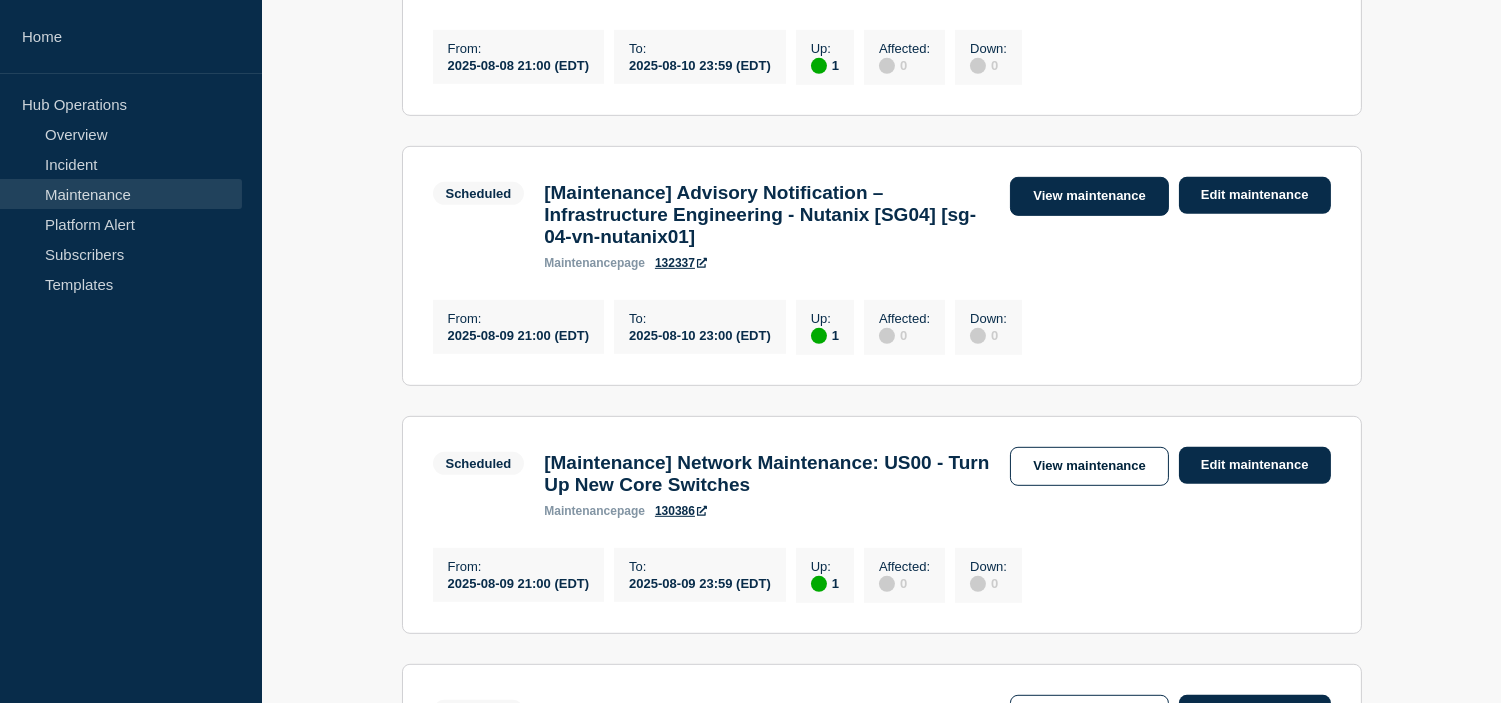 click on "View maintenance" at bounding box center (1089, 196) 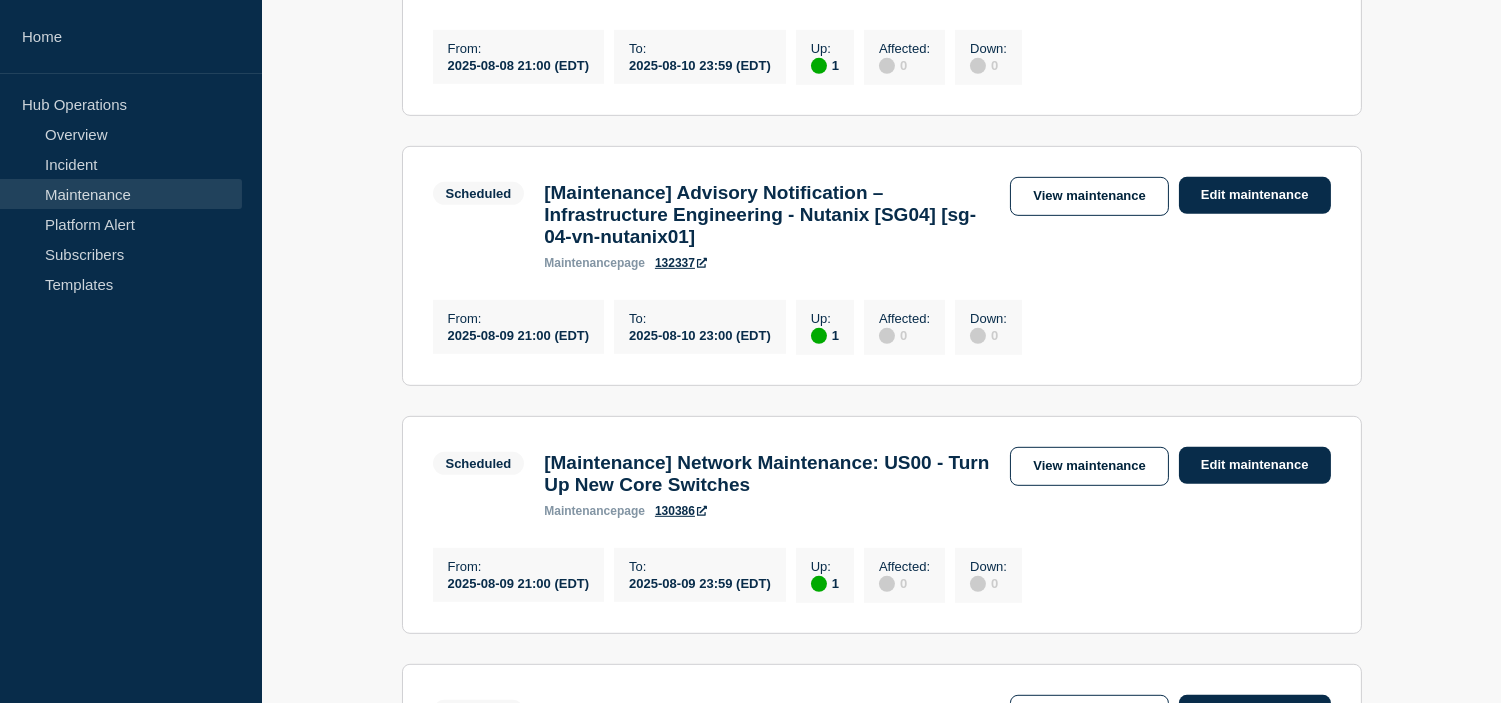 scroll, scrollTop: 2111, scrollLeft: 0, axis: vertical 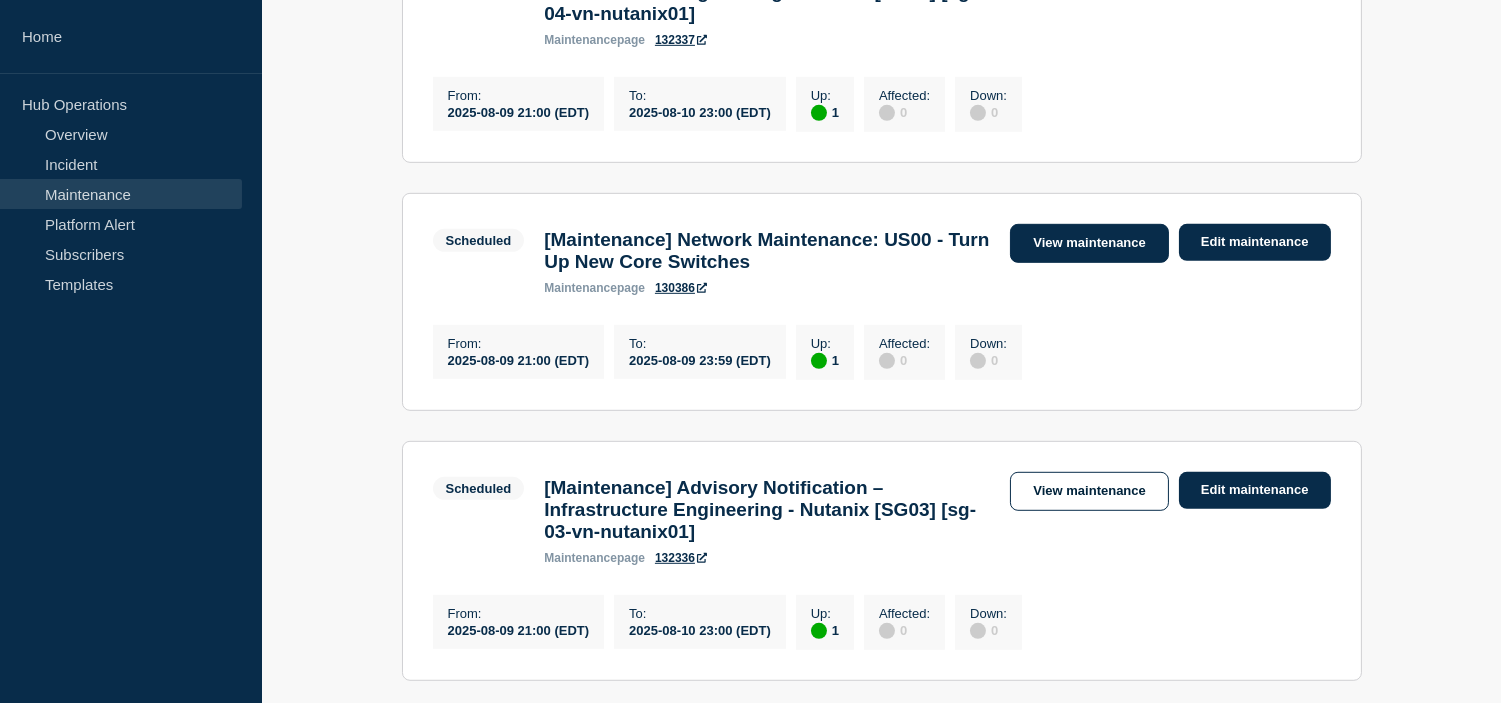 click on "View maintenance" at bounding box center (1089, 243) 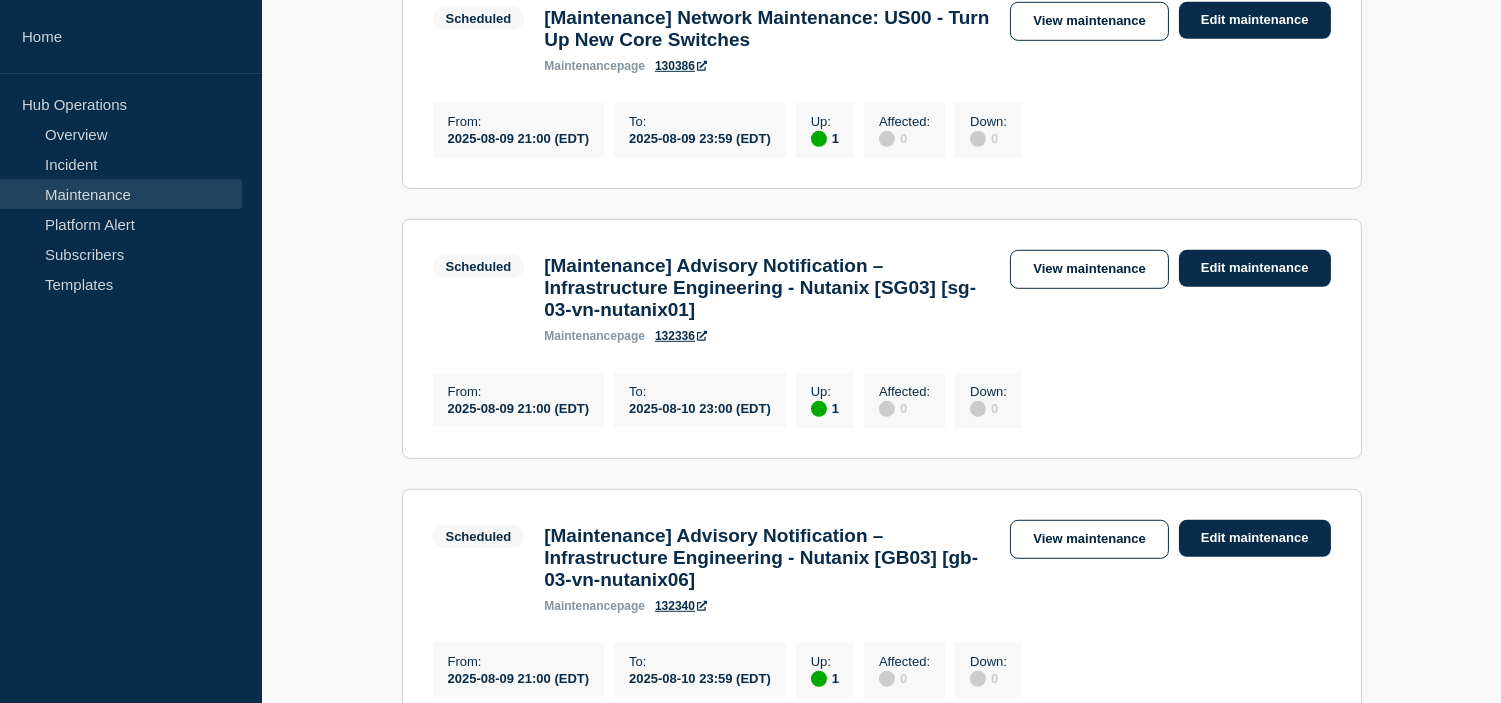 scroll, scrollTop: 2444, scrollLeft: 0, axis: vertical 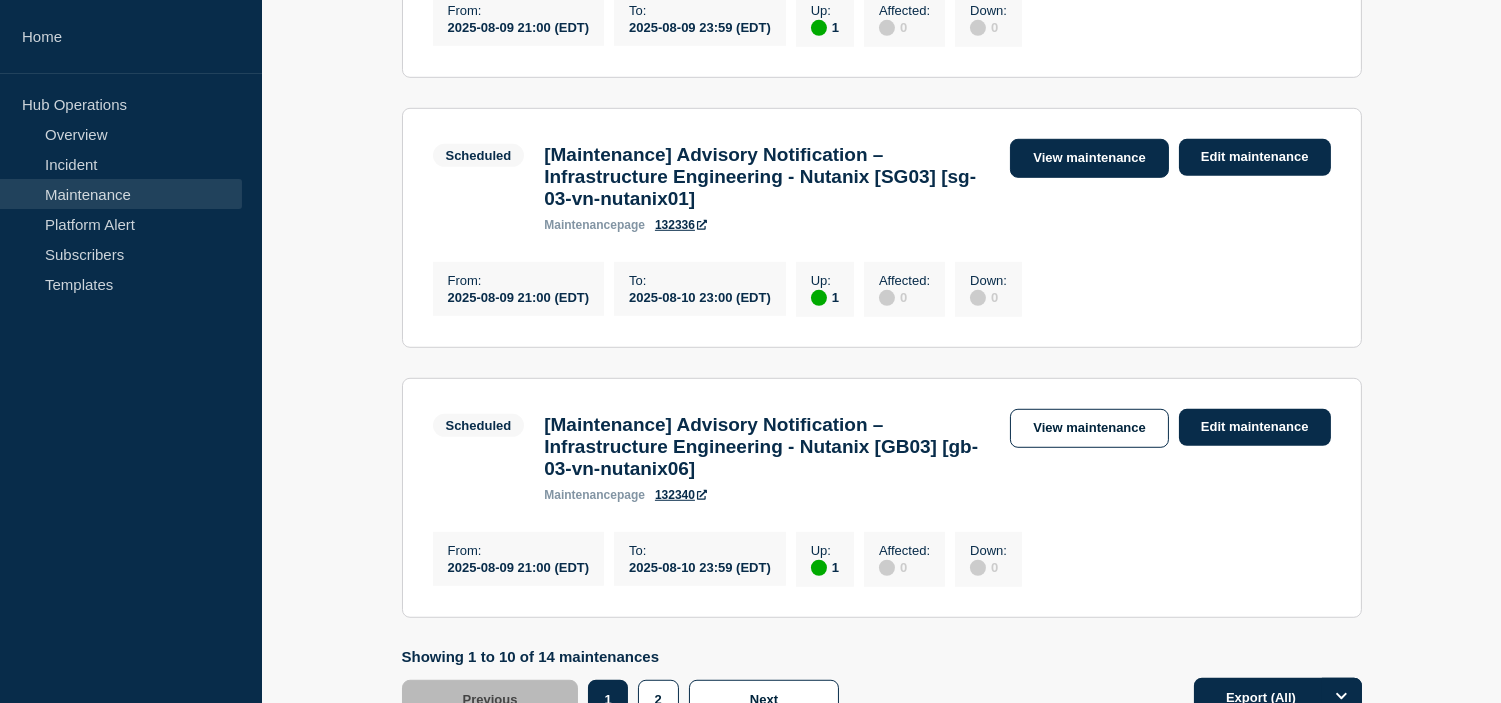 click on "View maintenance" at bounding box center (1089, 158) 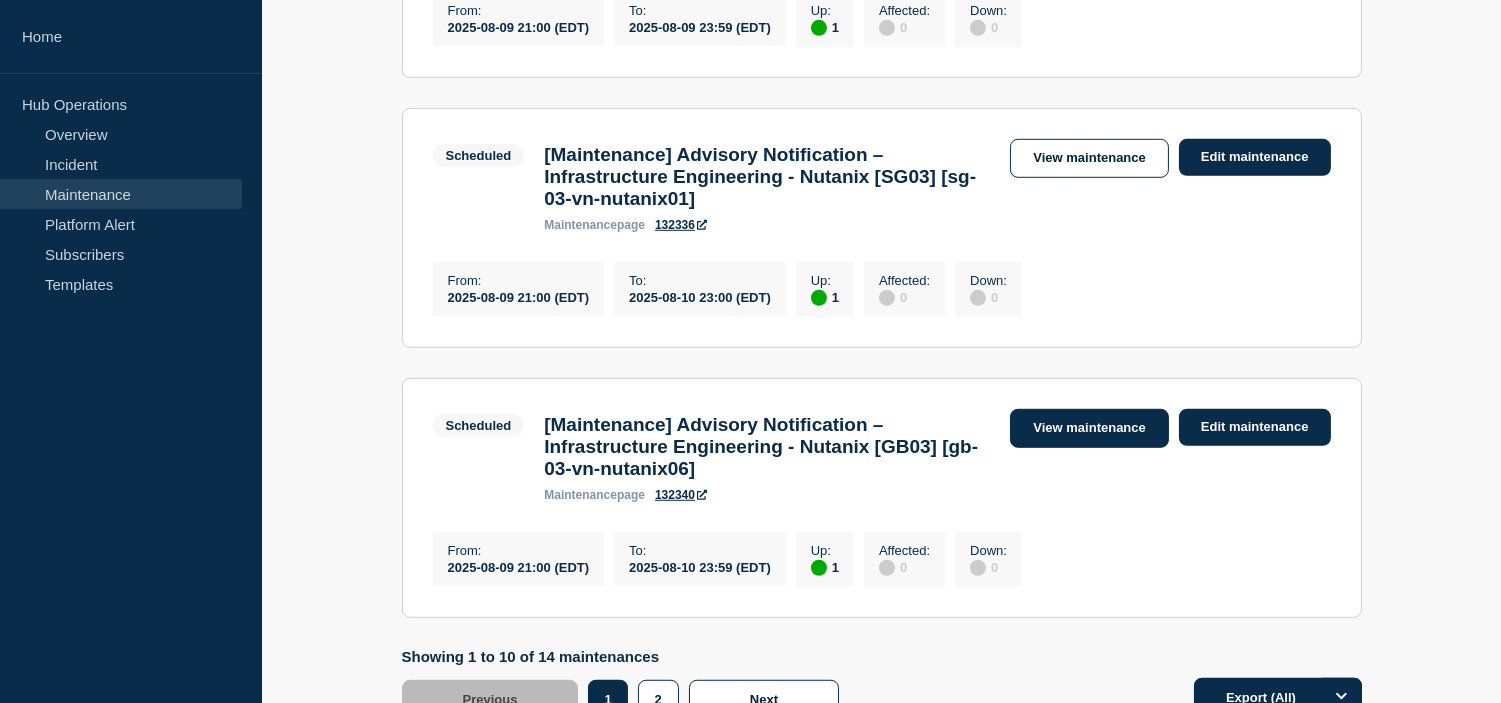 click on "View maintenance" at bounding box center [1089, 428] 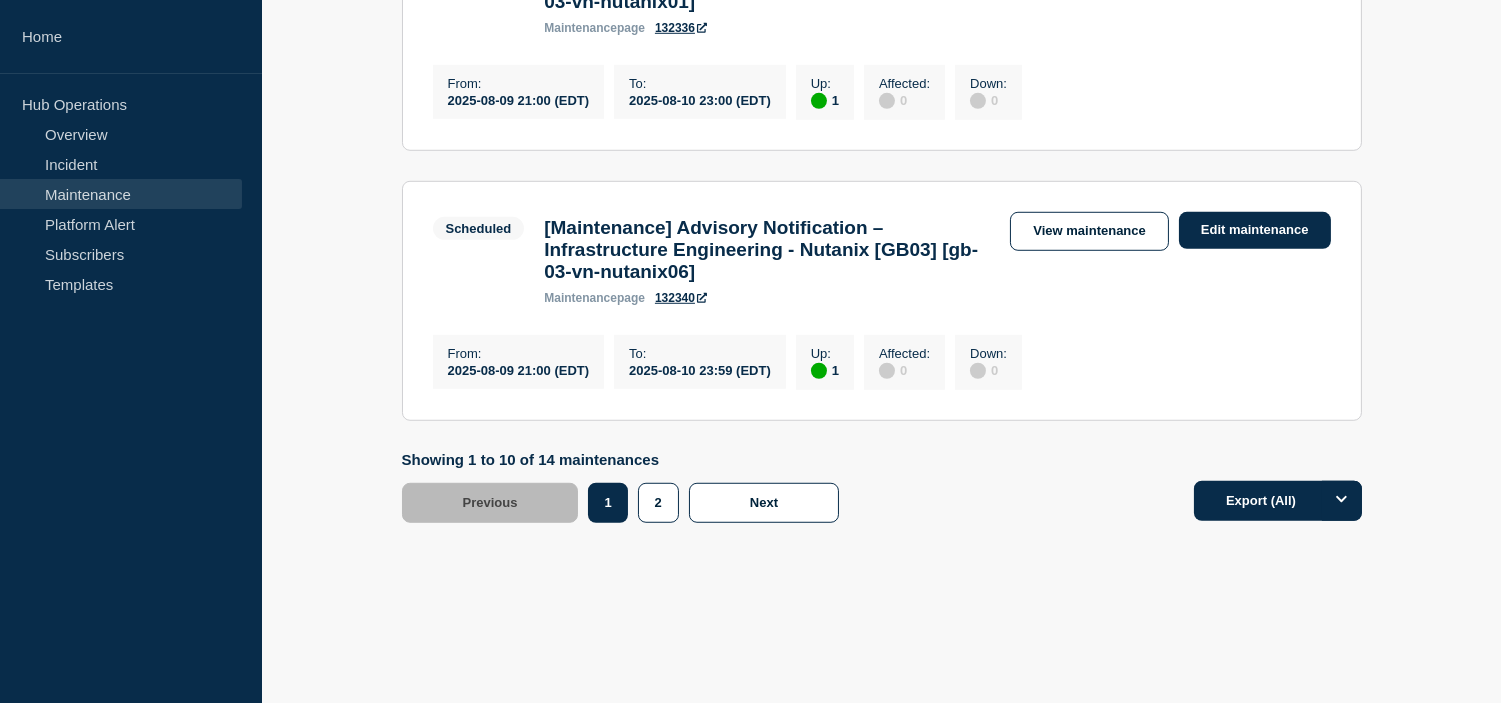 scroll, scrollTop: 2777, scrollLeft: 0, axis: vertical 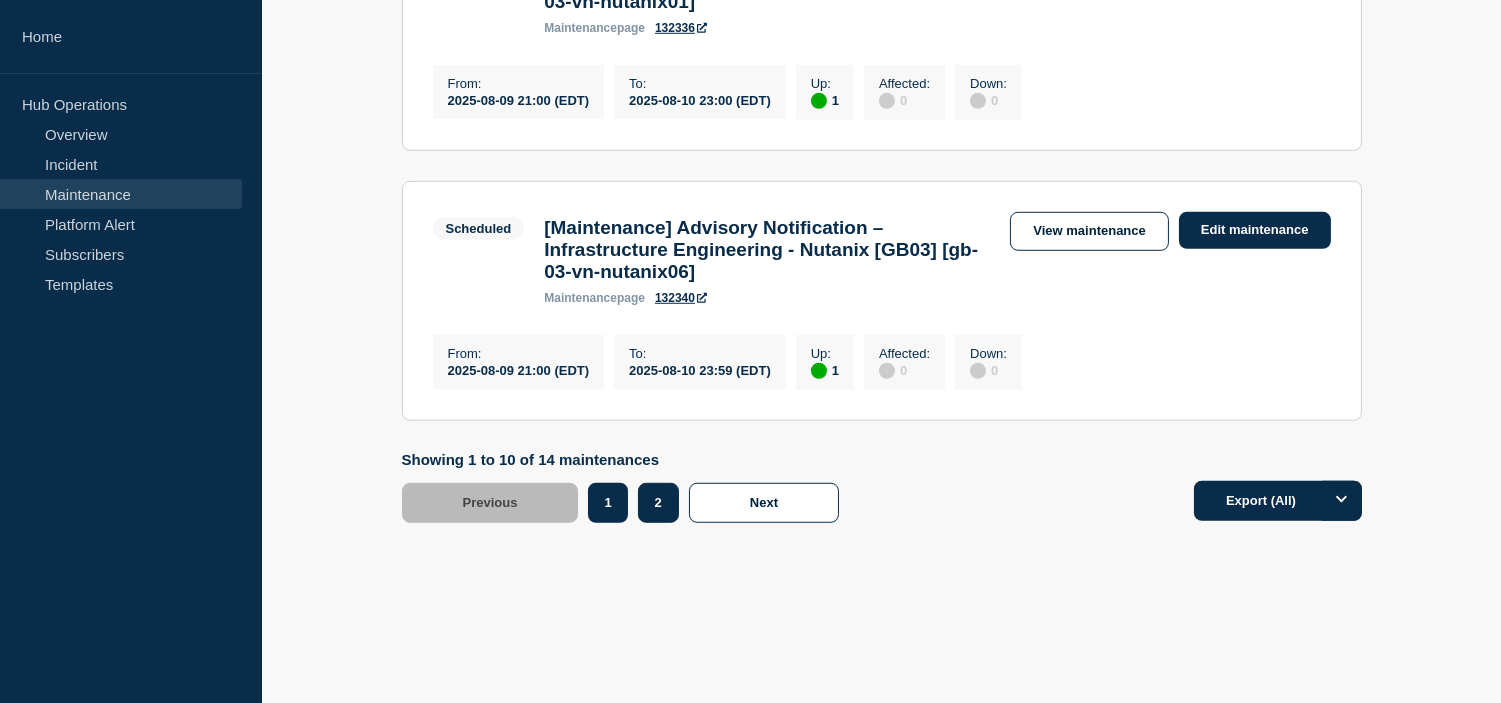 click on "2" at bounding box center [658, 503] 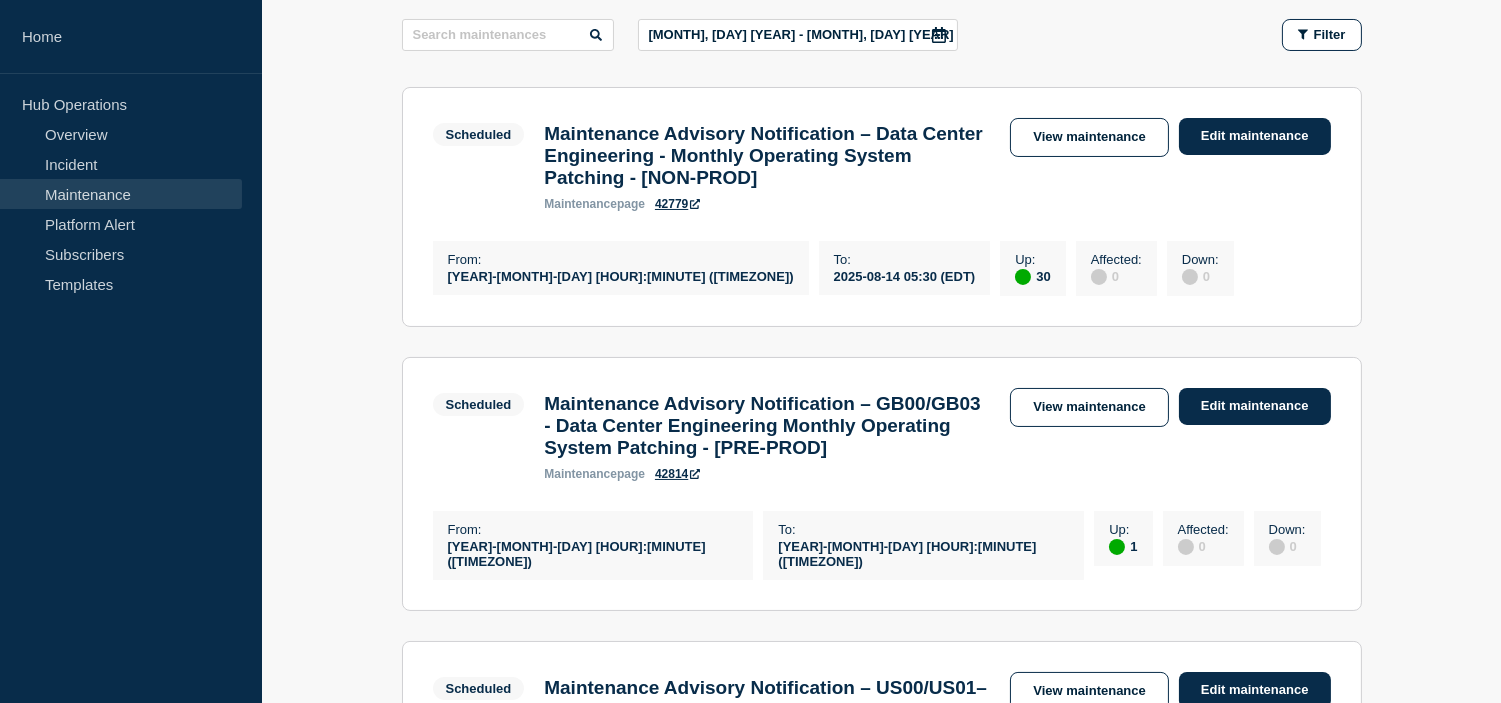 scroll, scrollTop: 105, scrollLeft: 0, axis: vertical 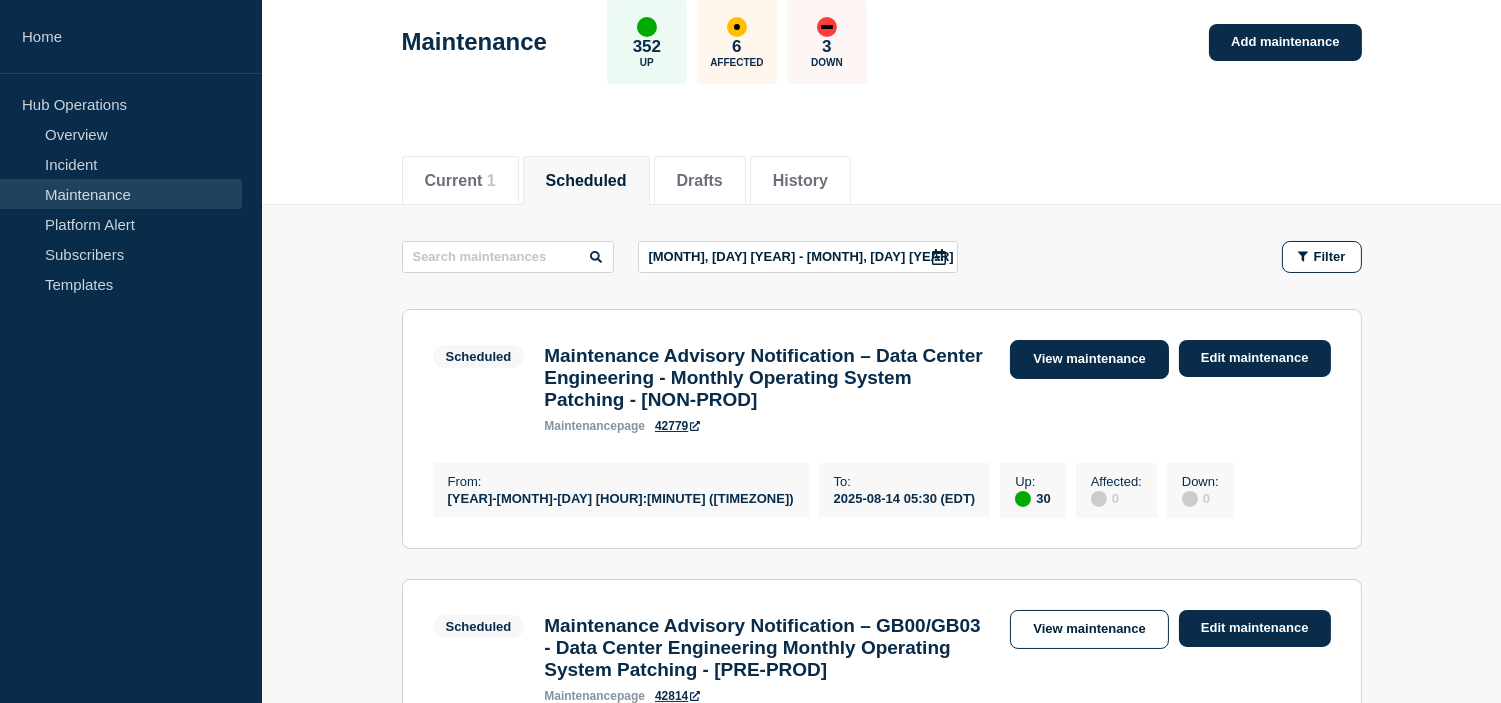 type 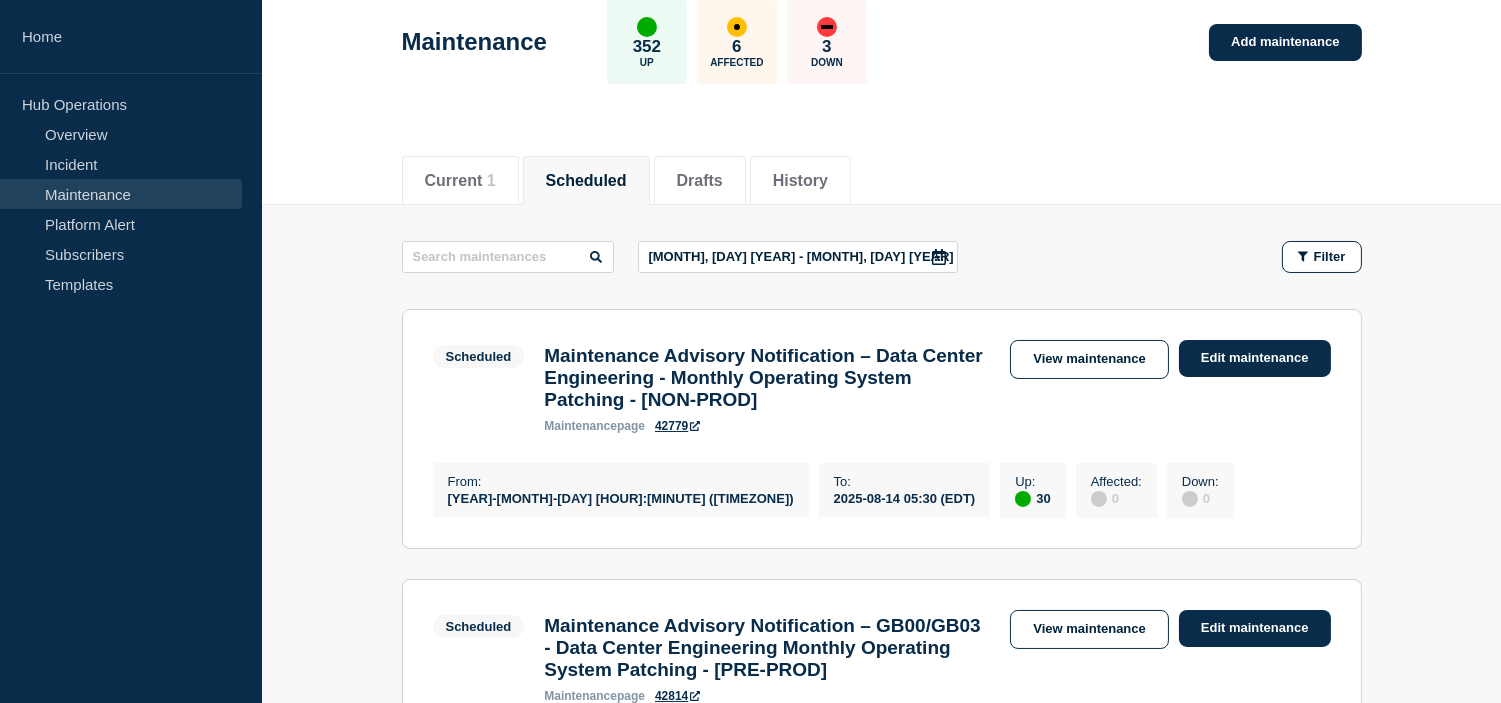 scroll, scrollTop: 216, scrollLeft: 0, axis: vertical 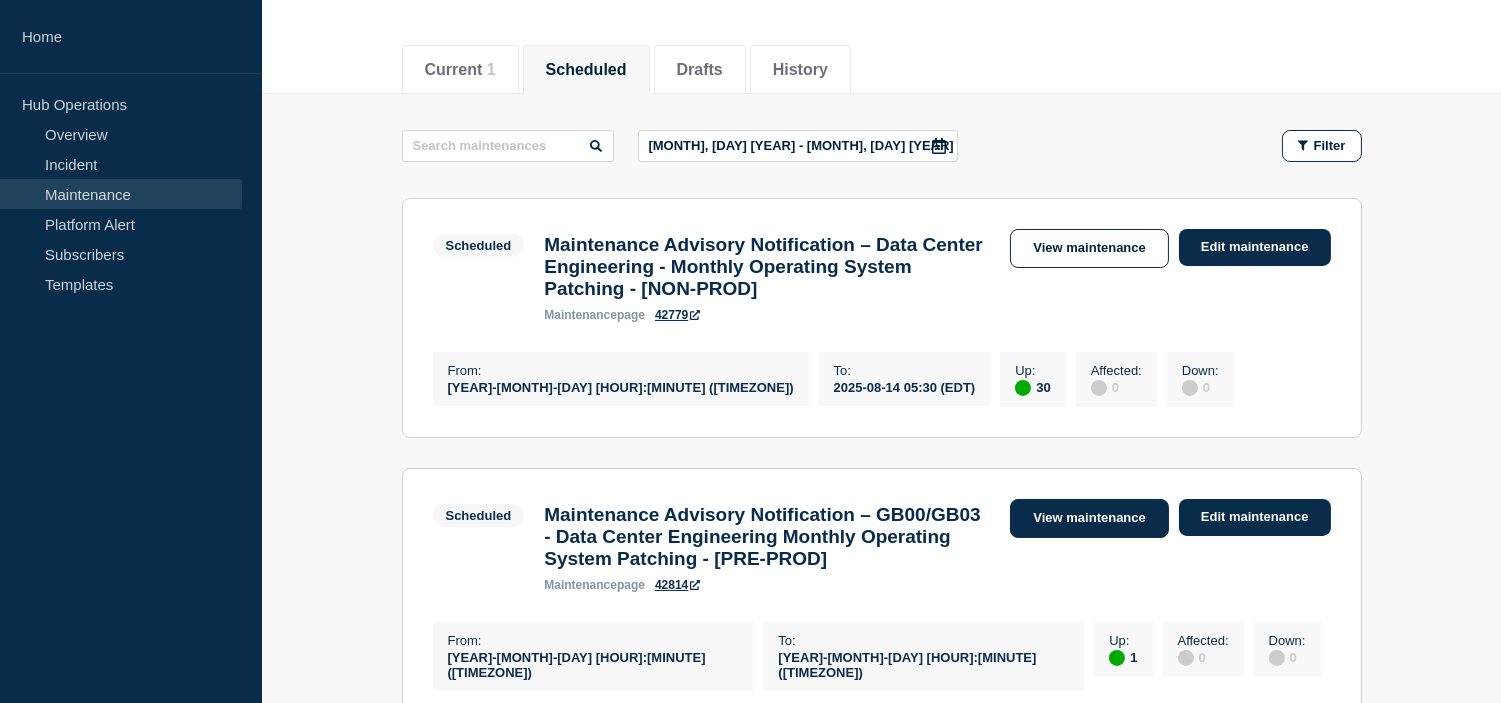 click on "View maintenance" at bounding box center [1089, 518] 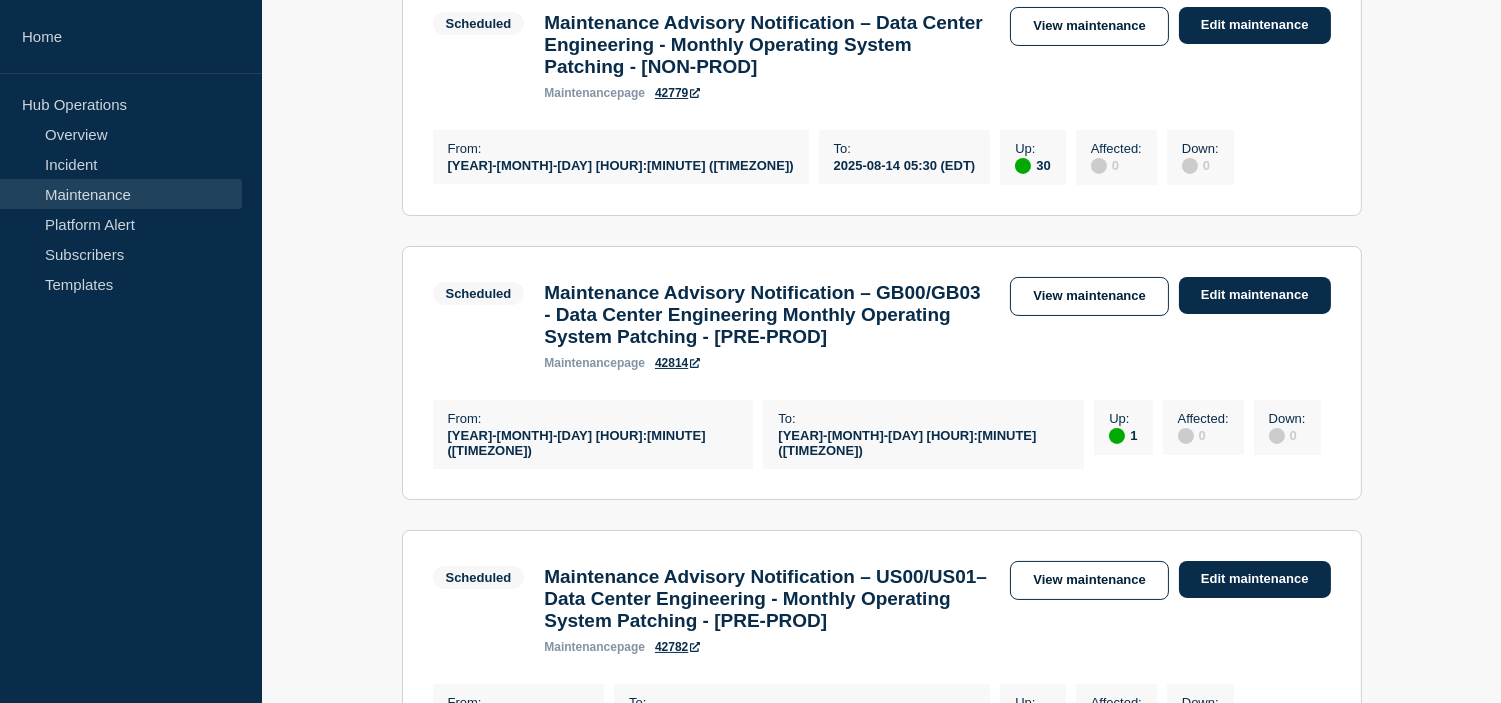 scroll, scrollTop: 550, scrollLeft: 0, axis: vertical 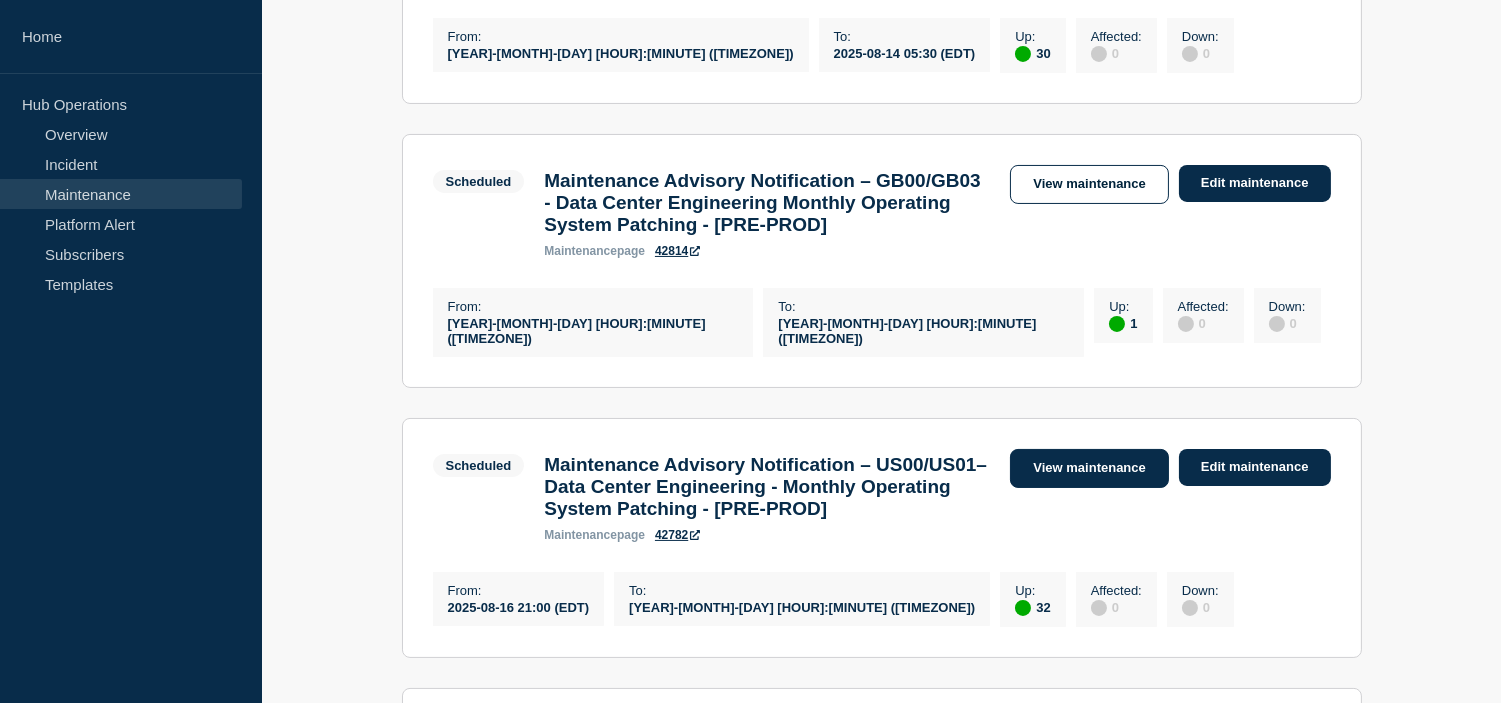 click on "View maintenance" at bounding box center (1089, 468) 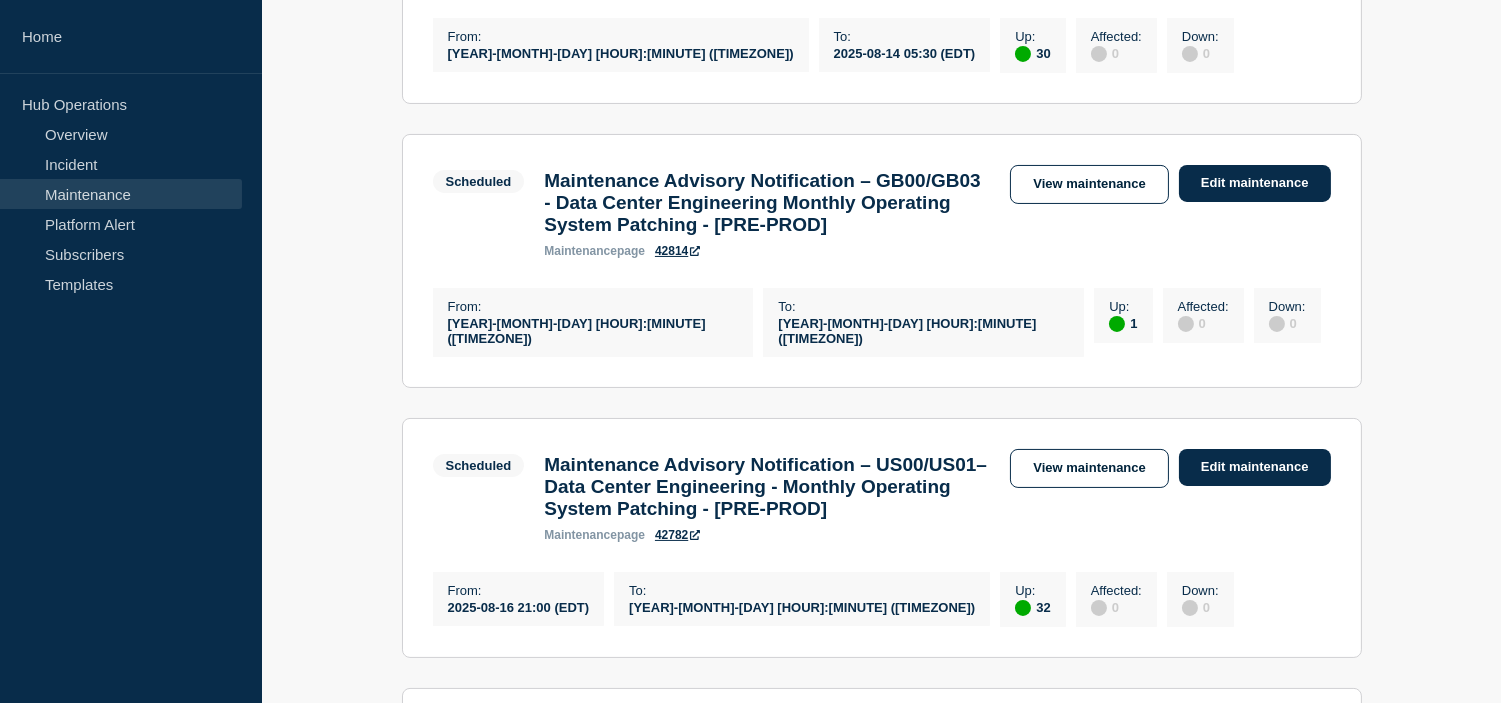 scroll, scrollTop: 883, scrollLeft: 0, axis: vertical 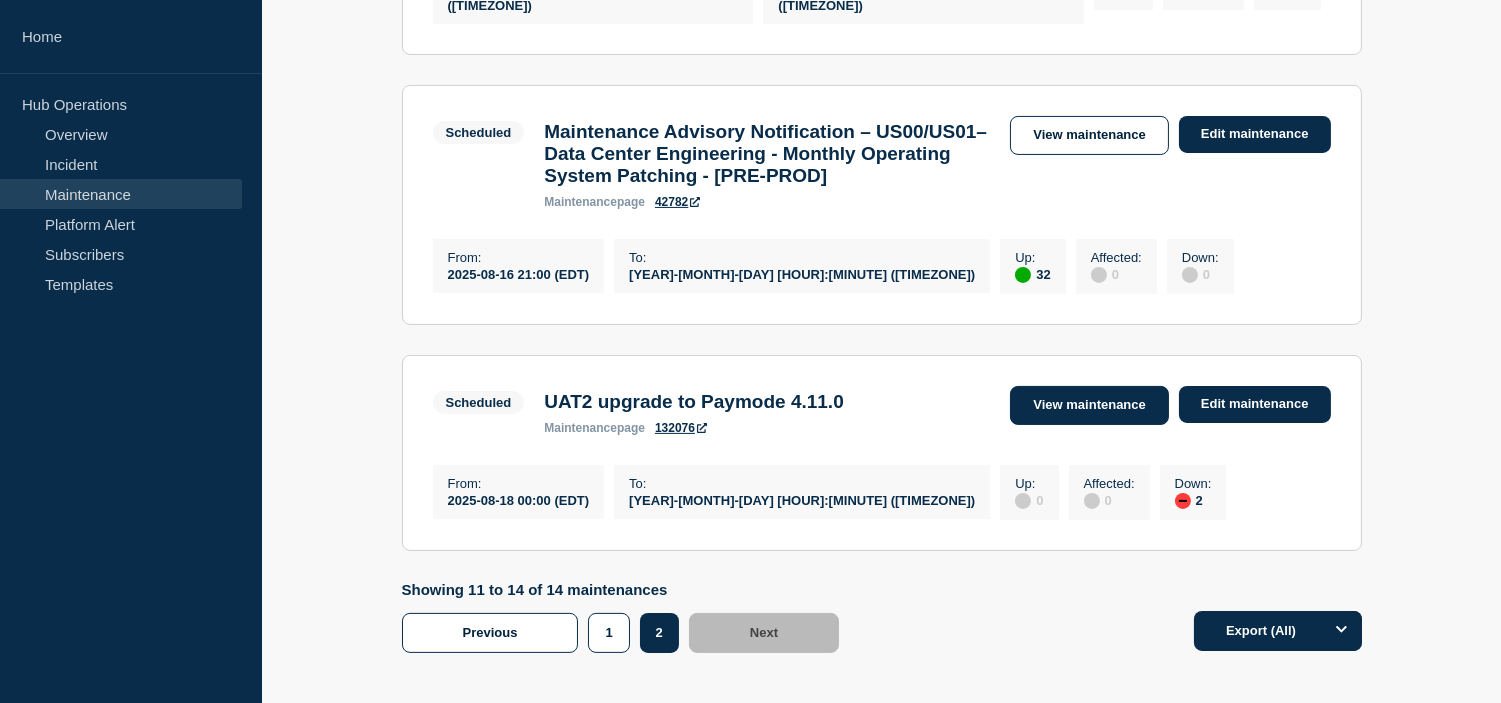 click on "View maintenance" at bounding box center [1089, 405] 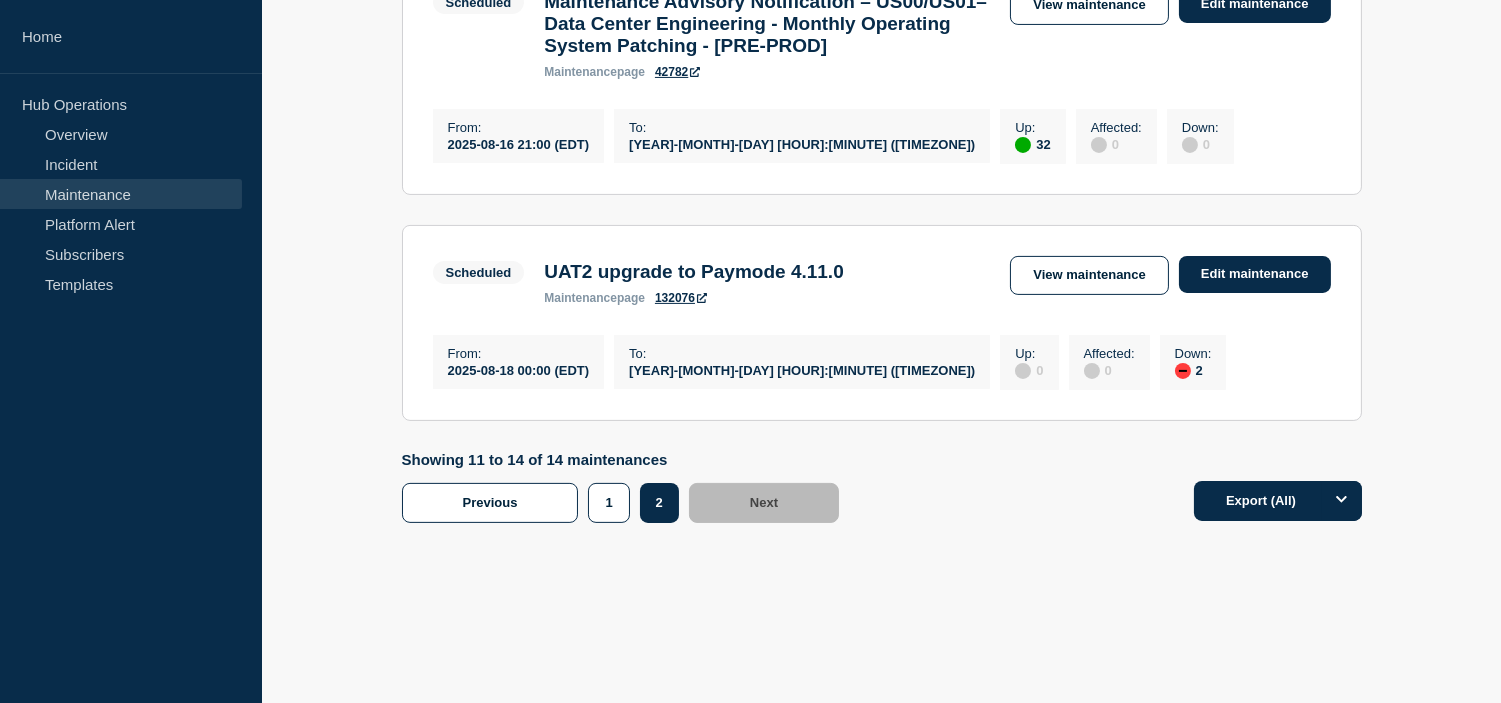 scroll, scrollTop: 550, scrollLeft: 0, axis: vertical 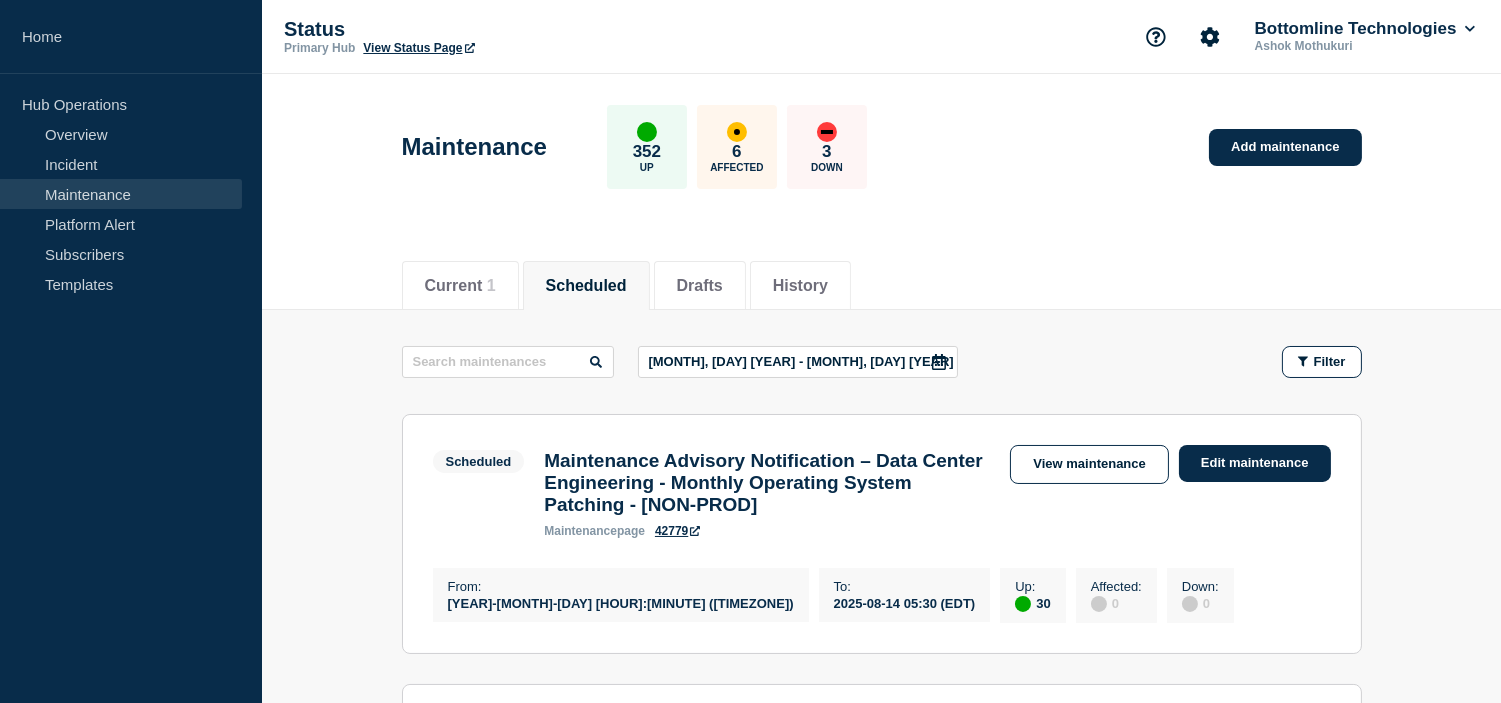 click on "[MONTH], [DAY] [YEAR] - [MONTH], [DAY] [YEAR]" at bounding box center [798, 362] 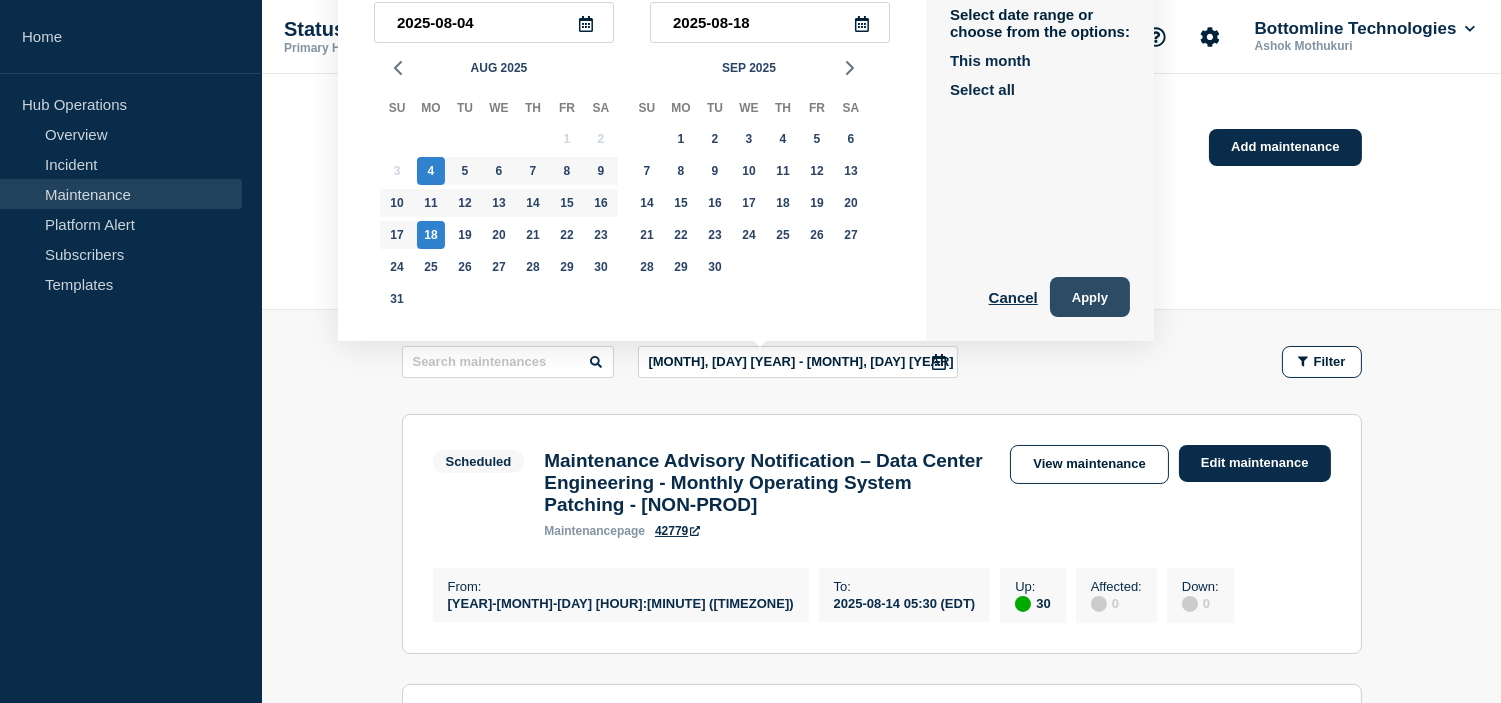click on "Apply" at bounding box center (1090, 297) 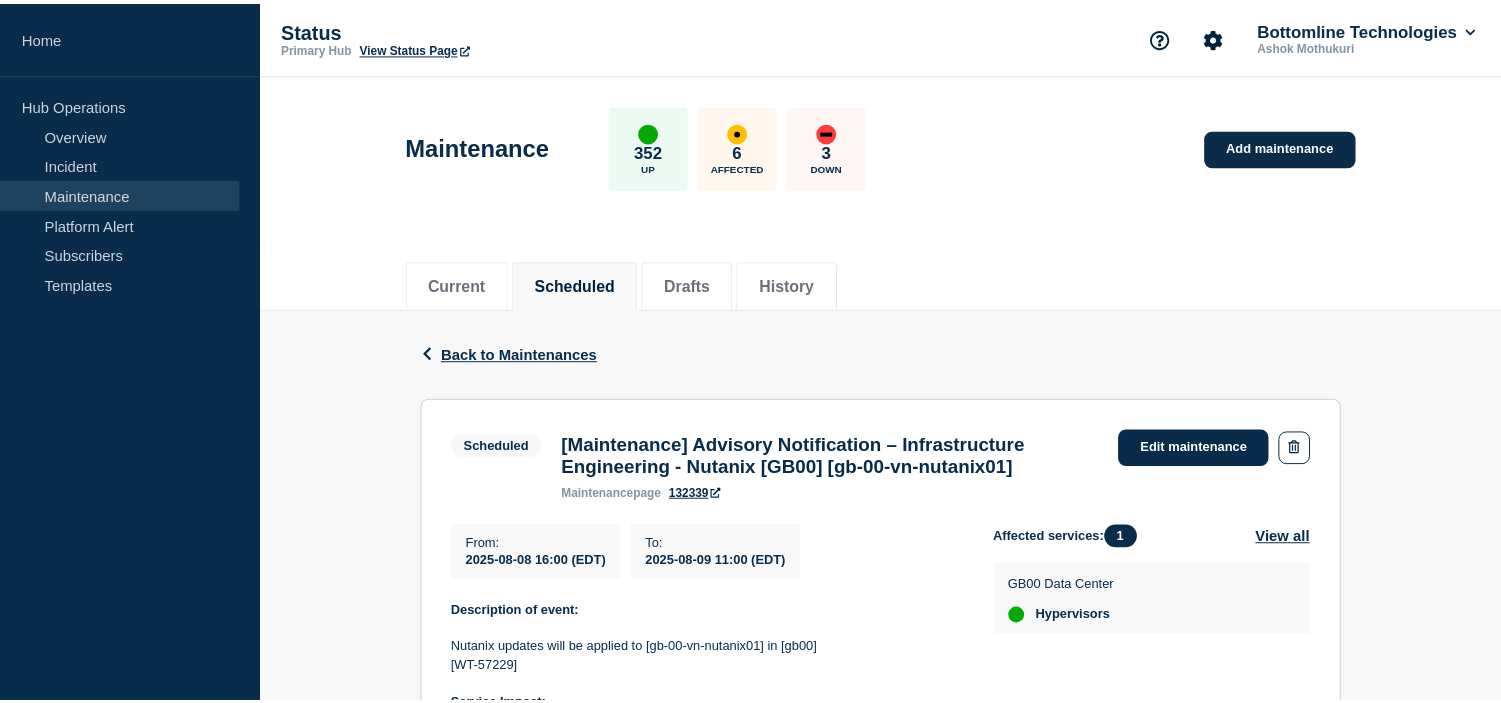 scroll, scrollTop: 0, scrollLeft: 0, axis: both 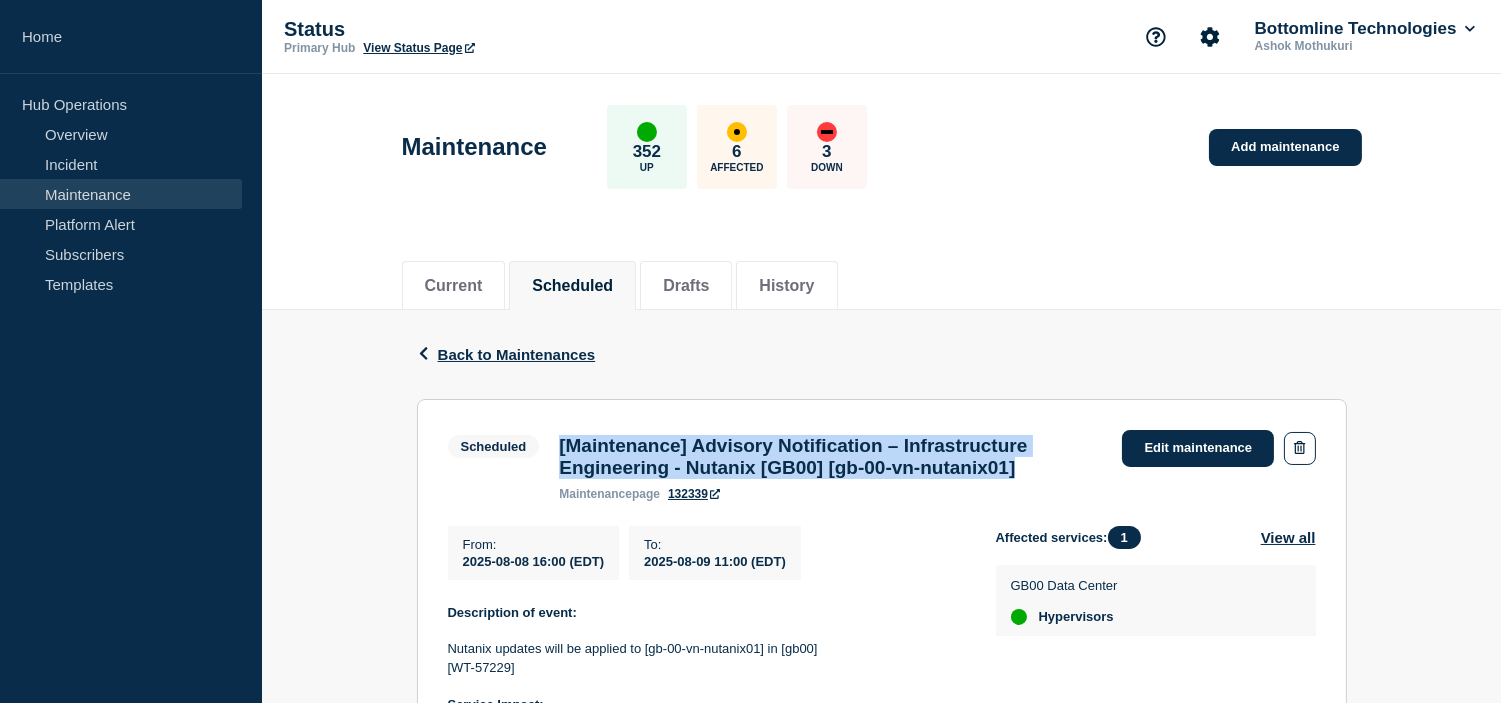 drag, startPoint x: 876, startPoint y: 471, endPoint x: 550, endPoint y: 444, distance: 327.11618 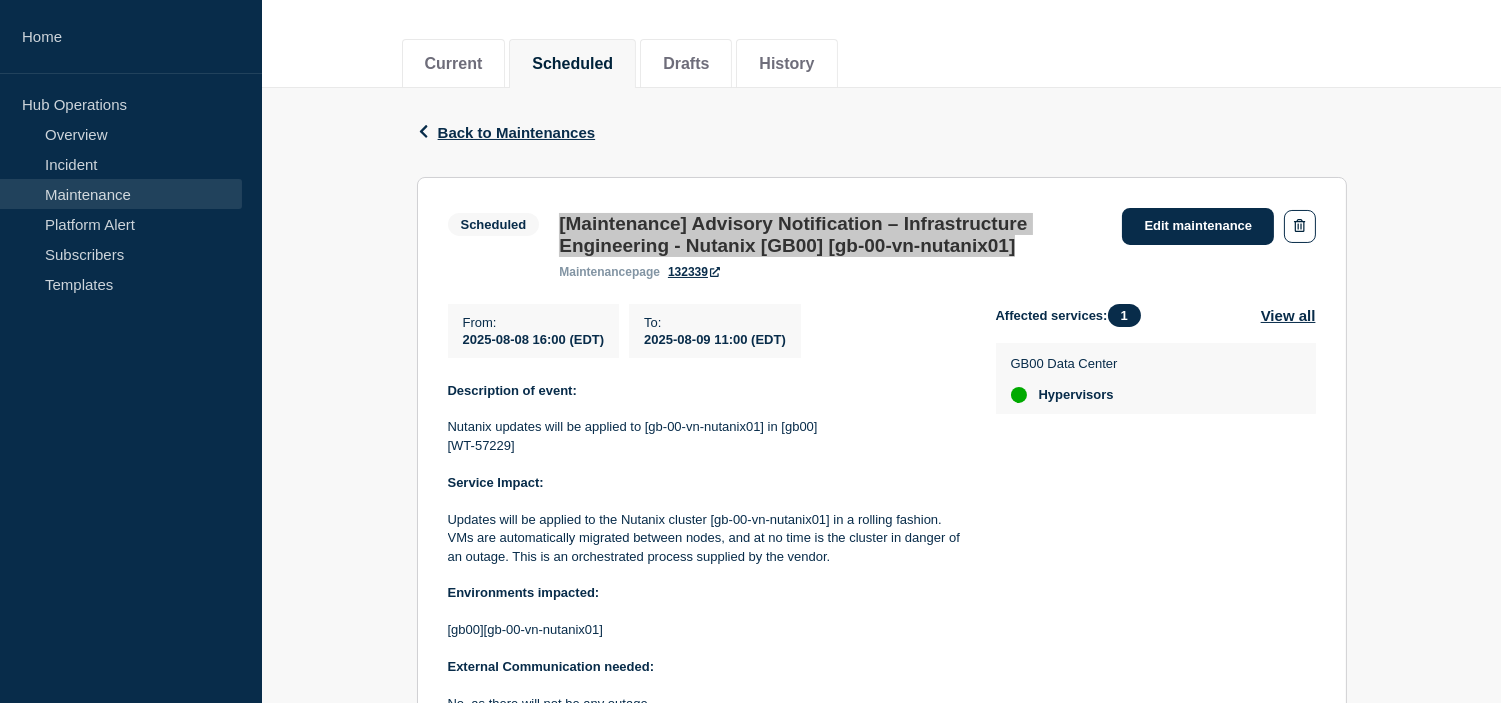 scroll, scrollTop: 333, scrollLeft: 0, axis: vertical 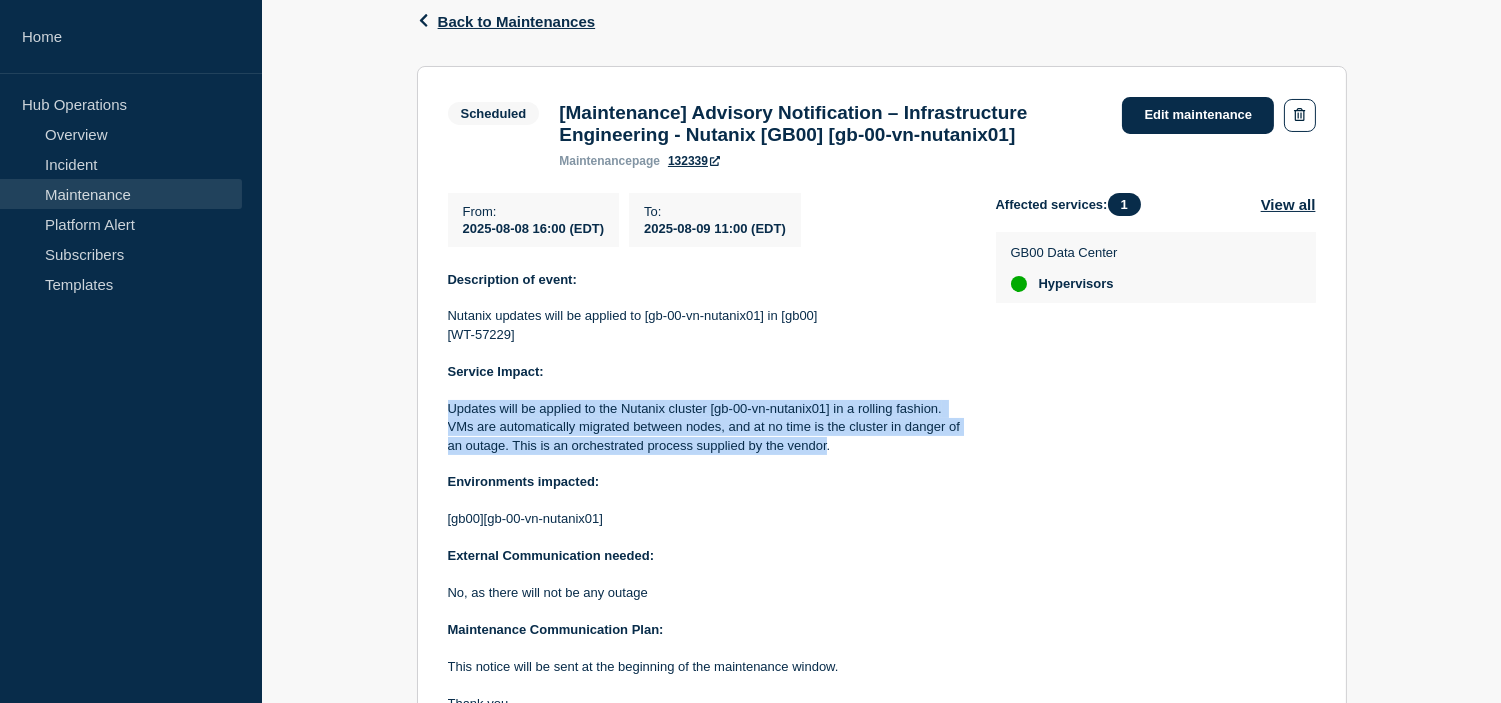 drag, startPoint x: 826, startPoint y: 458, endPoint x: 435, endPoint y: 413, distance: 393.581 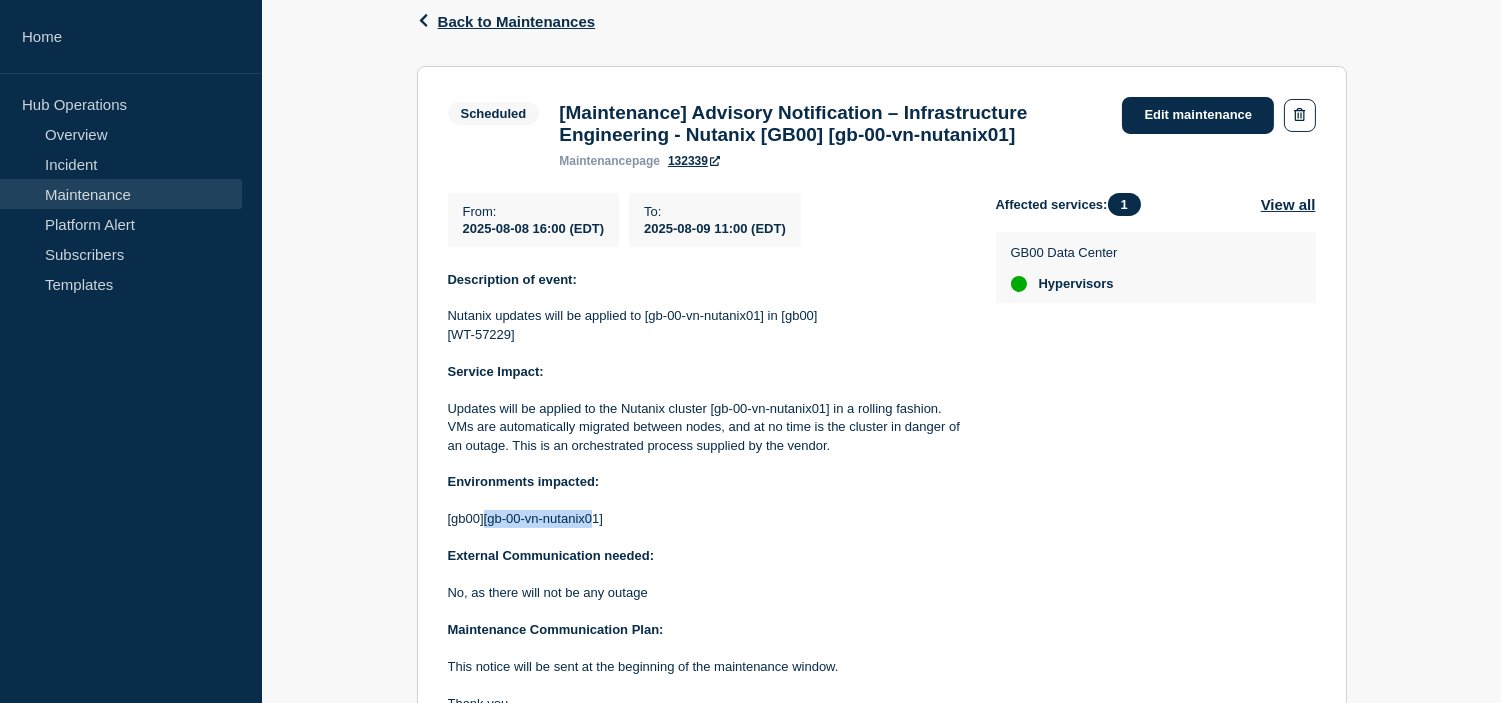drag, startPoint x: 485, startPoint y: 531, endPoint x: 593, endPoint y: 528, distance: 108.04166 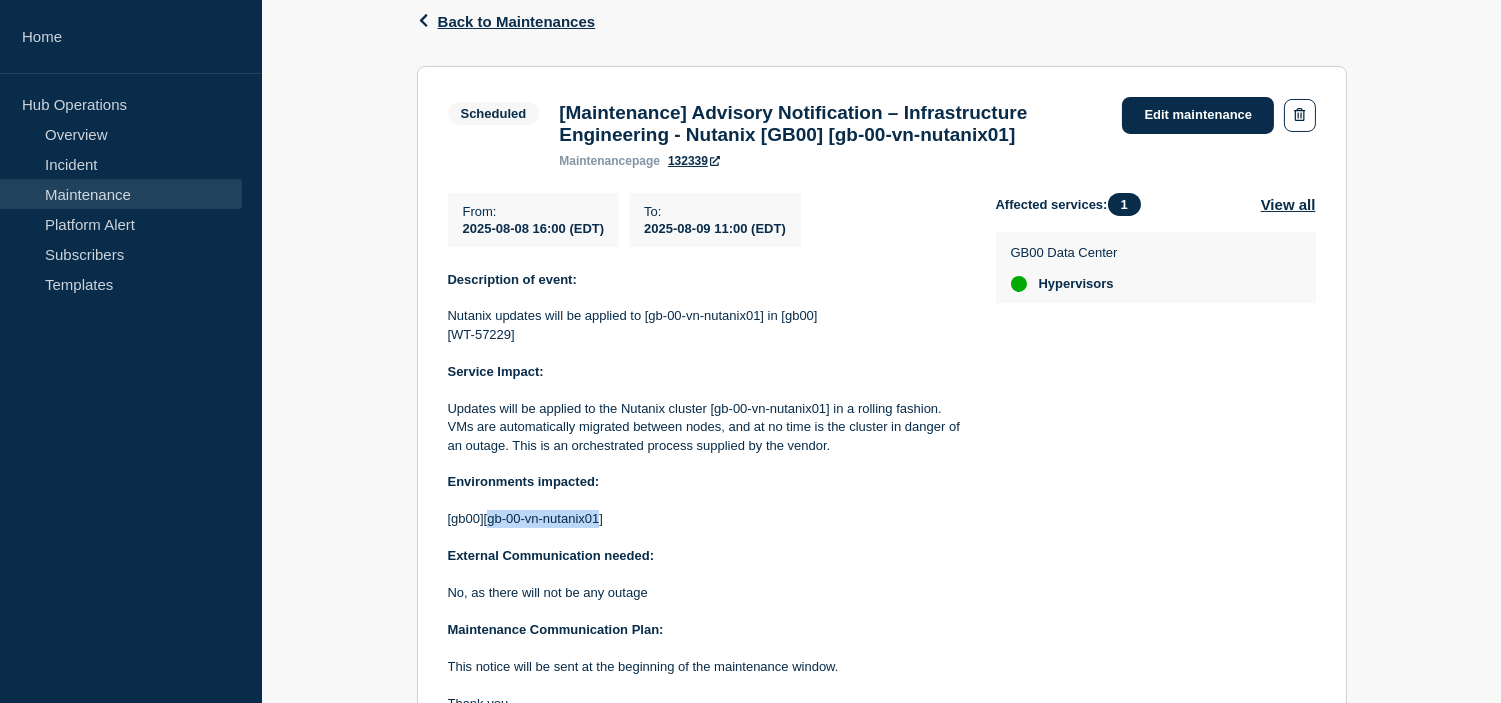drag, startPoint x: 597, startPoint y: 527, endPoint x: 488, endPoint y: 528, distance: 109.004585 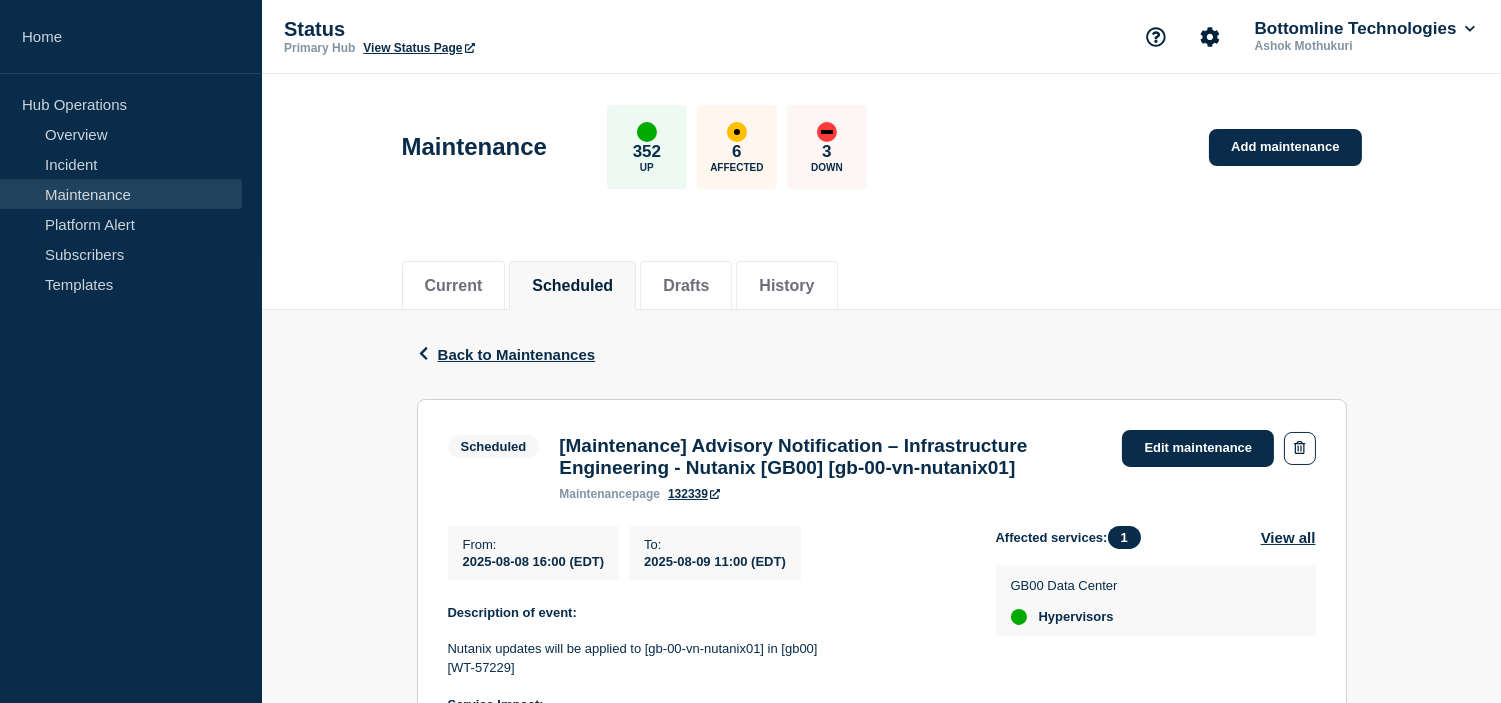 click on "Current    Scheduled    Drafts    History" at bounding box center (882, 275) 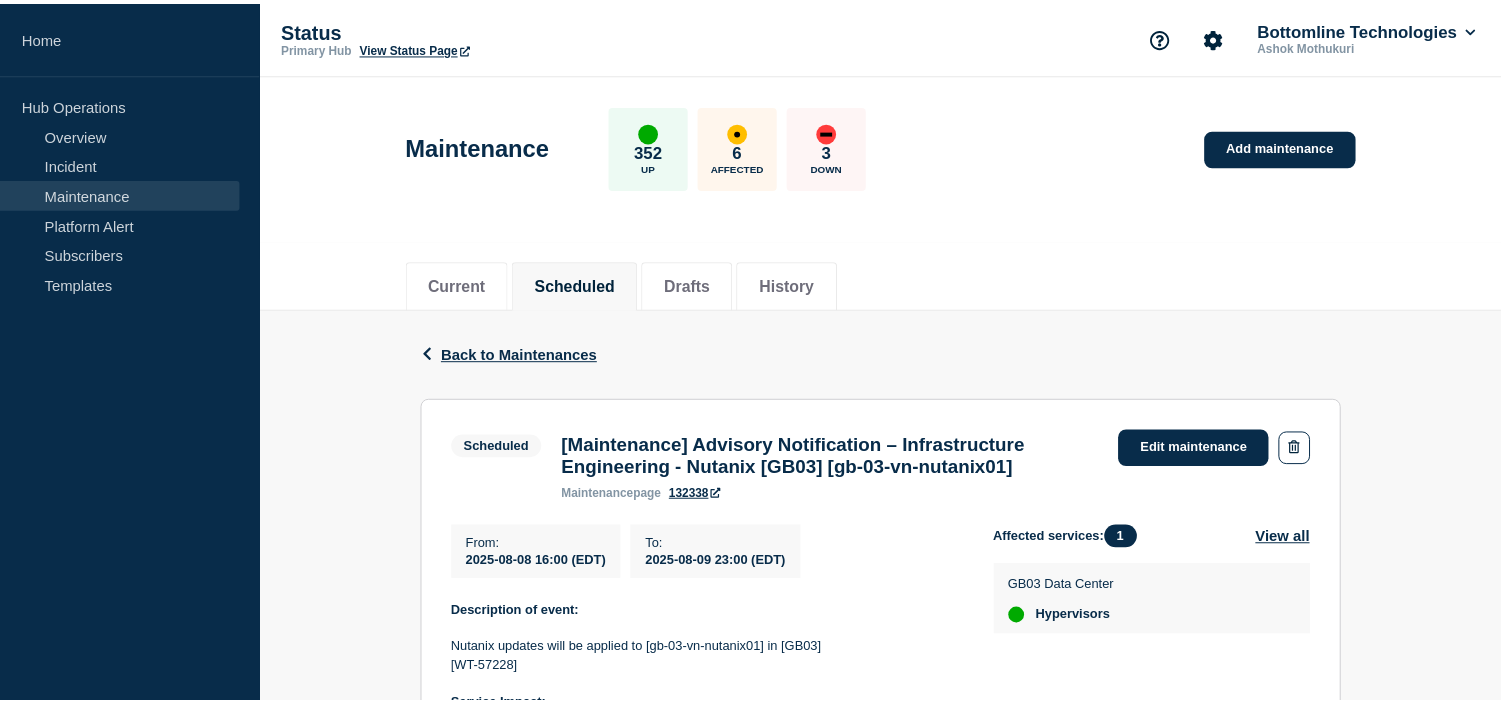 scroll, scrollTop: 0, scrollLeft: 0, axis: both 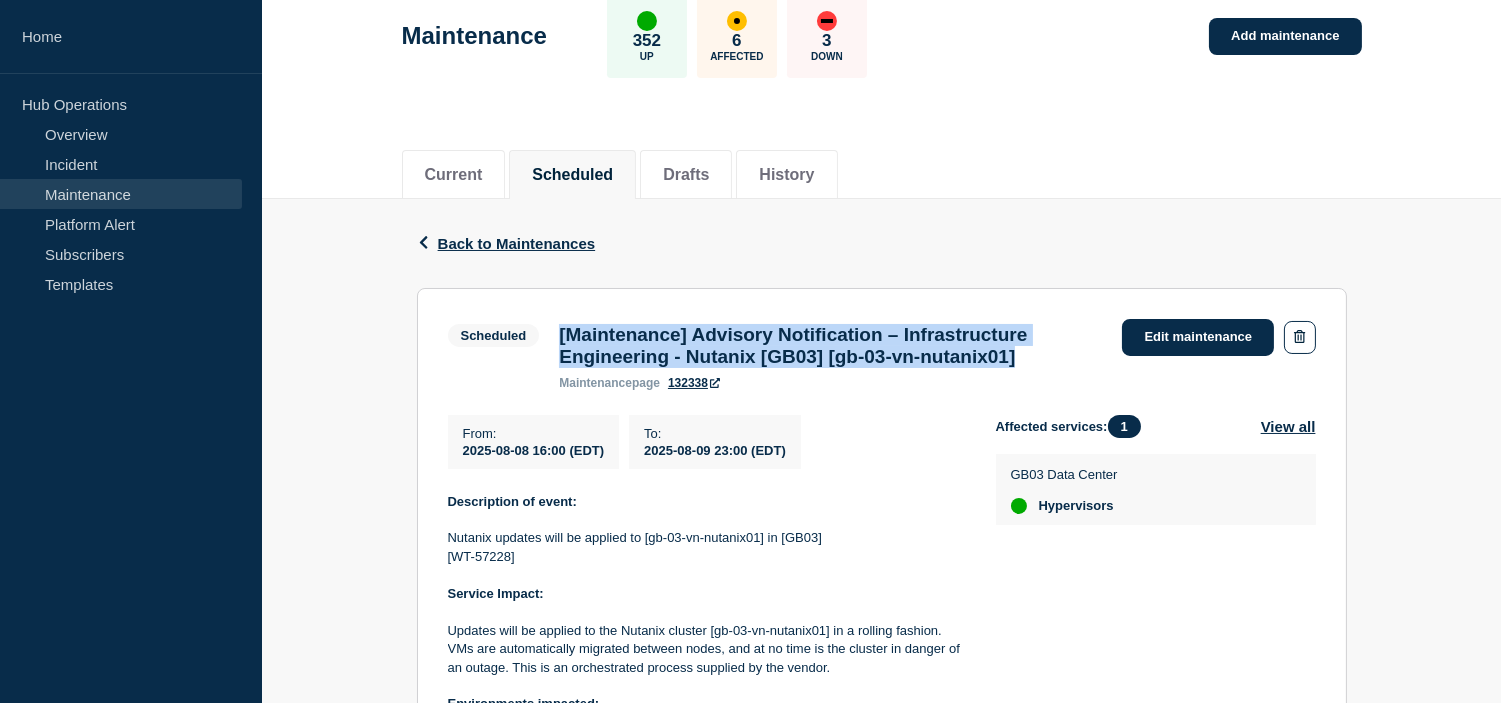 drag, startPoint x: 1086, startPoint y: 365, endPoint x: 557, endPoint y: 340, distance: 529.5904 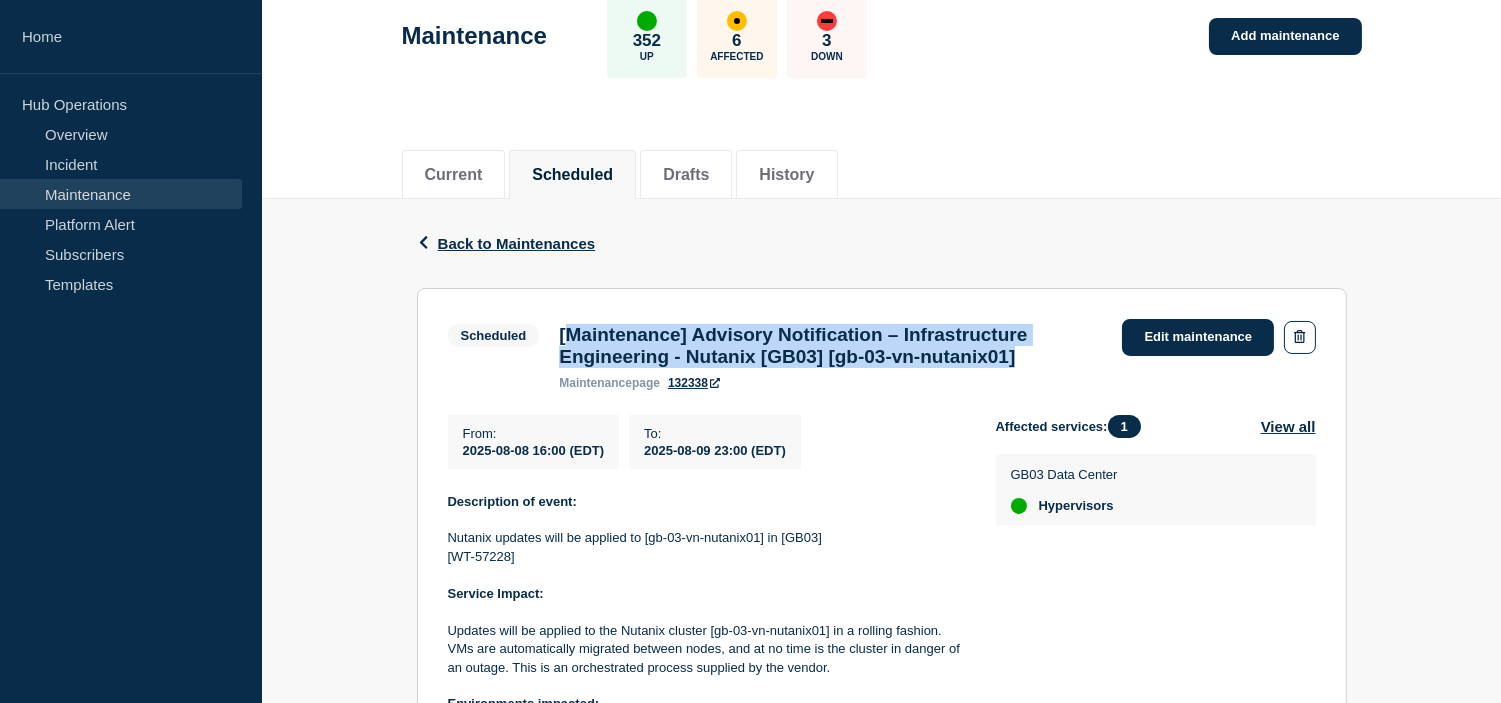 drag, startPoint x: 568, startPoint y: 335, endPoint x: 1094, endPoint y: 360, distance: 526.59375 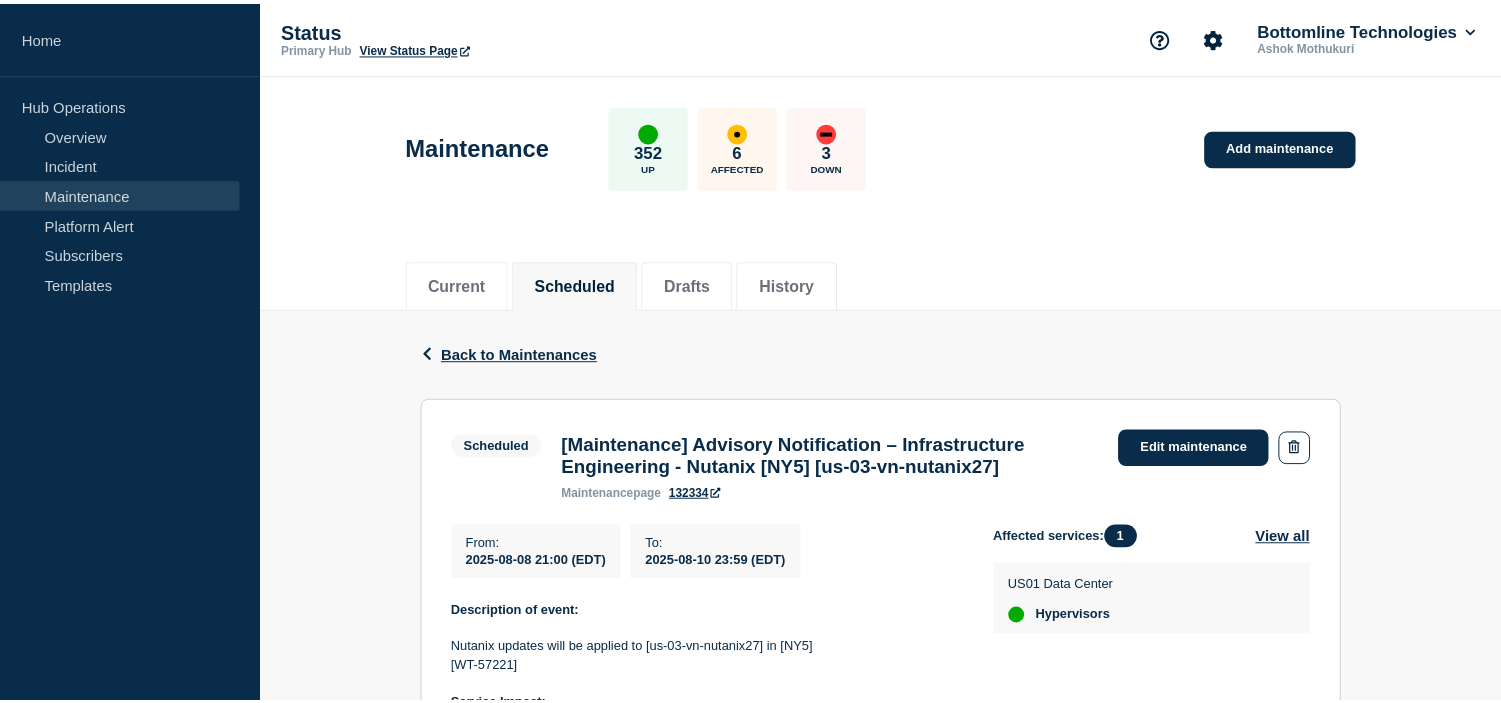 scroll, scrollTop: 0, scrollLeft: 0, axis: both 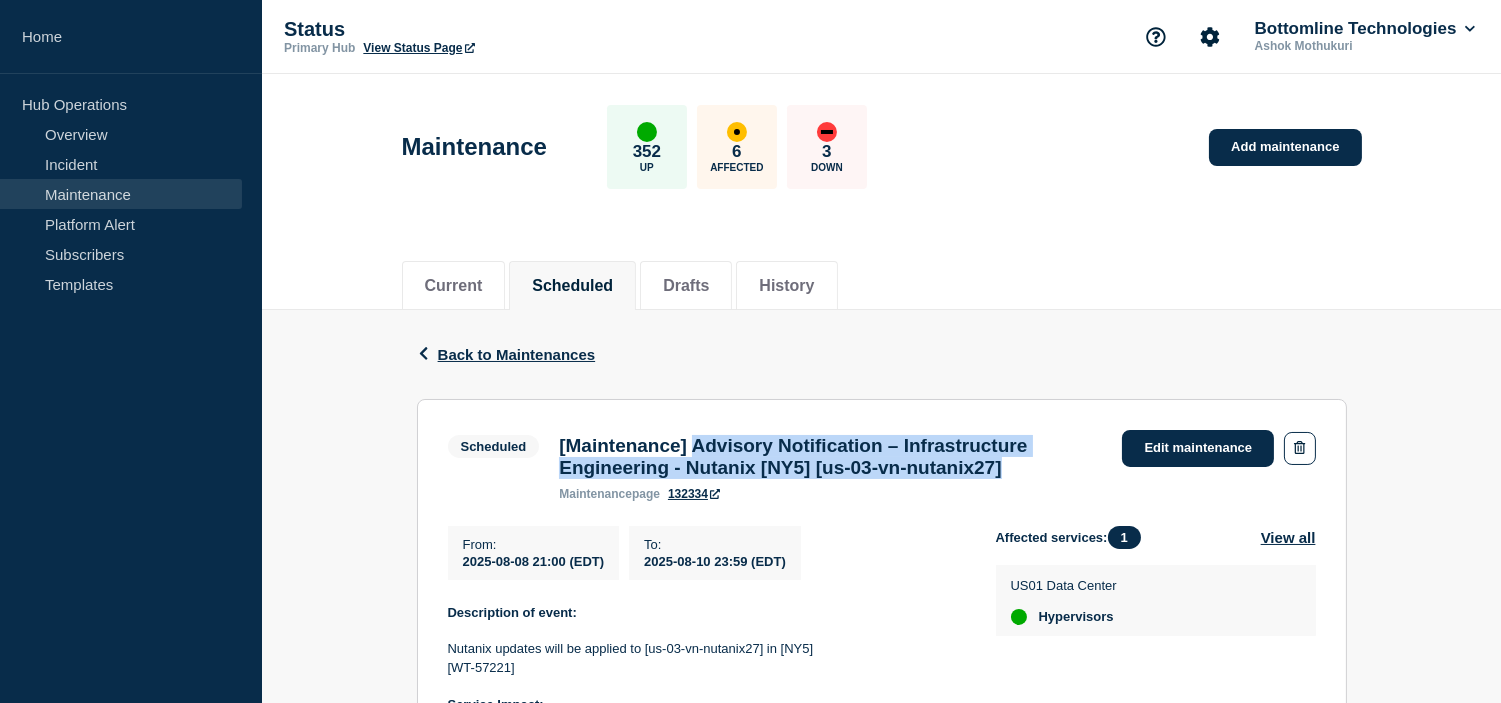 drag, startPoint x: 715, startPoint y: 447, endPoint x: 1071, endPoint y: 477, distance: 357.2618 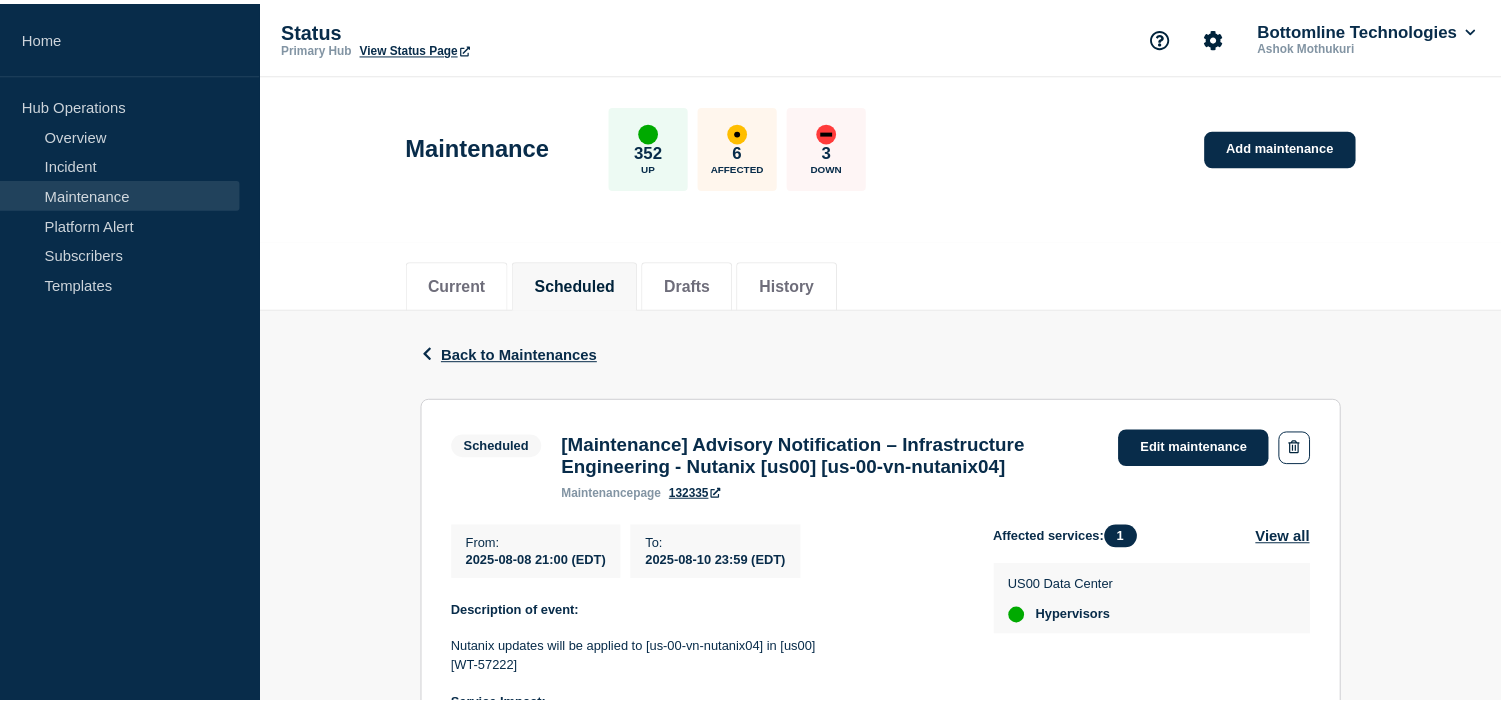 scroll, scrollTop: 0, scrollLeft: 0, axis: both 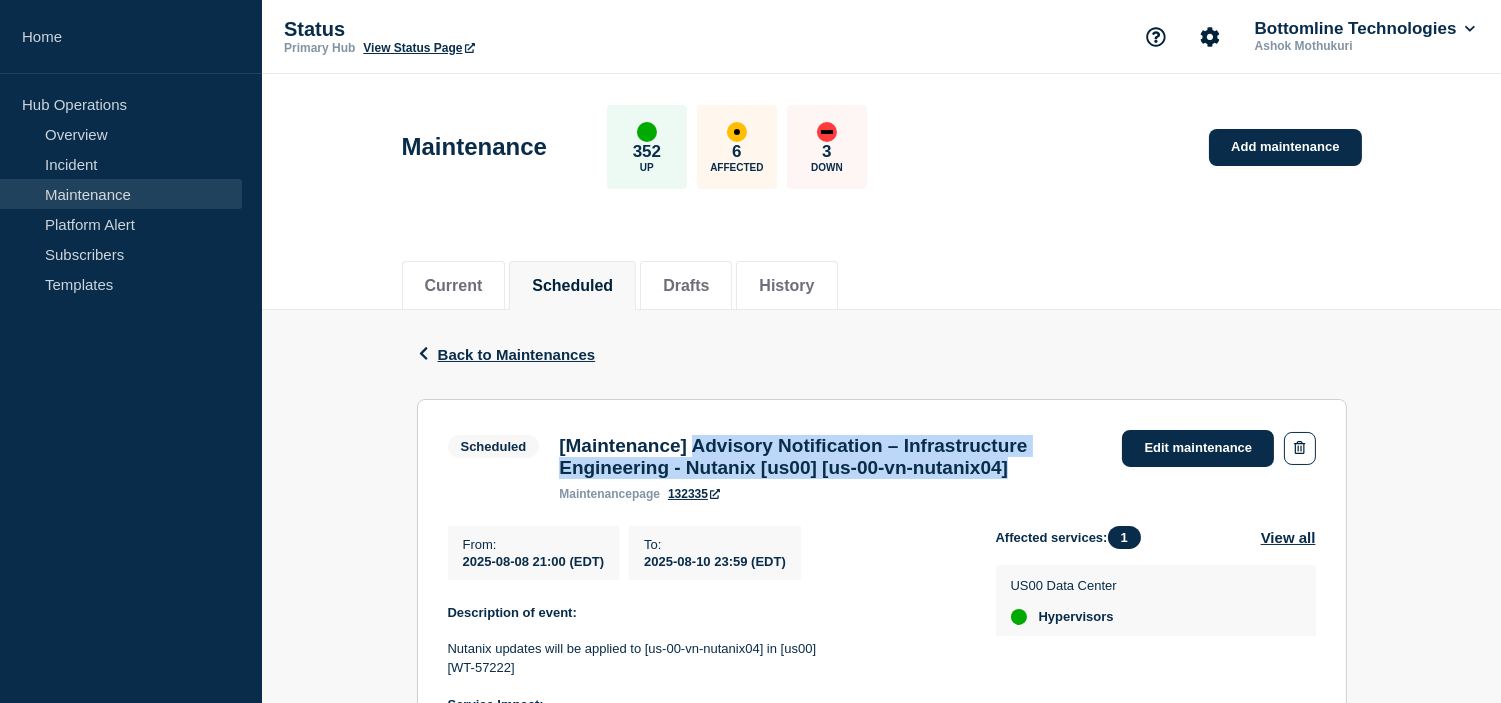 drag, startPoint x: 714, startPoint y: 448, endPoint x: 1077, endPoint y: 477, distance: 364.15656 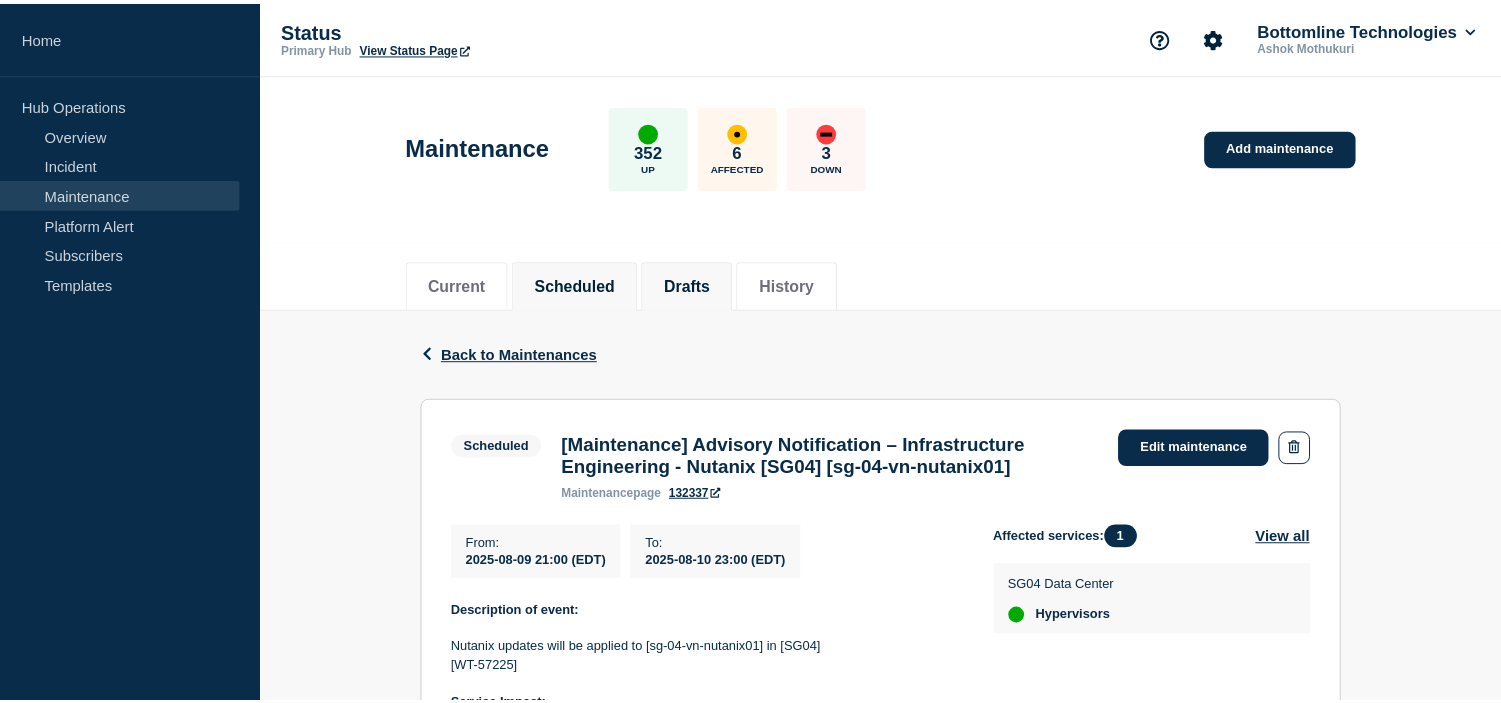scroll, scrollTop: 0, scrollLeft: 0, axis: both 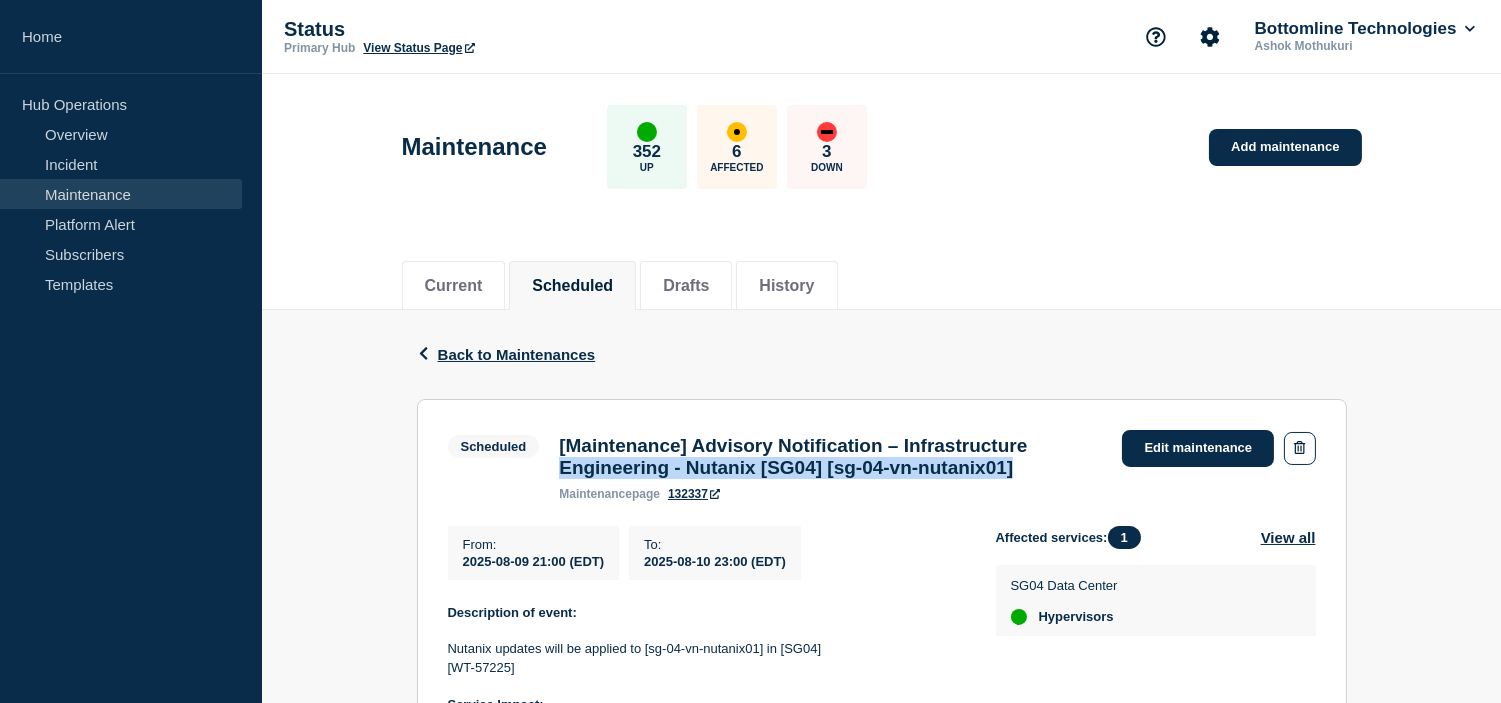 drag, startPoint x: 1088, startPoint y: 476, endPoint x: 548, endPoint y: 471, distance: 540.02313 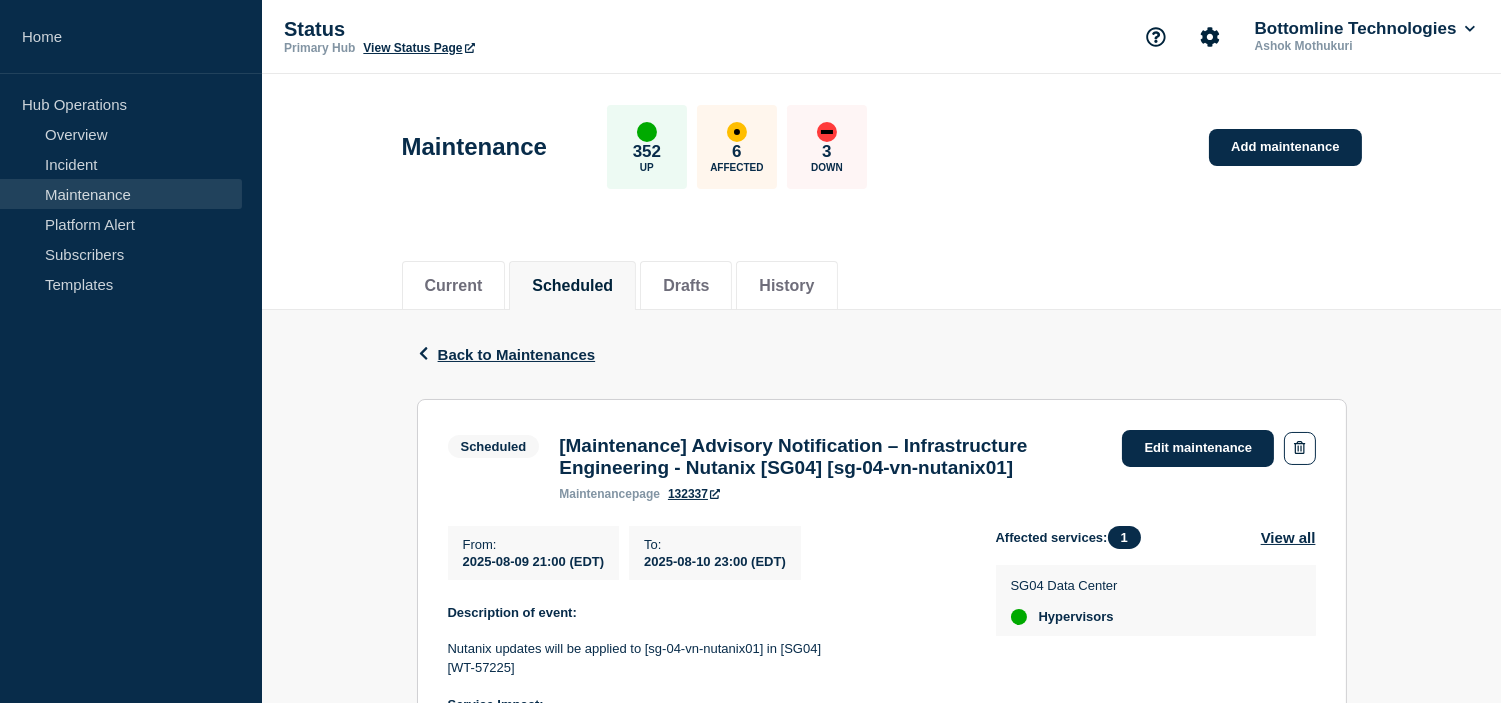 click on "[Maintenance] Advisory Notification – Infrastructure Engineering - Nutanix [SG04] [sg-04-vn-nutanix01]" at bounding box center (830, 457) 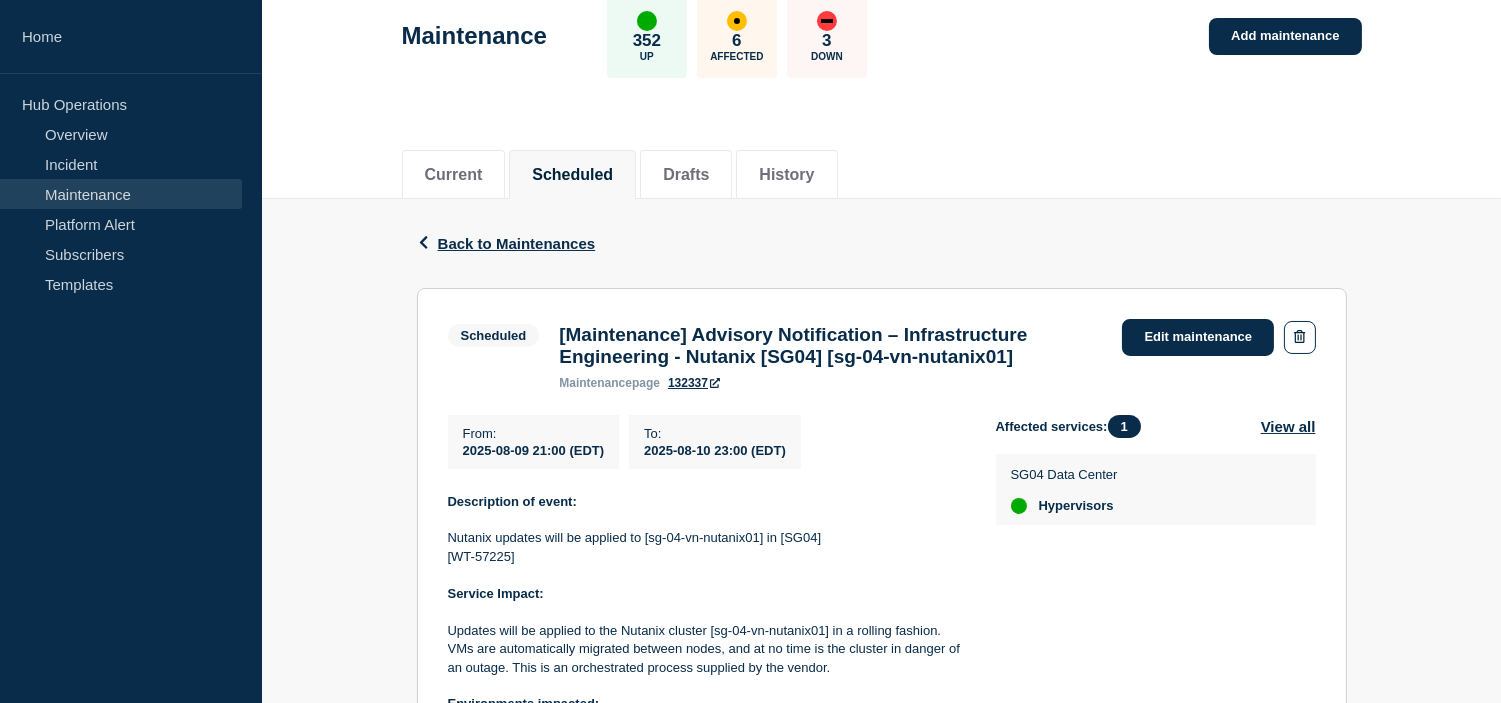 scroll, scrollTop: 0, scrollLeft: 0, axis: both 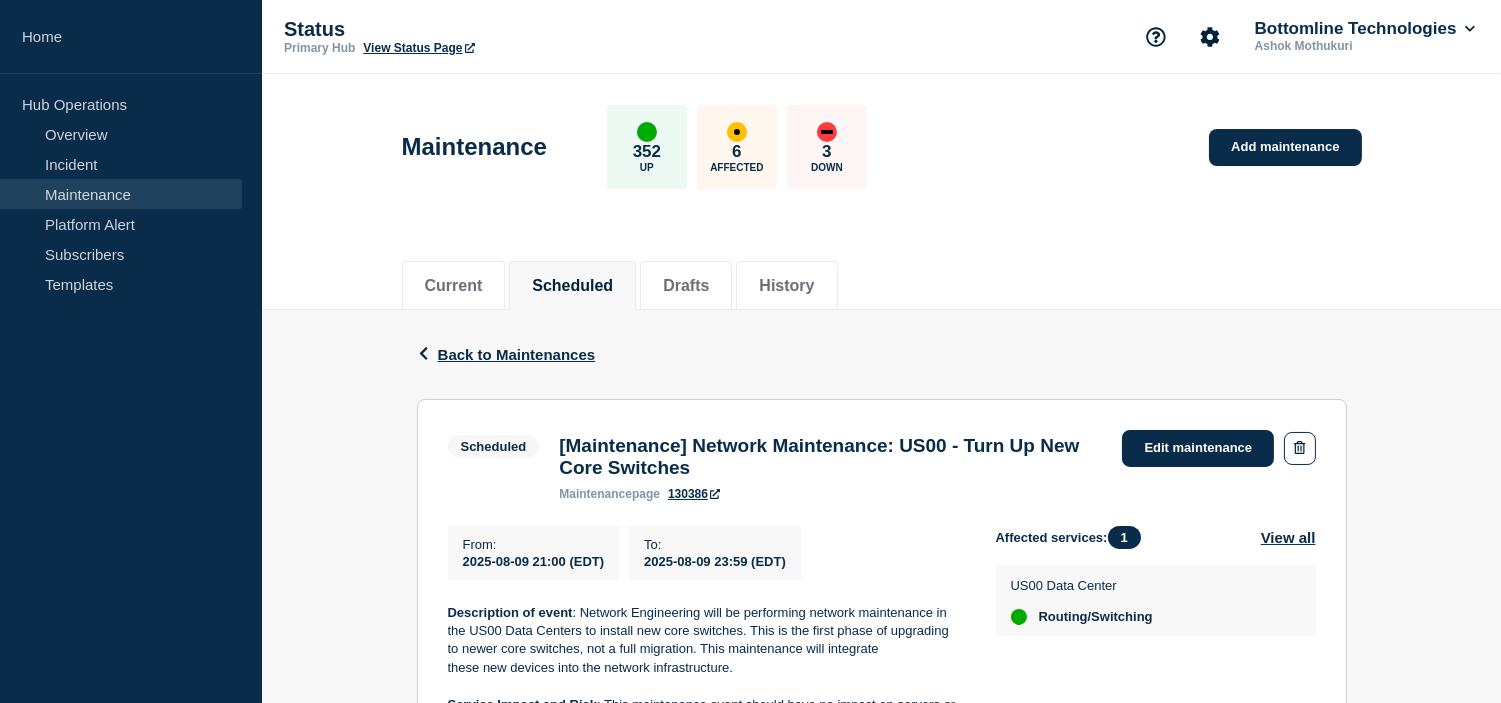 click on "Maintenance 352 Up 6 Affected 3 Down Add maintenance" at bounding box center [881, 140] 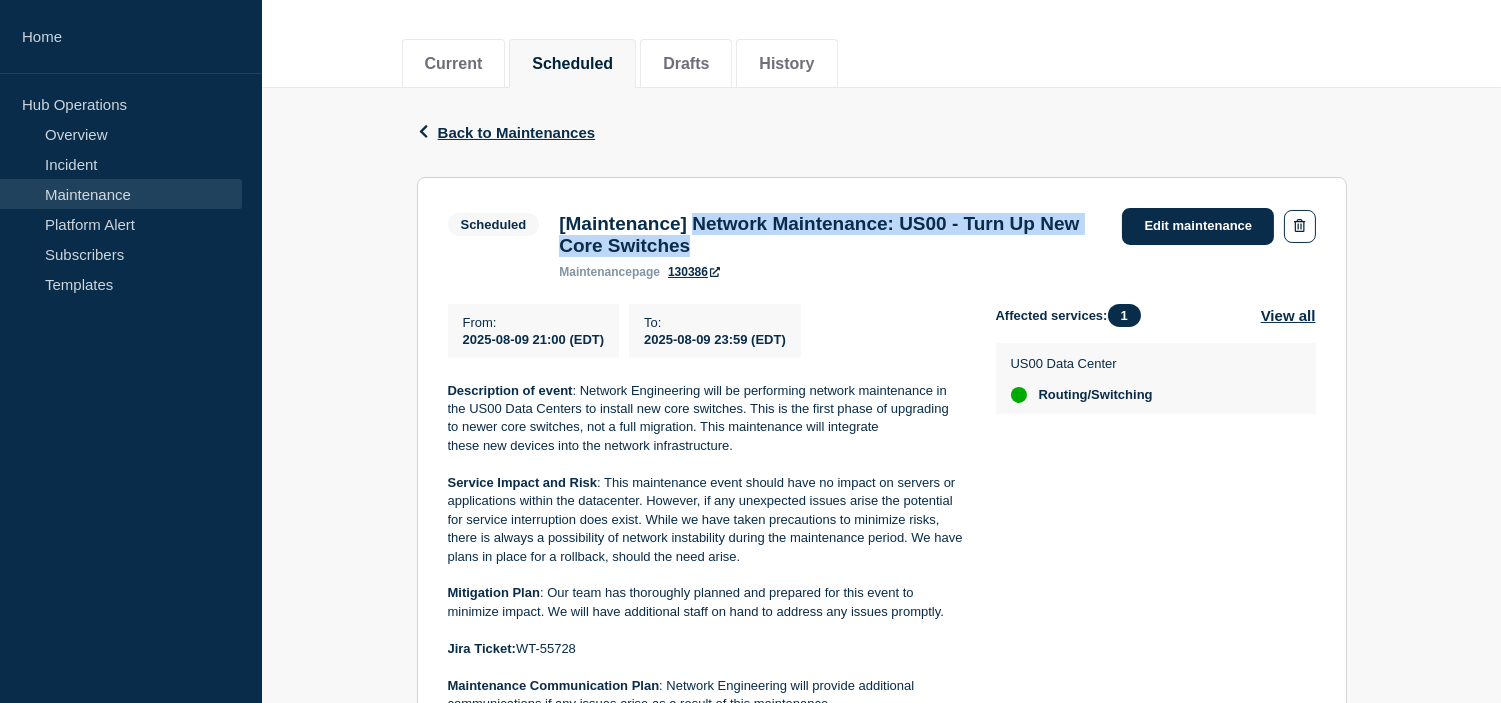 drag, startPoint x: 772, startPoint y: 246, endPoint x: 716, endPoint y: 220, distance: 61.741398 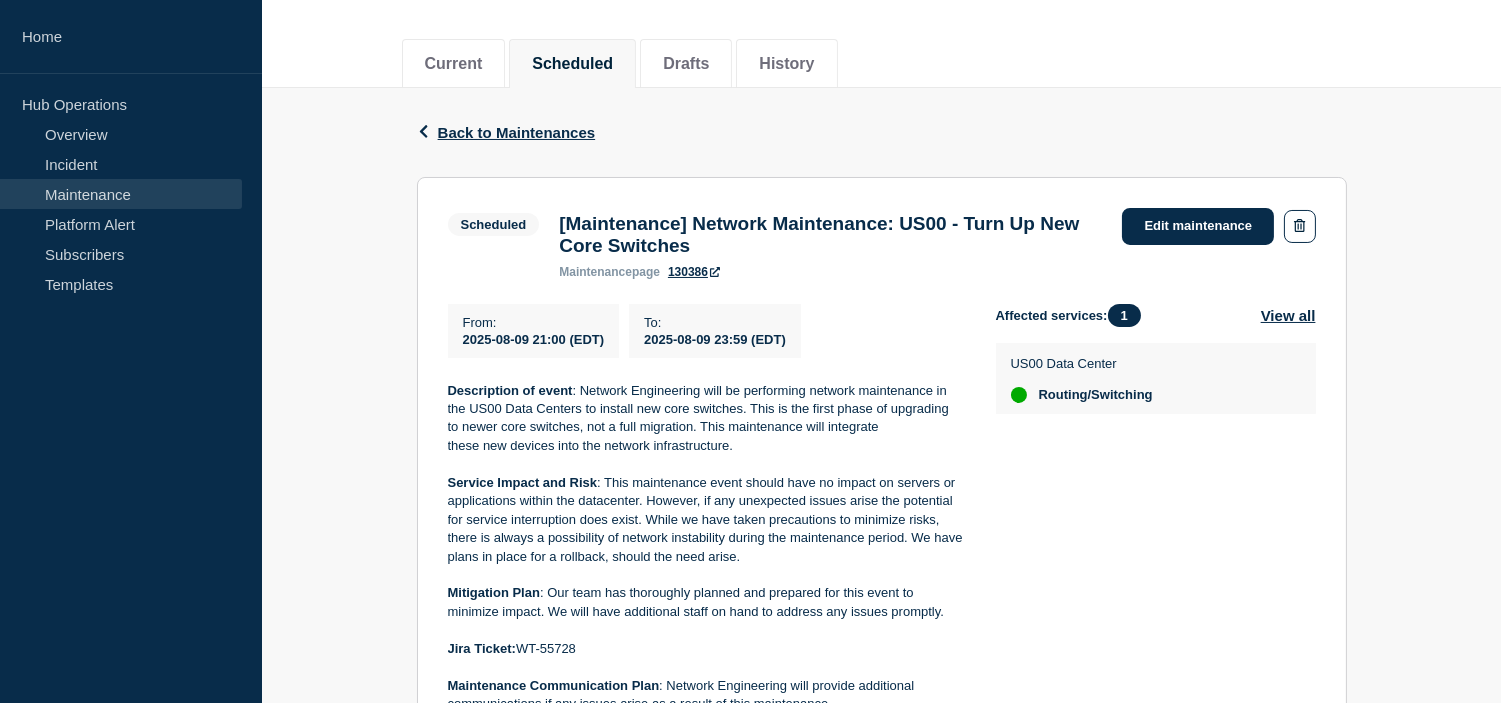 click on "Service Impact and Risk : This maintenance event should have no impact on servers or applications within the datacenter. However, if any unexpected issues arise the potential for service interruption does exist. While we have taken precautions to minimize risks, there is always a possibility of network instability during the maintenance period. We have plans in place for a rollback, should the need arise." at bounding box center (706, 520) 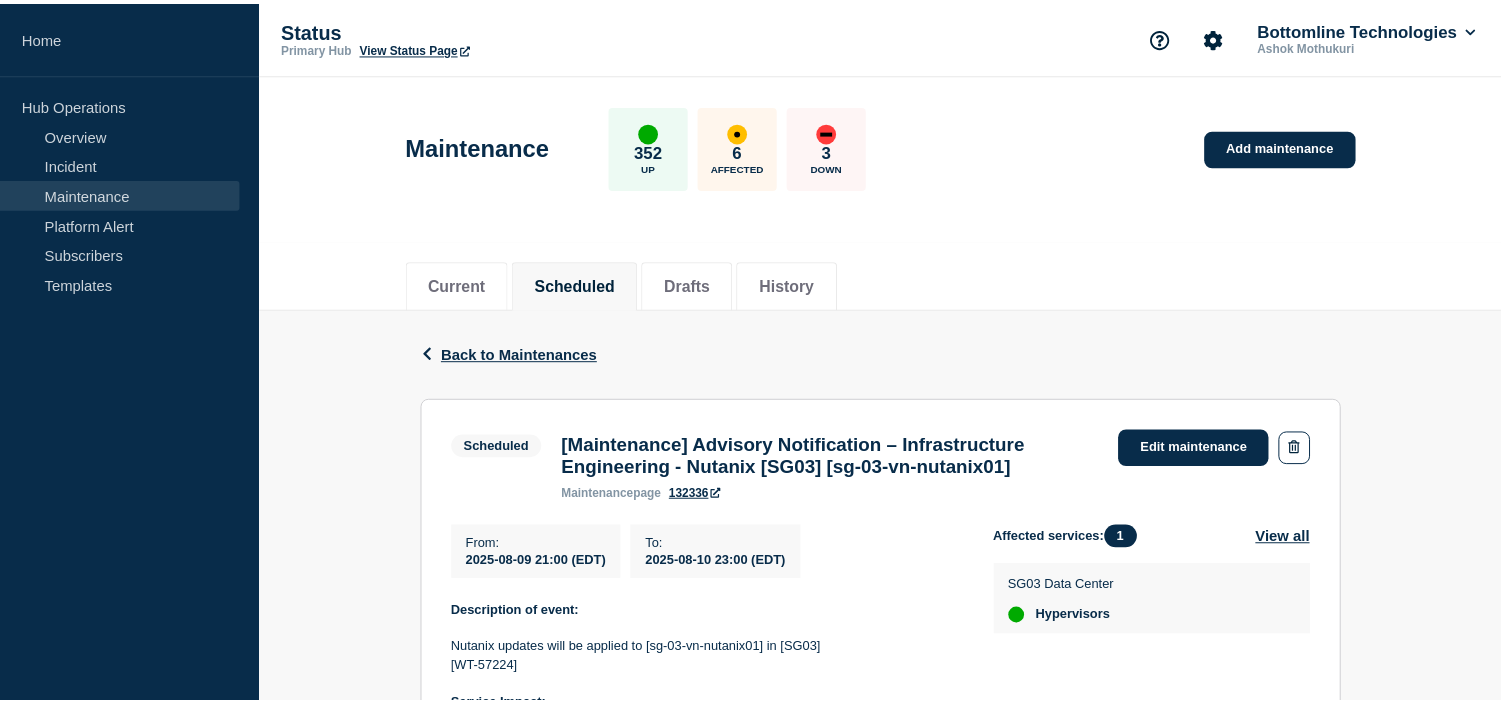 scroll, scrollTop: 0, scrollLeft: 0, axis: both 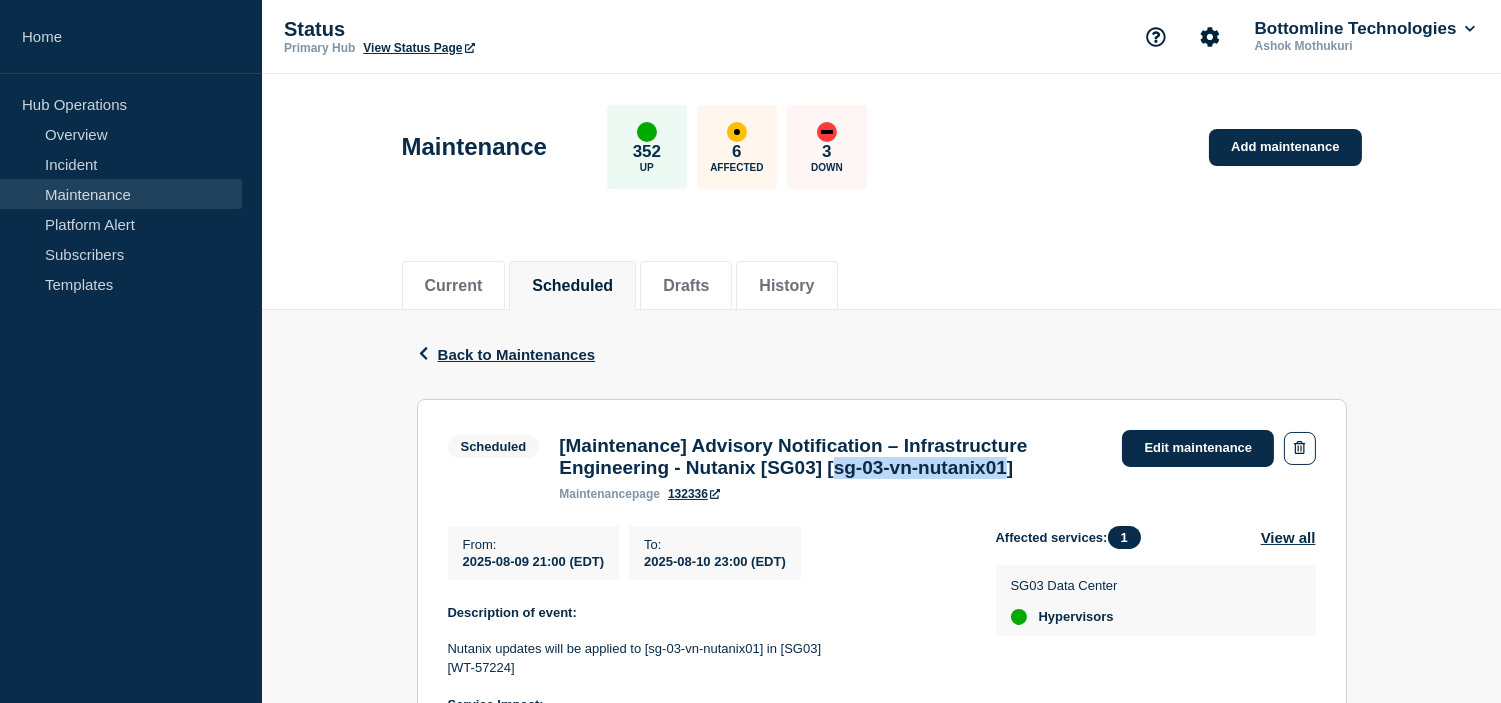 drag, startPoint x: 873, startPoint y: 473, endPoint x: 1067, endPoint y: 477, distance: 194.04123 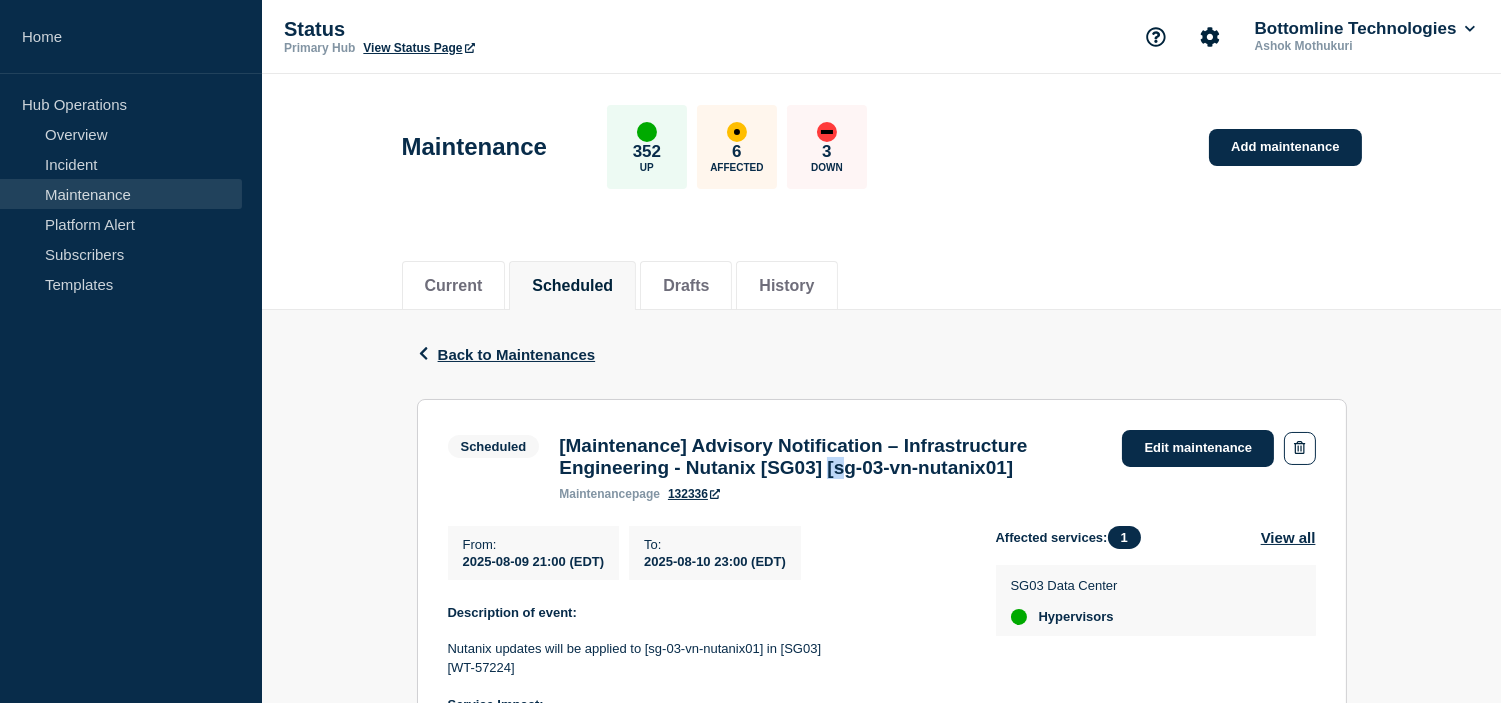 drag, startPoint x: 867, startPoint y: 477, endPoint x: 885, endPoint y: 480, distance: 18.248287 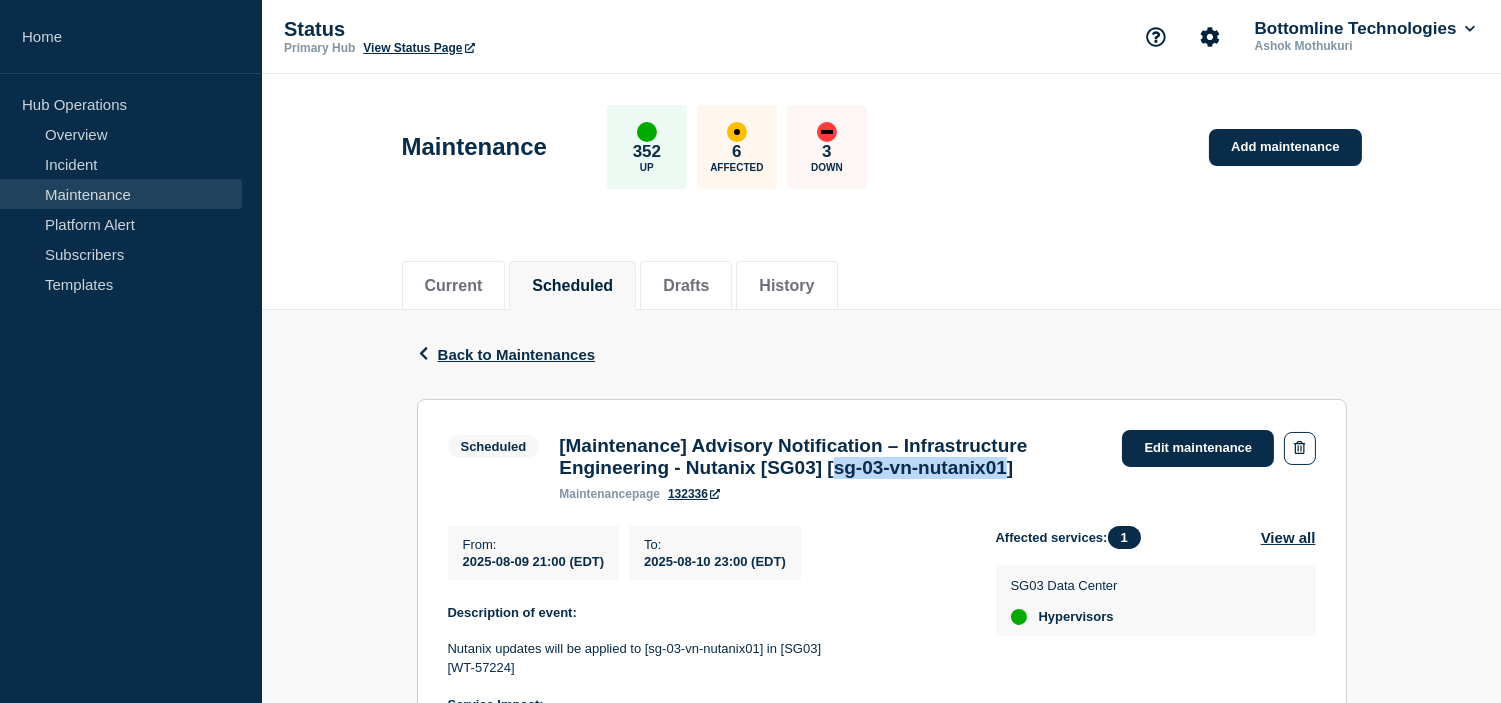 drag, startPoint x: 873, startPoint y: 477, endPoint x: 1065, endPoint y: 473, distance: 192.04166 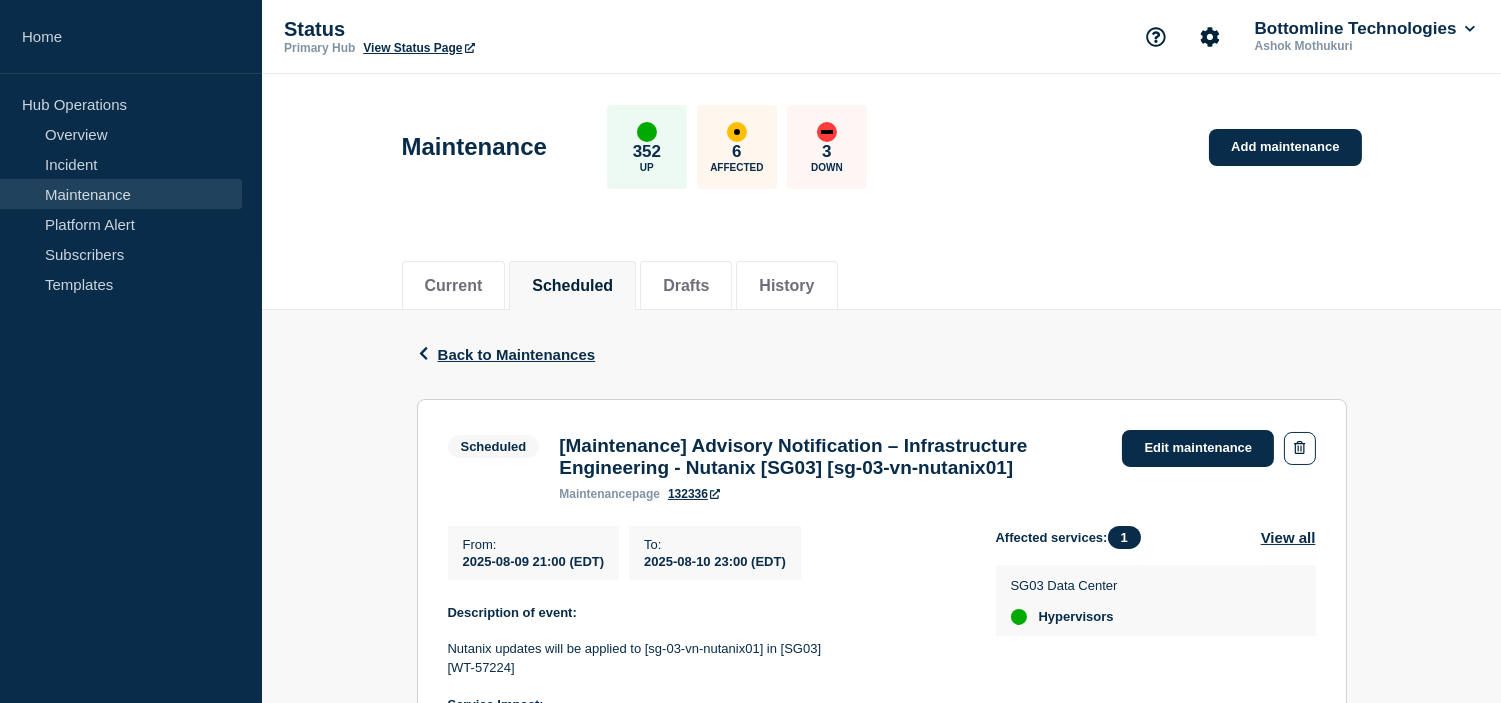 click on "Current    Scheduled    Drafts    History" at bounding box center [882, 275] 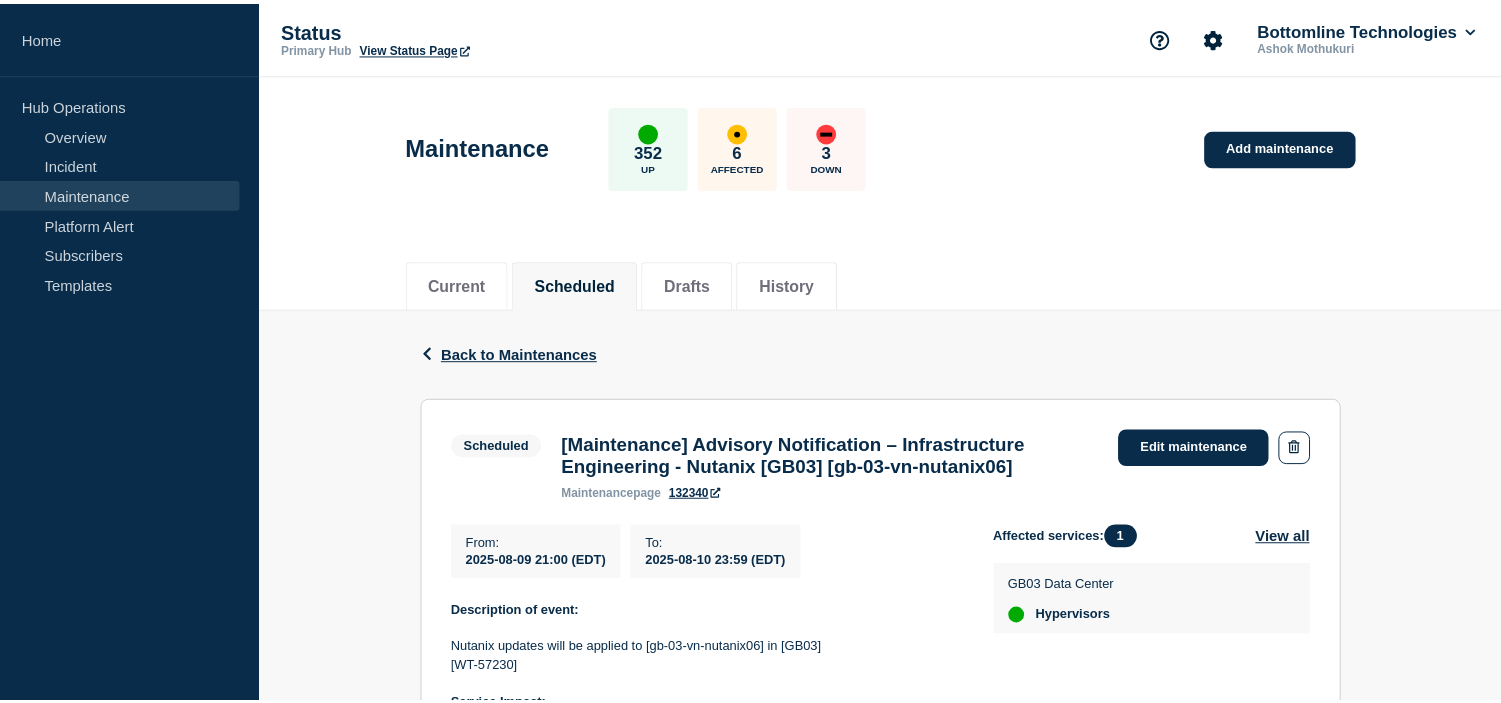 scroll, scrollTop: 0, scrollLeft: 0, axis: both 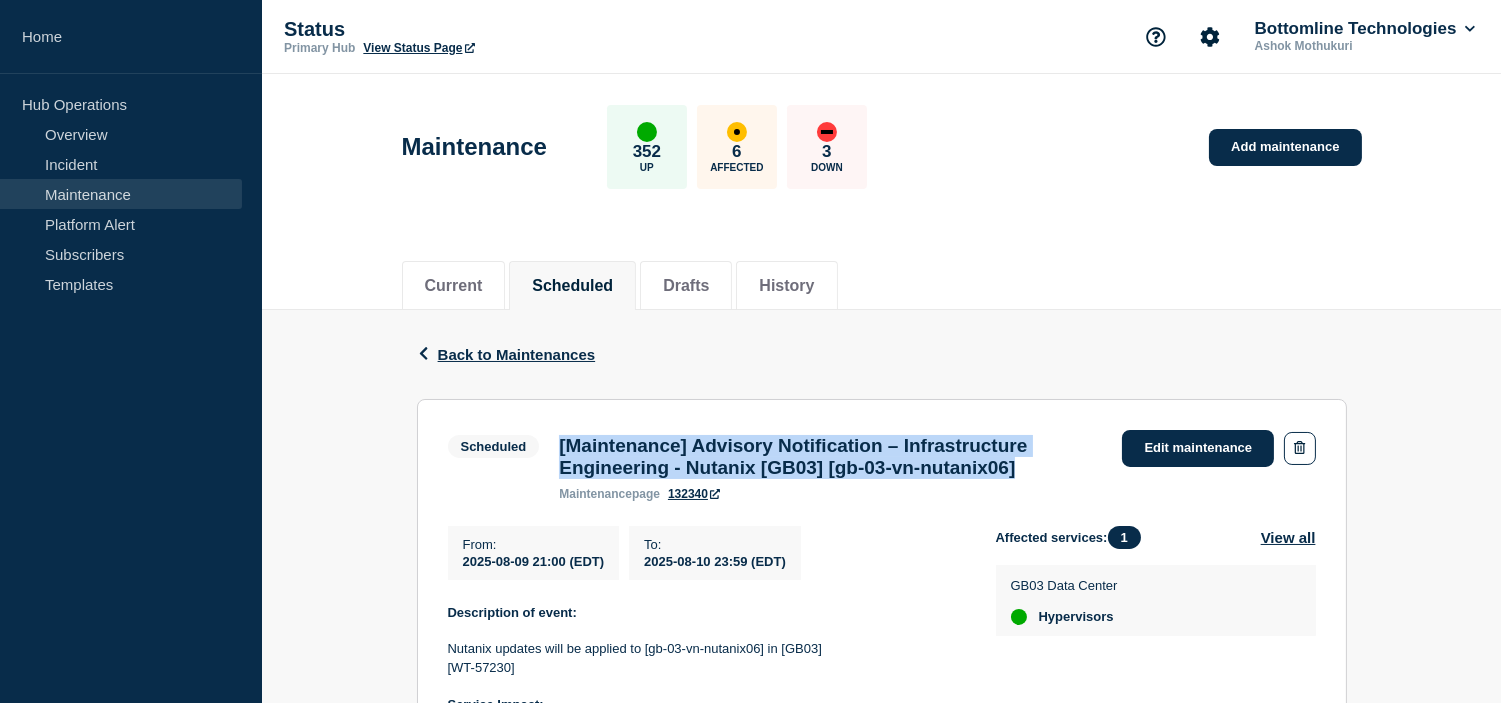 drag, startPoint x: 926, startPoint y: 474, endPoint x: 551, endPoint y: 453, distance: 375.58755 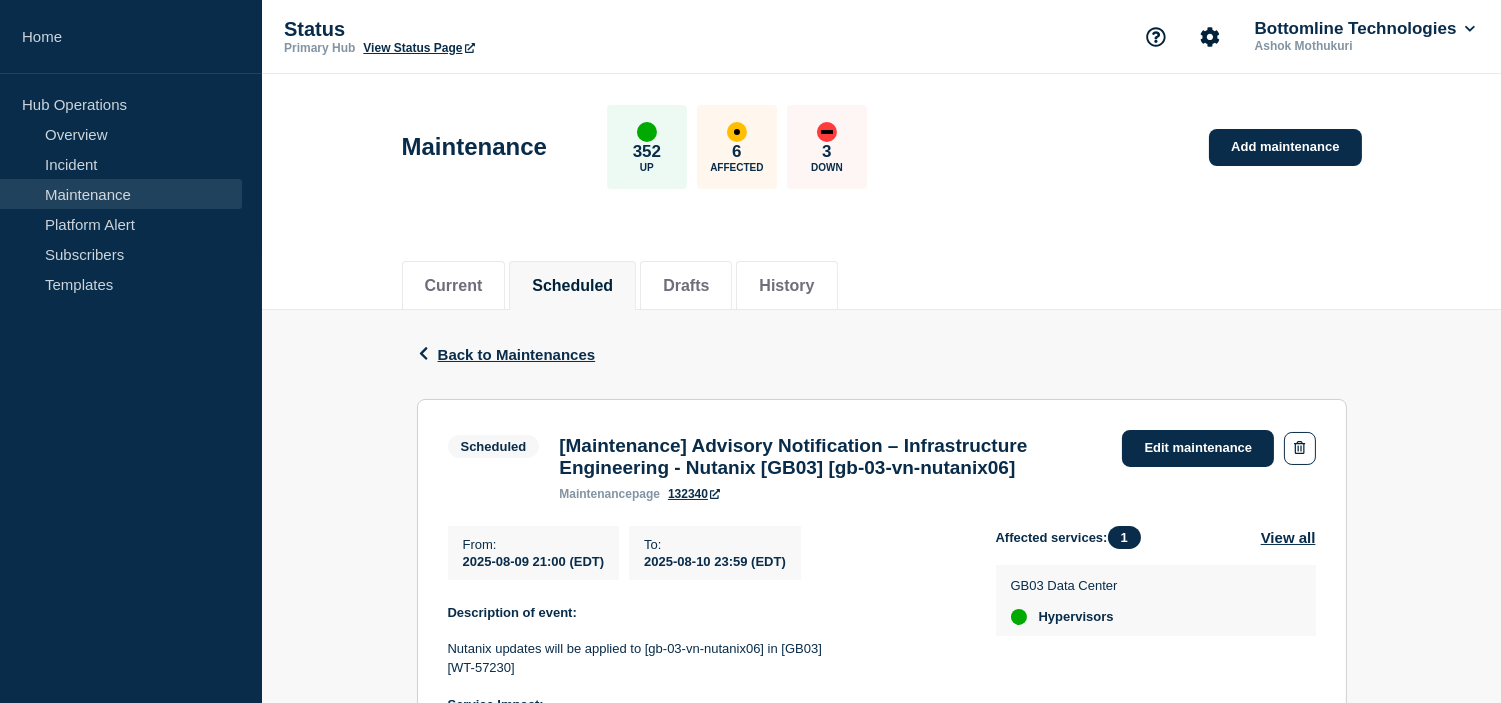 click on "2025-08-09 21:00 (EDT)" 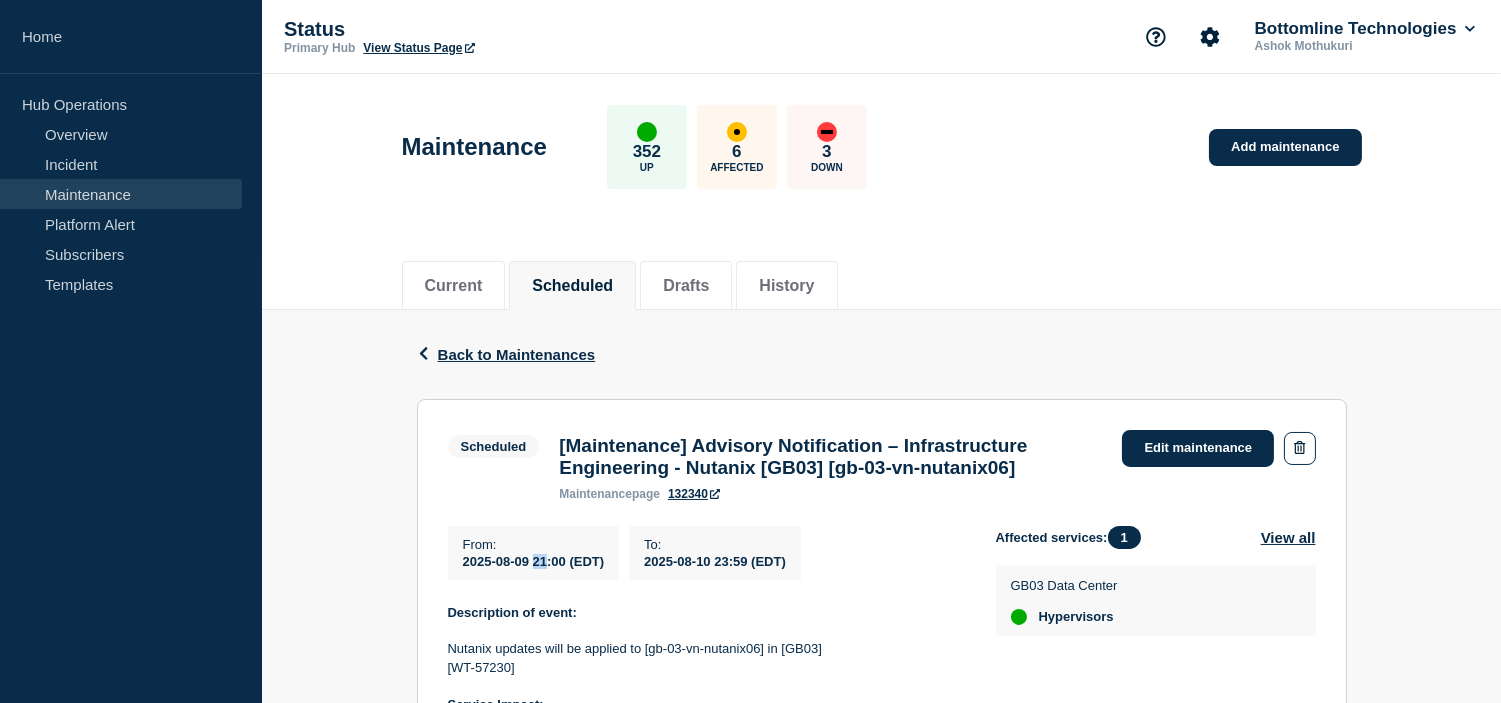 click on "2025-08-09 21:00 (EDT)" 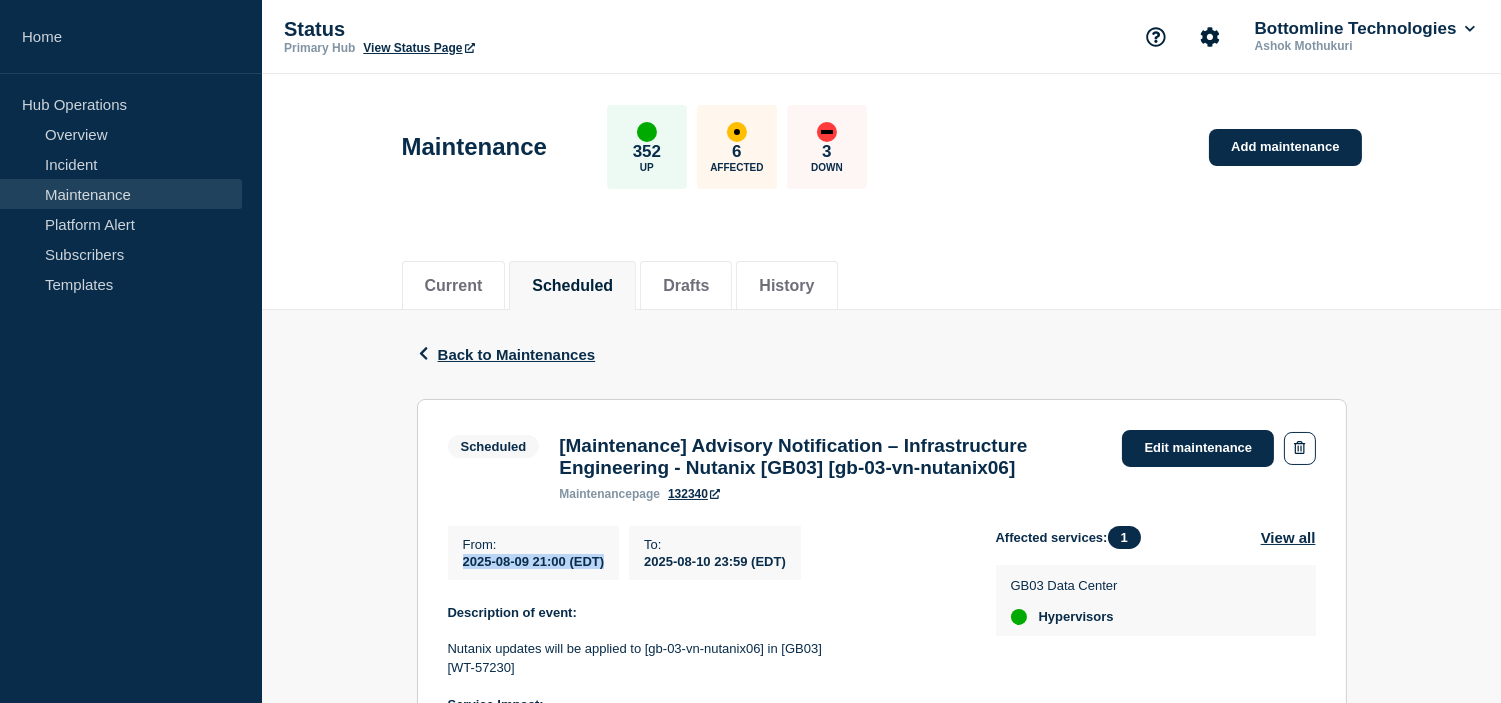 click on "2025-08-09 21:00 (EDT)" 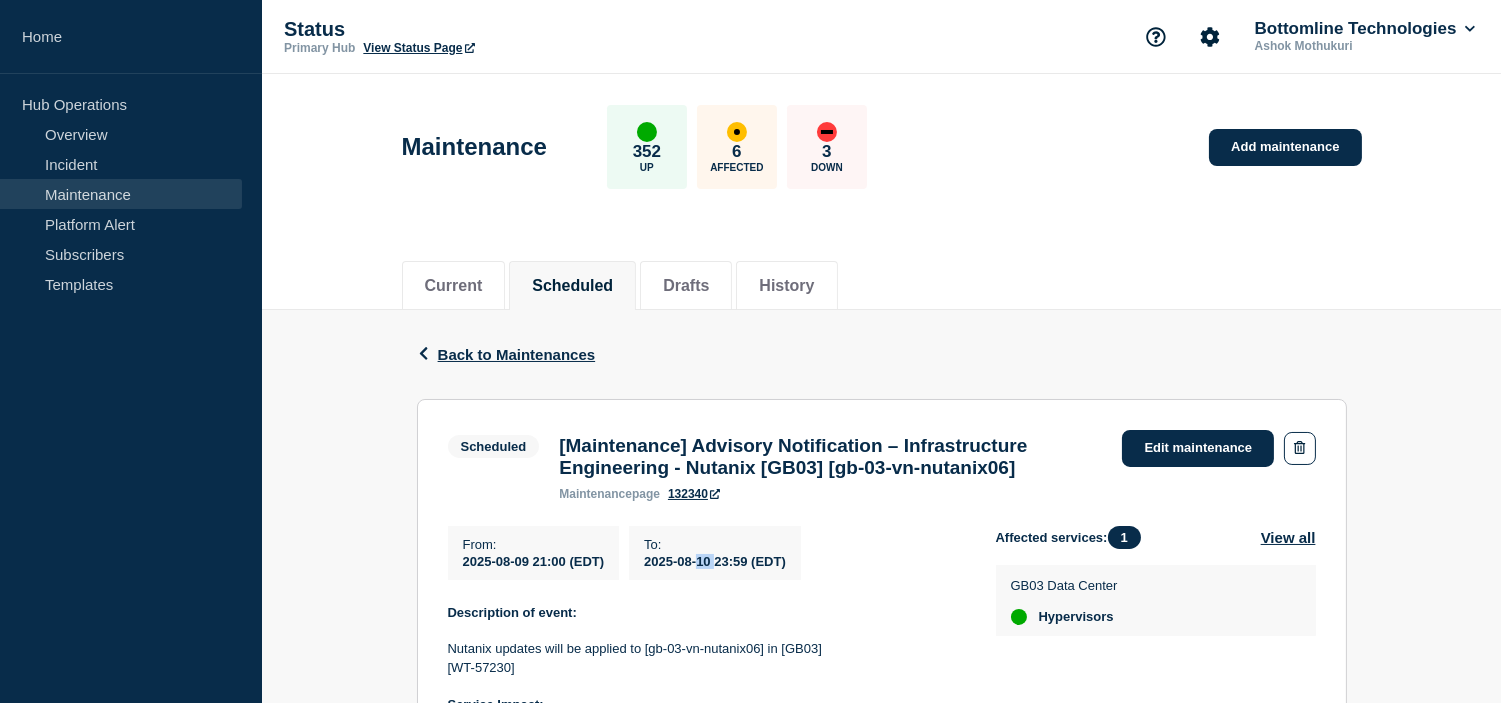 click on "2025-08-10 23:59 (EDT)" 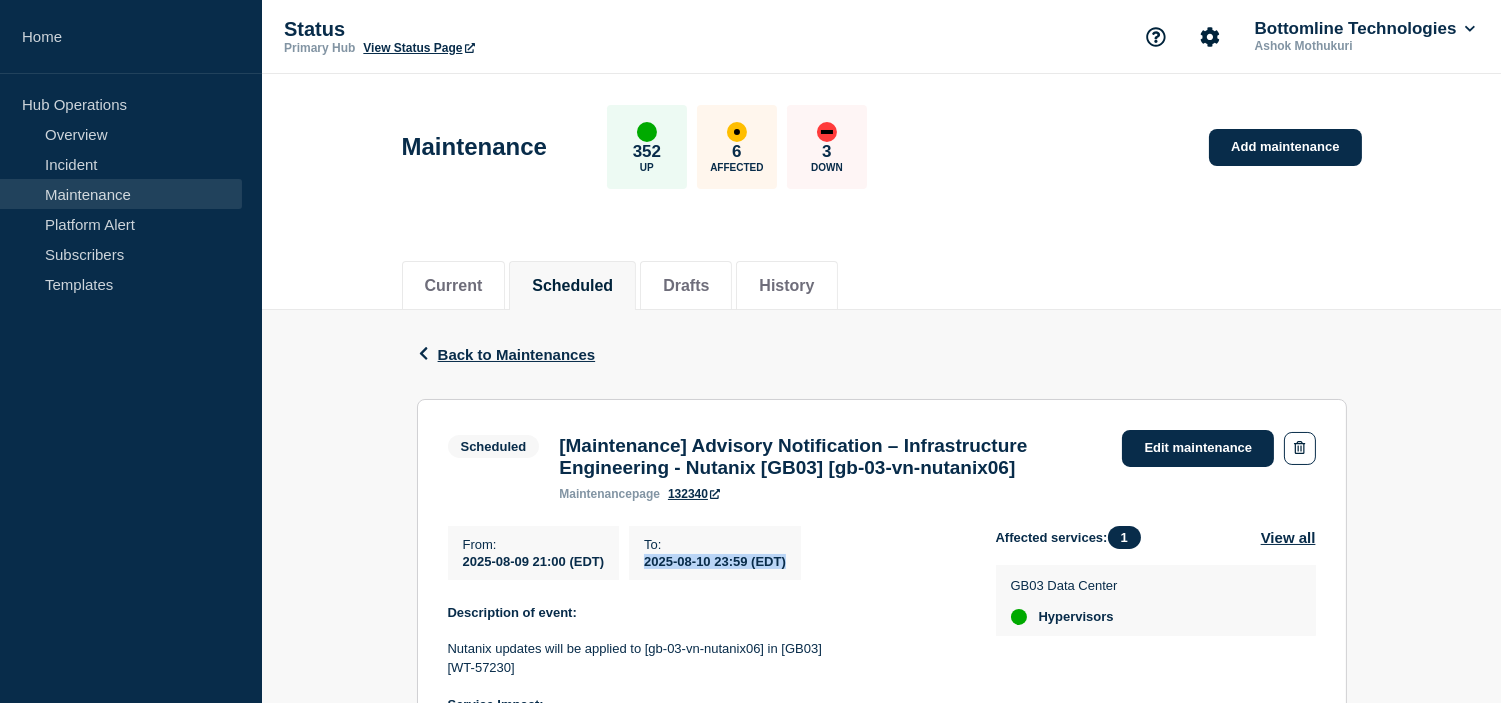 click on "2025-08-10 23:59 (EDT)" 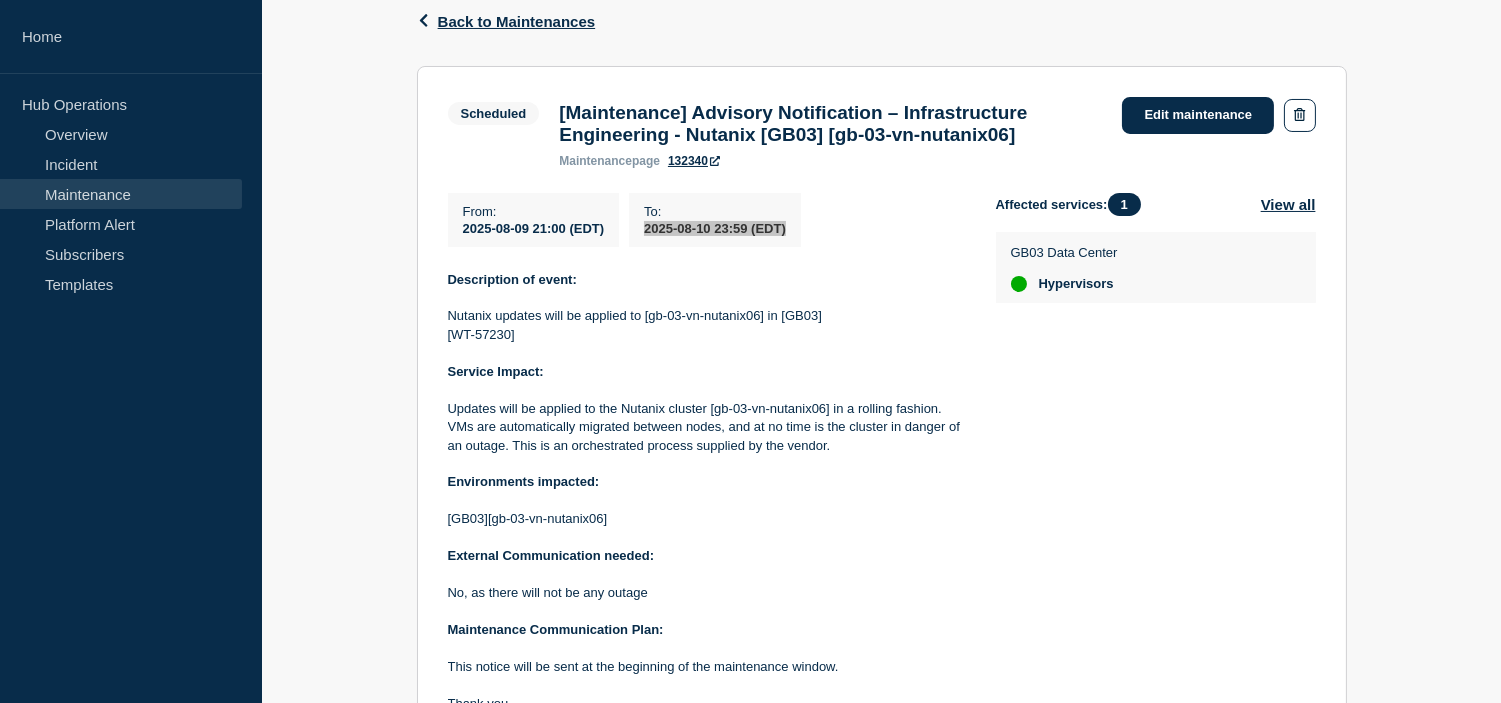 scroll, scrollTop: 444, scrollLeft: 0, axis: vertical 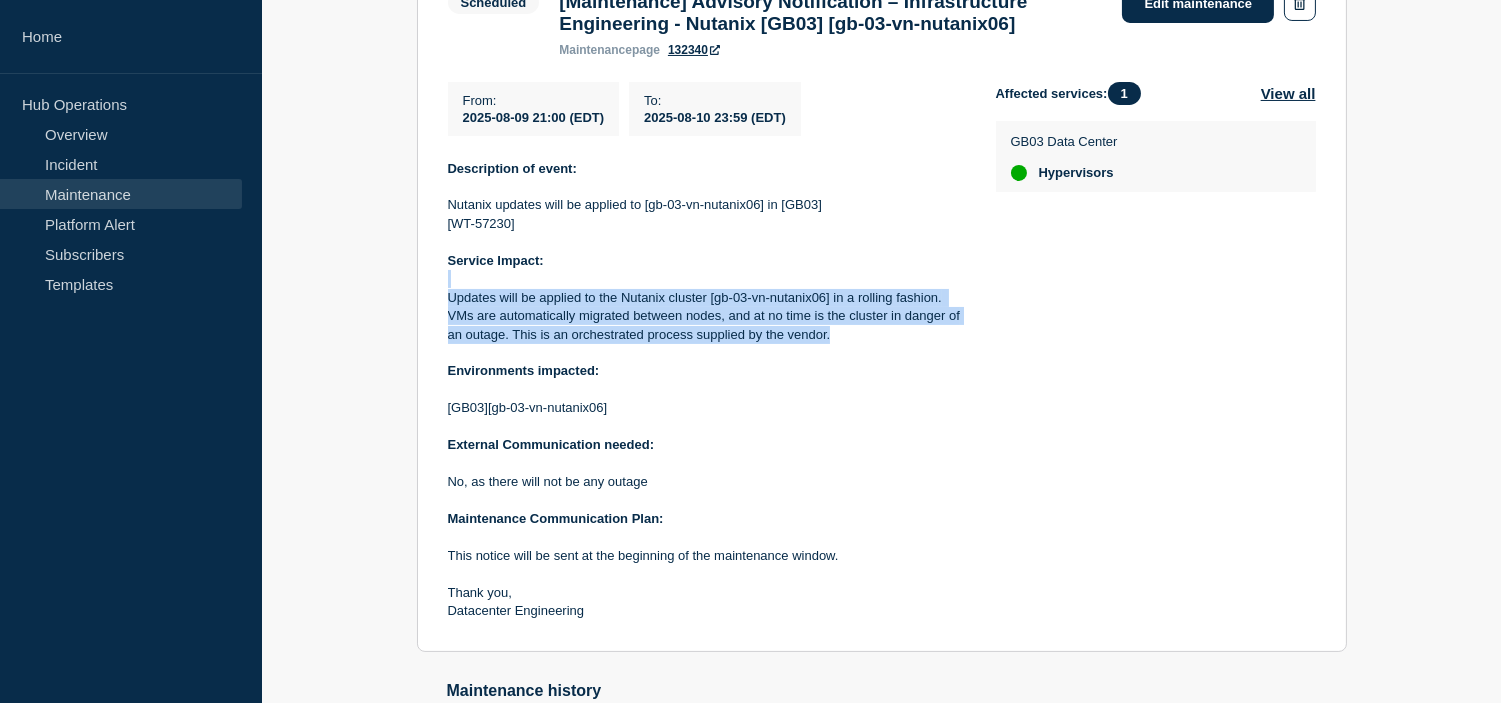 drag, startPoint x: 833, startPoint y: 341, endPoint x: 450, endPoint y: 298, distance: 385.40628 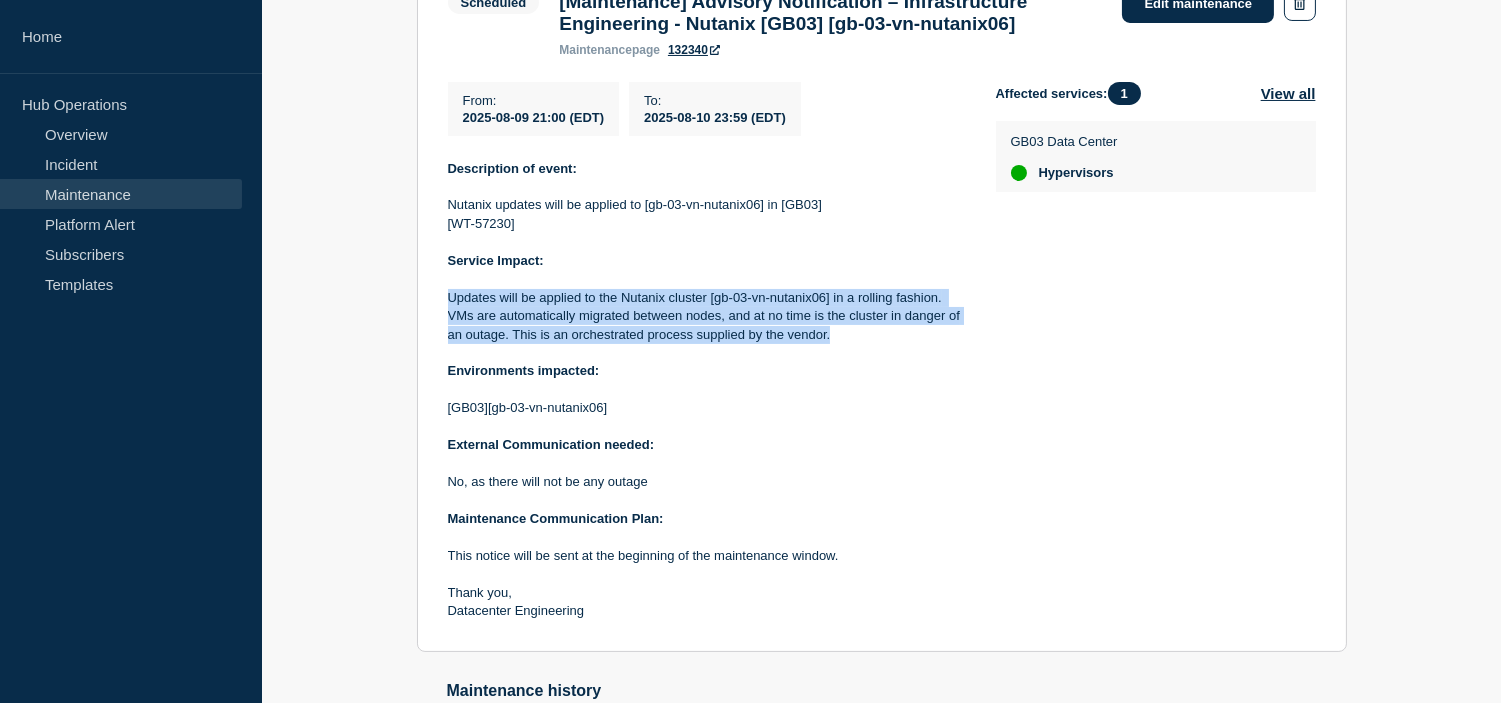 click on "Updates will be applied to the Nutanix cluster [gb-03-vn-nutanix06] in a rolling fashion. VMs are automatically migrated between nodes, and at no time is the cluster in danger of an outage. This is an orchestrated process supplied by the vendor." at bounding box center (706, 316) 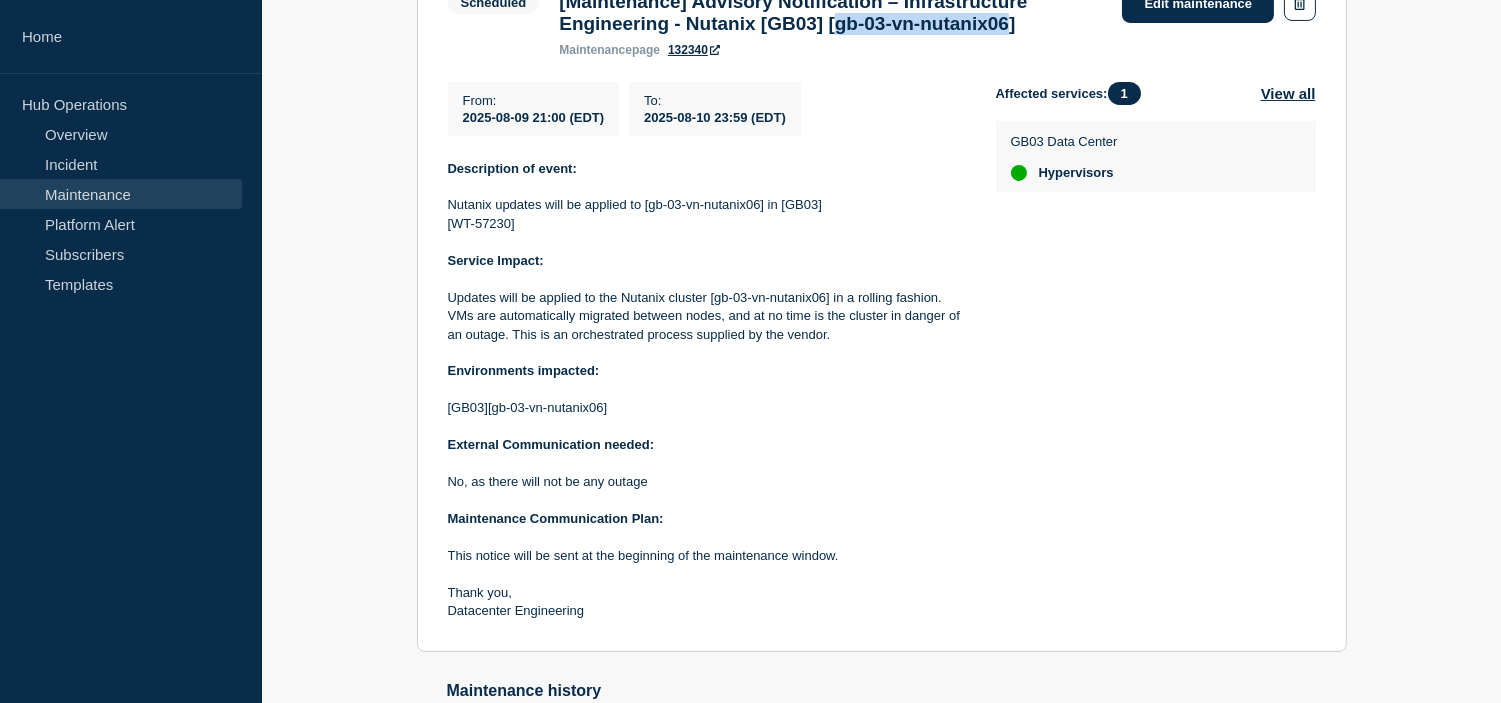 drag, startPoint x: 873, startPoint y: 33, endPoint x: 1071, endPoint y: 33, distance: 198 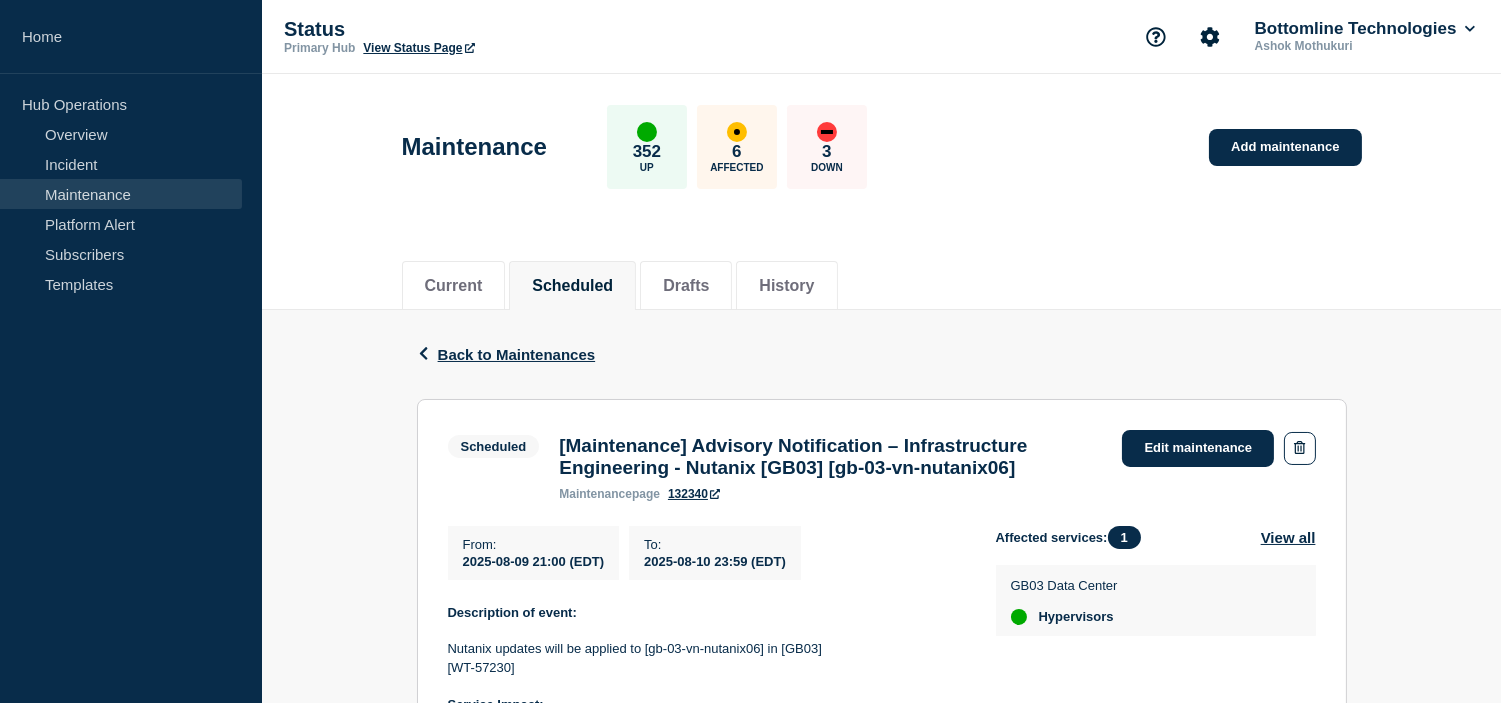 click on "Current    Scheduled    Drafts    History" at bounding box center [882, 275] 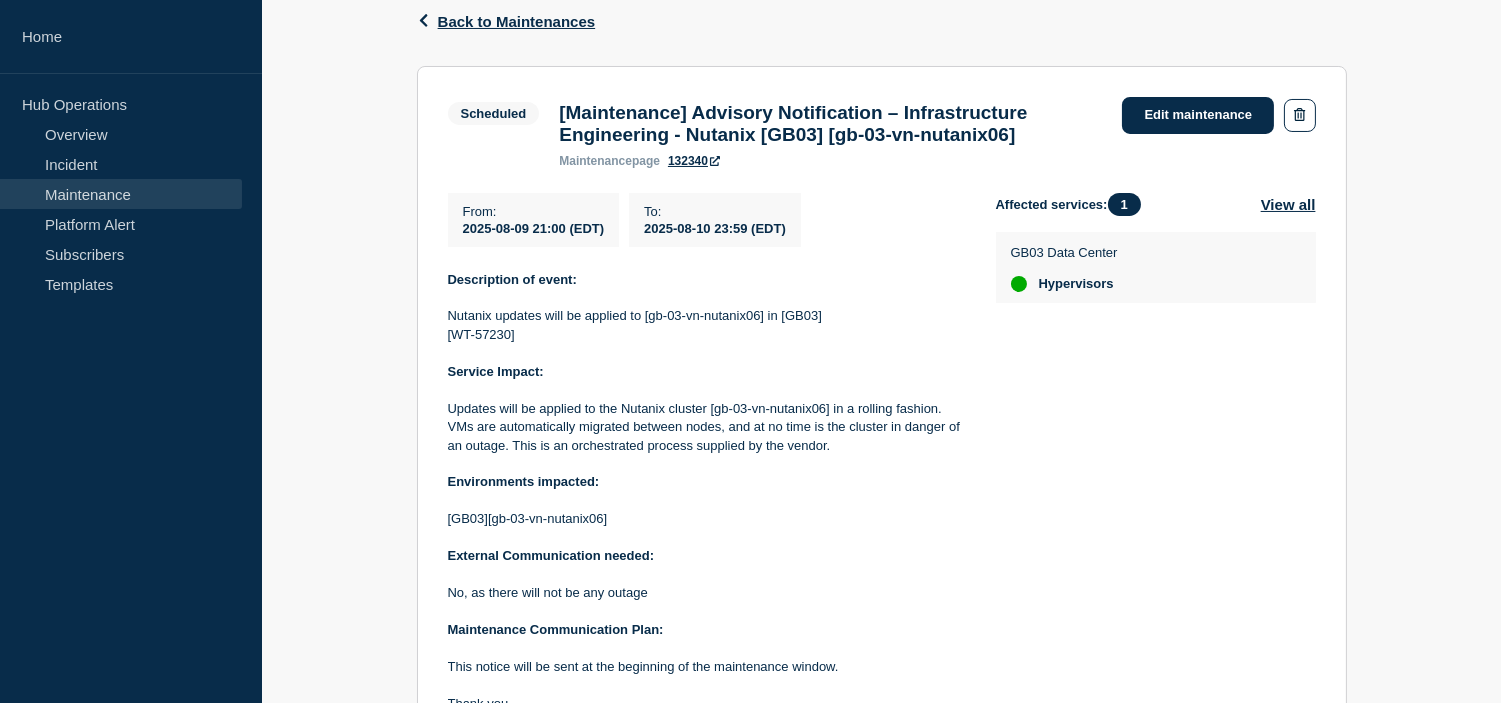 scroll, scrollTop: 444, scrollLeft: 0, axis: vertical 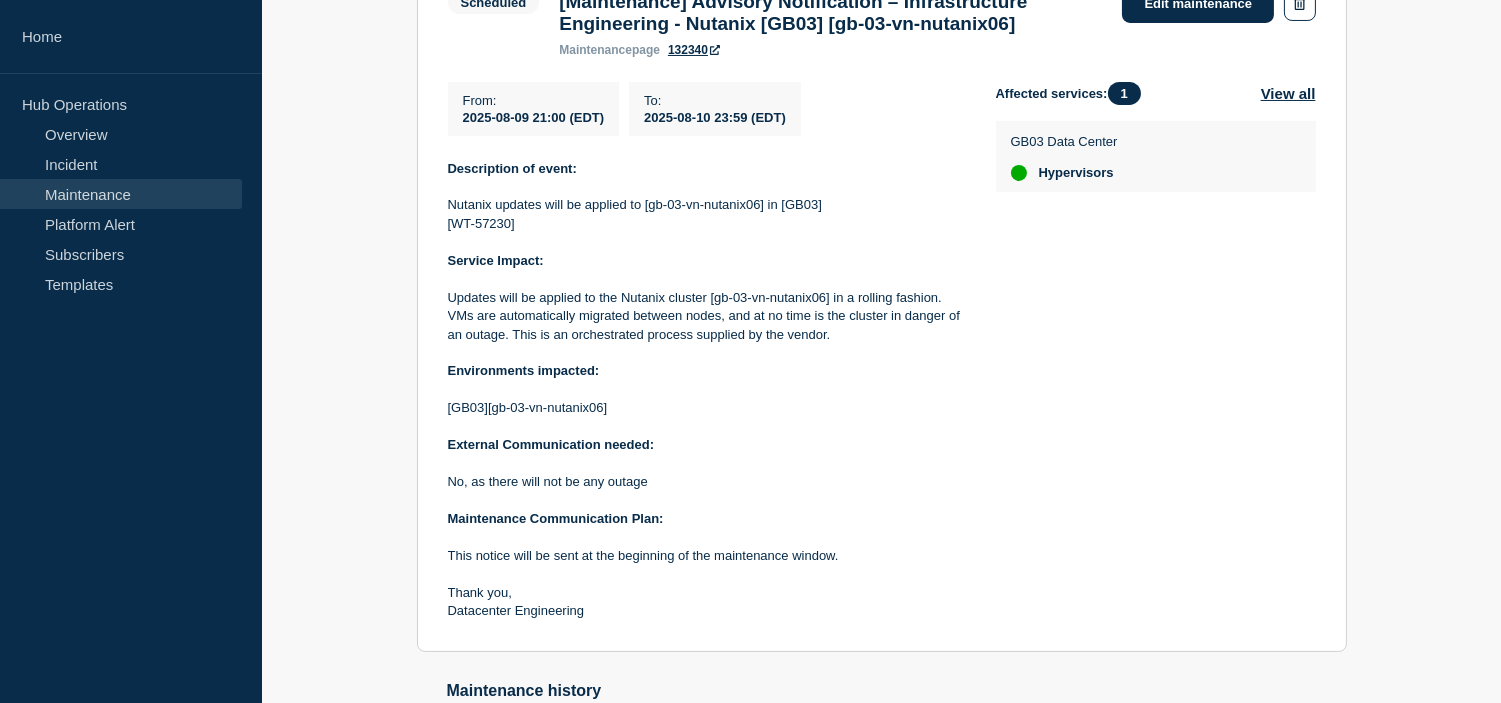click on "No, as there will not be any outage" at bounding box center (706, 482) 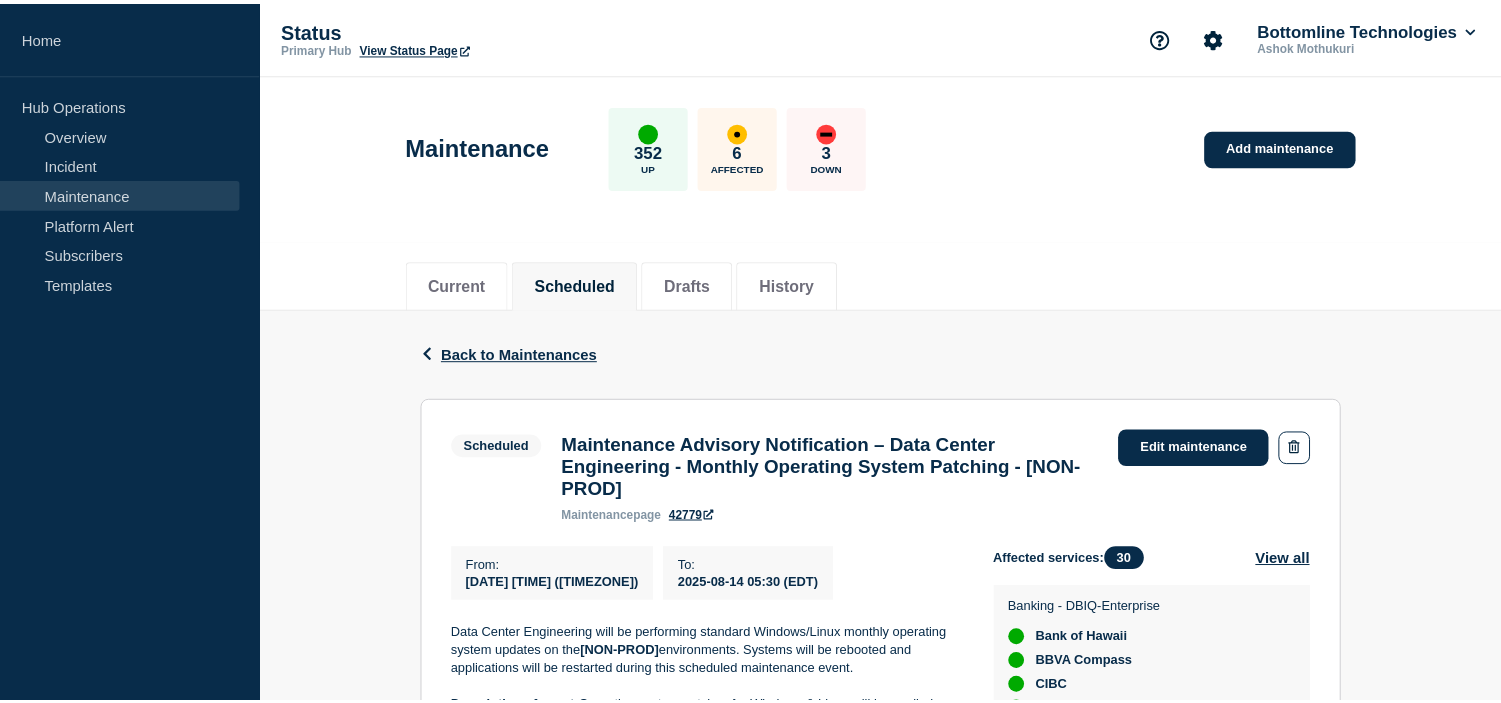 scroll, scrollTop: 0, scrollLeft: 0, axis: both 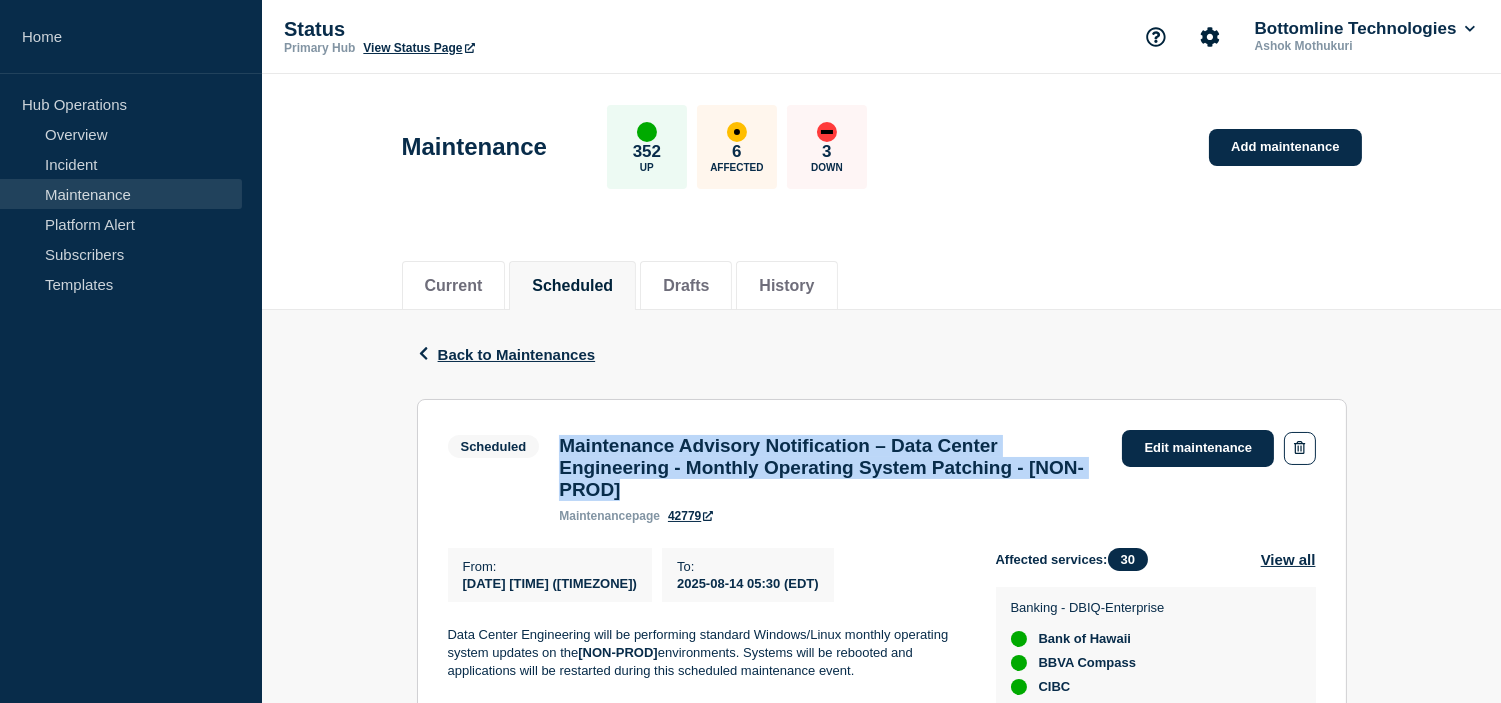 drag, startPoint x: 634, startPoint y: 476, endPoint x: 553, endPoint y: 435, distance: 90.78546 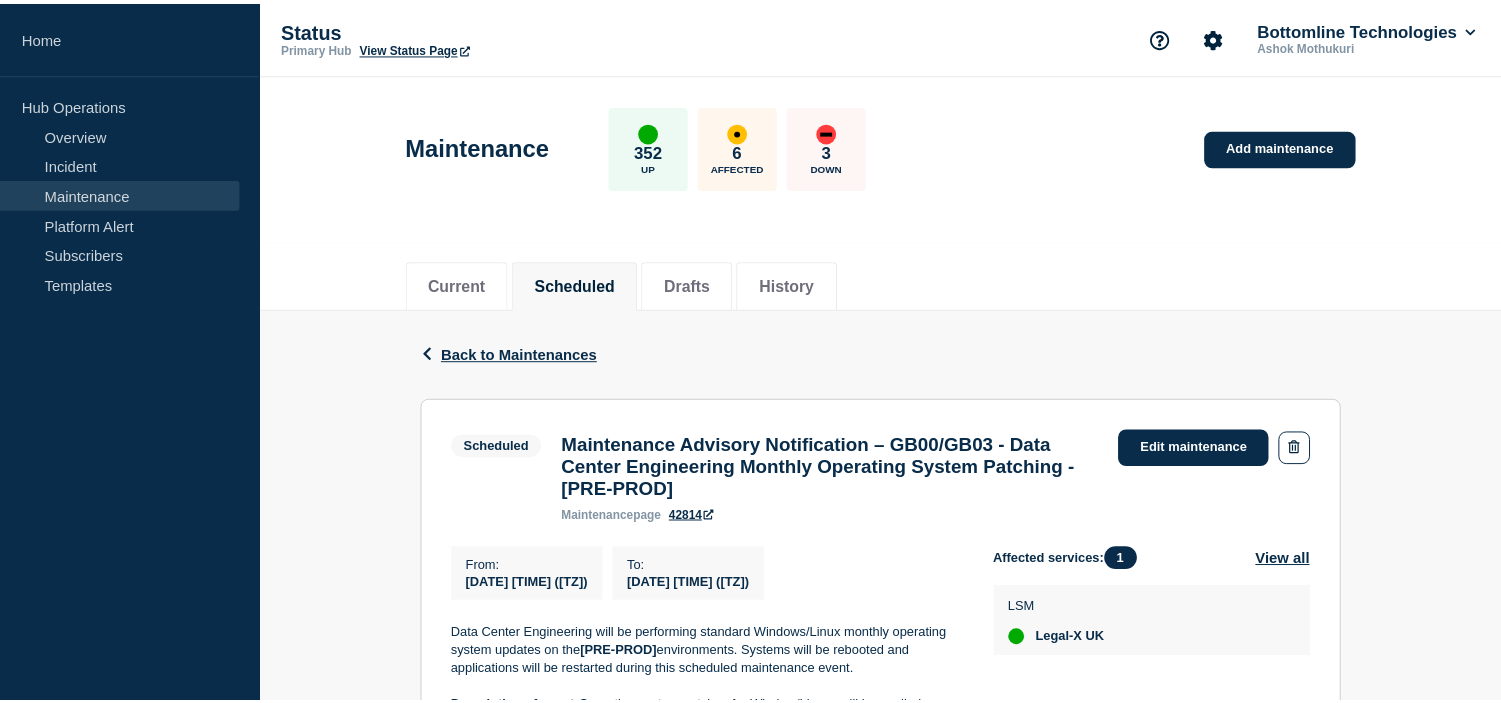 scroll, scrollTop: 0, scrollLeft: 0, axis: both 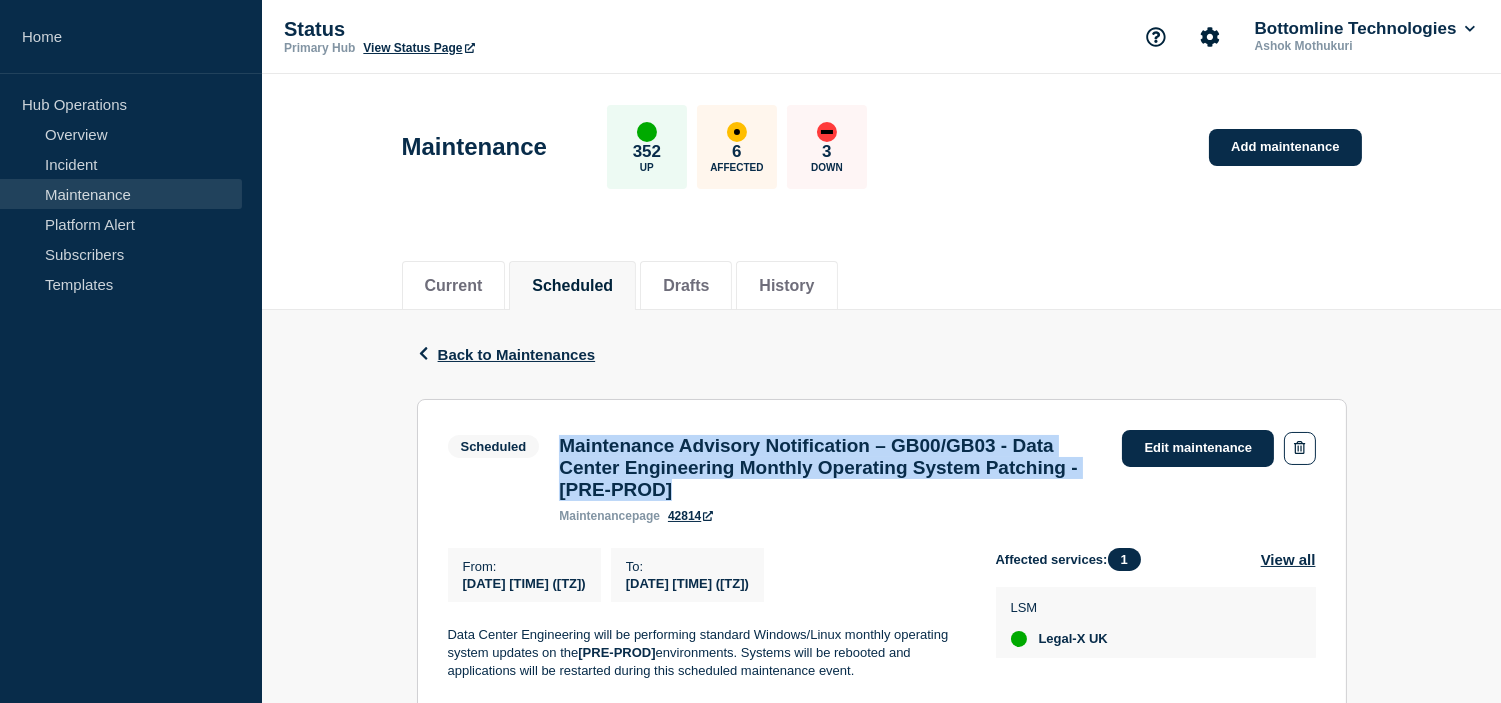 drag, startPoint x: 816, startPoint y: 502, endPoint x: 555, endPoint y: 448, distance: 266.52768 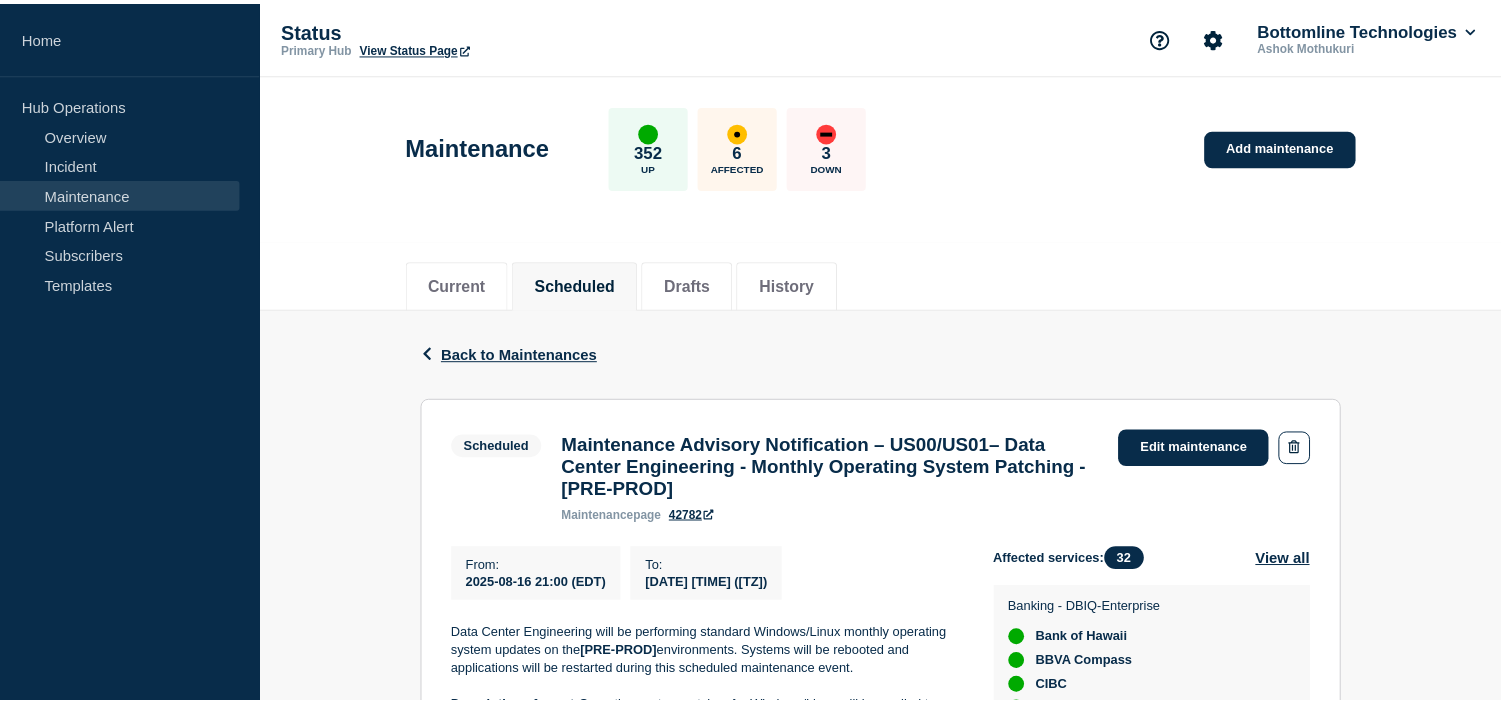 scroll, scrollTop: 0, scrollLeft: 0, axis: both 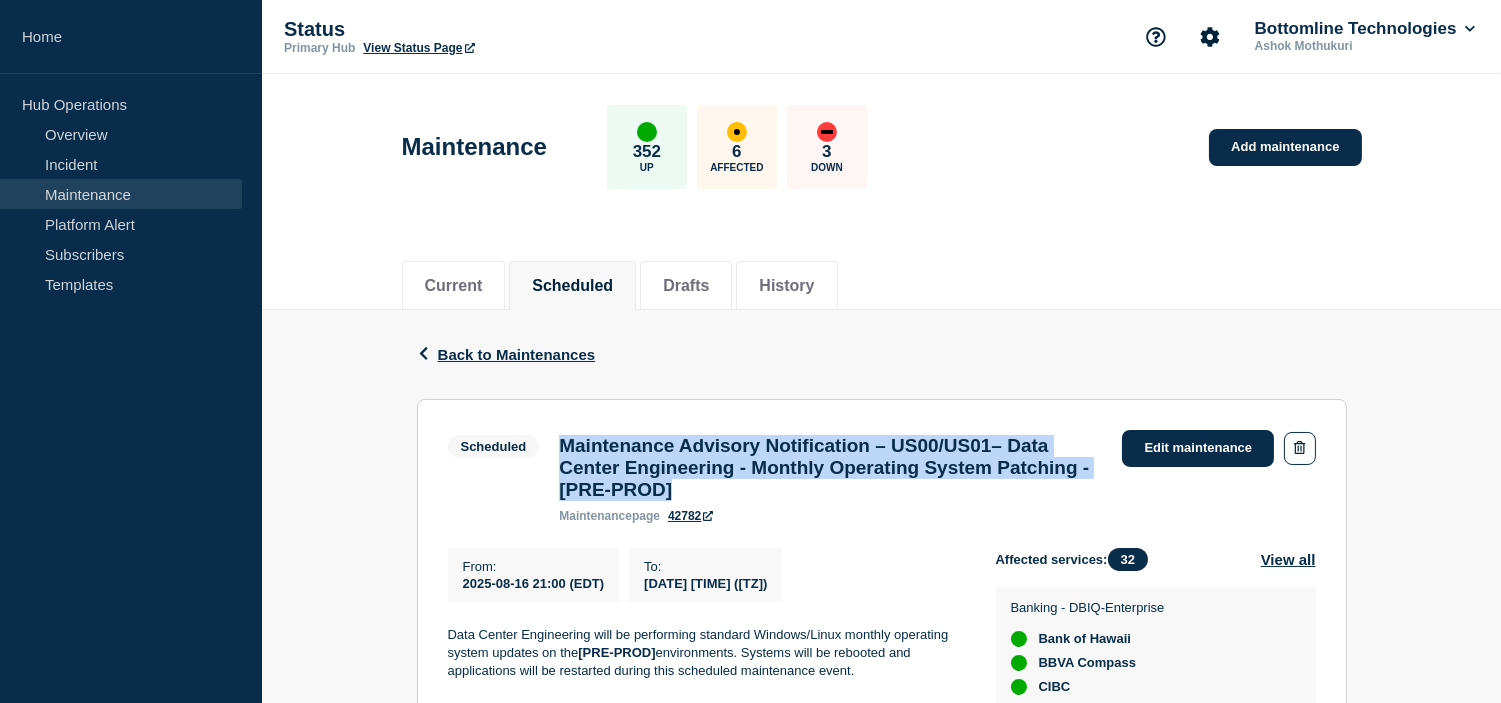 drag, startPoint x: 882, startPoint y: 501, endPoint x: 556, endPoint y: 453, distance: 329.5148 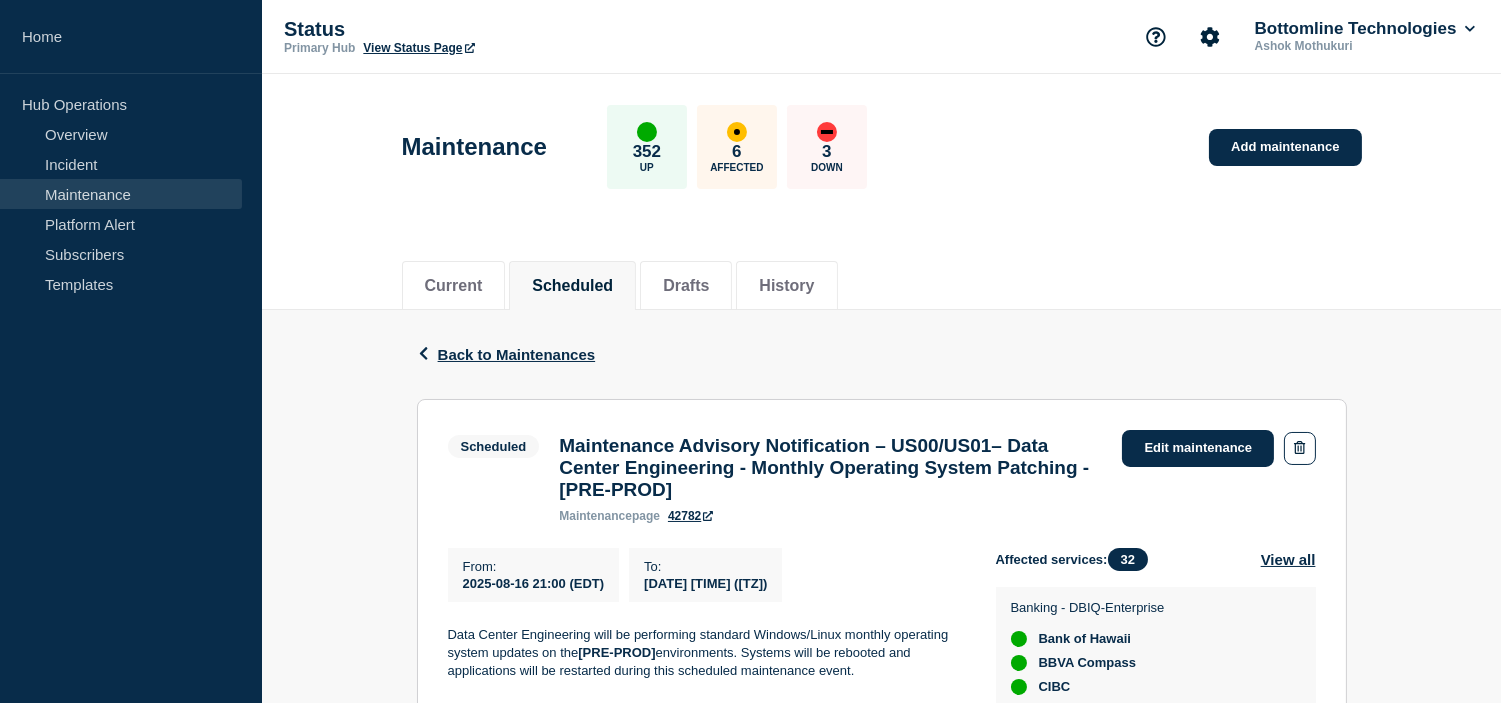 click on "Current    Scheduled    Drafts    History" at bounding box center [882, 275] 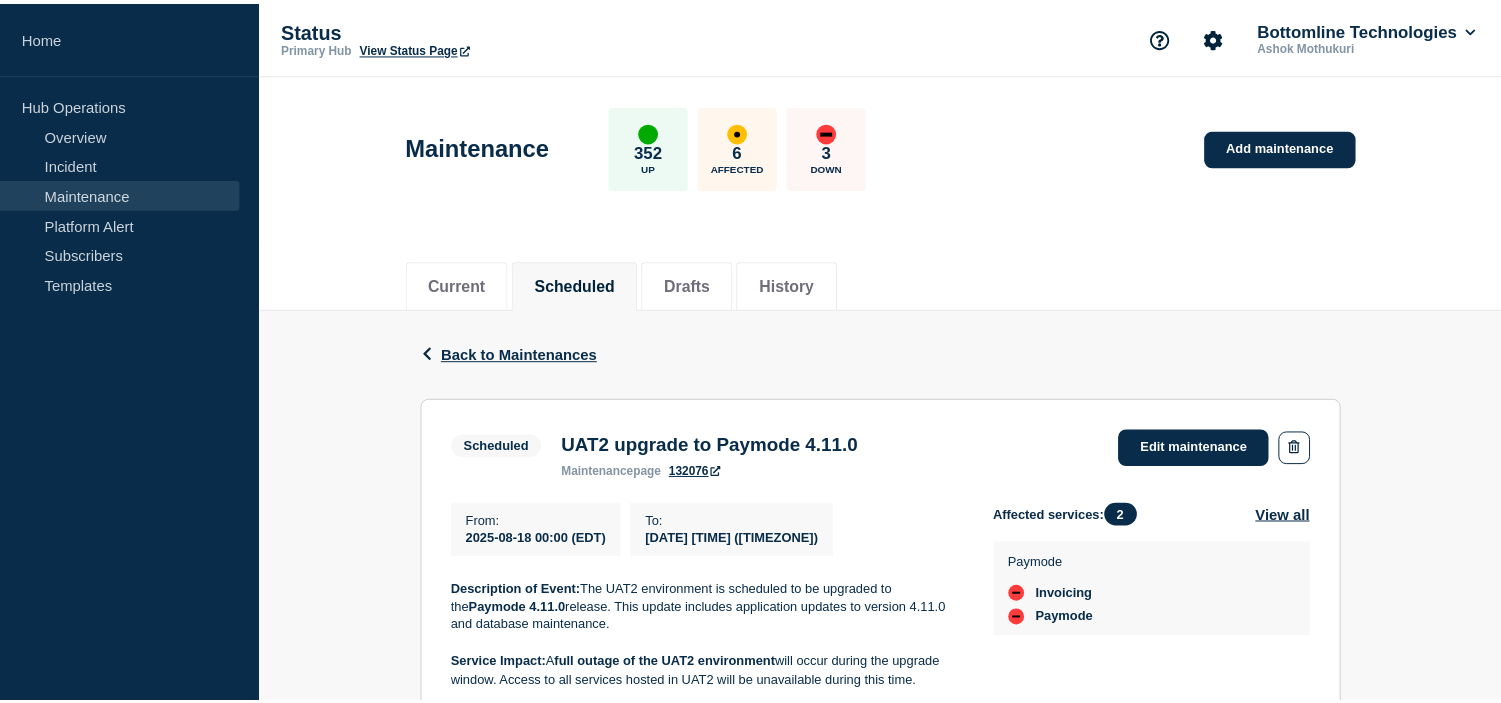 scroll, scrollTop: 0, scrollLeft: 0, axis: both 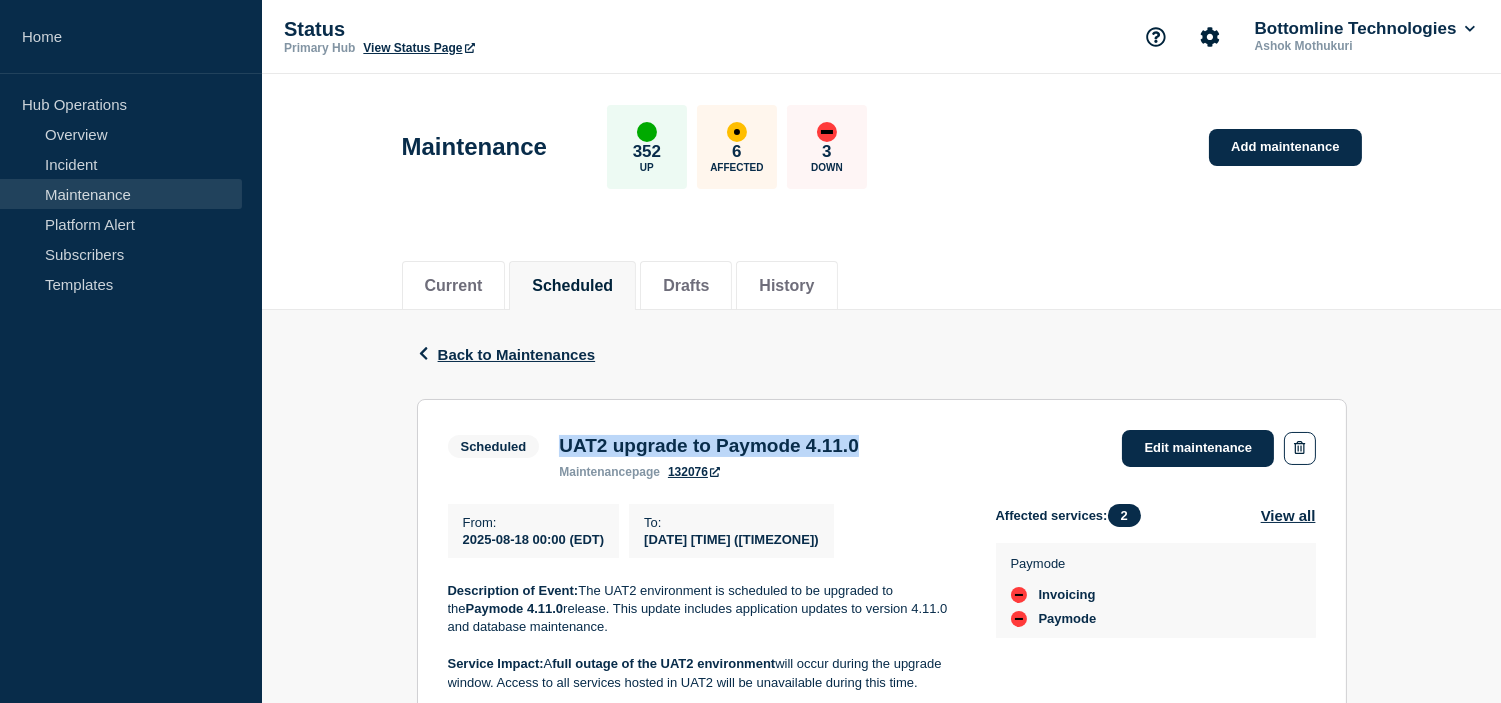 drag, startPoint x: 937, startPoint y: 441, endPoint x: 557, endPoint y: 448, distance: 380.06445 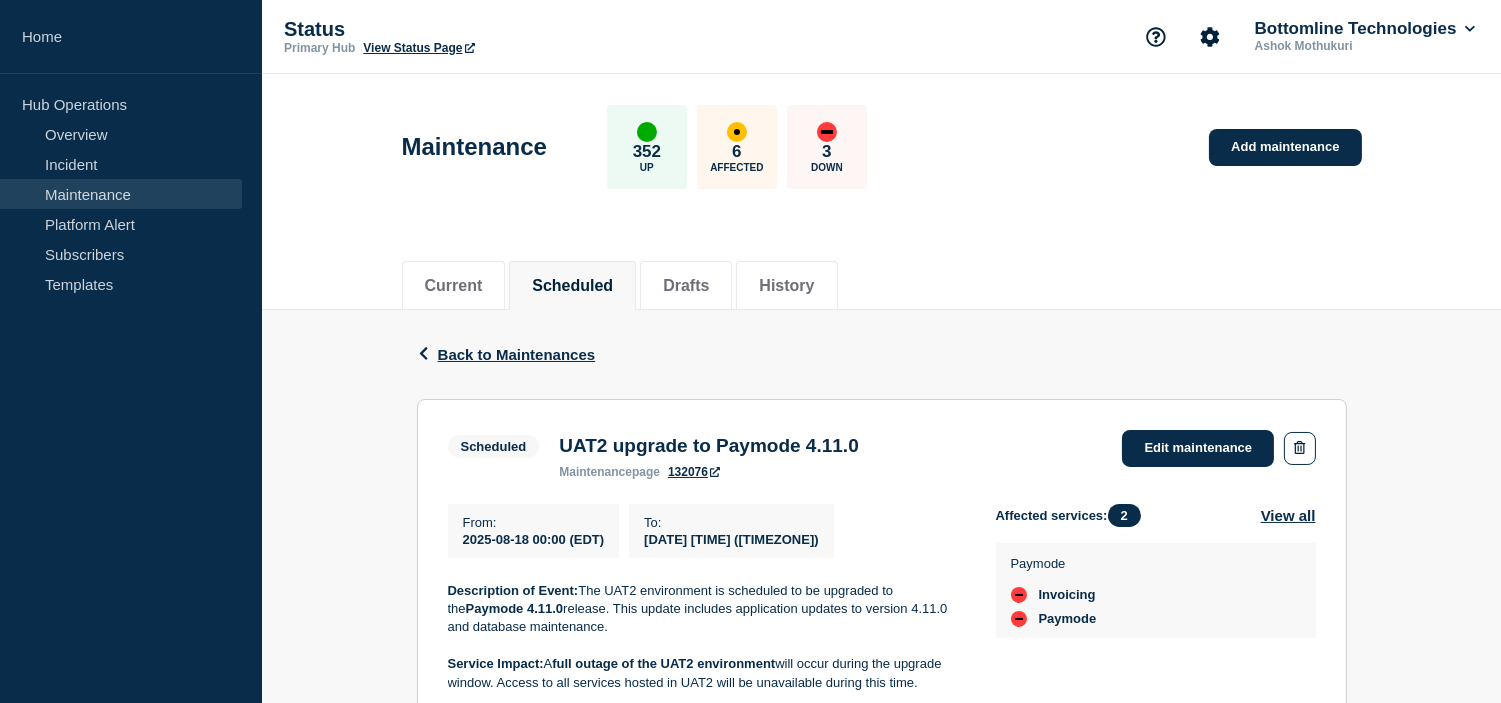 click on "Back Back to Maintenances" at bounding box center [882, 354] 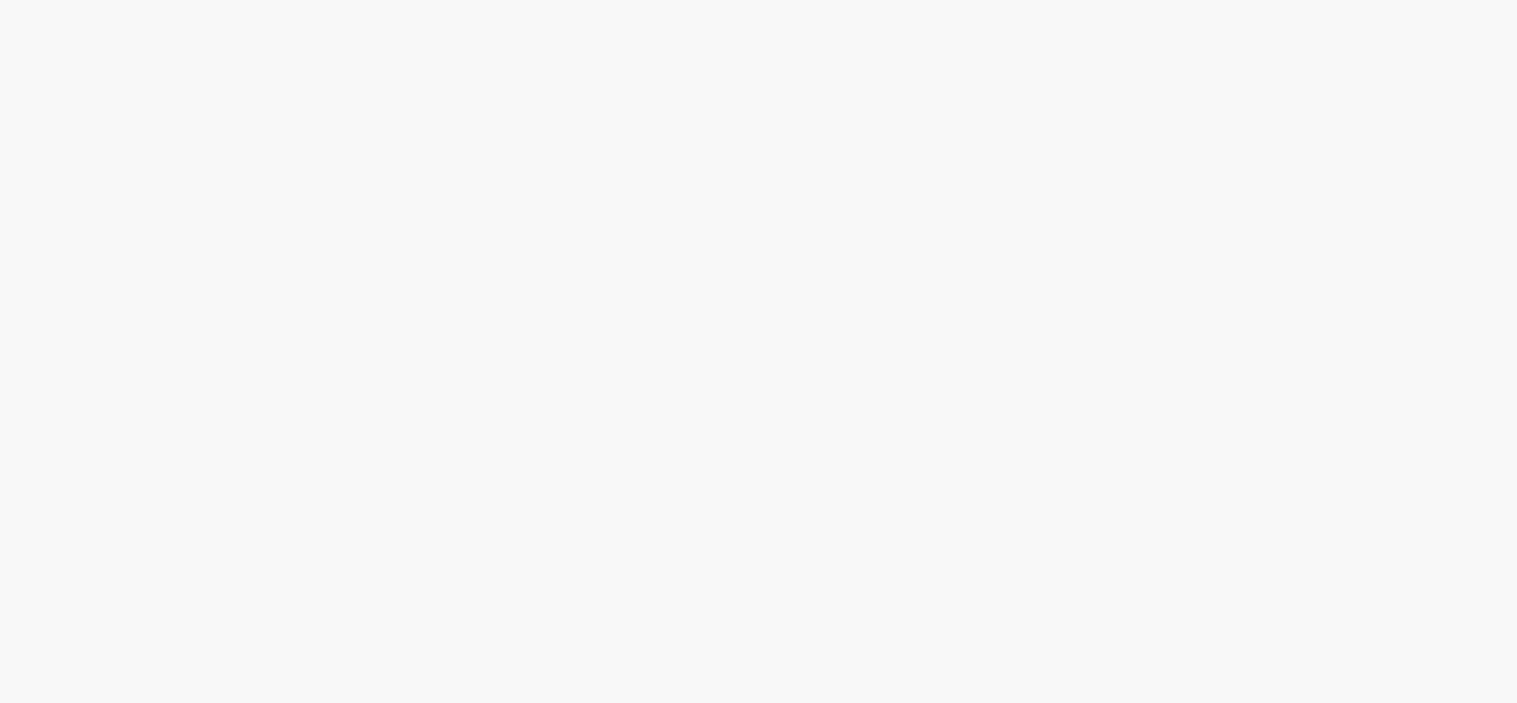 scroll, scrollTop: 0, scrollLeft: 0, axis: both 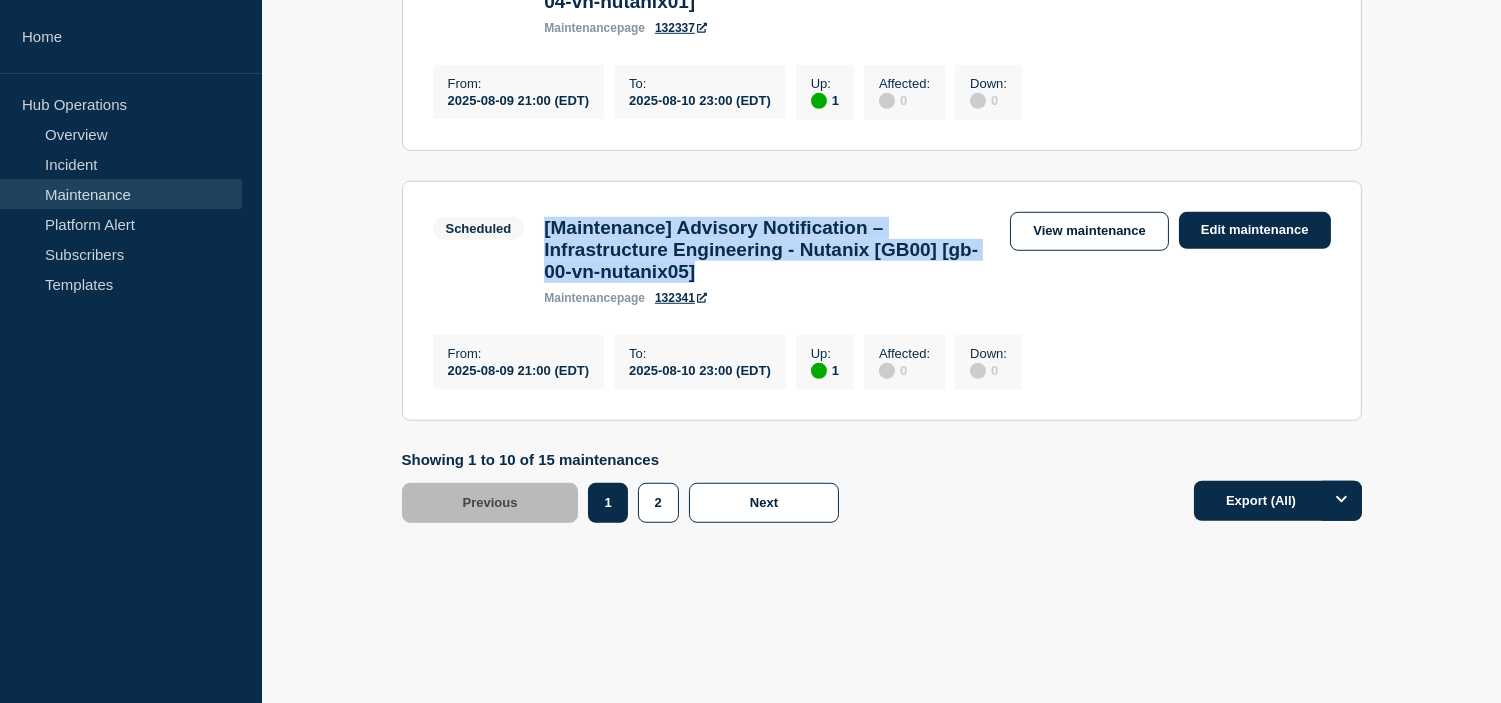 drag, startPoint x: 778, startPoint y: 402, endPoint x: 542, endPoint y: 370, distance: 238.1596 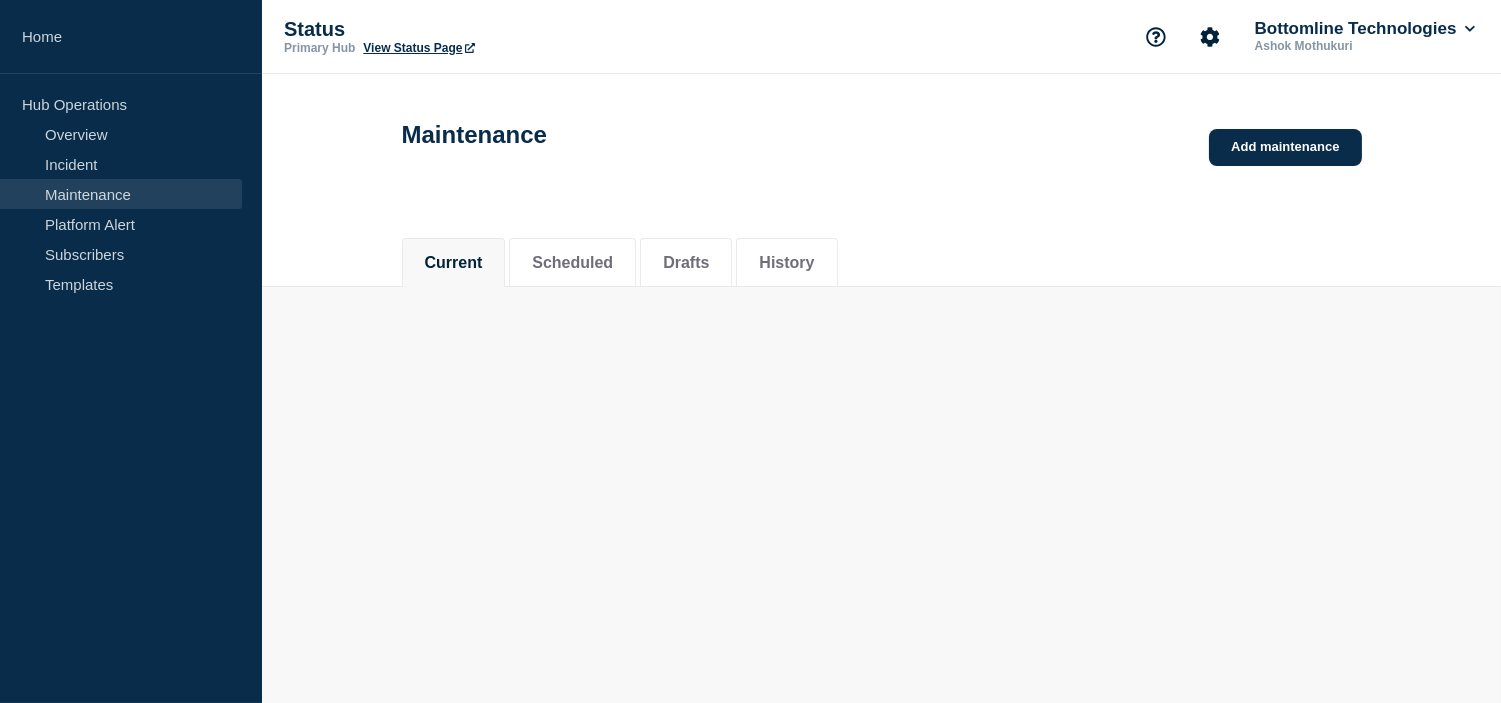 scroll, scrollTop: 0, scrollLeft: 0, axis: both 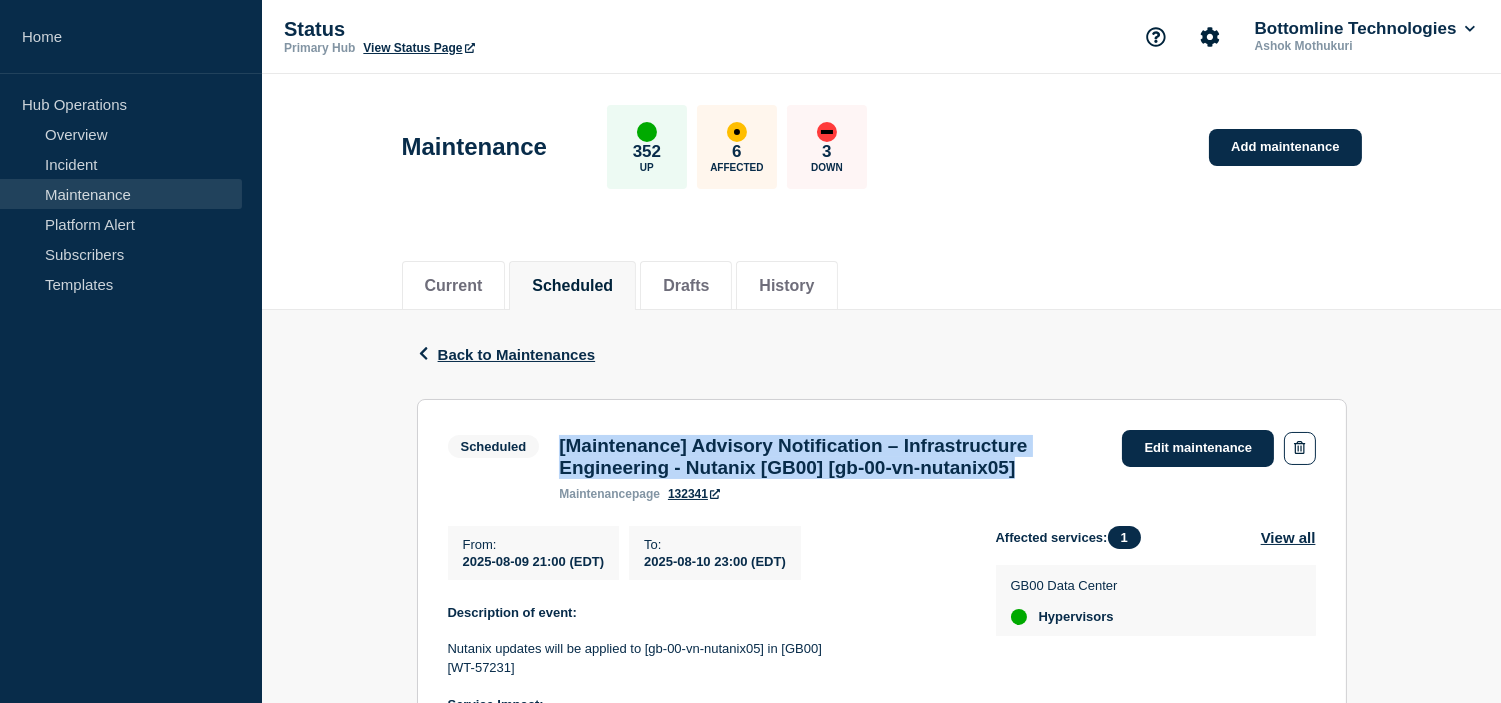drag, startPoint x: 1095, startPoint y: 480, endPoint x: 552, endPoint y: 451, distance: 543.77386 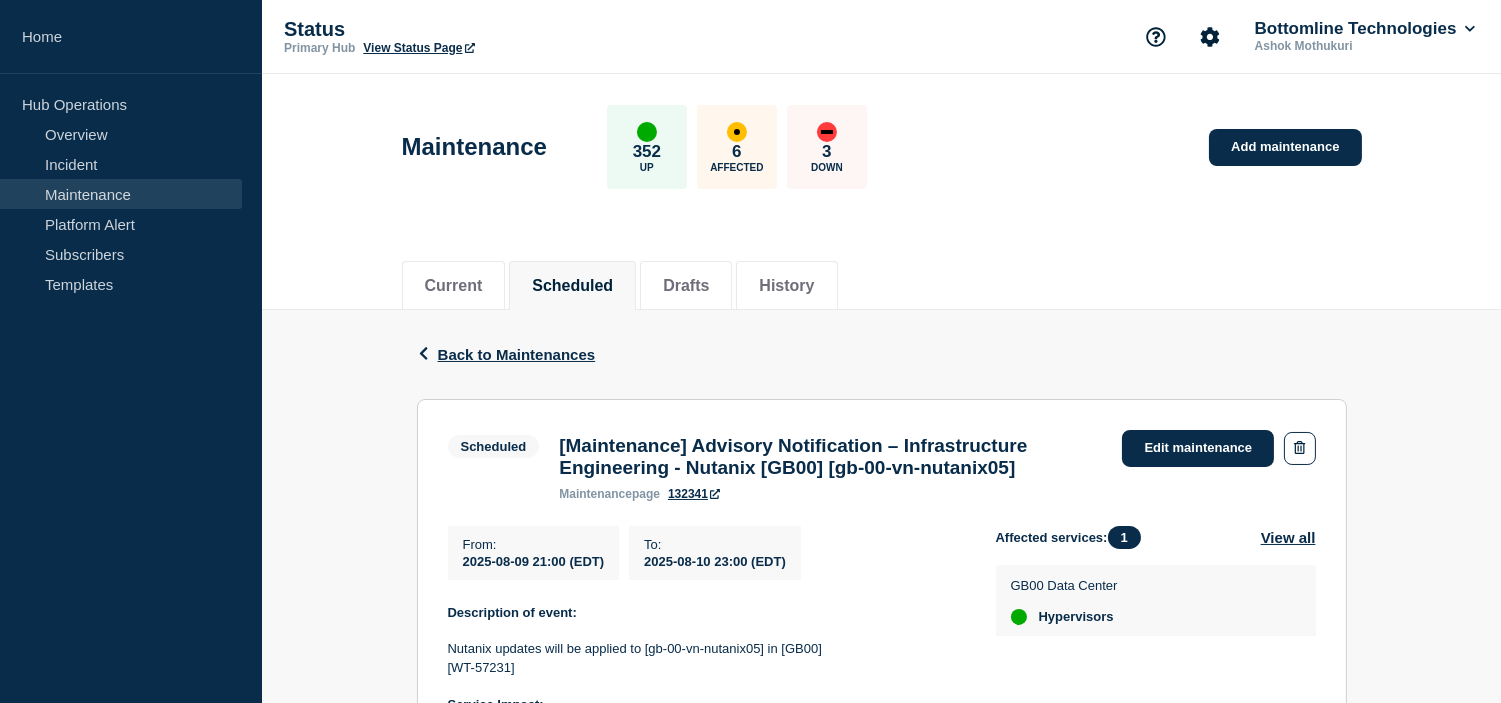 click on "2025-08-09 21:00 (EDT)" 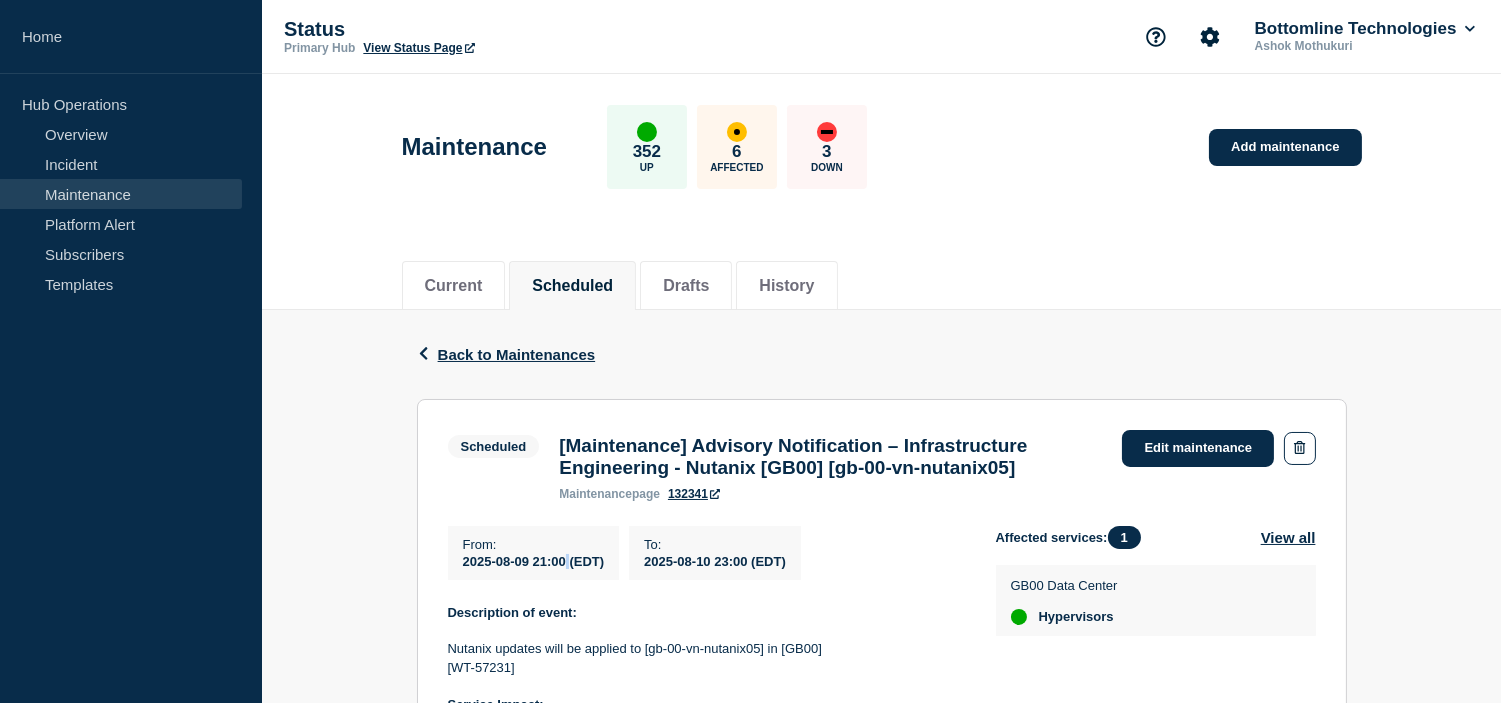 click on "2025-08-09 21:00 (EDT)" 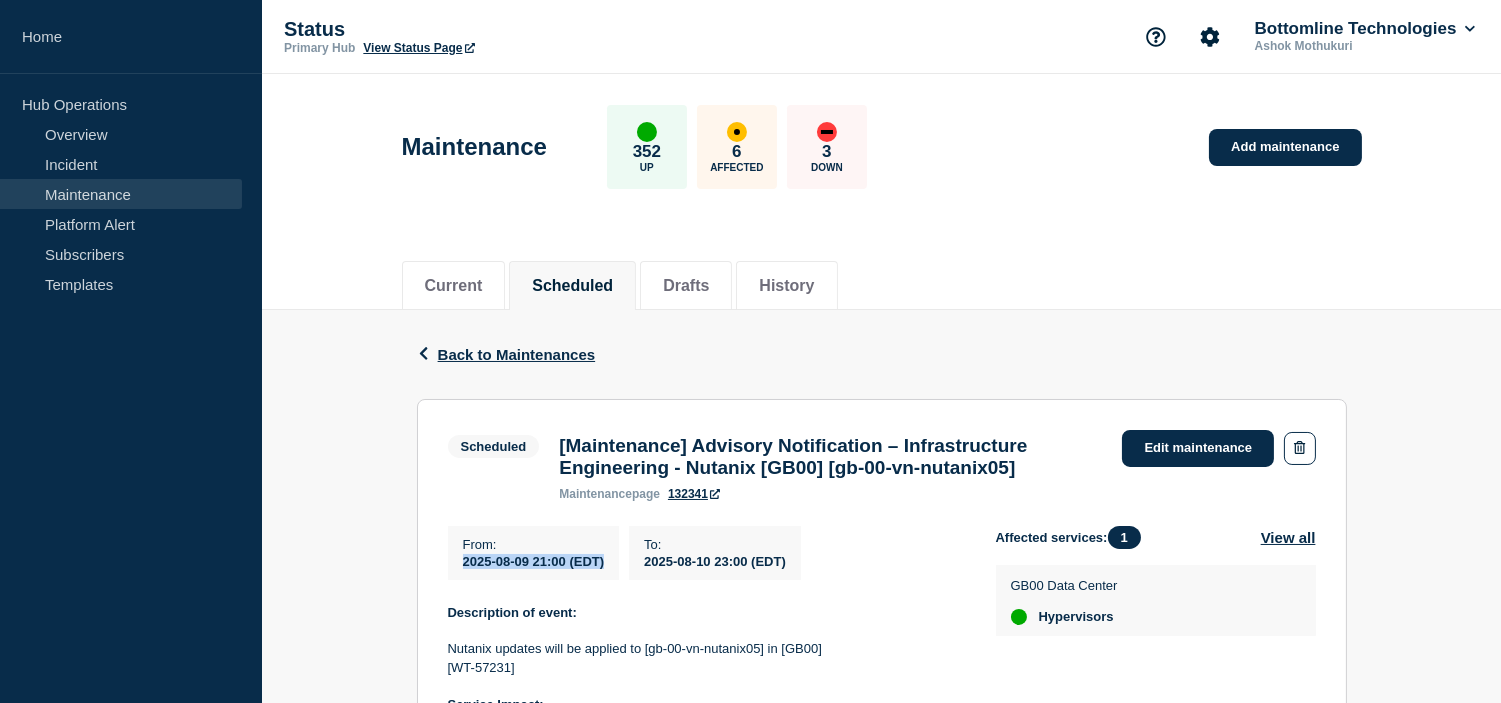 click on "2025-08-09 21:00 (EDT)" 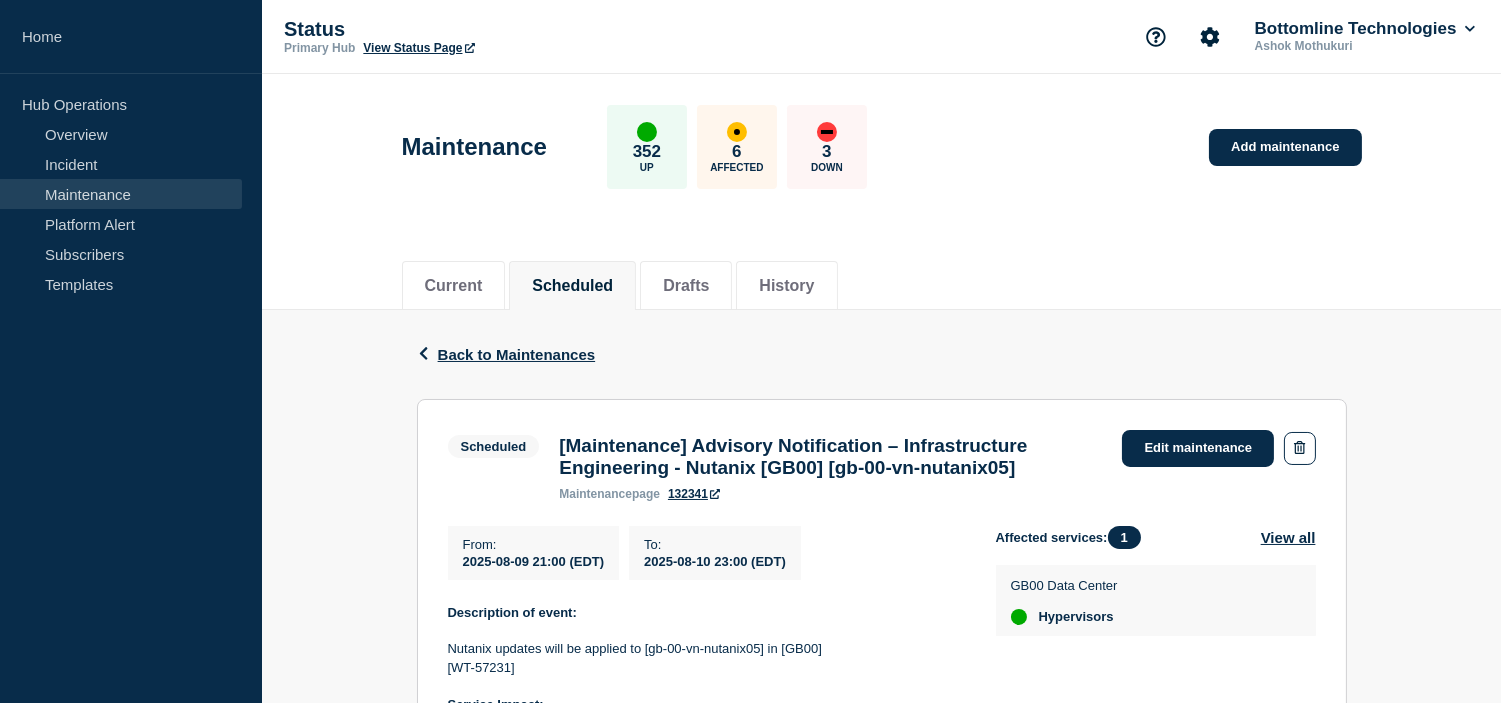 click on "2025-08-10 23:00 (EDT)" 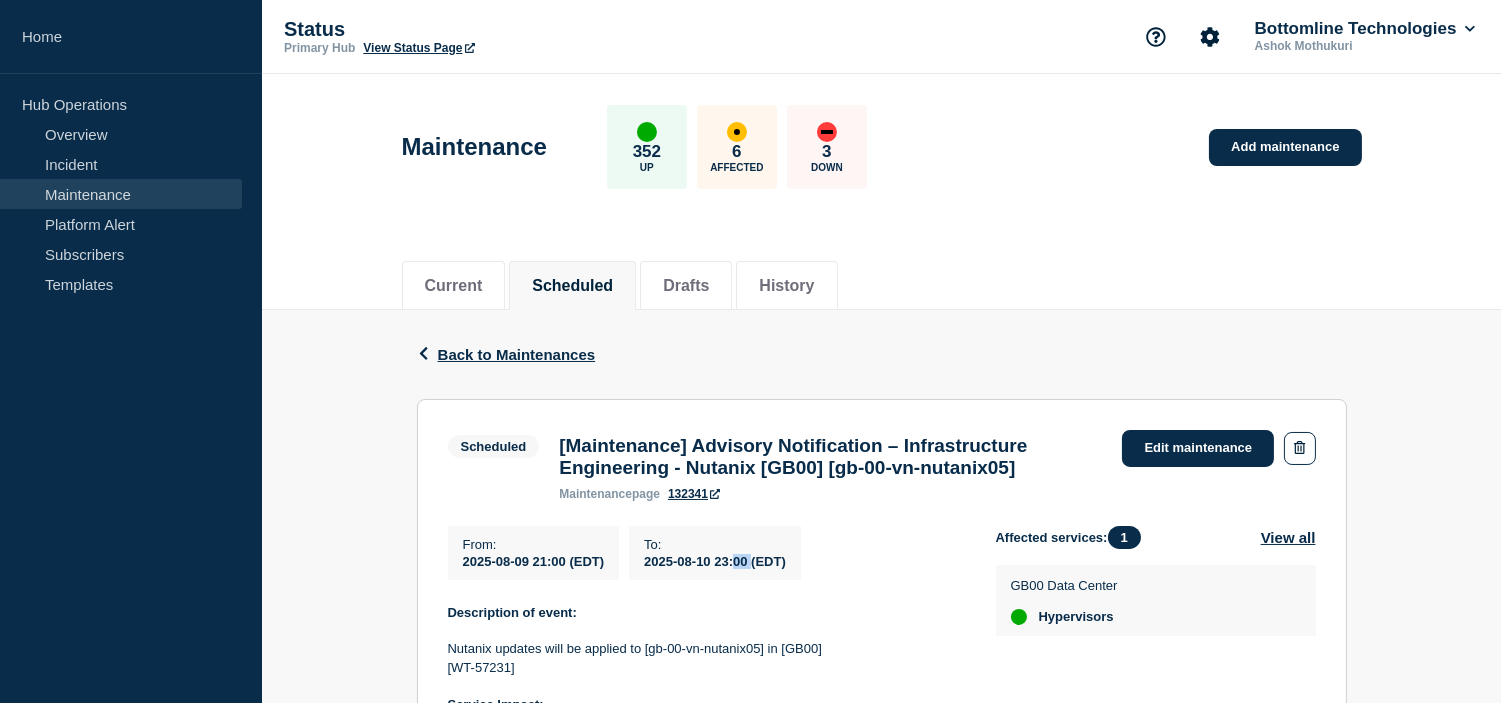 click on "2025-08-10 23:00 (EDT)" 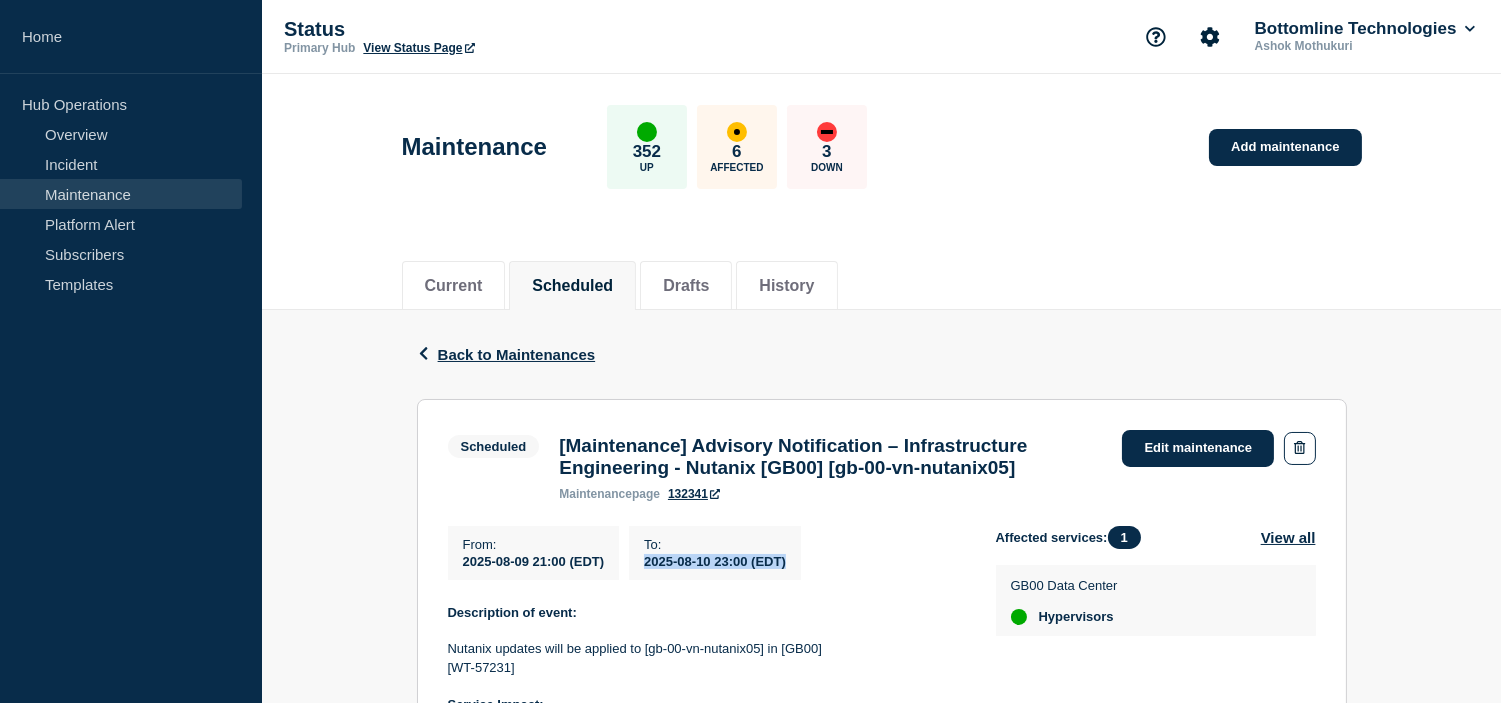 click on "2025-08-10 23:00 (EDT)" 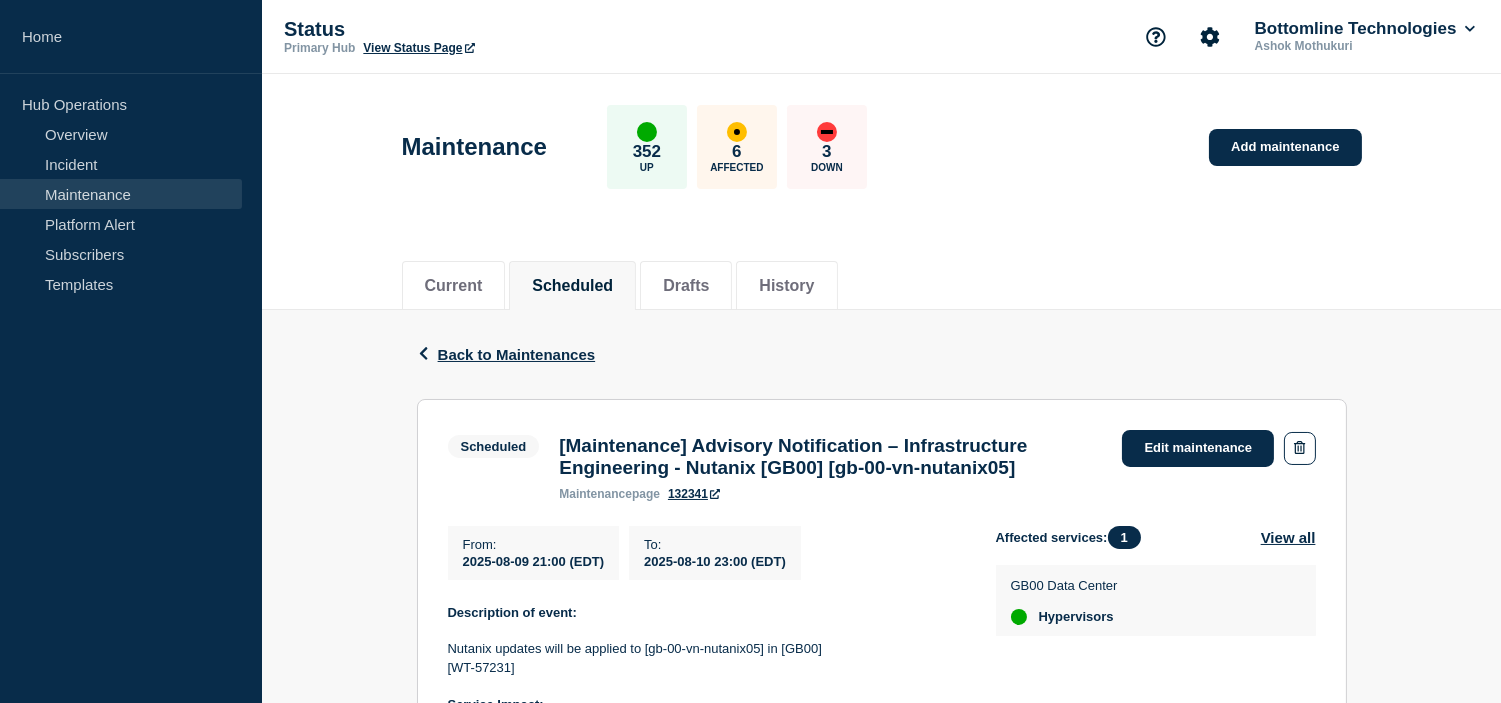 click on "2025-08-10 23:00 (EDT)" 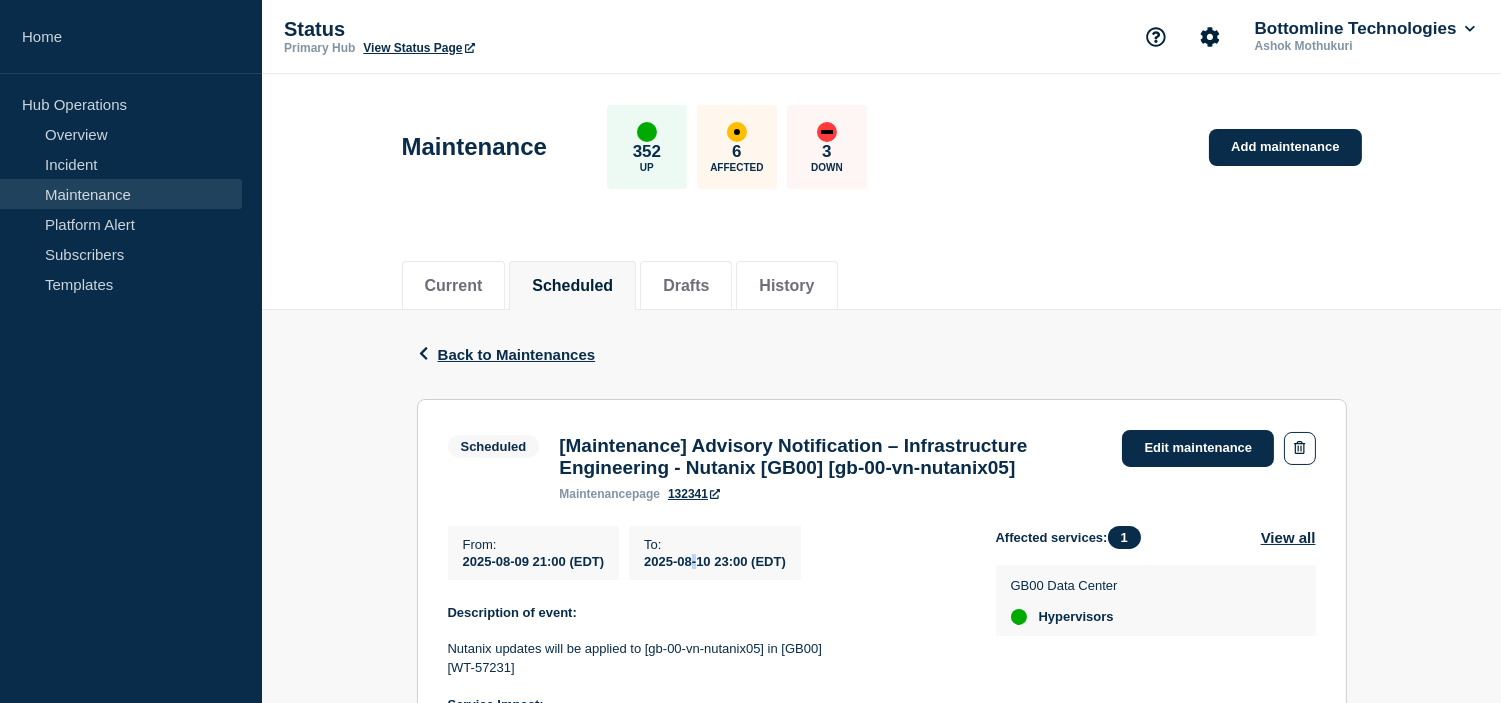 click on "2025-08-10 23:00 (EDT)" 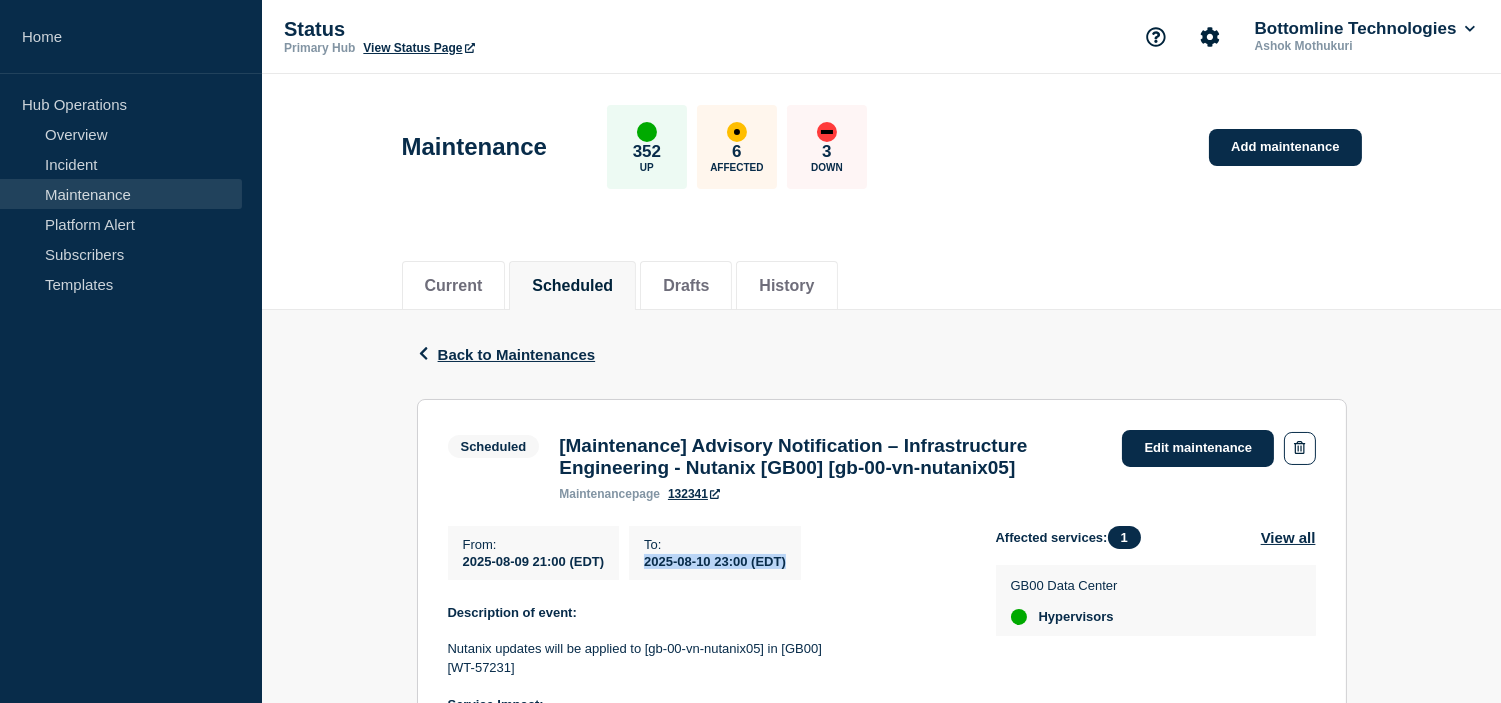 click on "2025-08-10 23:00 (EDT)" 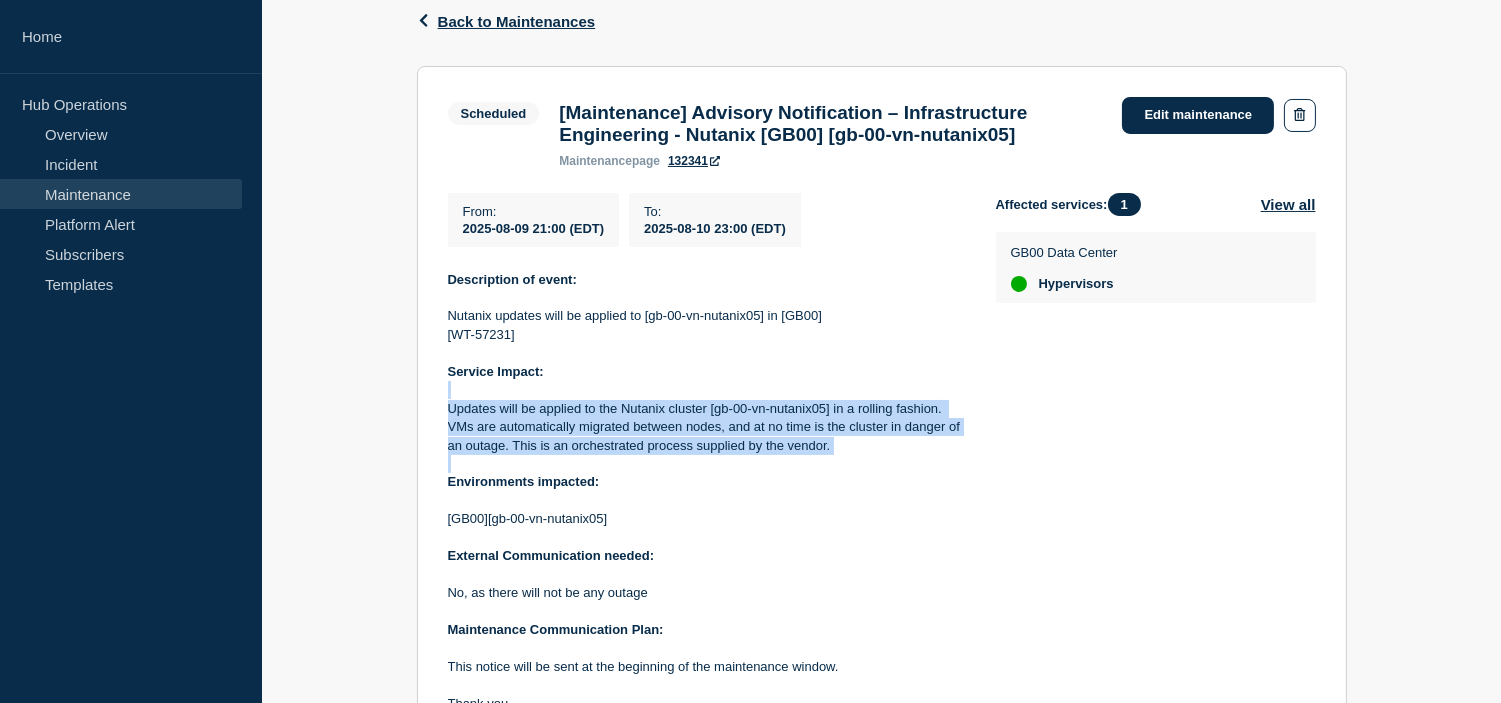 drag, startPoint x: 838, startPoint y: 468, endPoint x: 446, endPoint y: 410, distance: 396.26758 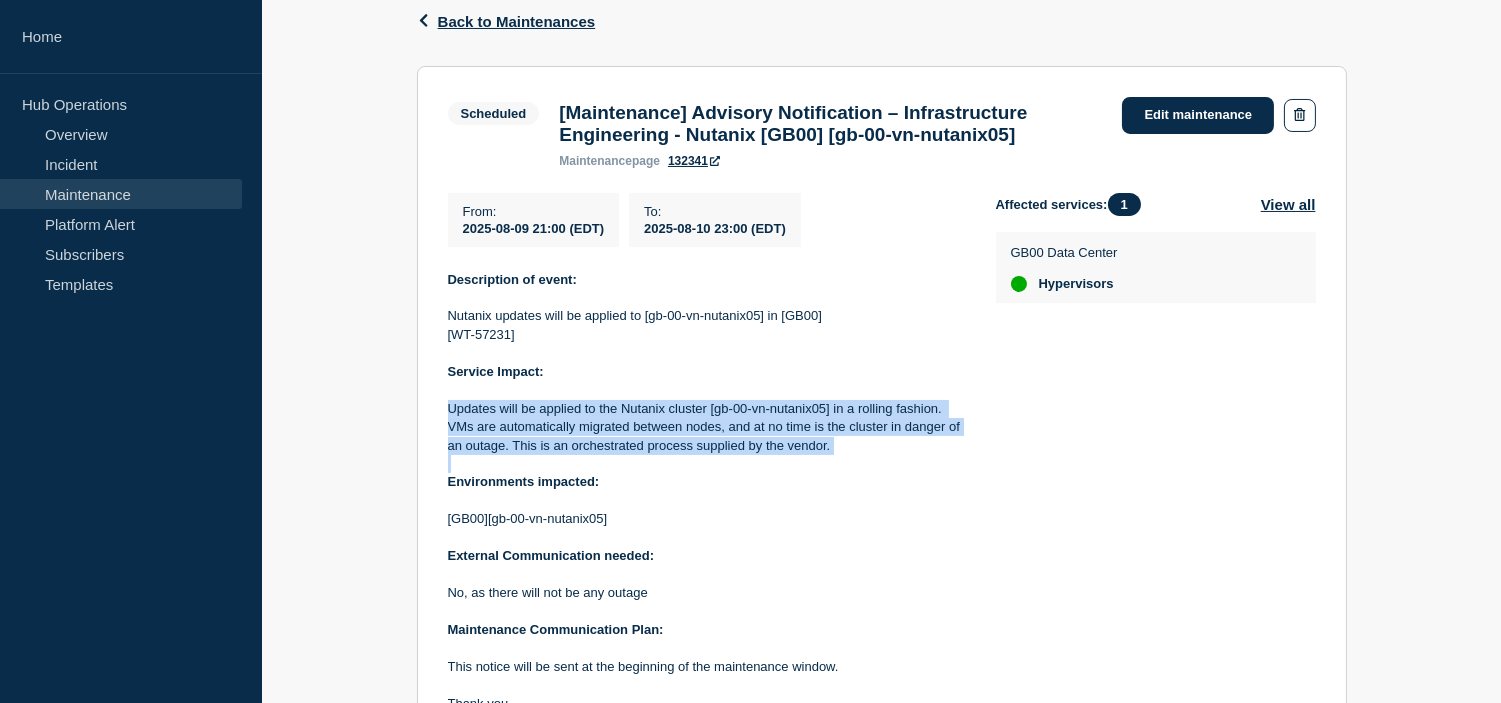 copy on "Updates will be applied to the Nutanix cluster [gb-00-vn-nutanix05] in a rolling fashion. VMs are automatically migrated between nodes, and at no time is the cluster in danger of an outage. This is an orchestrated process supplied by the vendor." 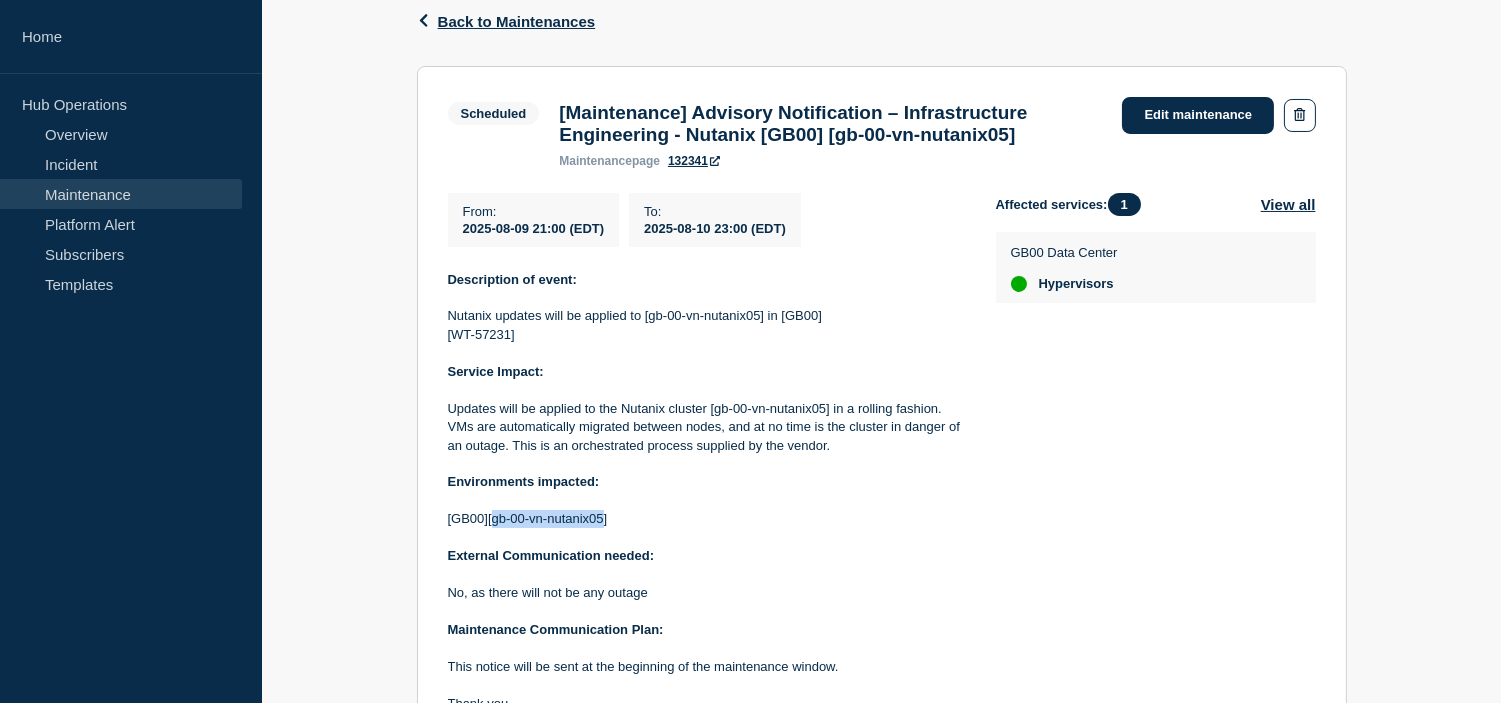 drag, startPoint x: 494, startPoint y: 525, endPoint x: 601, endPoint y: 532, distance: 107.22873 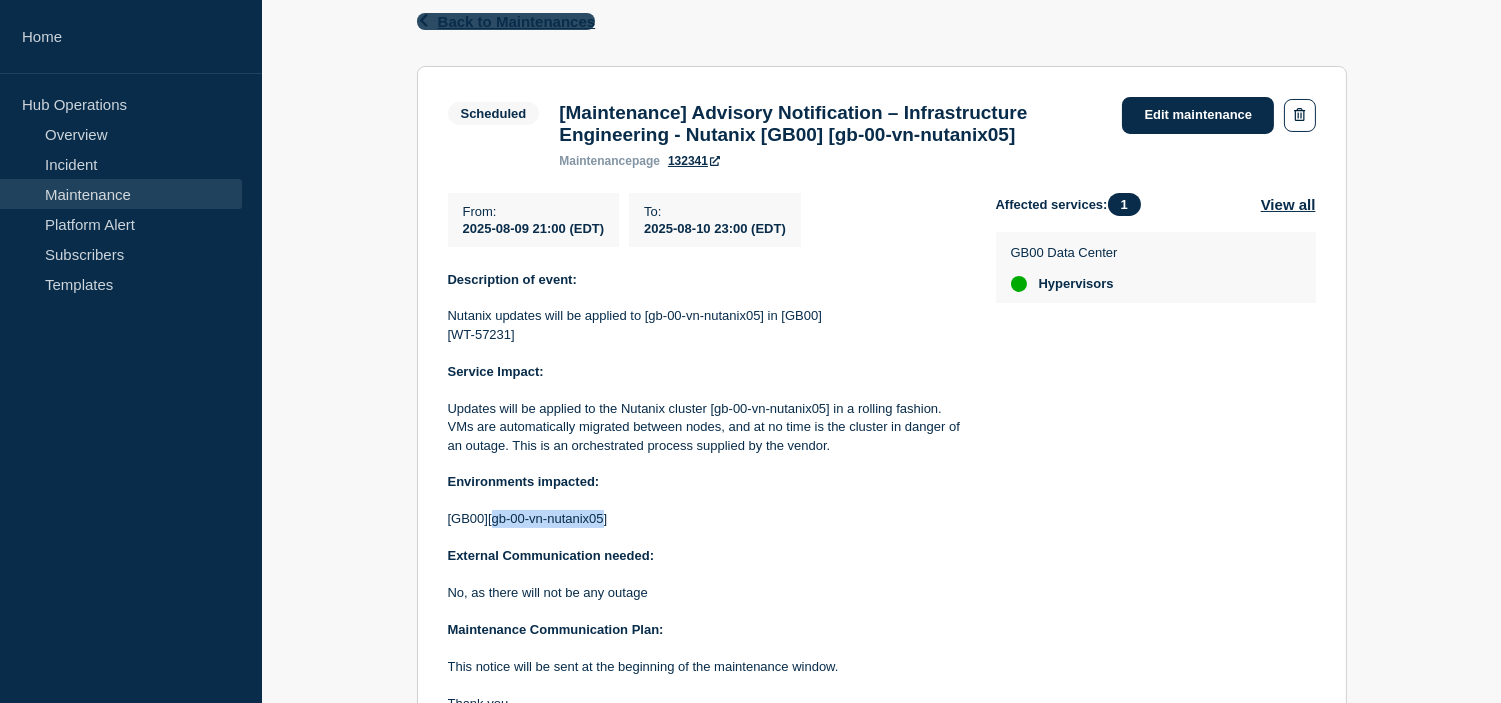 click on "Back to Maintenances" 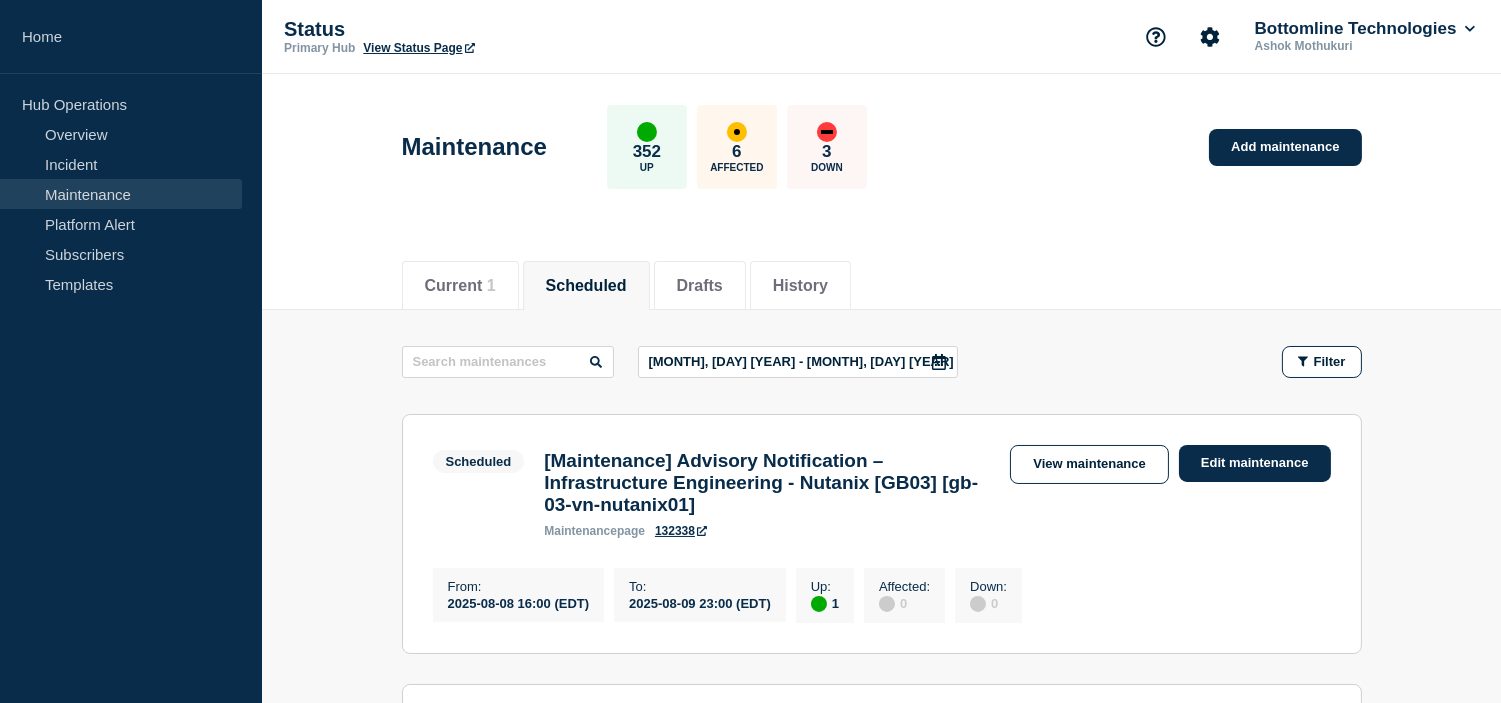 click on "Current    1 Scheduled    Drafts    History" at bounding box center (882, 275) 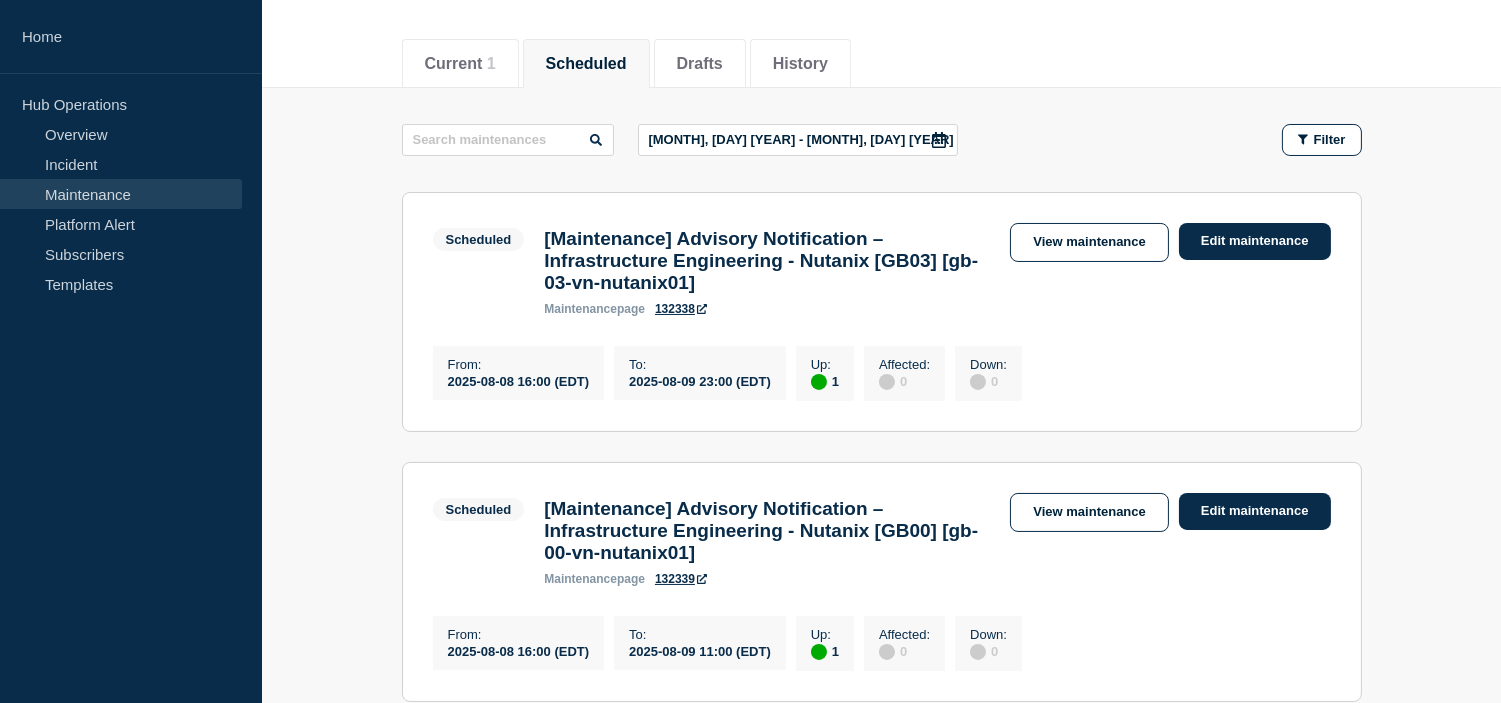scroll, scrollTop: 0, scrollLeft: 0, axis: both 